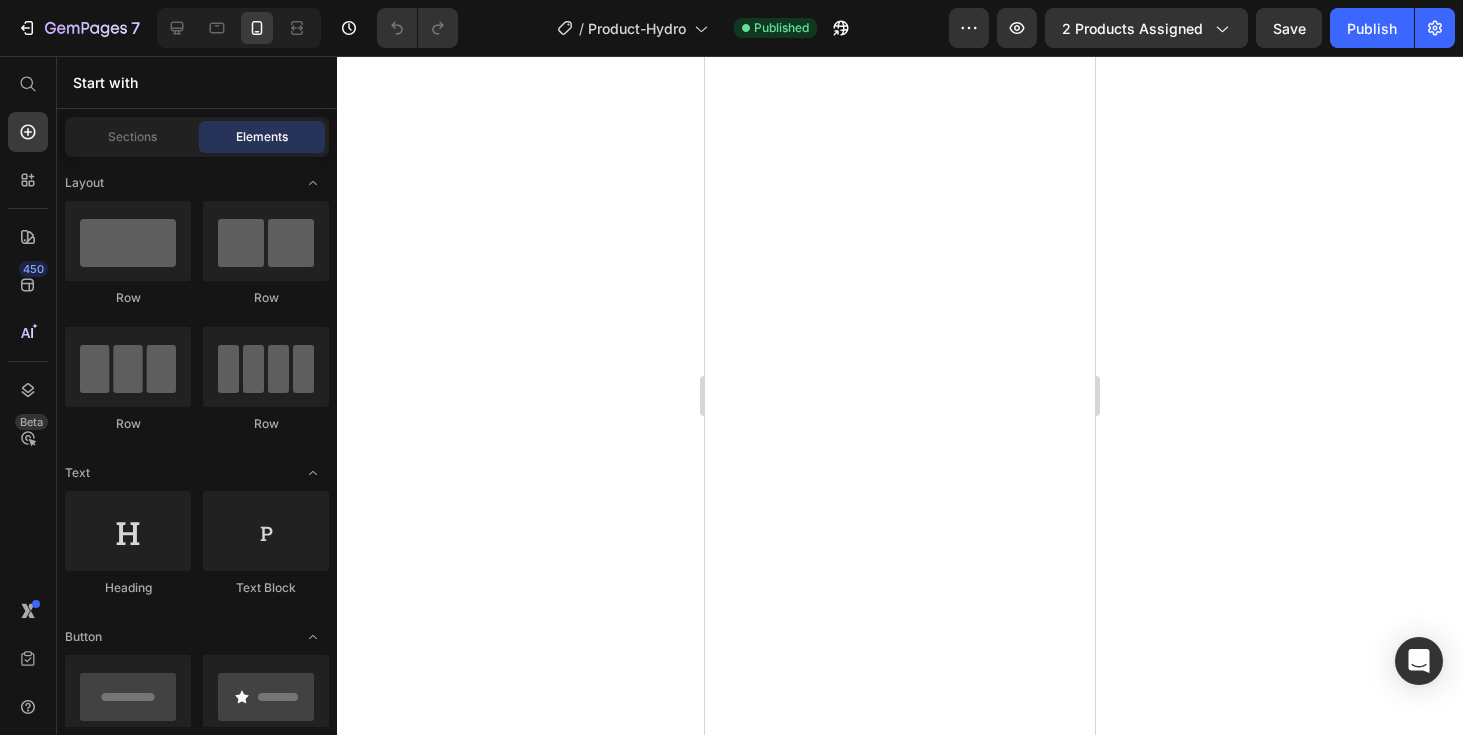 scroll, scrollTop: 0, scrollLeft: 0, axis: both 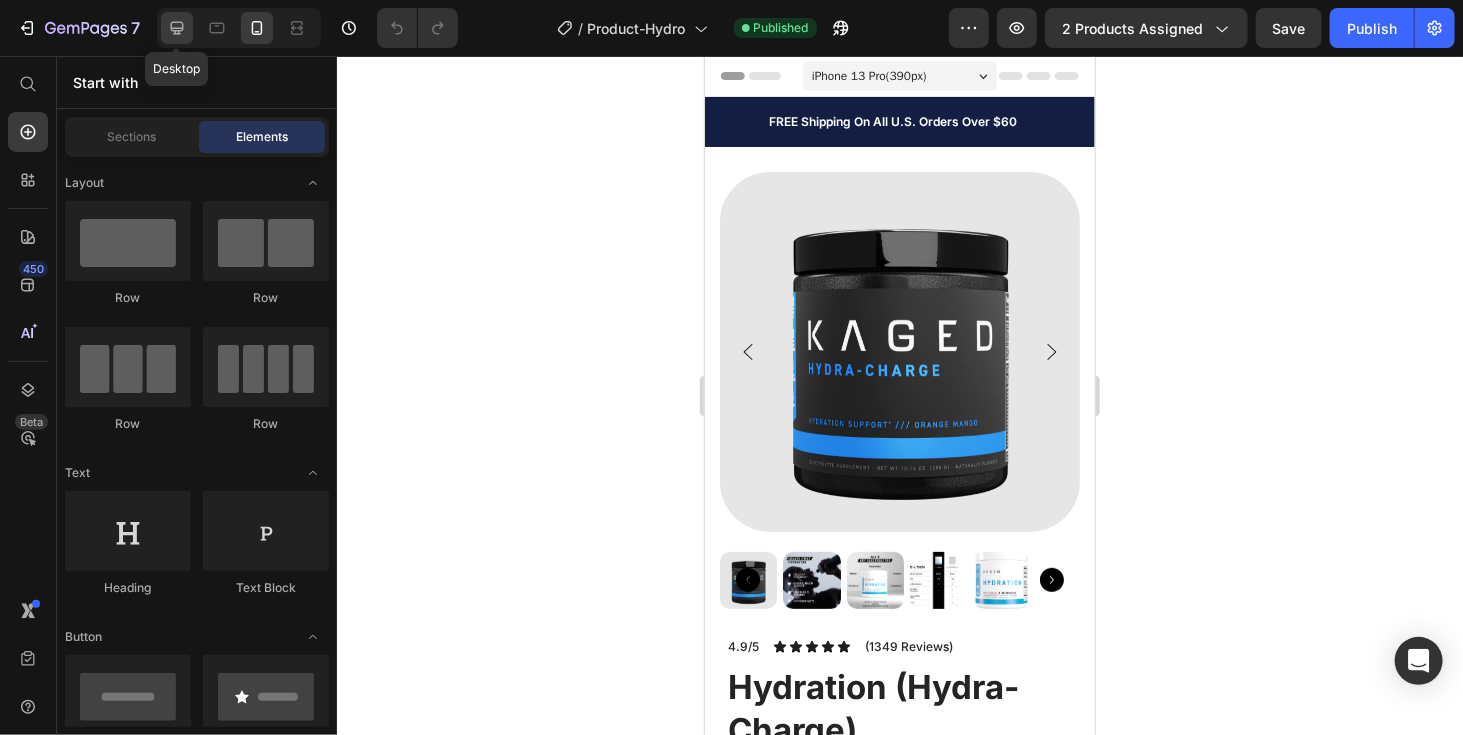 click 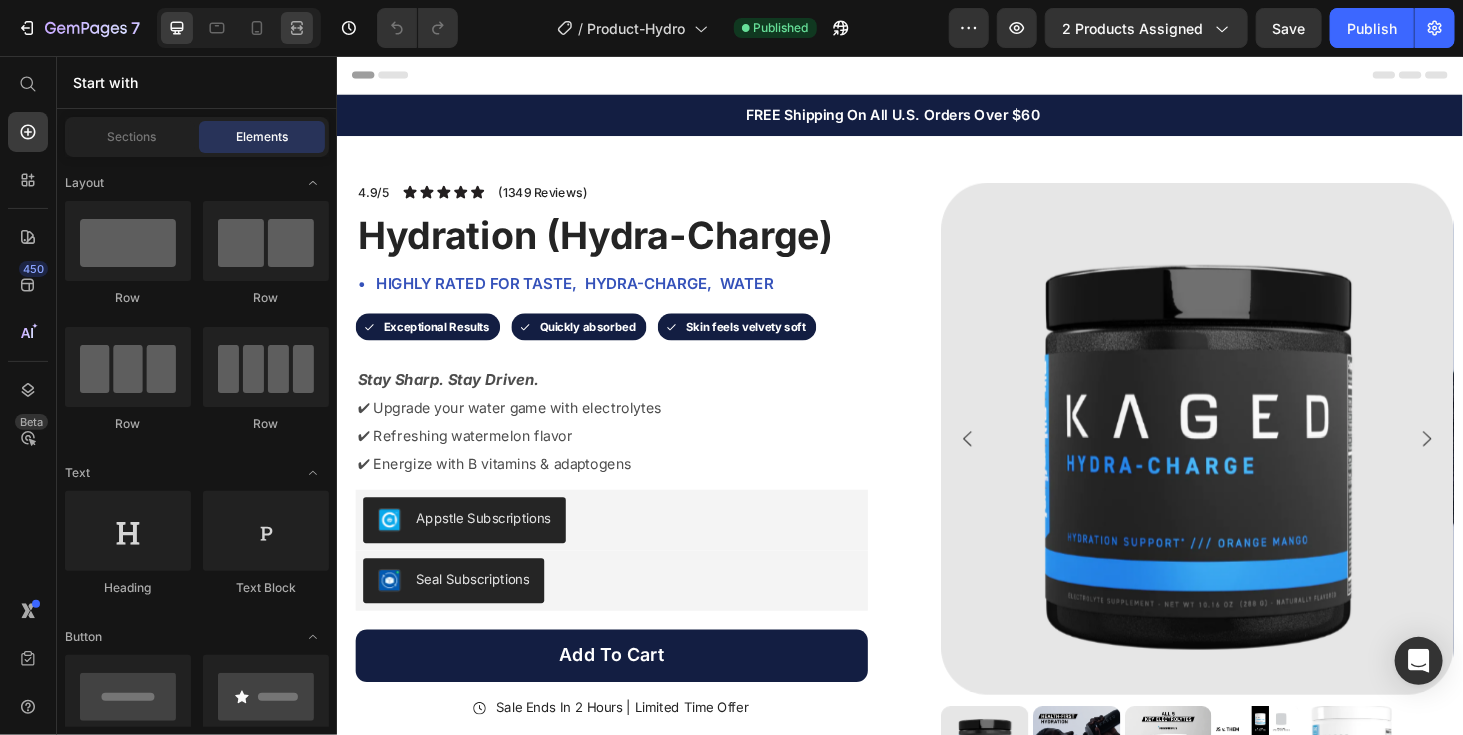 click 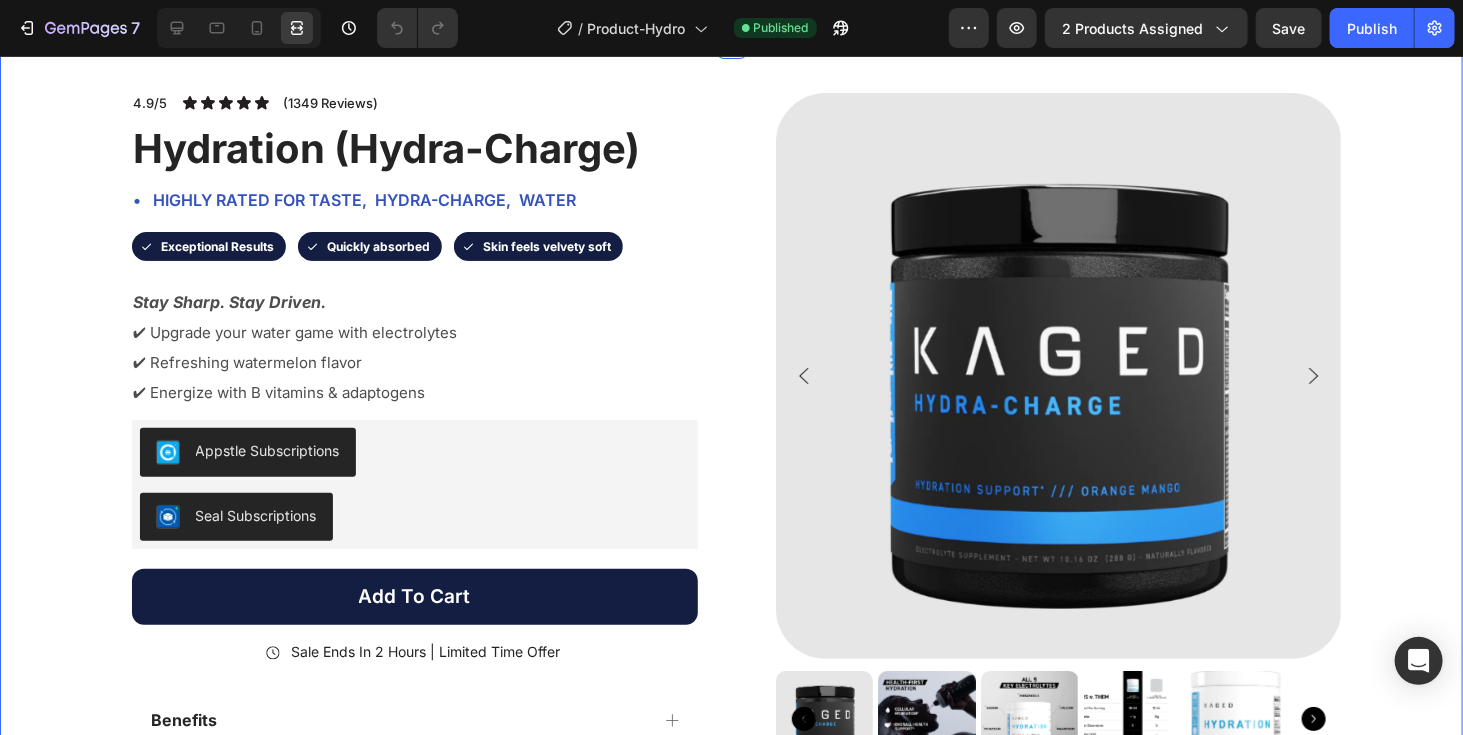 scroll, scrollTop: 101, scrollLeft: 0, axis: vertical 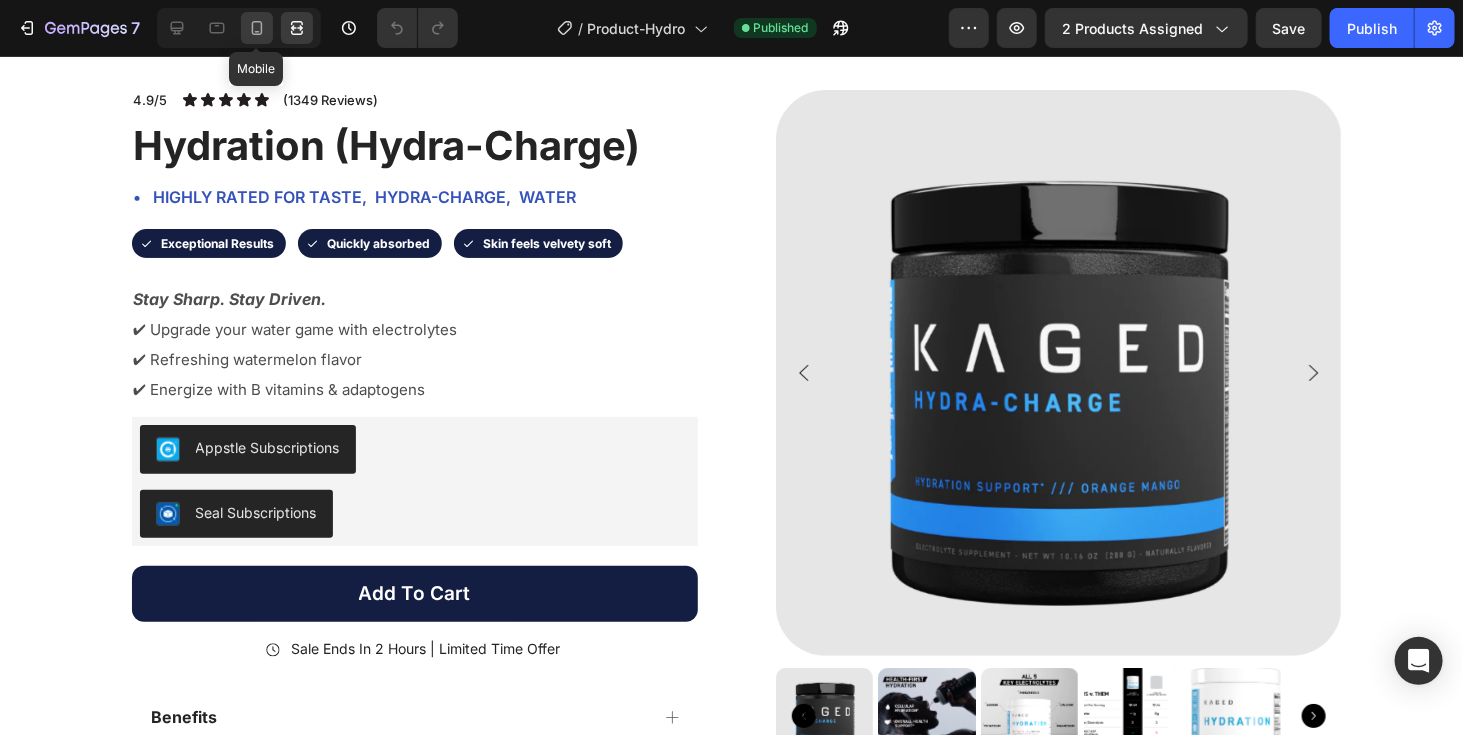 click 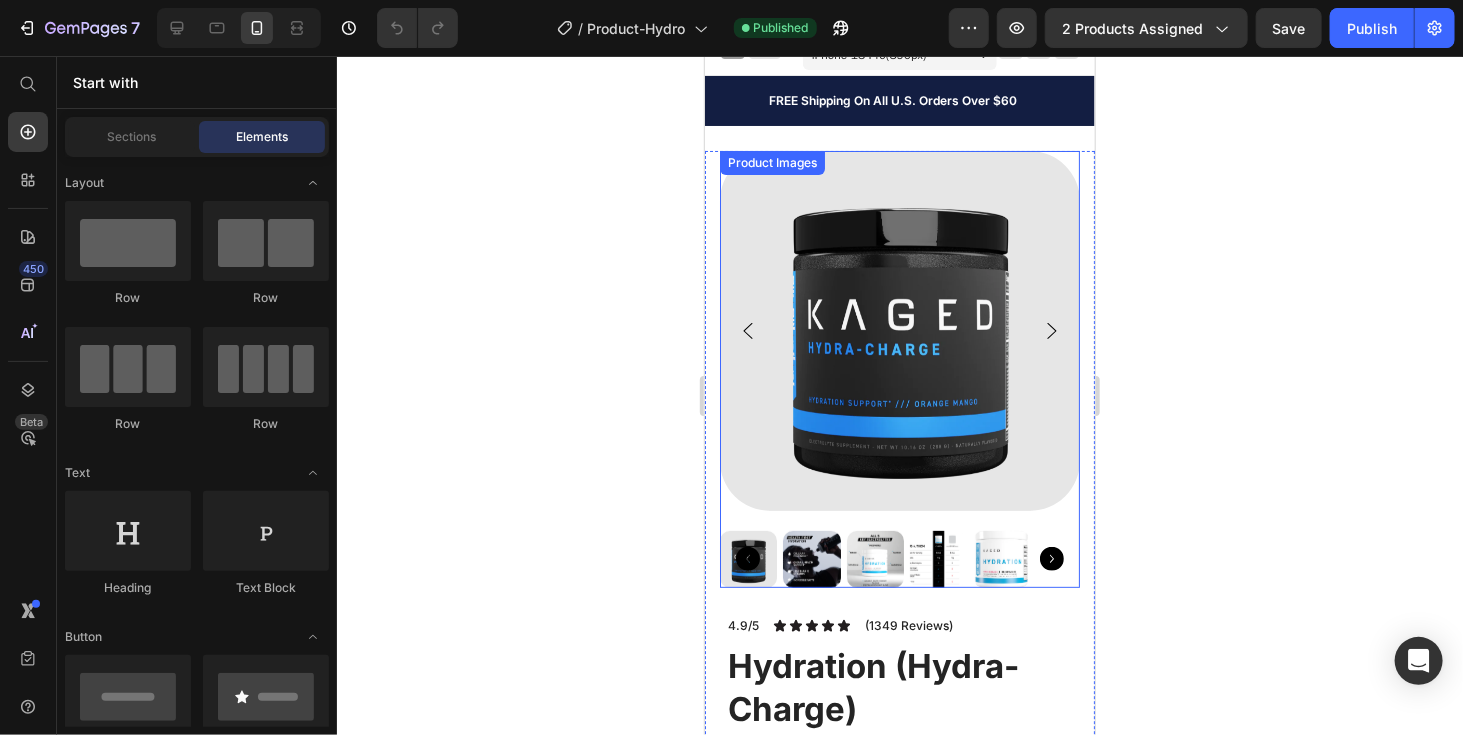 scroll, scrollTop: 0, scrollLeft: 0, axis: both 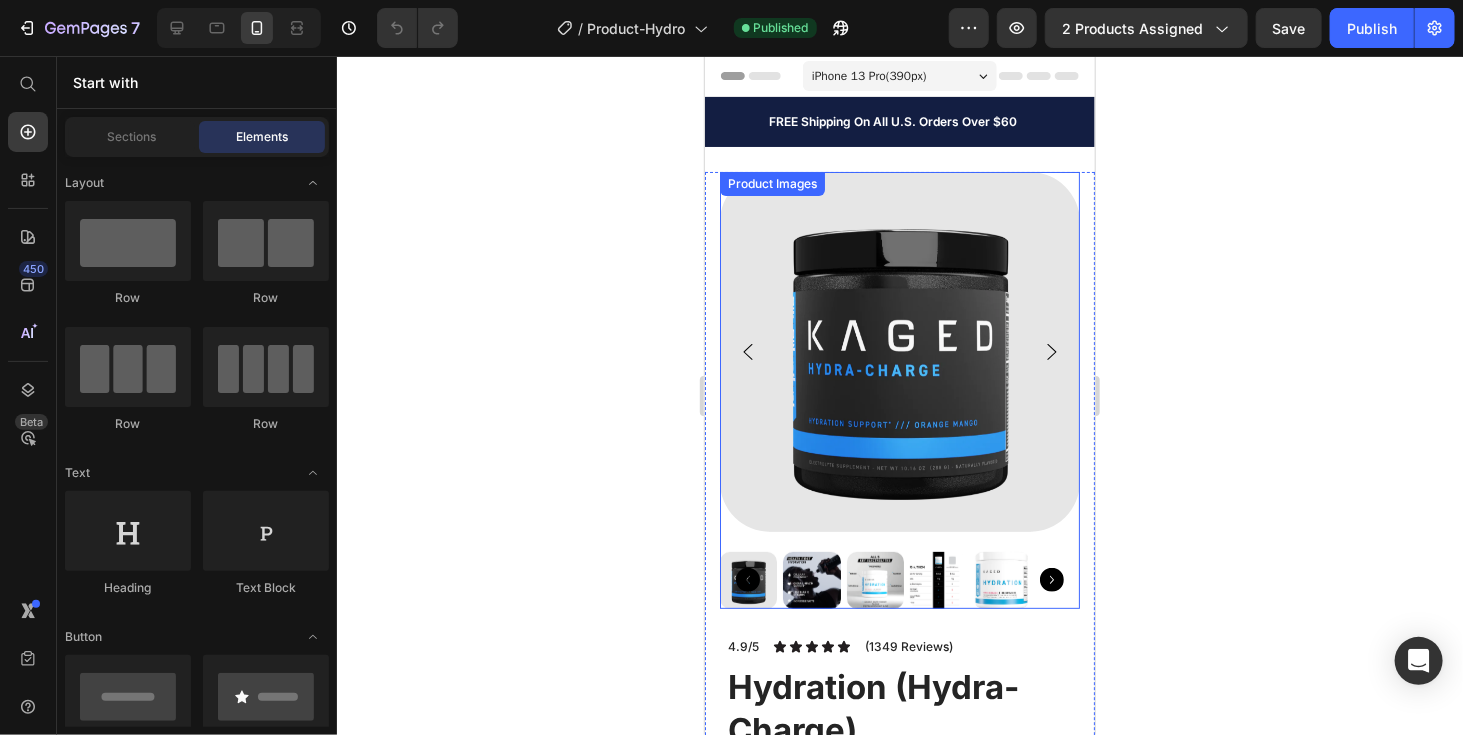 click at bounding box center [899, 351] 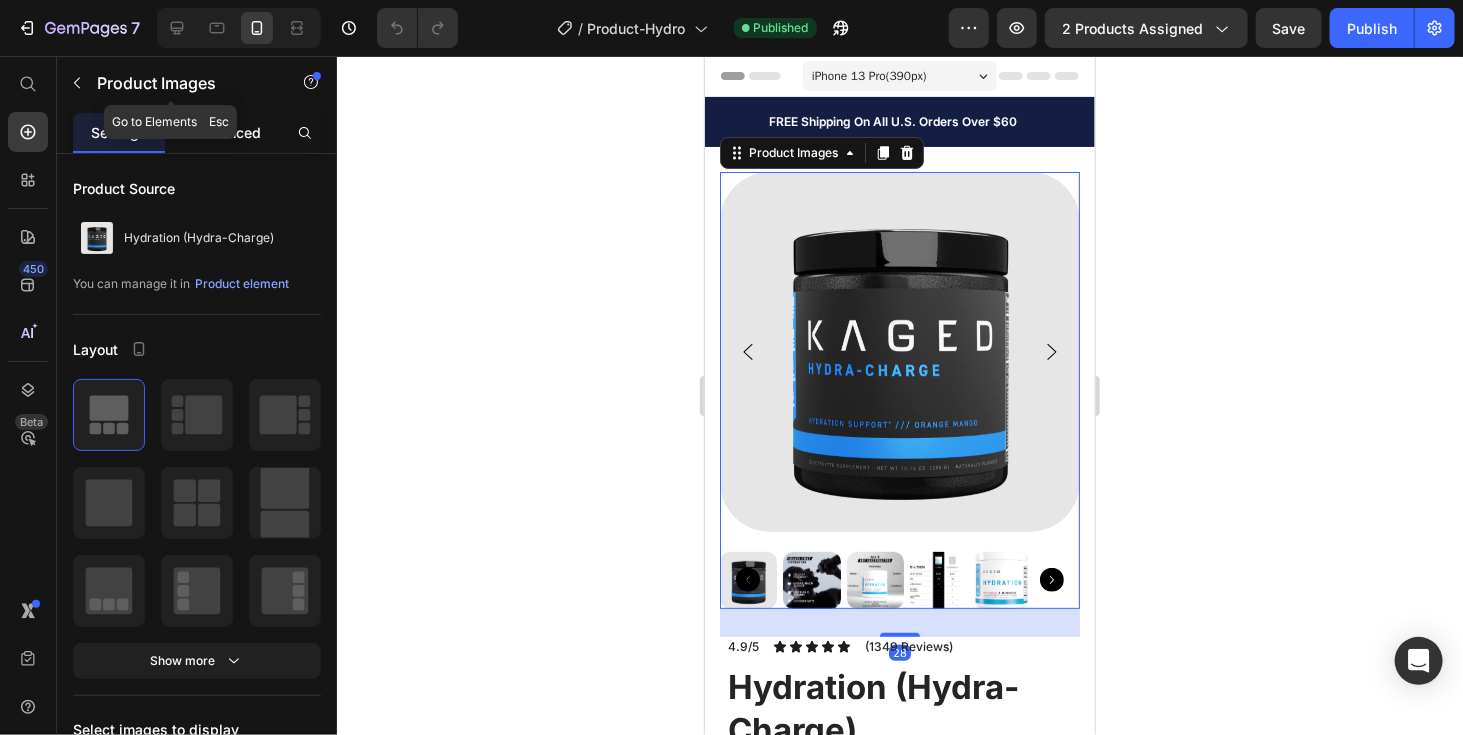 click on "Advanced" at bounding box center (227, 132) 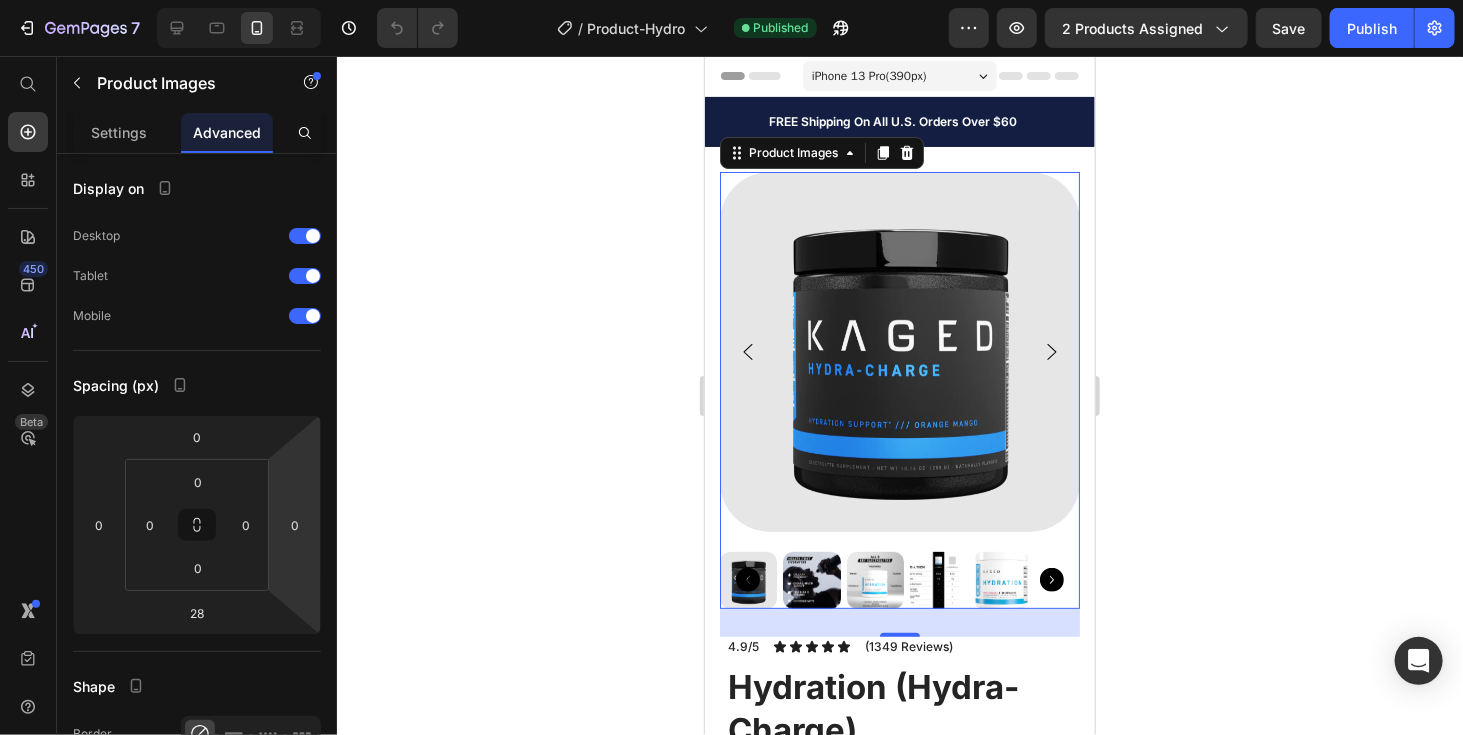 click at bounding box center [899, 389] 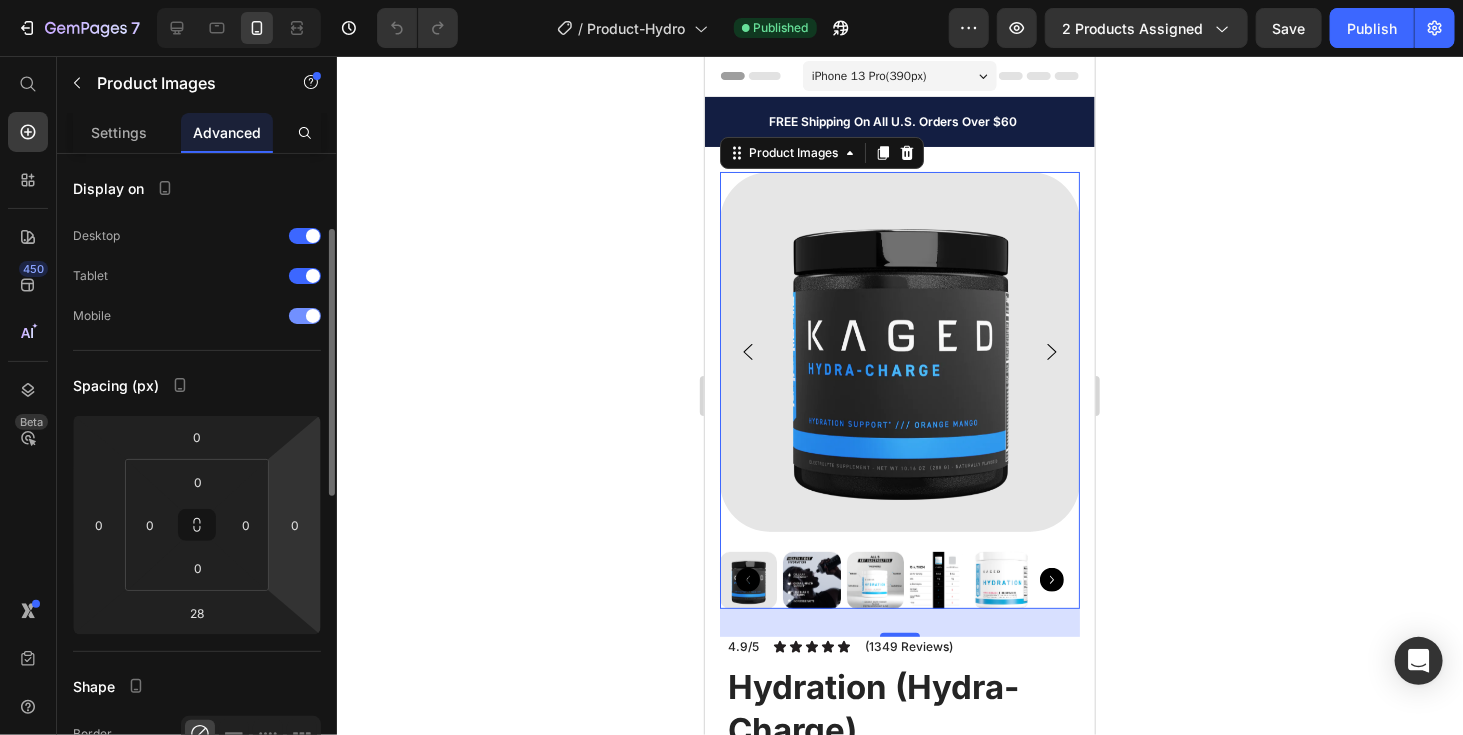 scroll, scrollTop: 103, scrollLeft: 0, axis: vertical 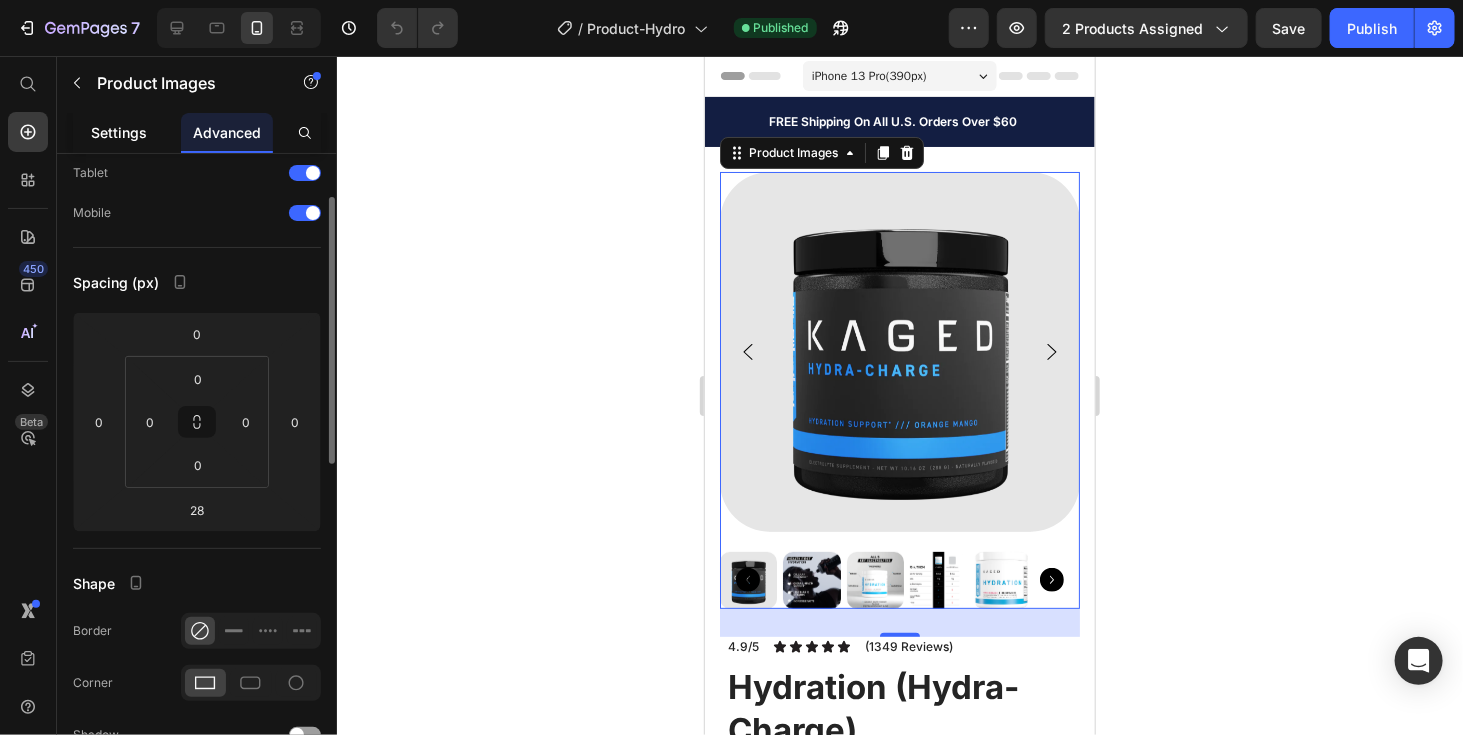 click on "Settings" at bounding box center (119, 132) 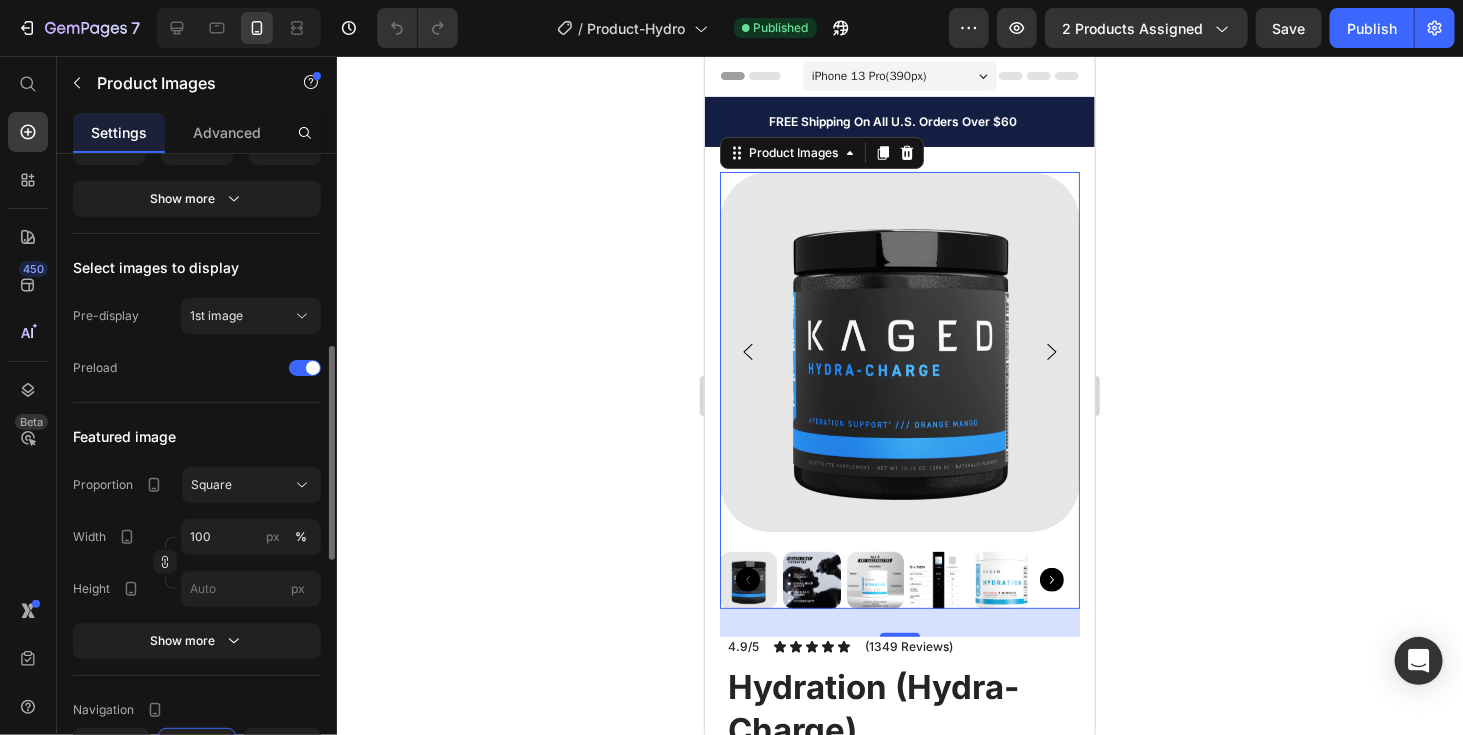 scroll, scrollTop: 490, scrollLeft: 0, axis: vertical 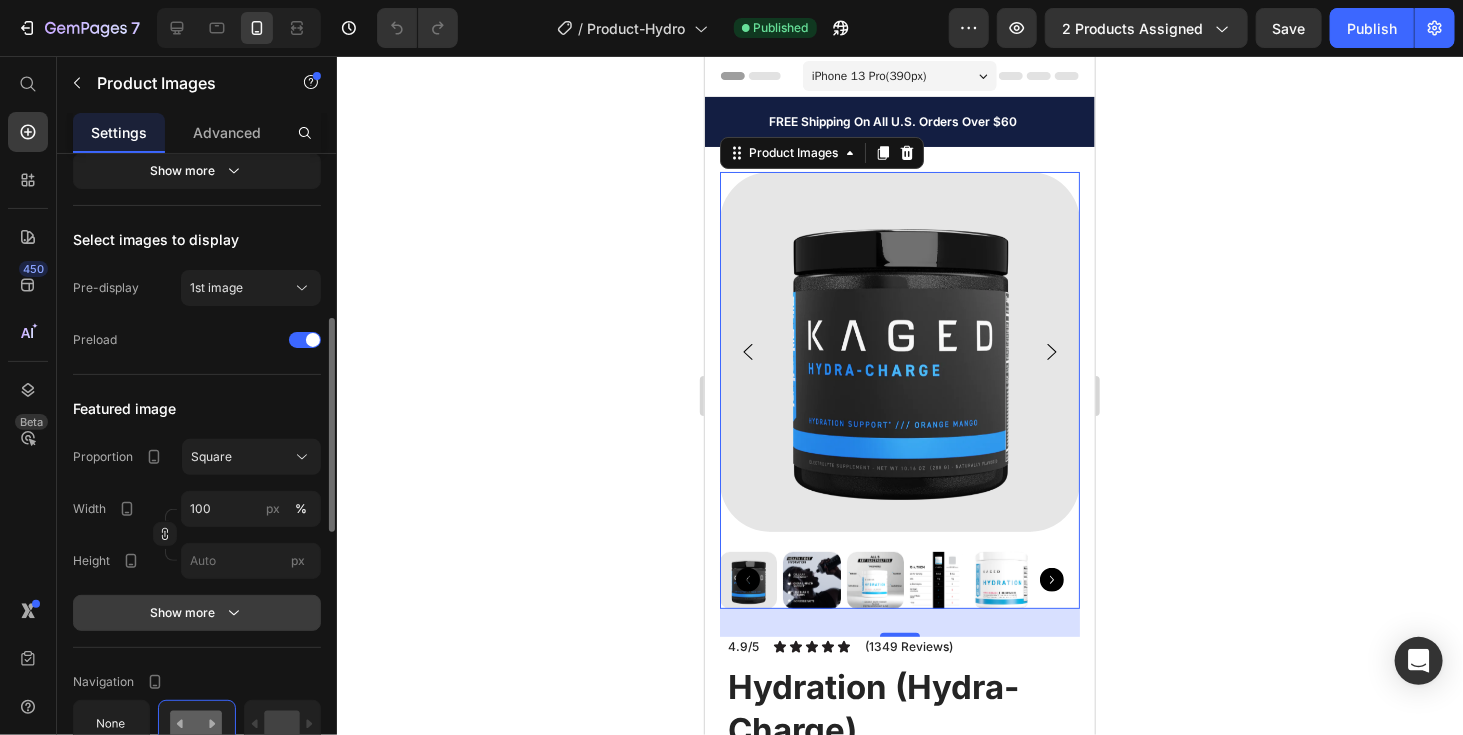 click on "Show more" at bounding box center (197, 613) 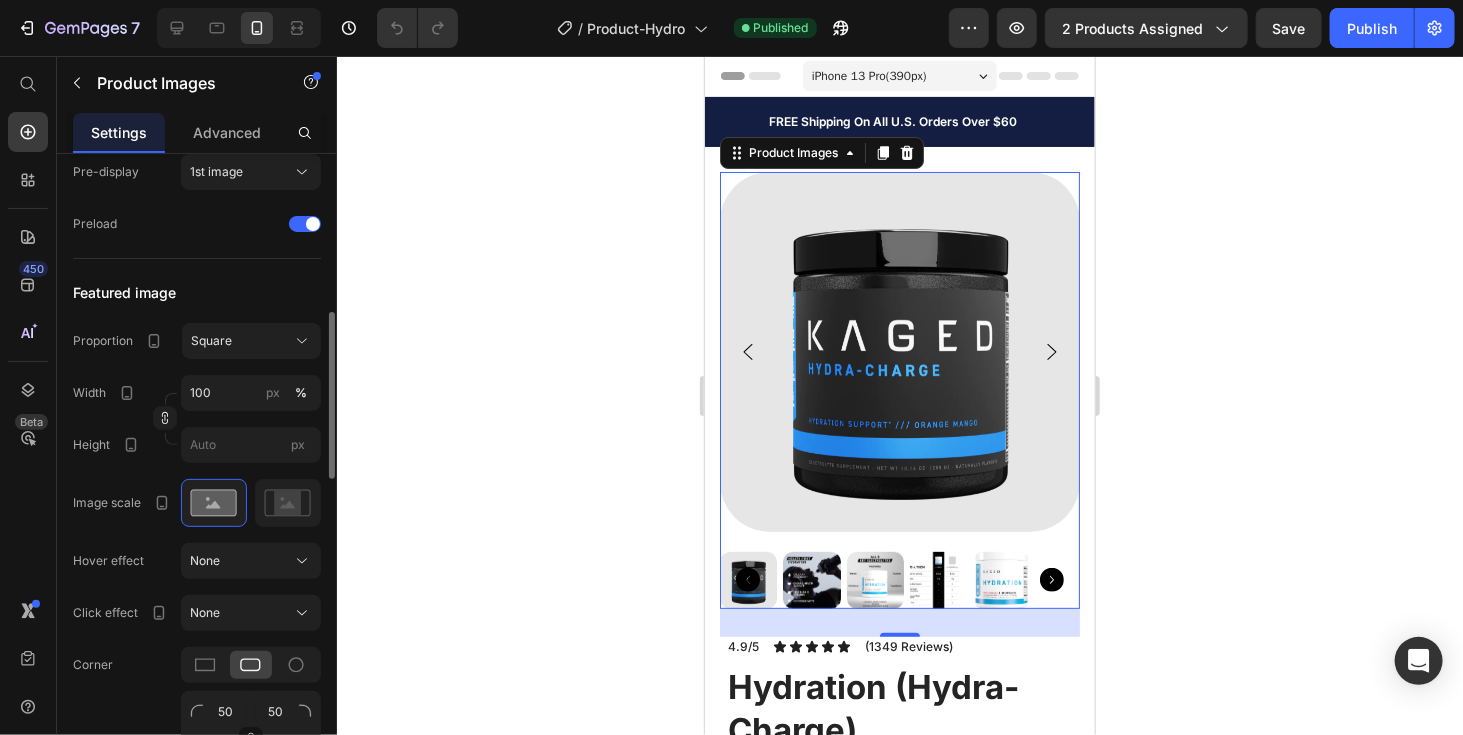 scroll, scrollTop: 607, scrollLeft: 0, axis: vertical 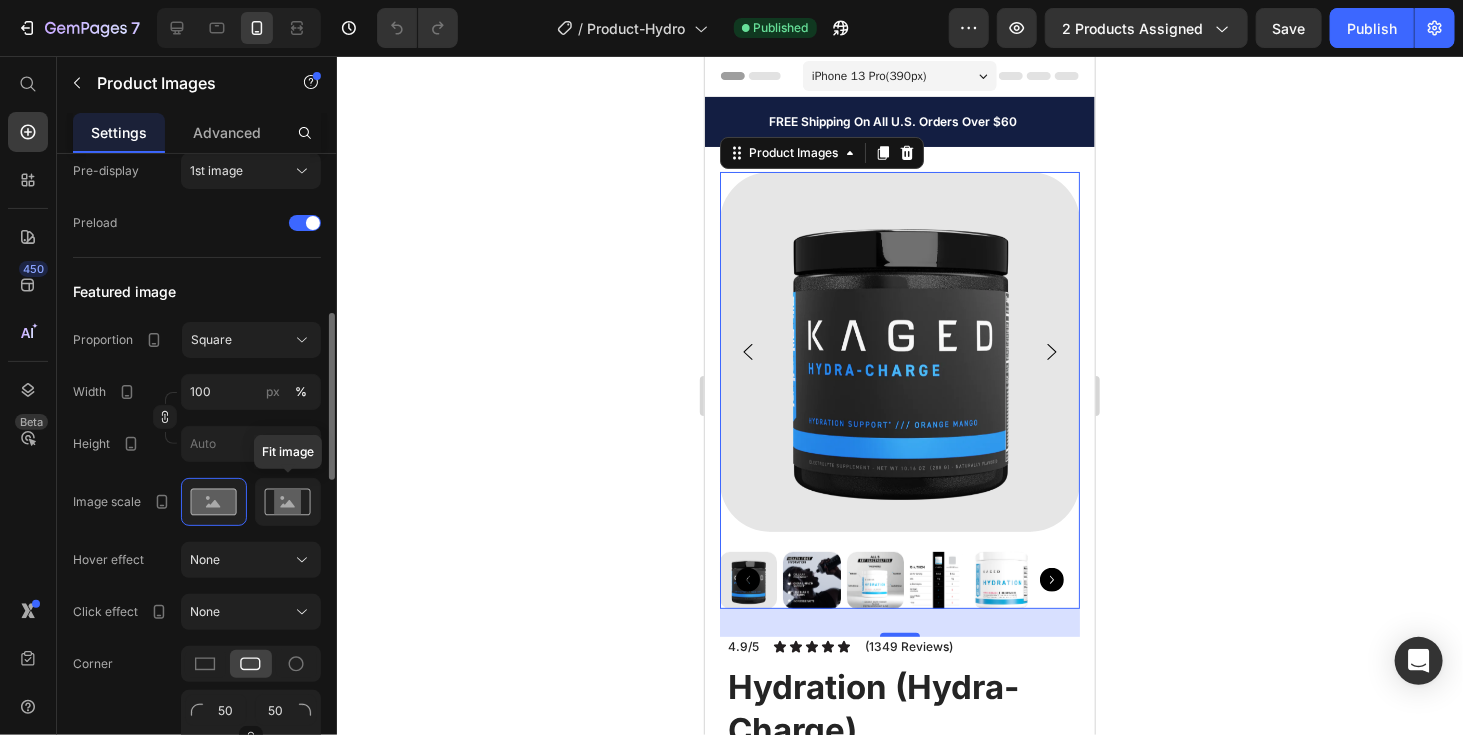 click 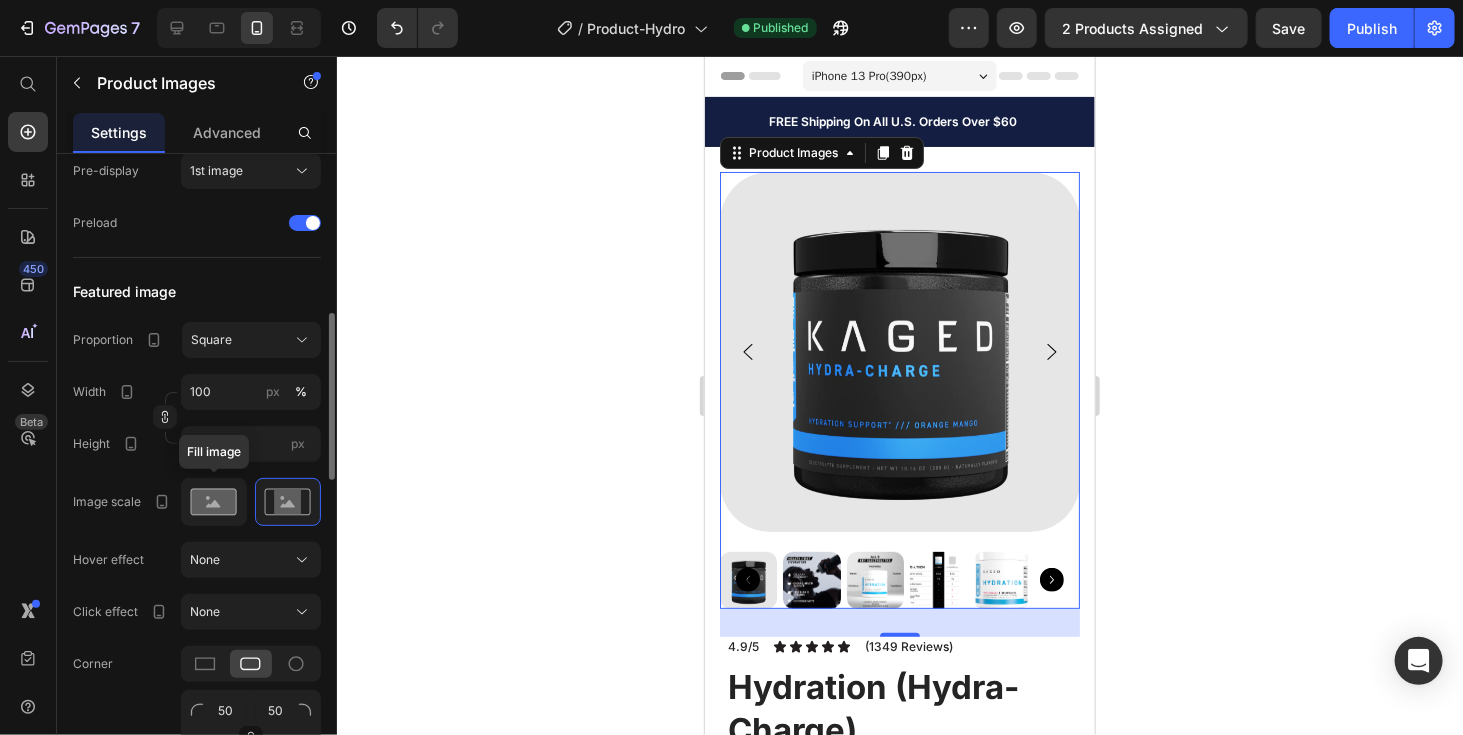 click 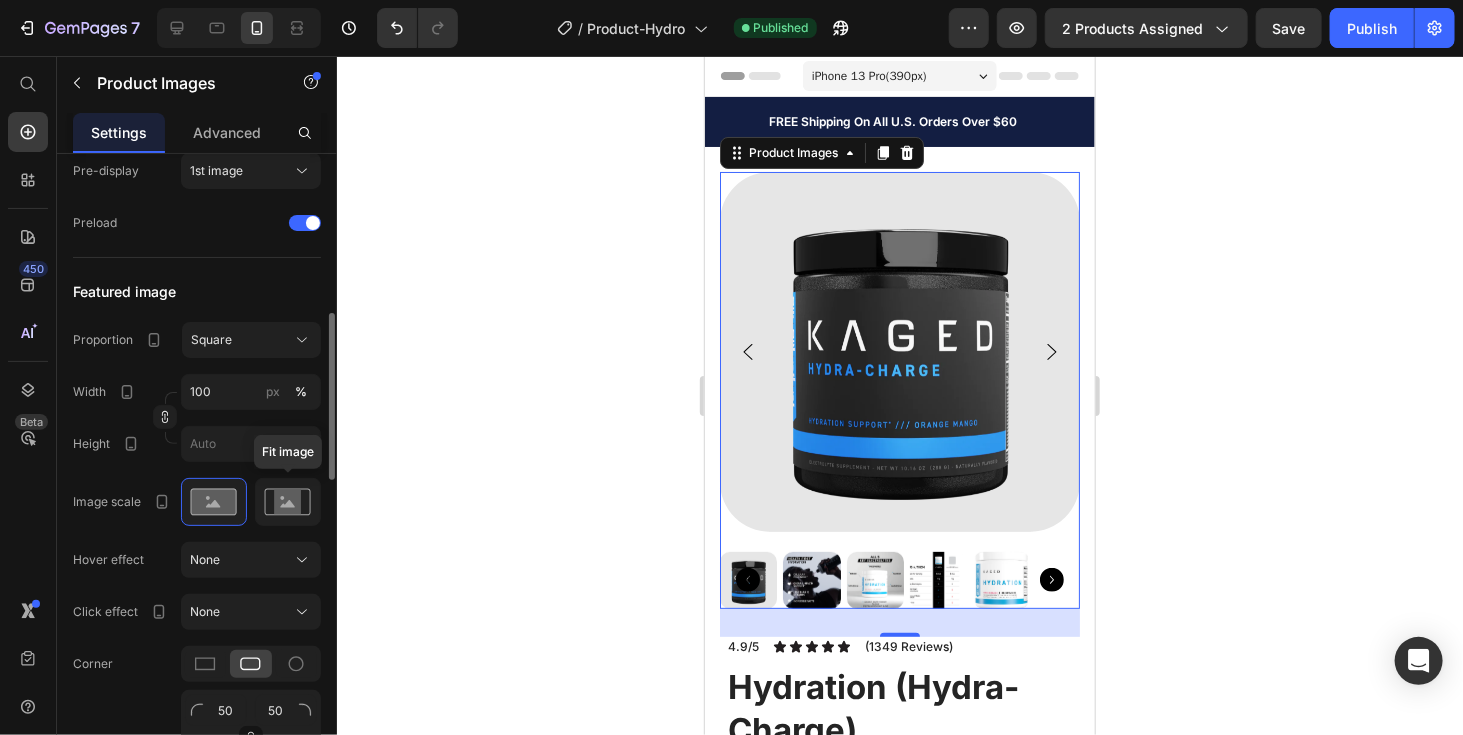 click 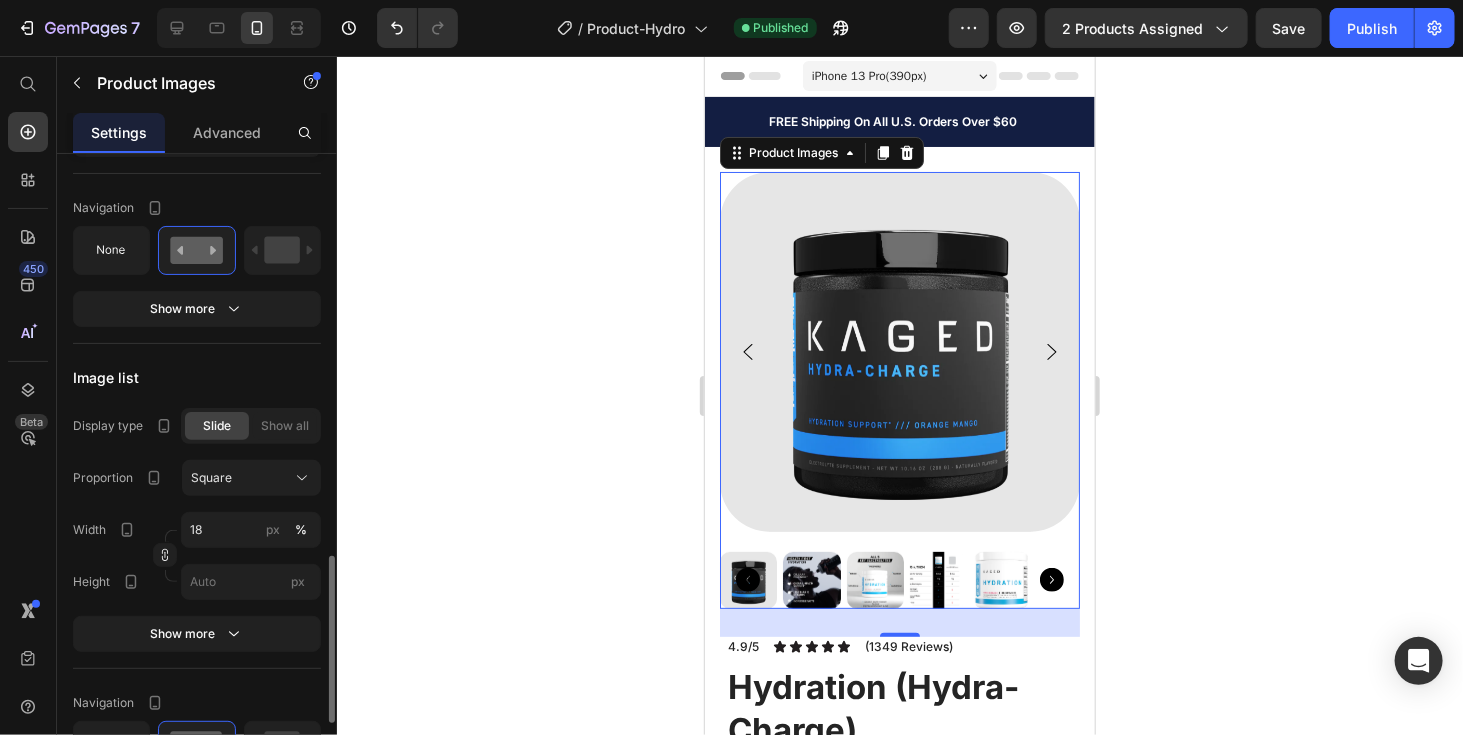 scroll, scrollTop: 1506, scrollLeft: 0, axis: vertical 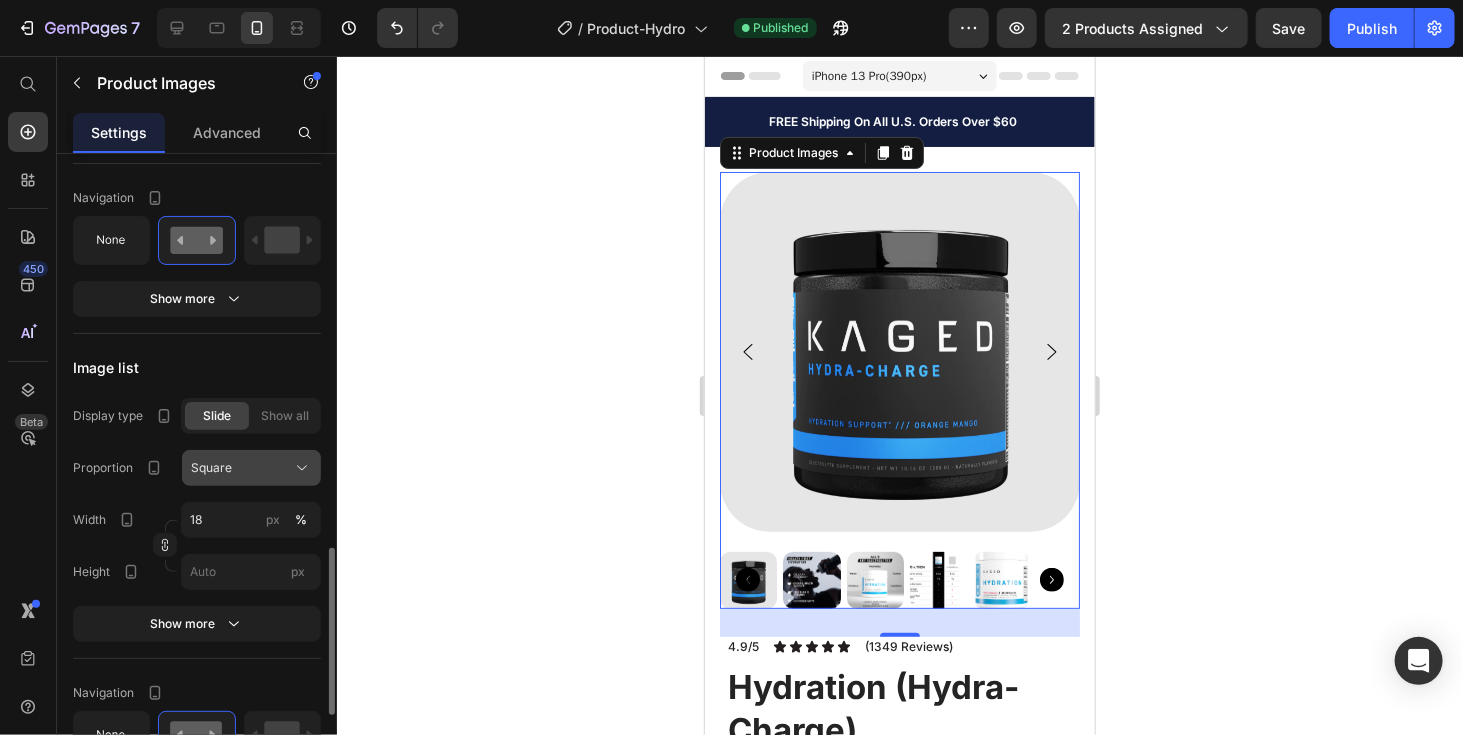 click on "Square" at bounding box center (251, 468) 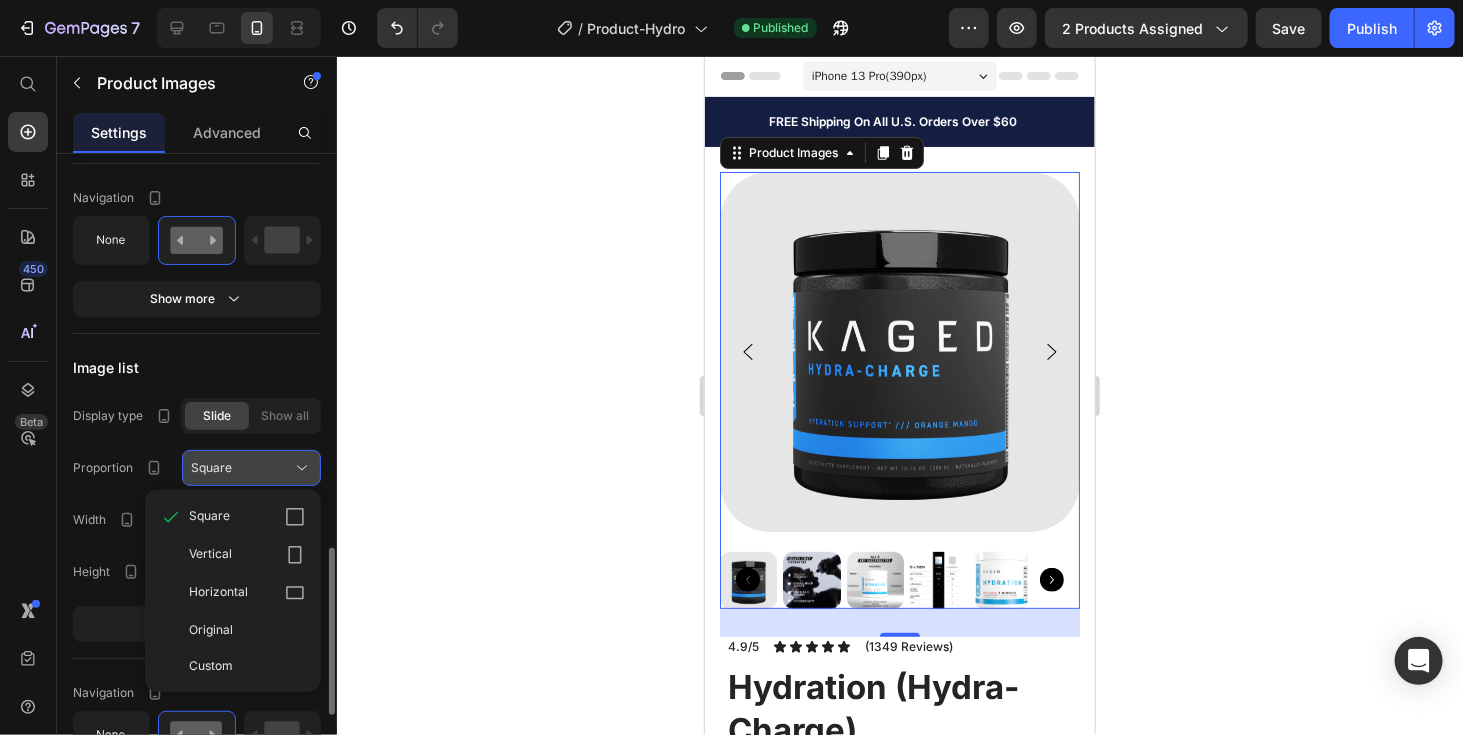 click on "Square" 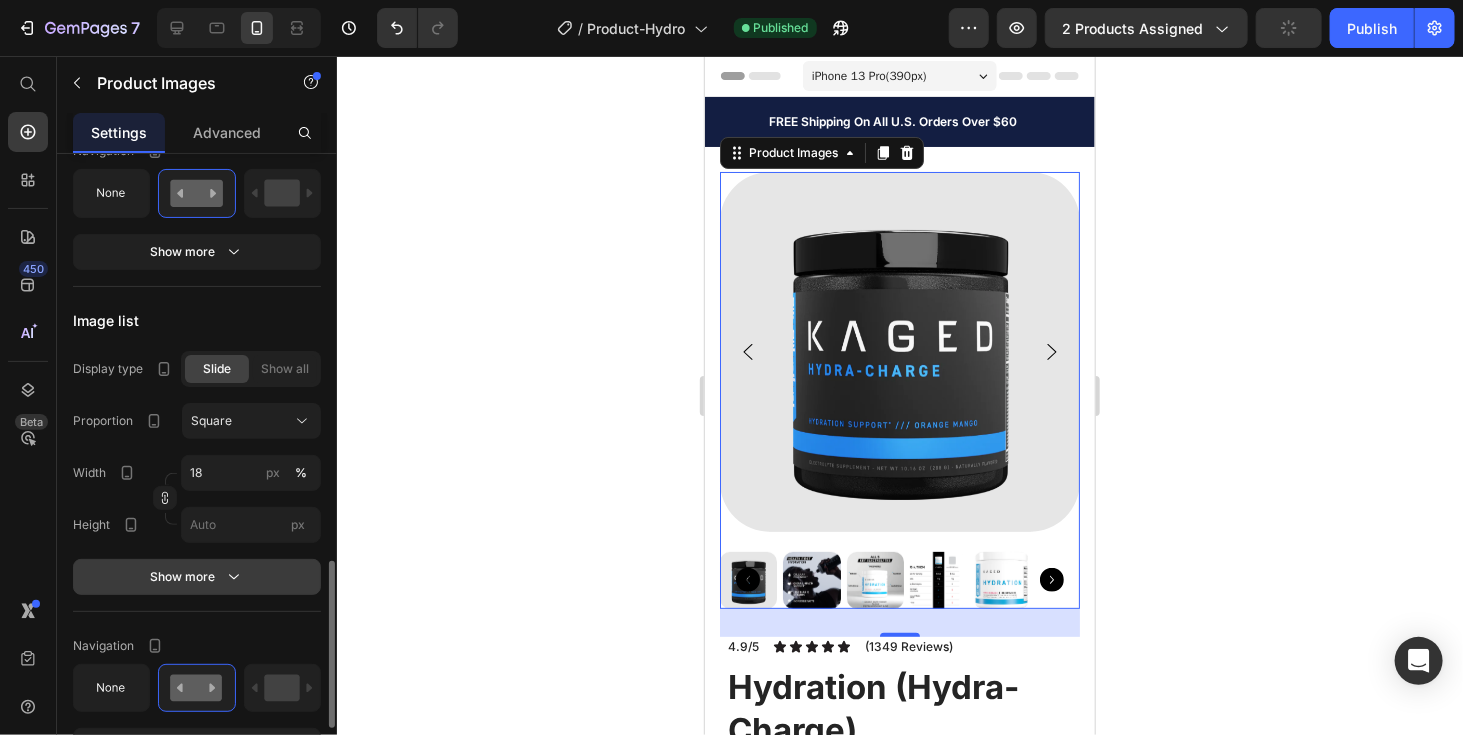 click on "Show more" at bounding box center [197, 577] 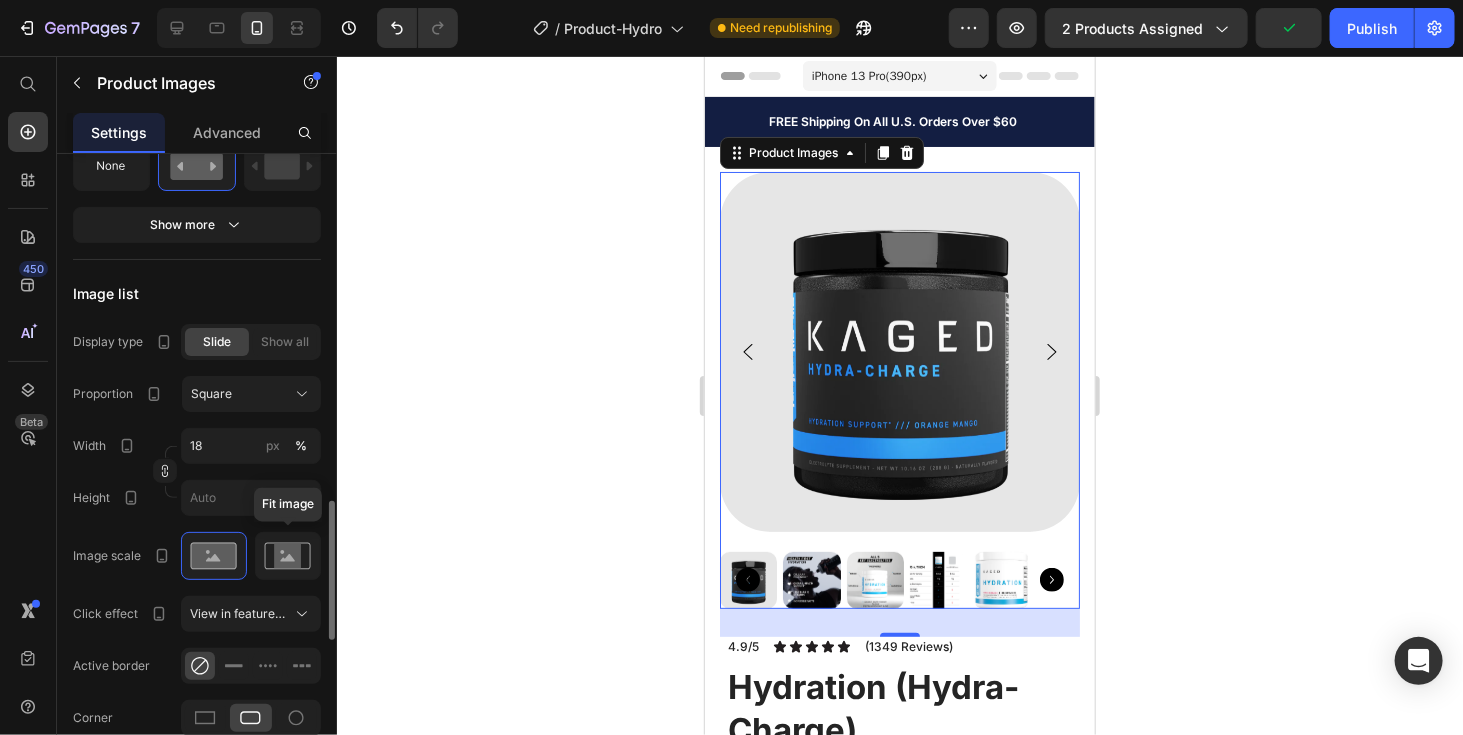 scroll, scrollTop: 1581, scrollLeft: 0, axis: vertical 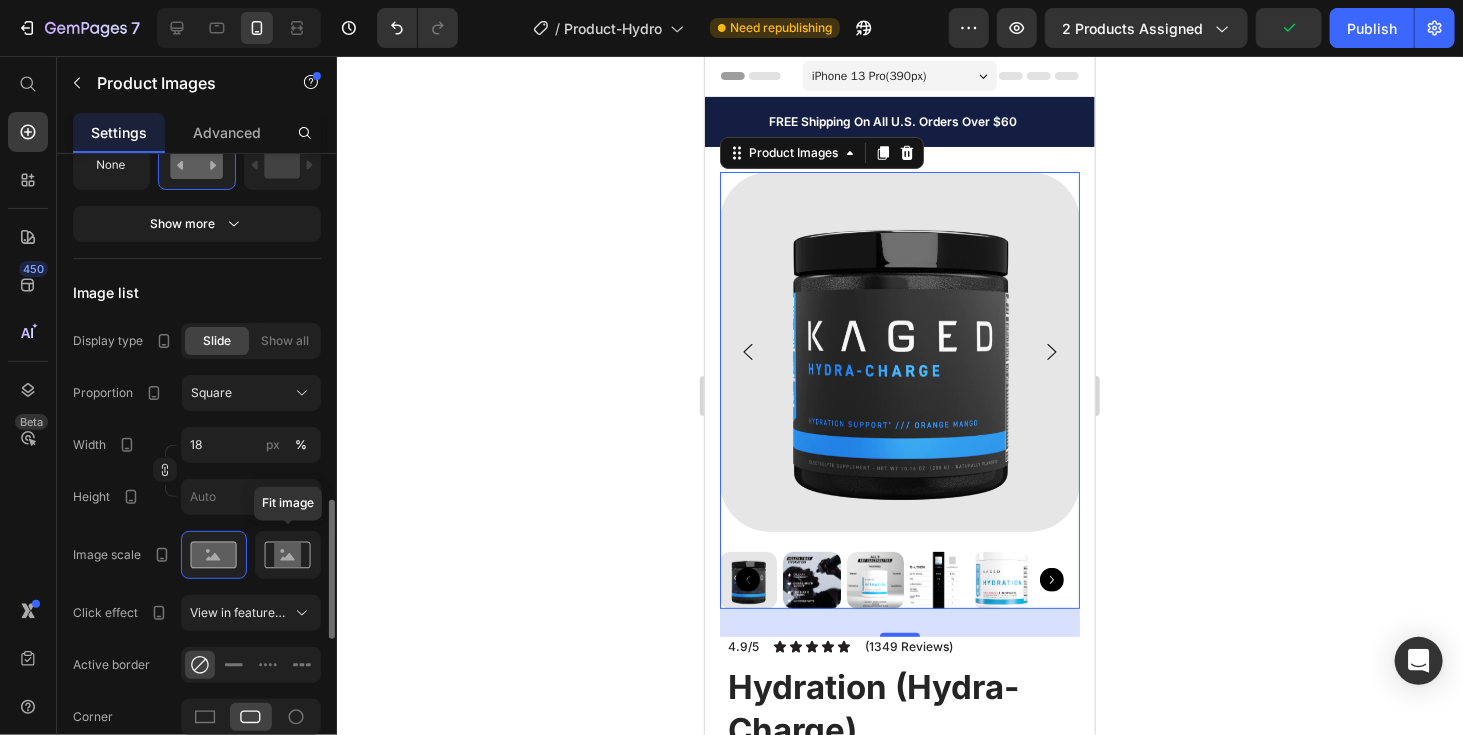 click 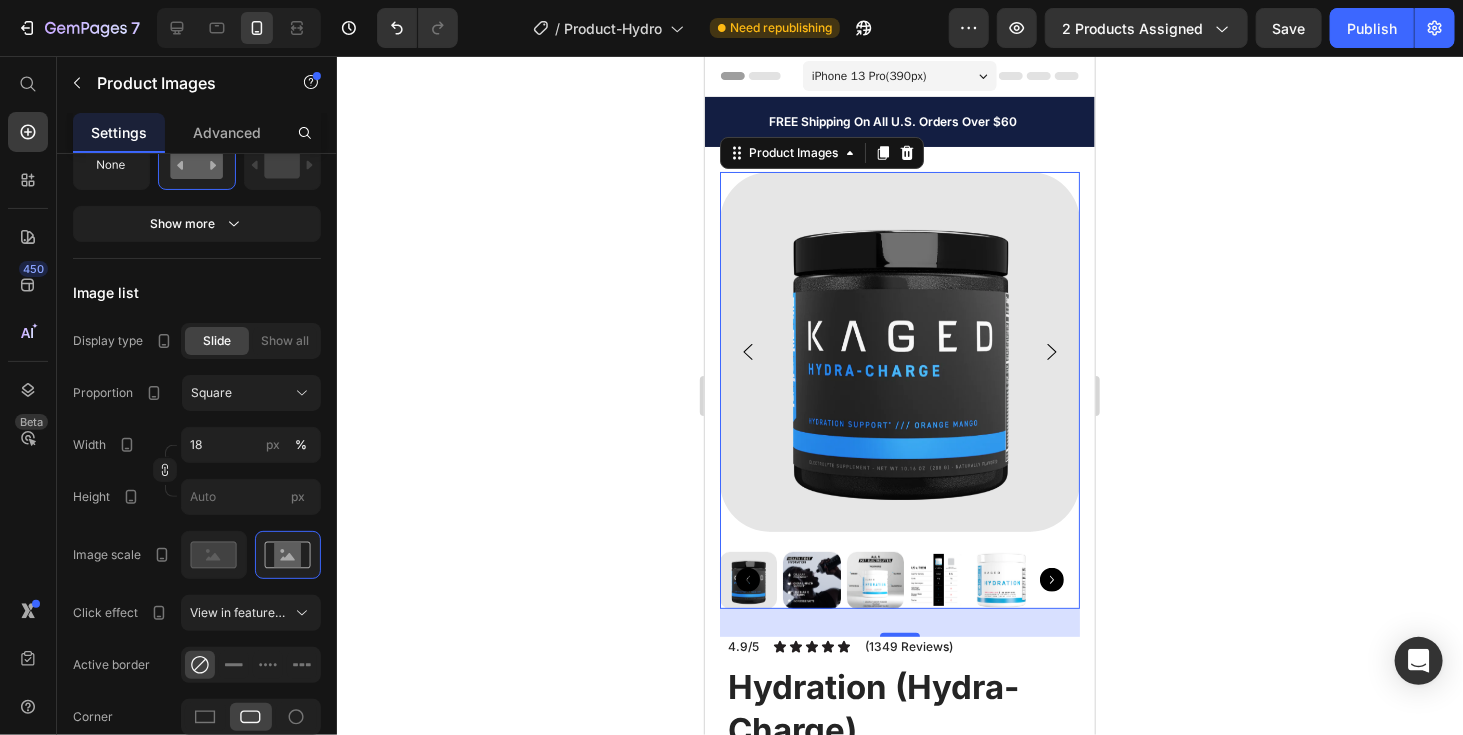 click 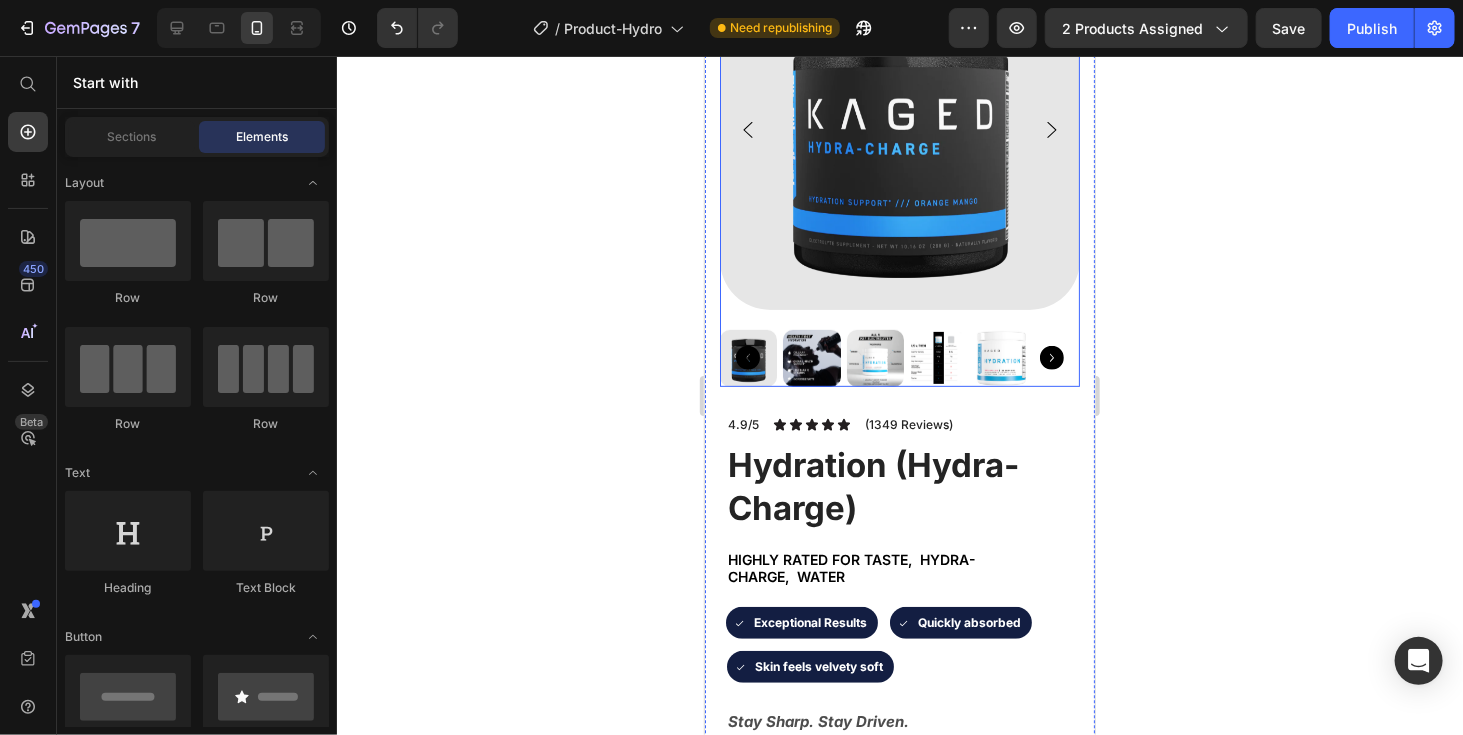 scroll, scrollTop: 225, scrollLeft: 0, axis: vertical 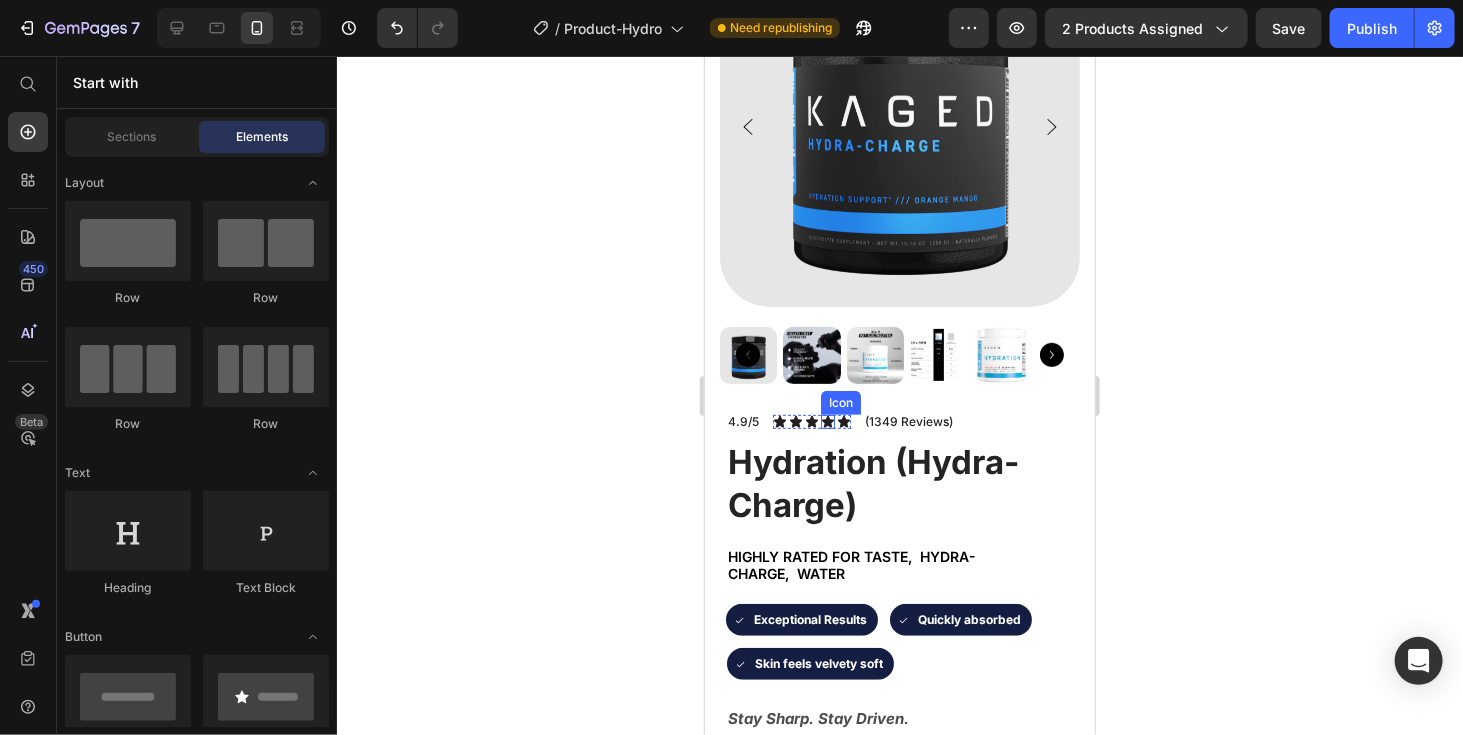 click on "Icon Icon Icon Icon Icon Icon List" at bounding box center (811, 421) 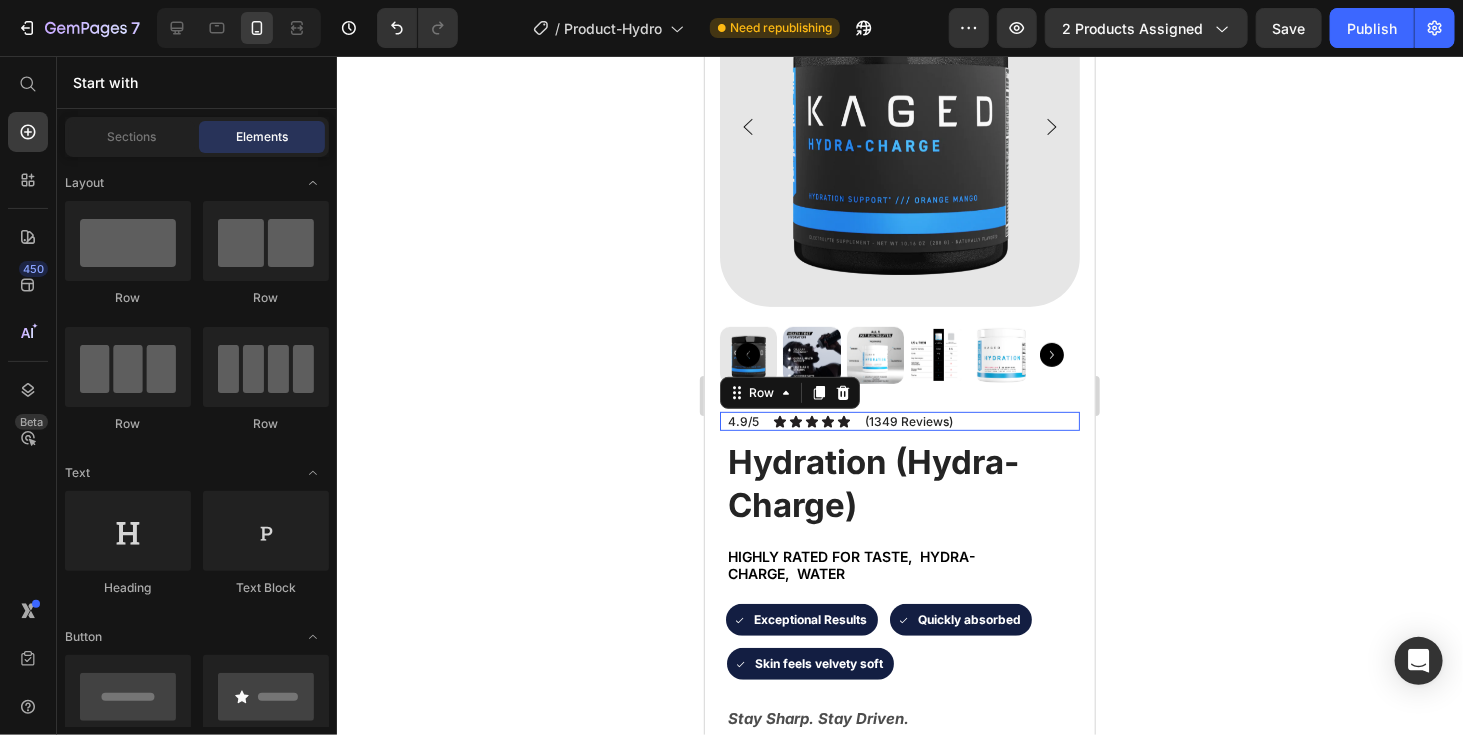 scroll, scrollTop: 0, scrollLeft: 0, axis: both 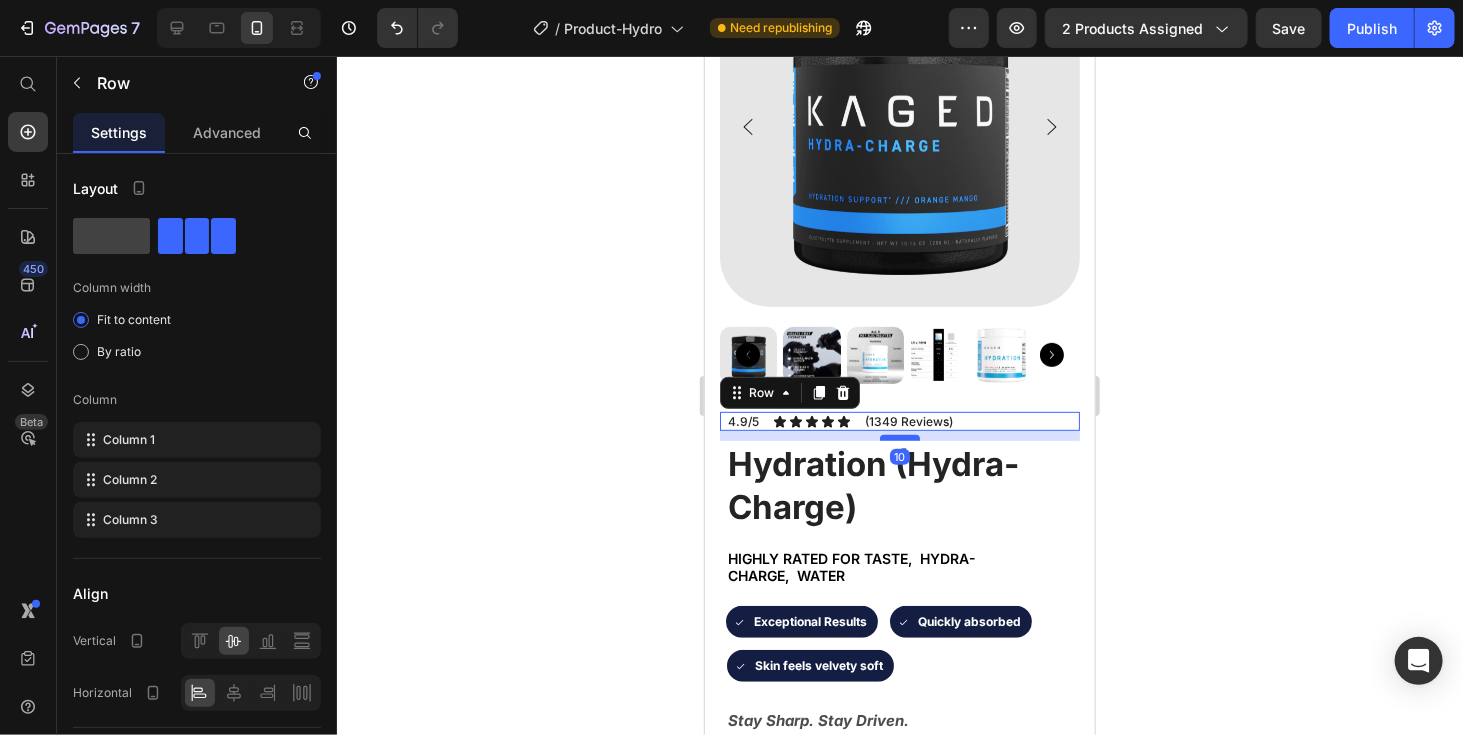 click at bounding box center [899, 437] 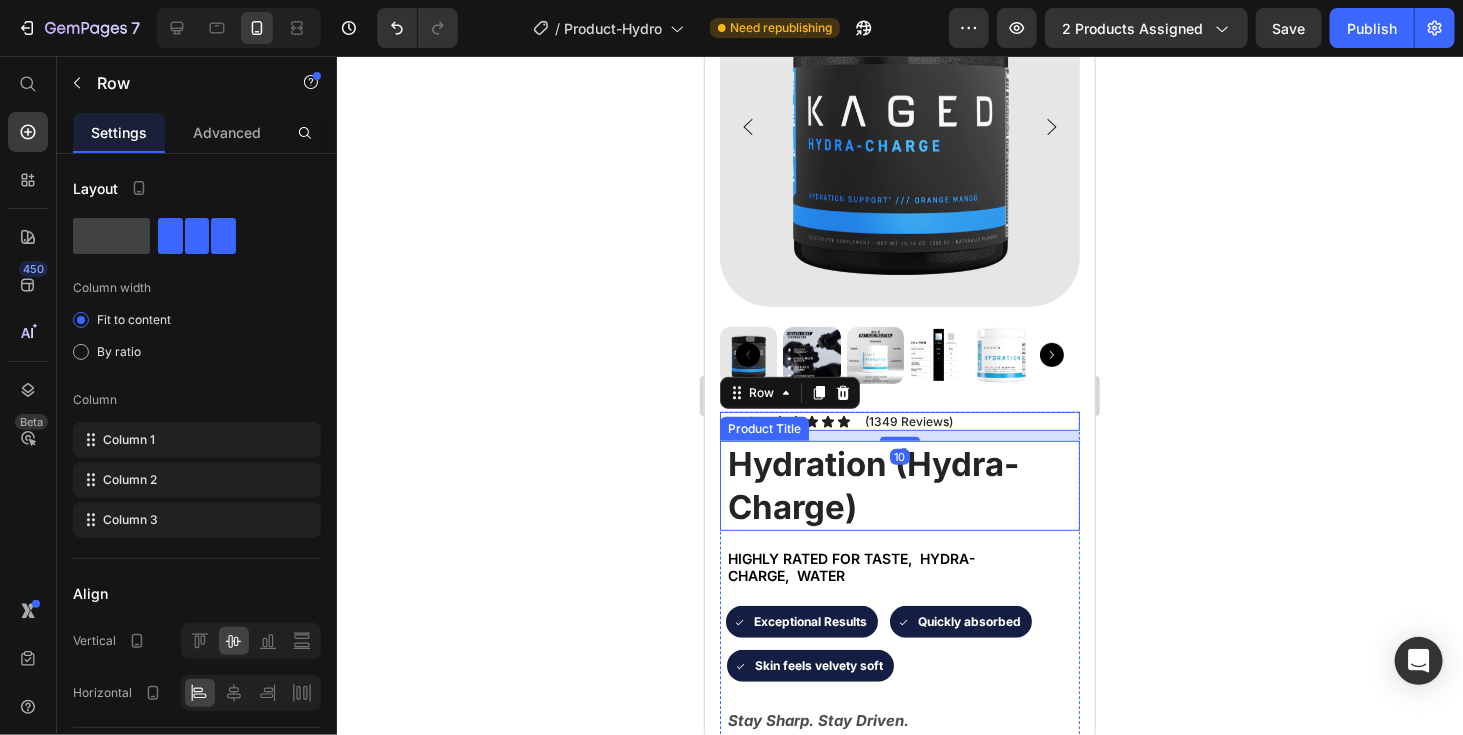 click on "Hydration (Hydra-Charge)" at bounding box center (902, 485) 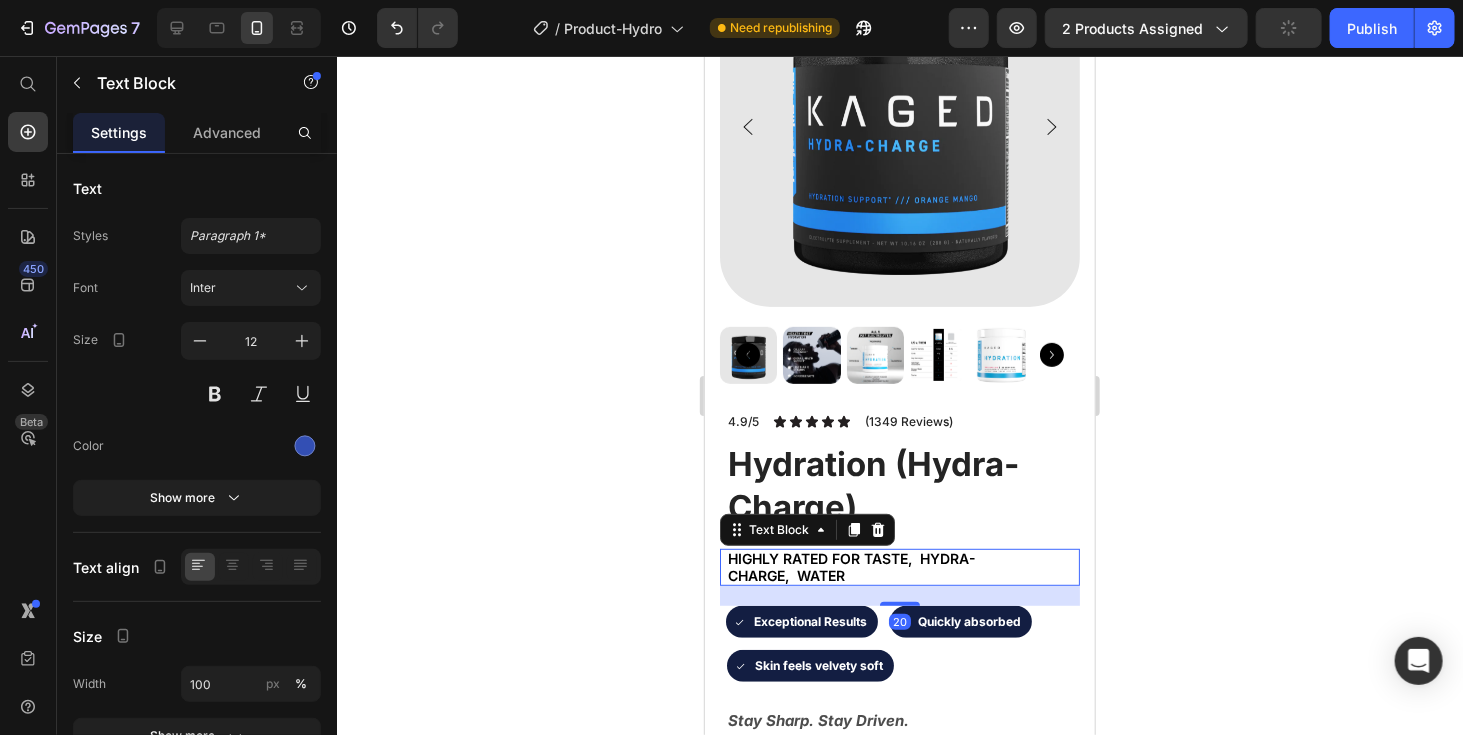 click on "Hydration (Hydra-Charge)" at bounding box center [902, 485] 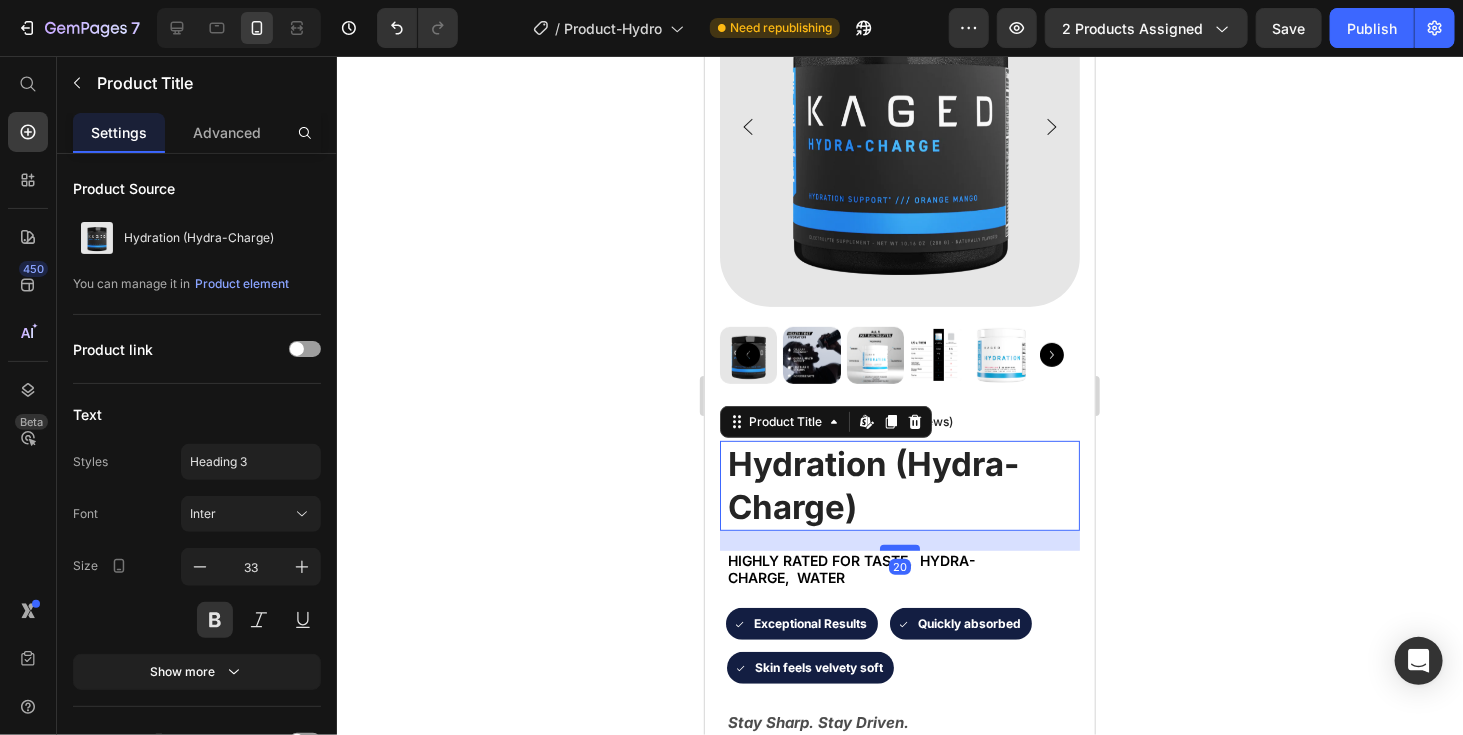click at bounding box center (899, 547) 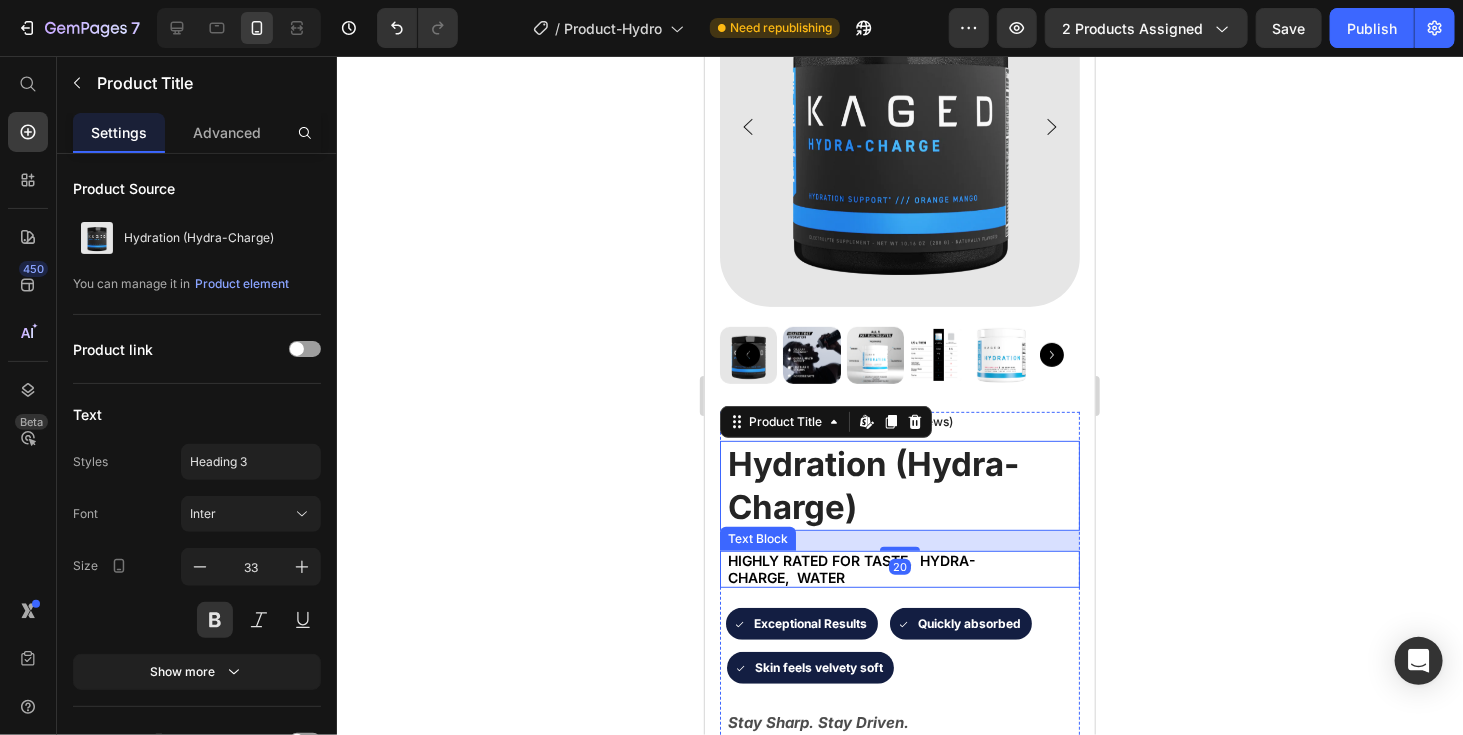 click on "charge,  water" at bounding box center (785, 576) 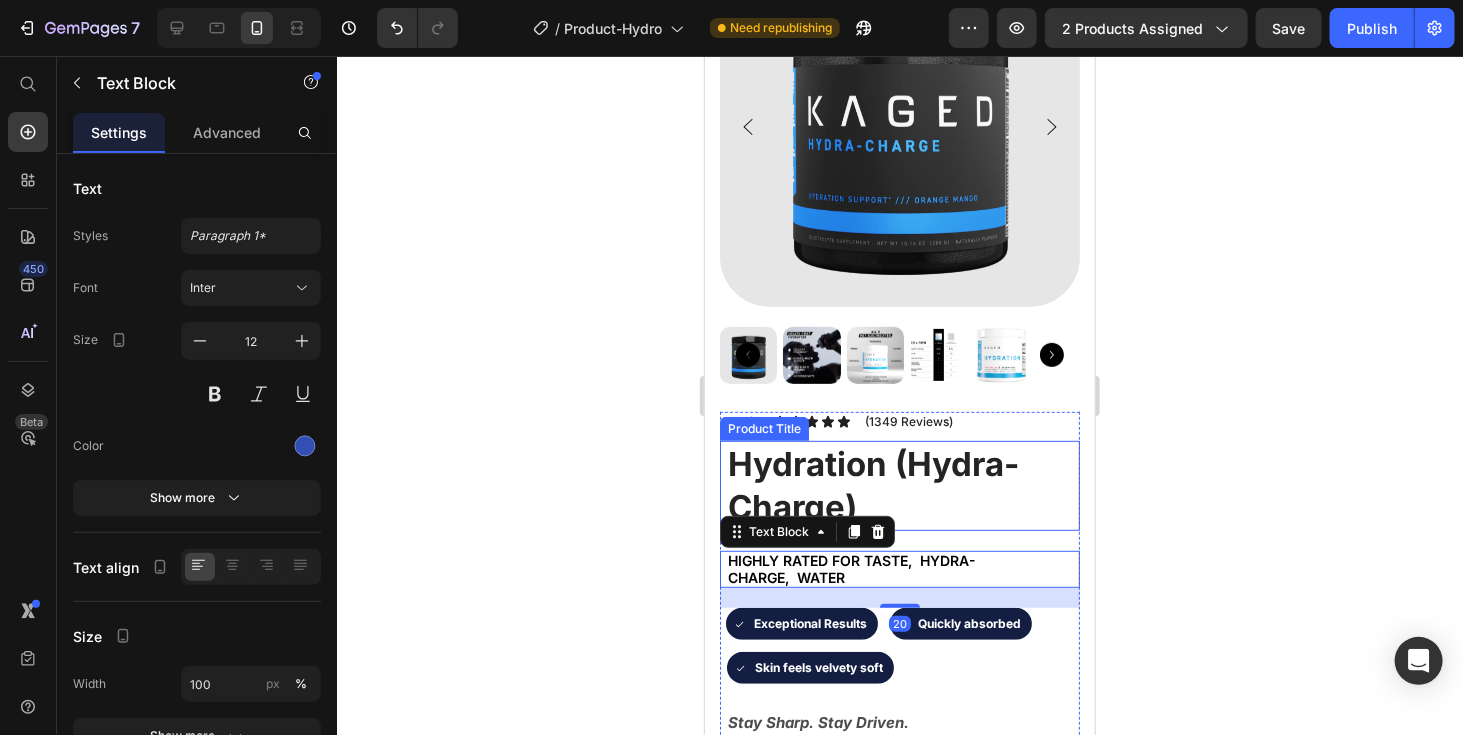 click on "Hydration (Hydra-Charge)" at bounding box center [902, 485] 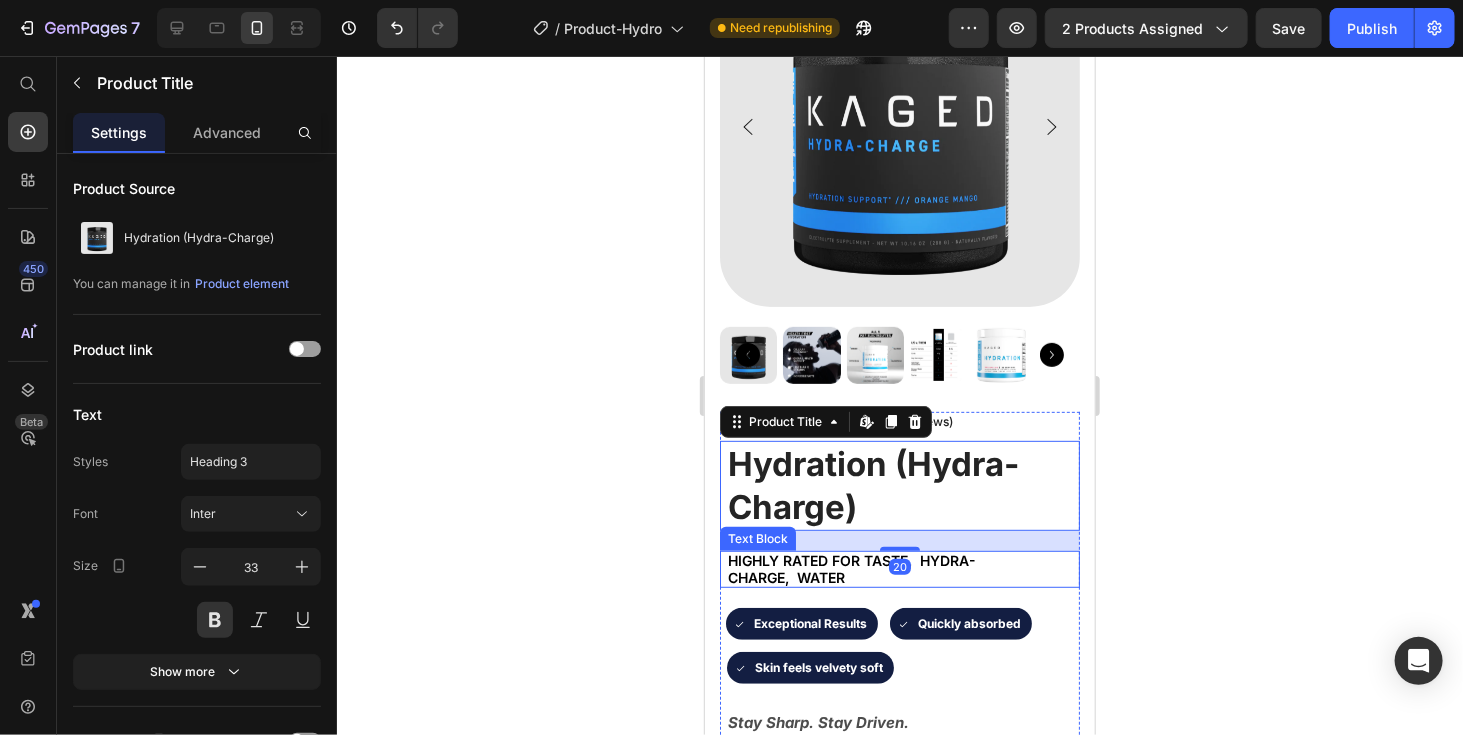 click on "charge,  water" at bounding box center (902, 577) 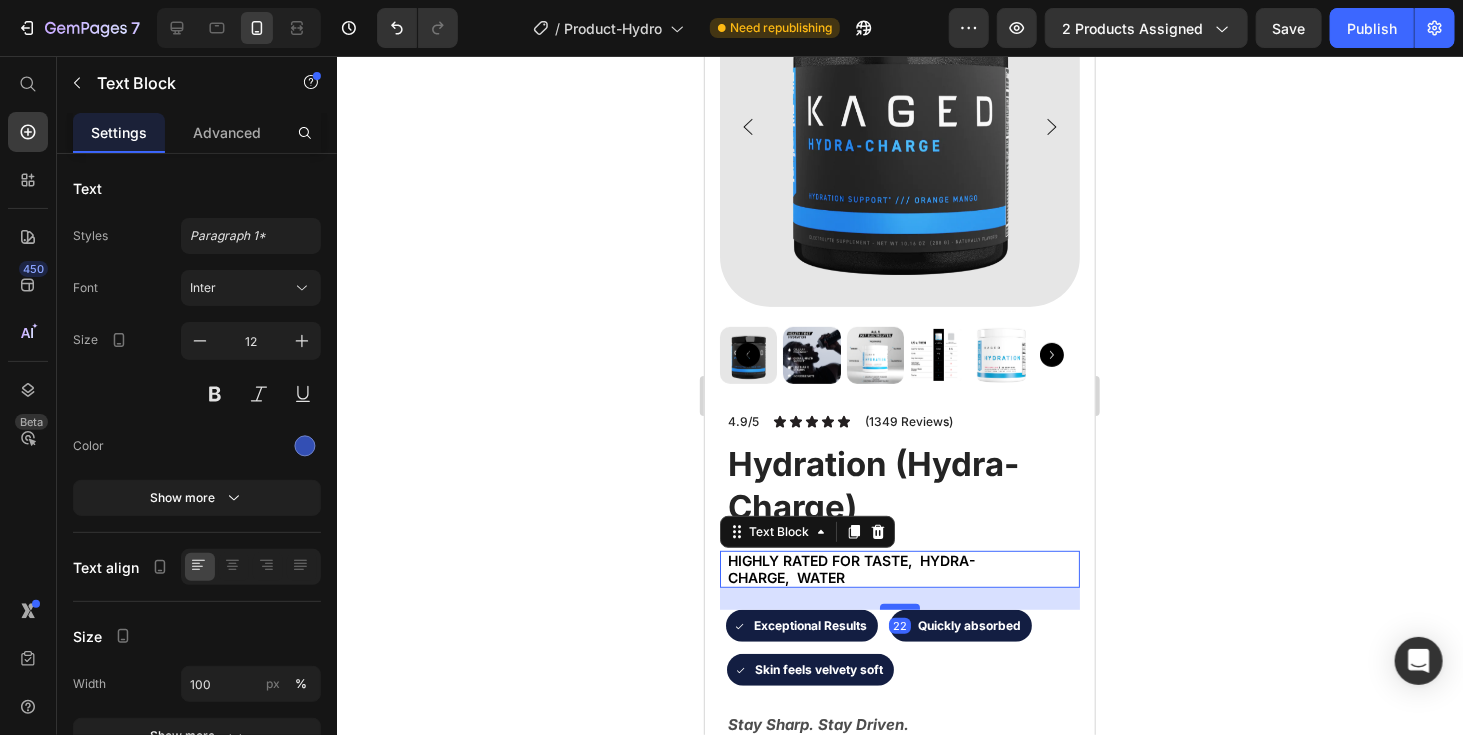 click at bounding box center (899, 606) 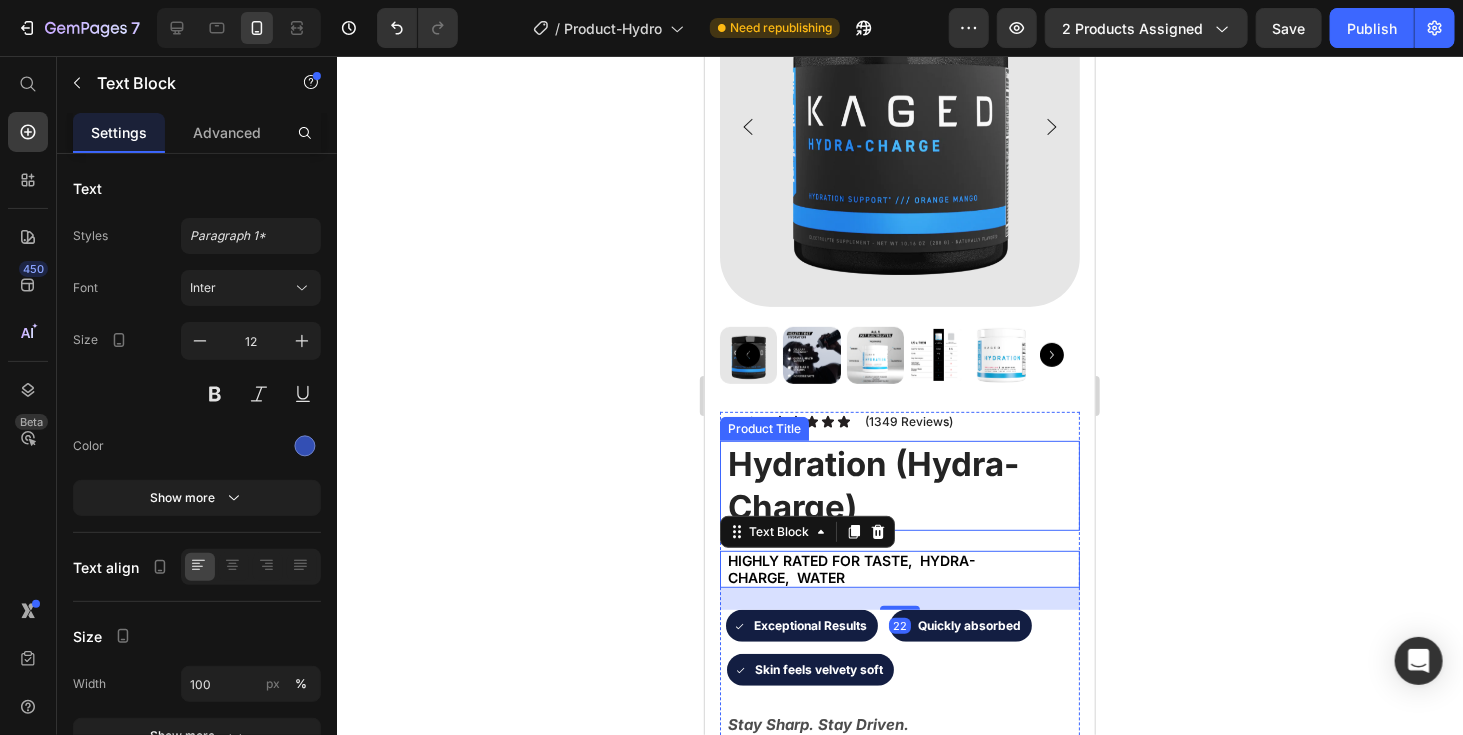 click 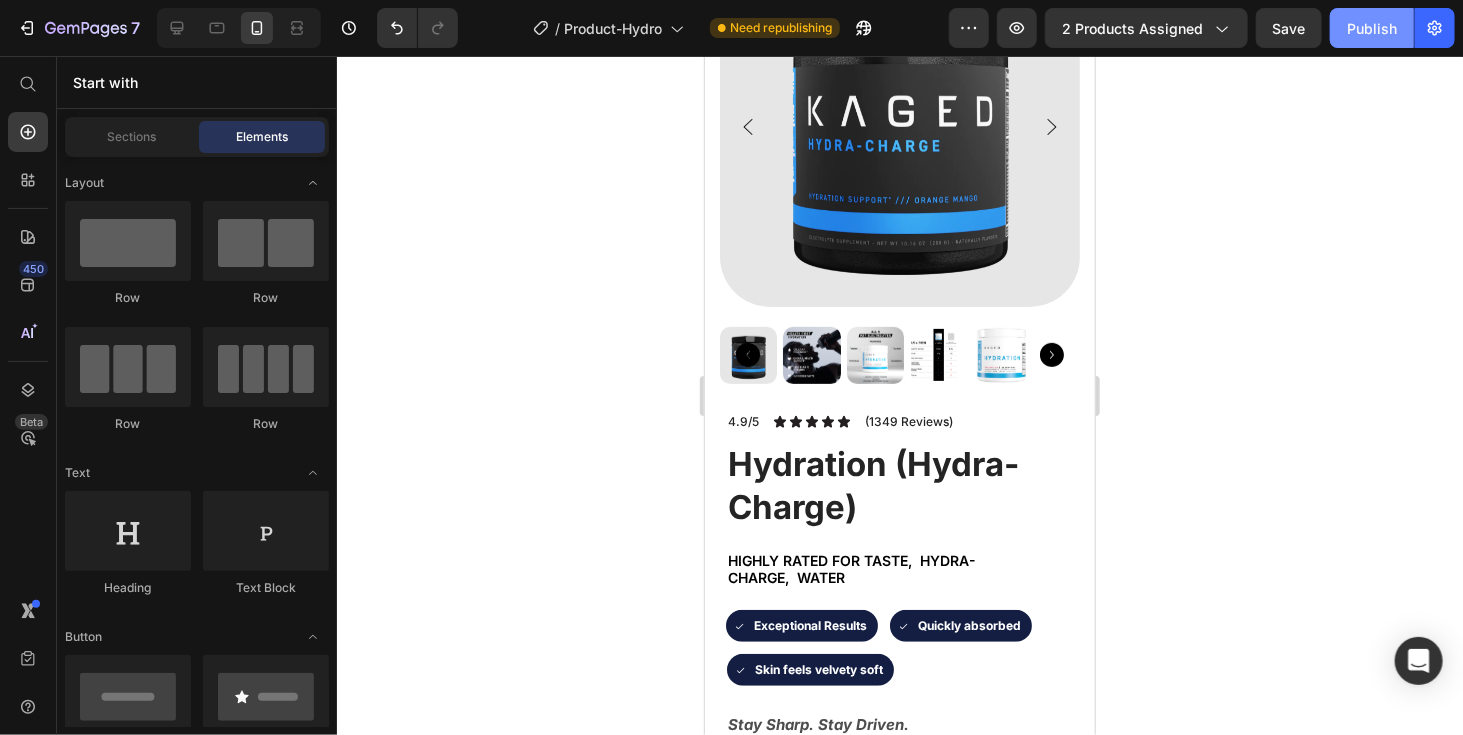 click on "Publish" at bounding box center [1372, 28] 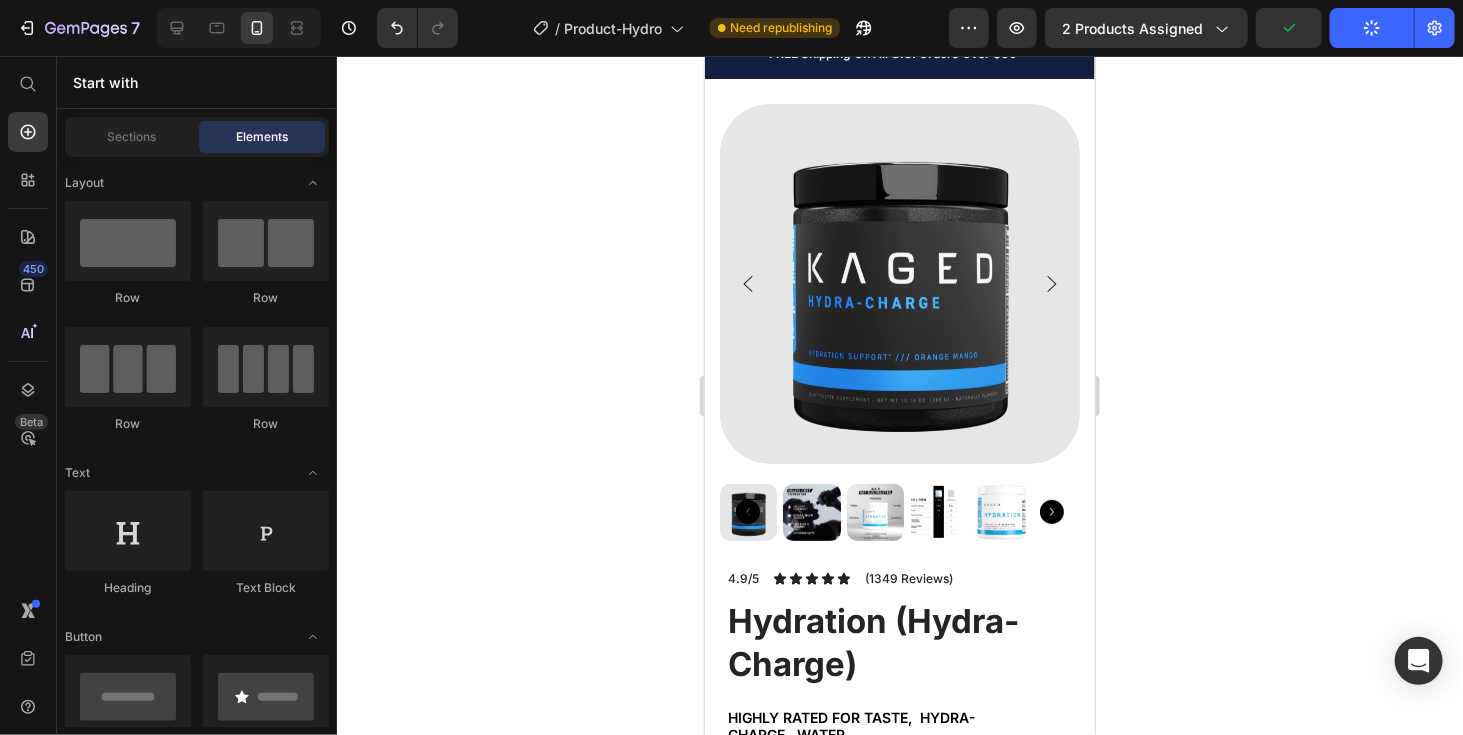 scroll, scrollTop: 0, scrollLeft: 0, axis: both 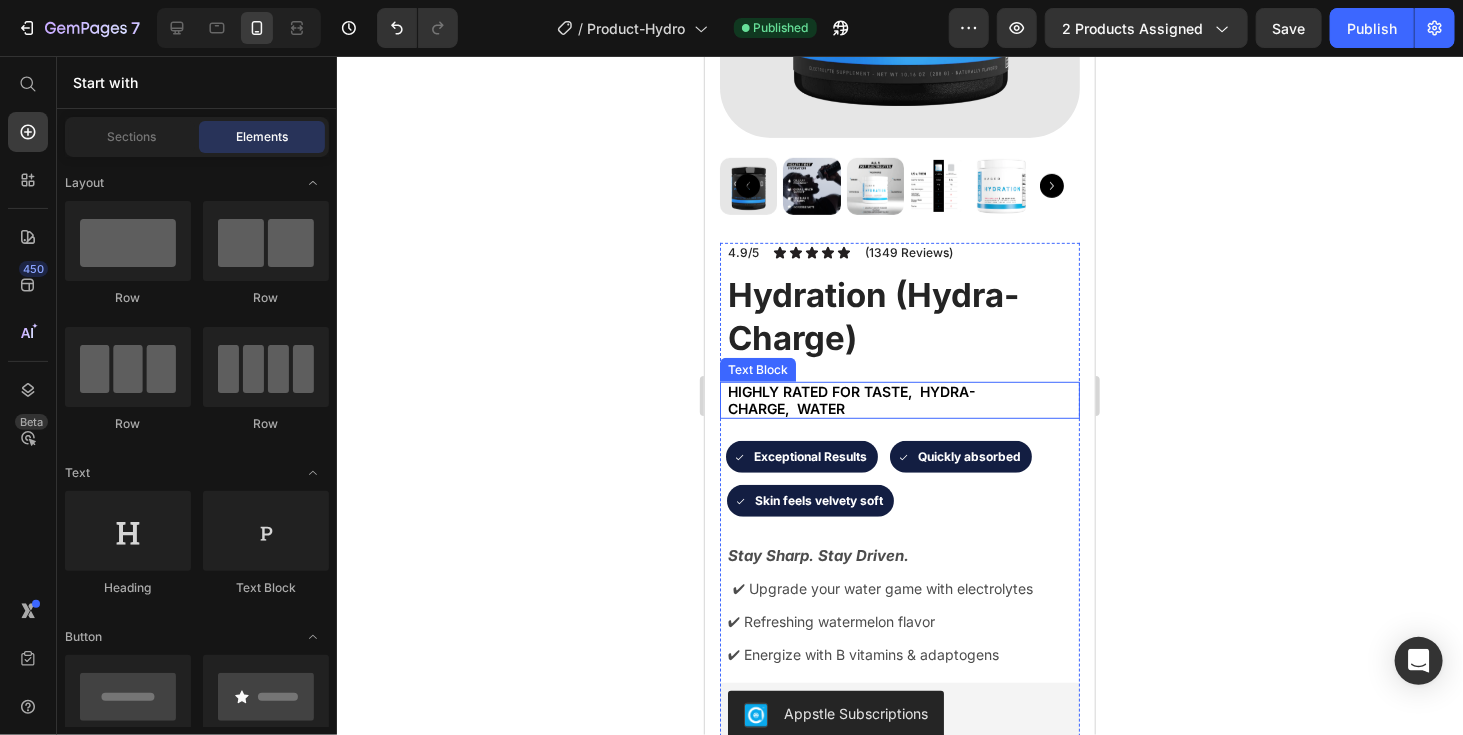 click on "HIGHLY RATED FOR Taste,  hydra-" at bounding box center [851, 390] 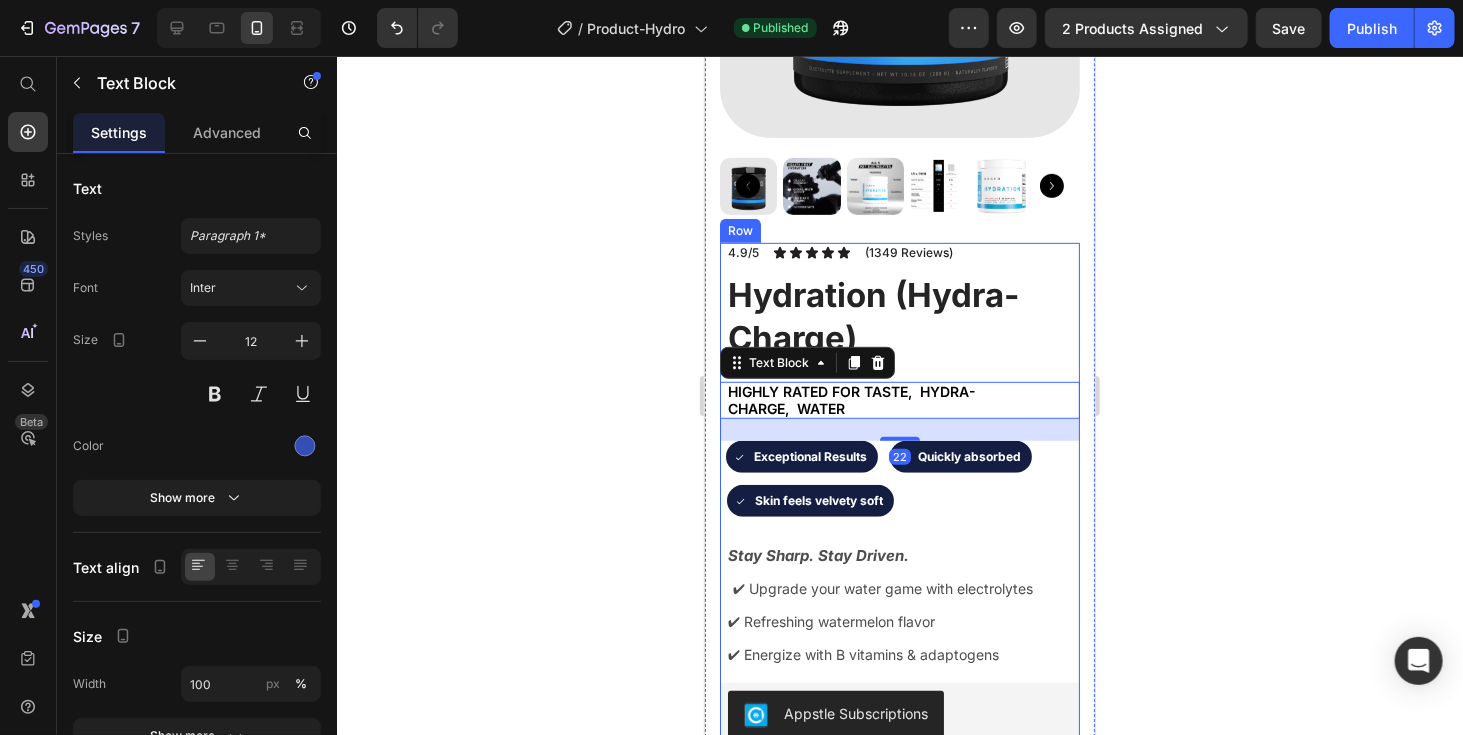 click on "Hydration (Hydra-Charge)" at bounding box center (902, 316) 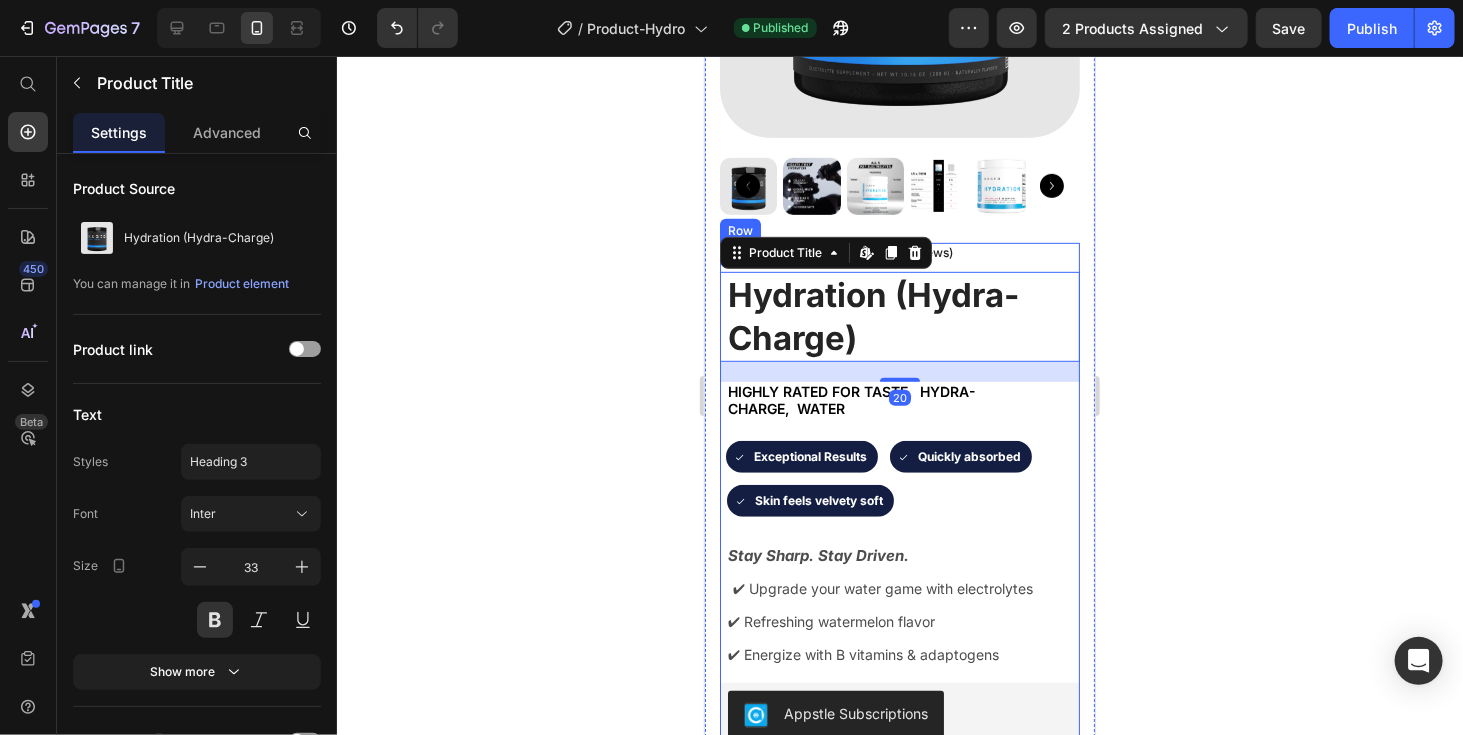 click on "4.9/5 Text Block Icon Icon Icon Icon Icon Icon List (1349 Reviews) Text Block Row Hydration (Hydra-Charge) Product Title   Edit content in Shopify 20 • HIGHLY RATED FOR Taste,  hydra-charge,  water Text Block •   HIGHLY RATED FOR Taste,  hydra-charge,  water Text Block HIGHLY RATED FOR Taste,  hydra- charge,  water Text Block
Icon Exceptional Results Text Block Row
Icon Quickly absorbed Text Block Row Row
Icon Skin feels velvety soft Text Block Row Row Stay Sharp. Stay Driven.    ✔ Upgrade your water game with electrolytes    ✔ Refreshing watermelon flavor    ✔ Energize with B vitamins & adaptogens Text Block Stay Sharp. Stay Driven.     ✔ Upgrade your water game with electrolytes    ✔ Refreshing watermelon flavor    ✔ Energize with B vitamins & adaptogens Text Block Appstle Subscriptions Appstle Subscriptions Seal Subscriptions Seal Subscriptions Add To Cart Add to Cart
Item List
Benefits" at bounding box center [899, 737] 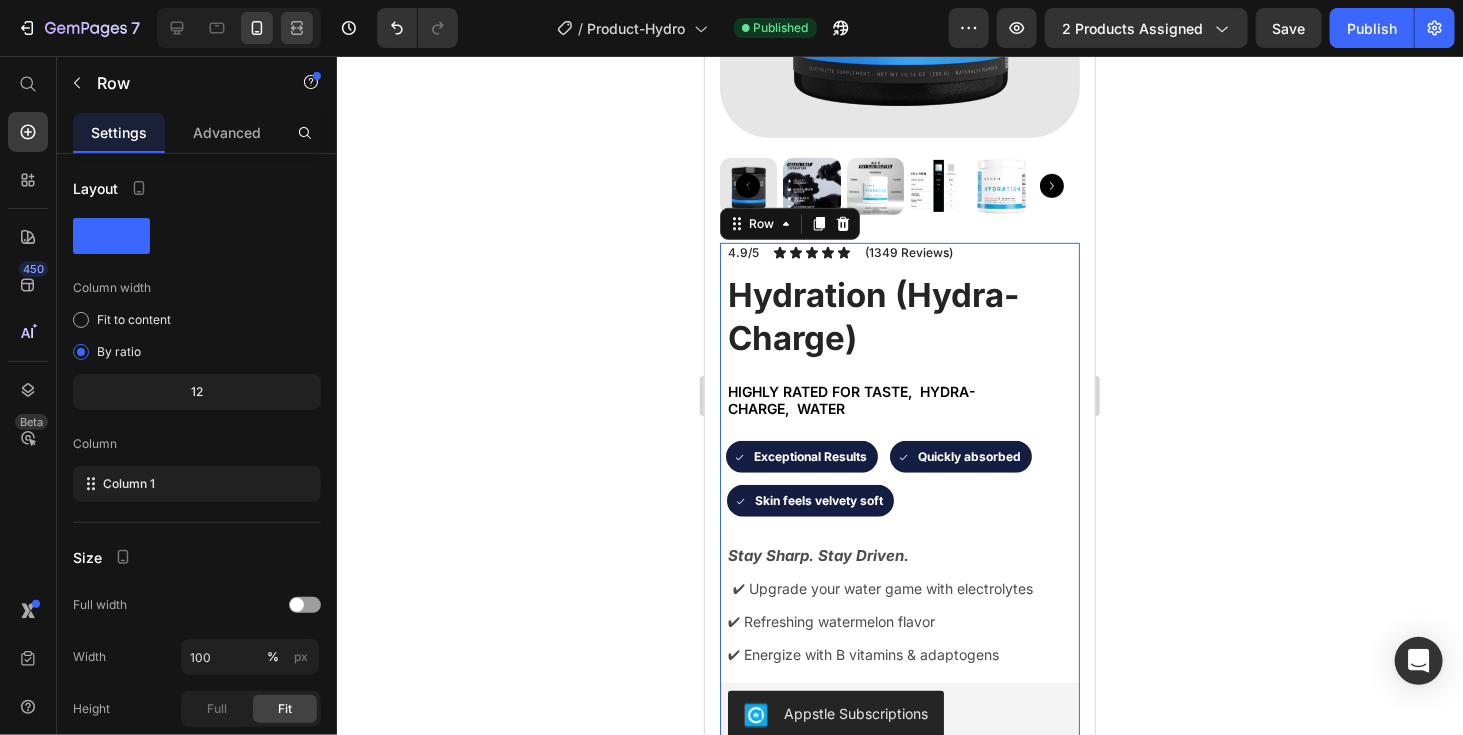 click 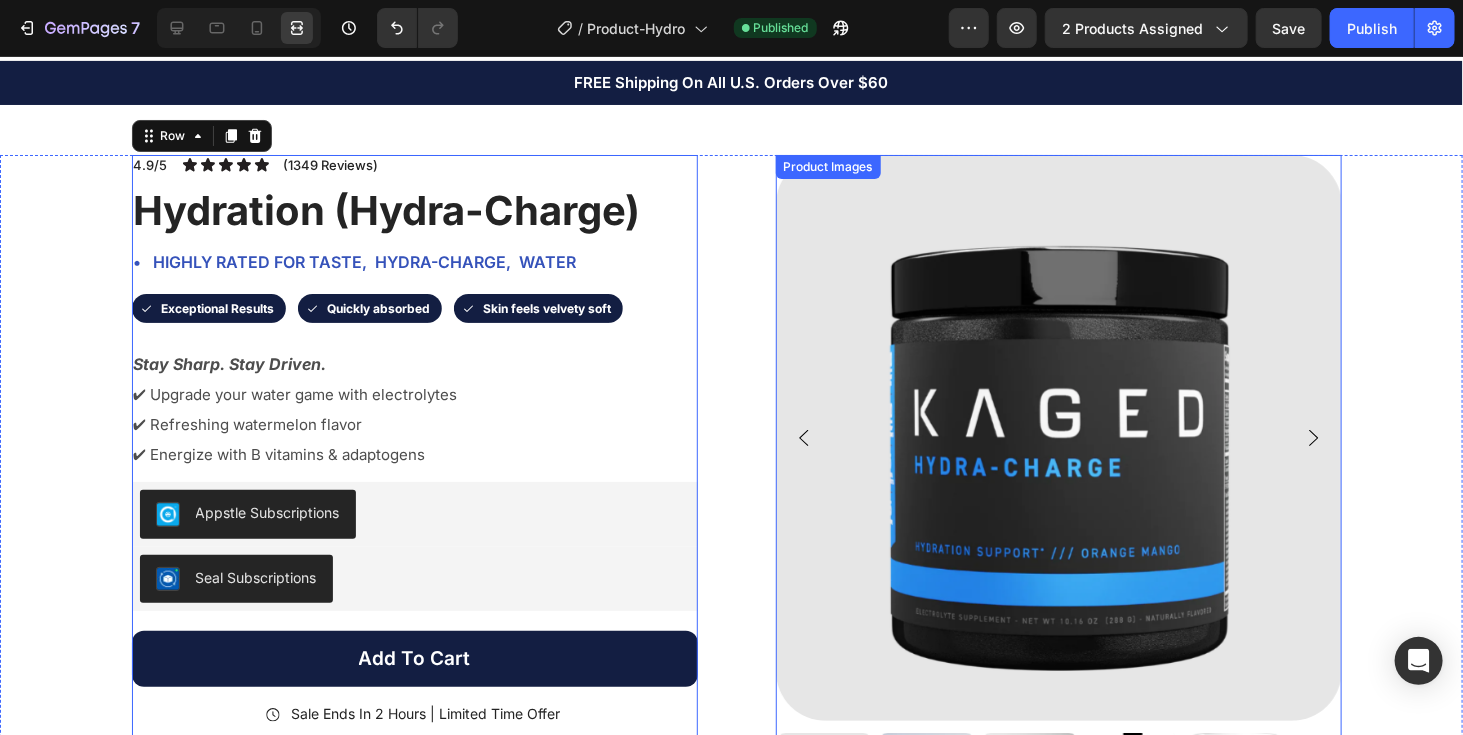 scroll, scrollTop: 0, scrollLeft: 0, axis: both 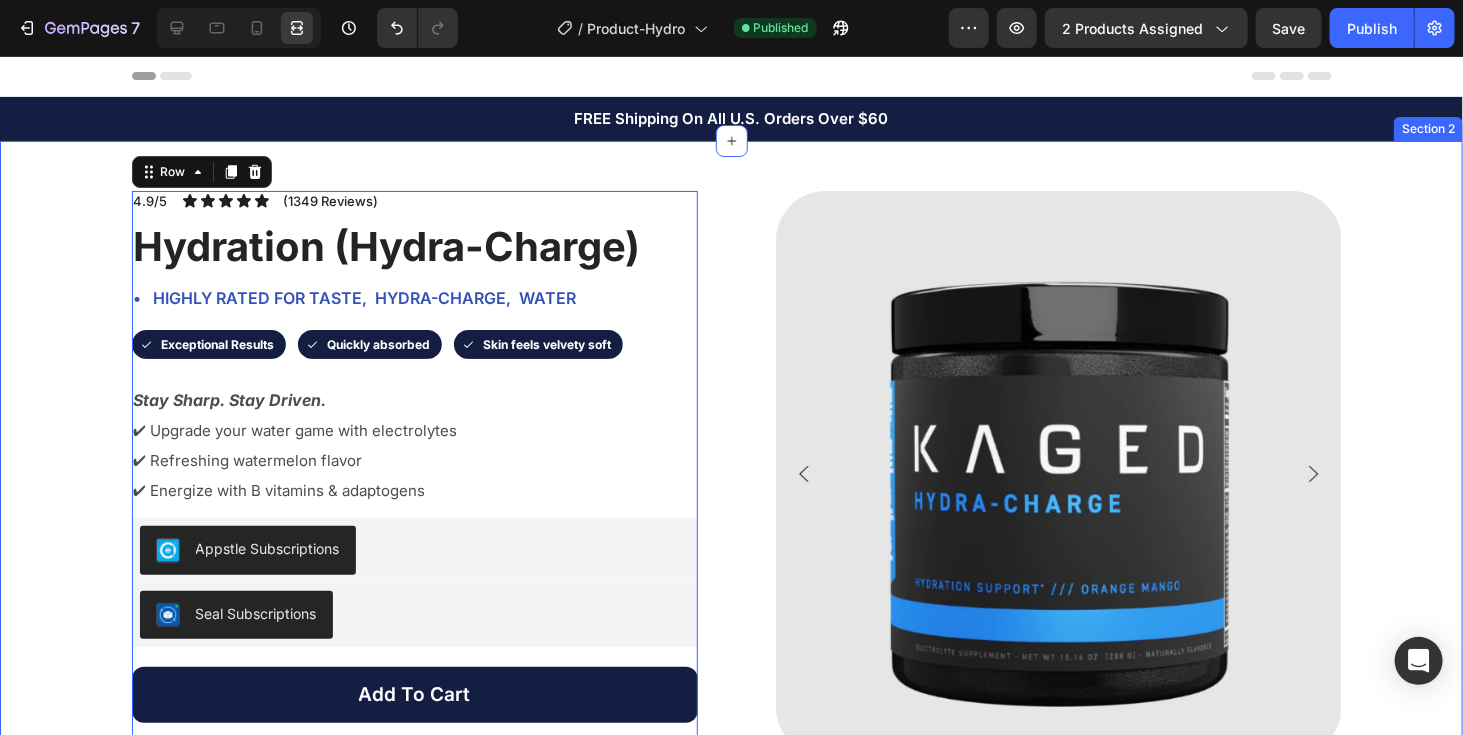 click on "Product Images 4.9/5 Text Block Icon Icon Icon Icon Icon Icon List (1349 Reviews) Text Block Row Hydration (Hydra-Charge) Product Title • HIGHLY RATED FOR Taste,  hydra-charge,  water Text Block •   HIGHLY RATED FOR Taste,  hydra-charge,  water Text Block HIGHLY RATED FOR Taste,  hydra- charge,  water Text Block
Icon Exceptional Results Text Block Row
Icon Quickly absorbed Text Block Row Row
Icon Skin feels velvety soft Text Block Row Row Stay Sharp. Stay Driven.    ✔ Upgrade your water game with electrolytes    ✔ Refreshing watermelon flavor    ✔ Energize with B vitamins & adaptogens Text Block Stay Sharp. Stay Driven.     ✔ Upgrade your water game with electrolytes    ✔ Refreshing watermelon flavor    ✔ Energize with B vitamins & adaptogens Text Block Appstle Subscriptions Appstle Subscriptions Seal Subscriptions Seal Subscriptions Add To Cart Add to Cart
Item List Benefits" at bounding box center [731, 636] 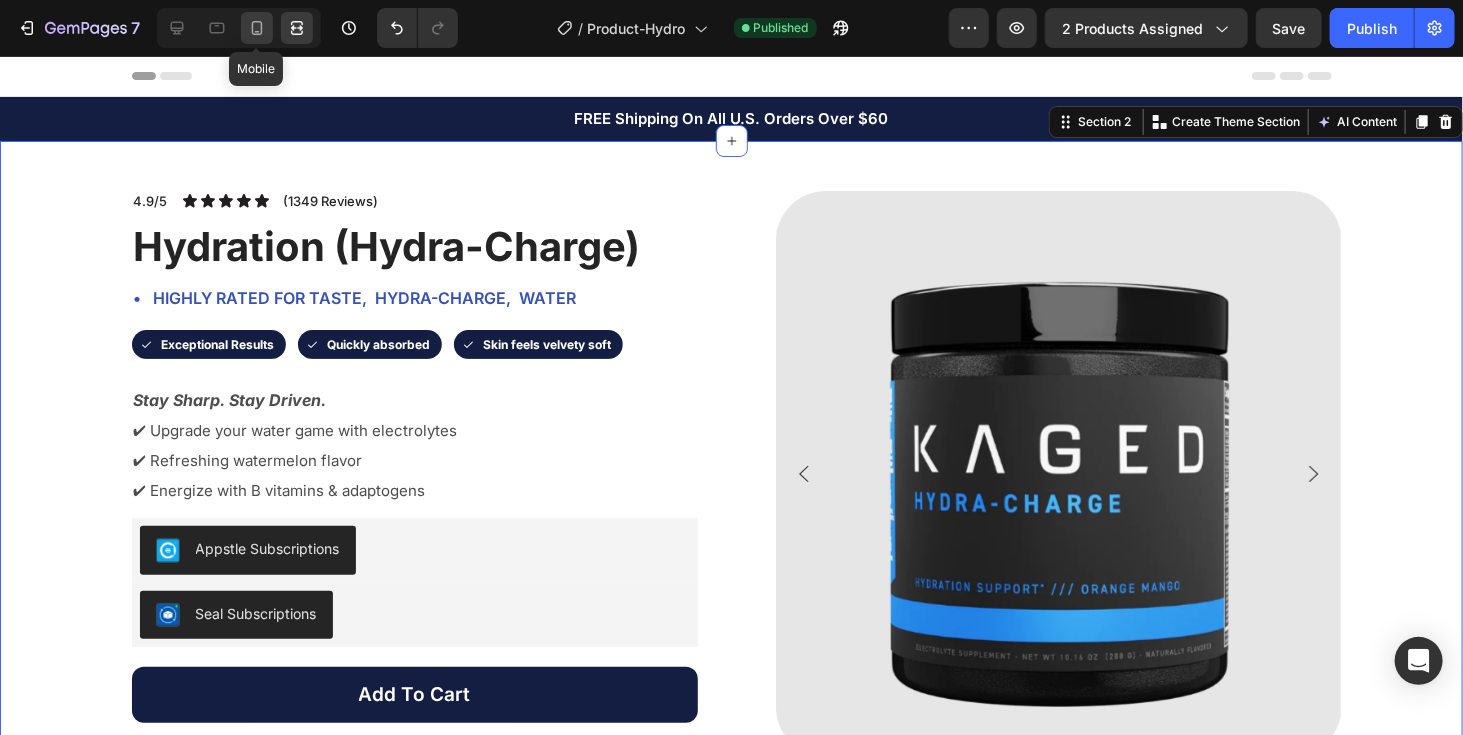 click 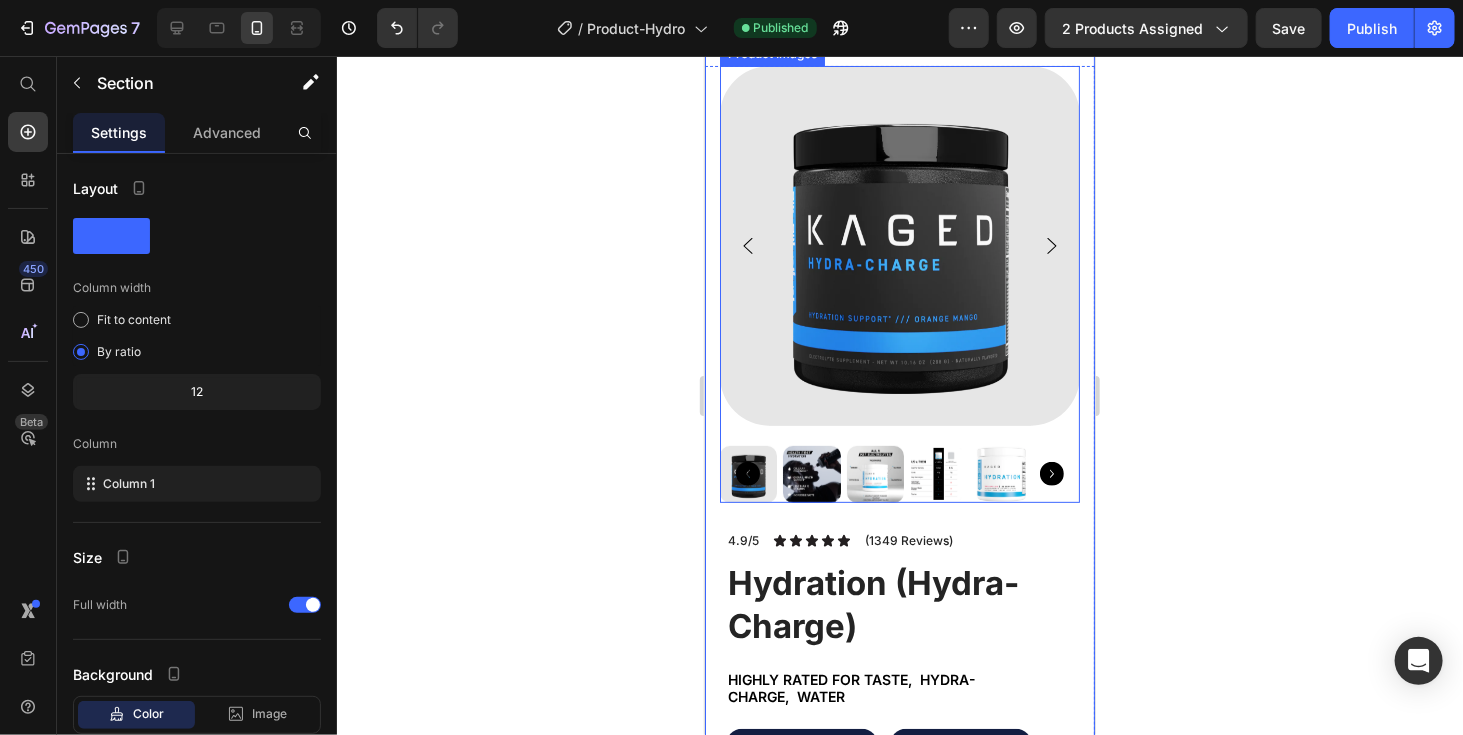 scroll, scrollTop: 370, scrollLeft: 0, axis: vertical 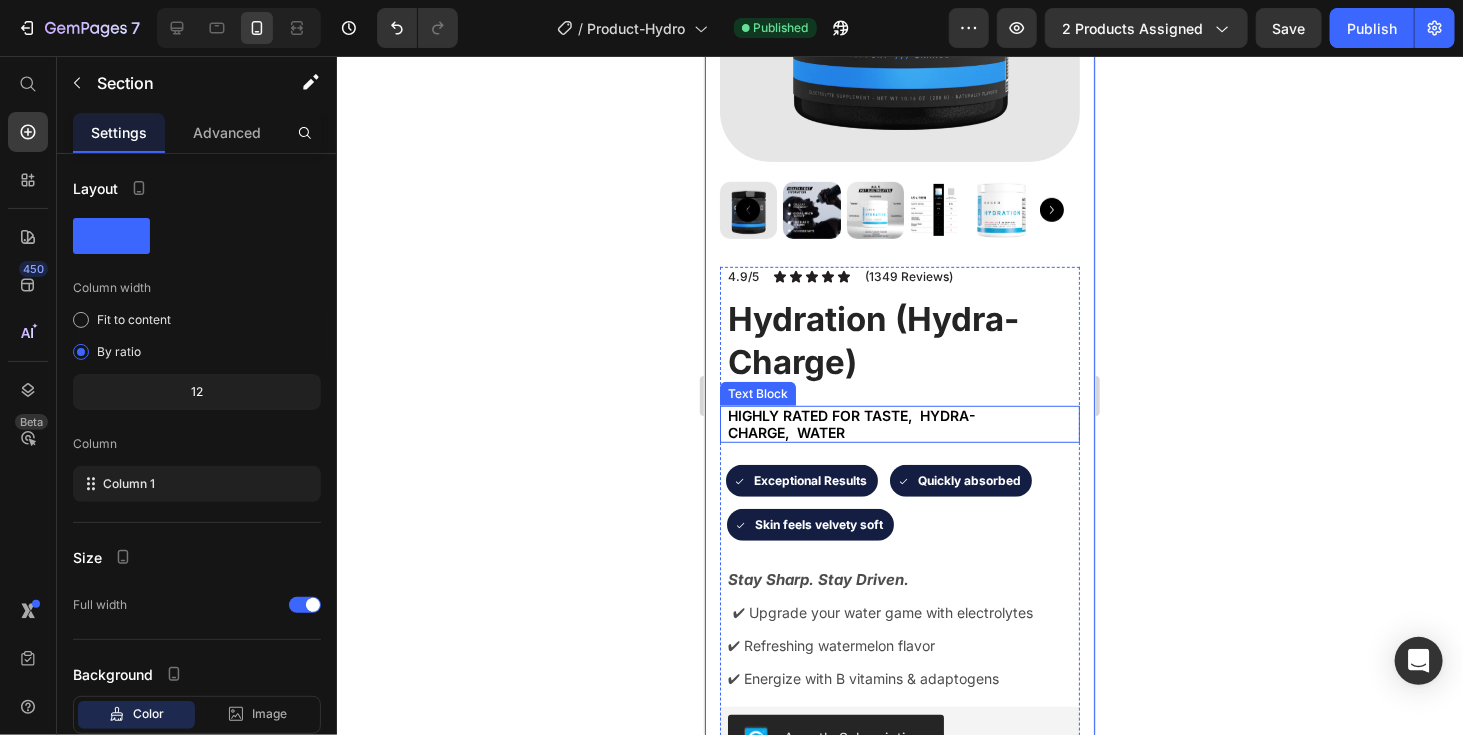 click on "charge,  water" at bounding box center (785, 431) 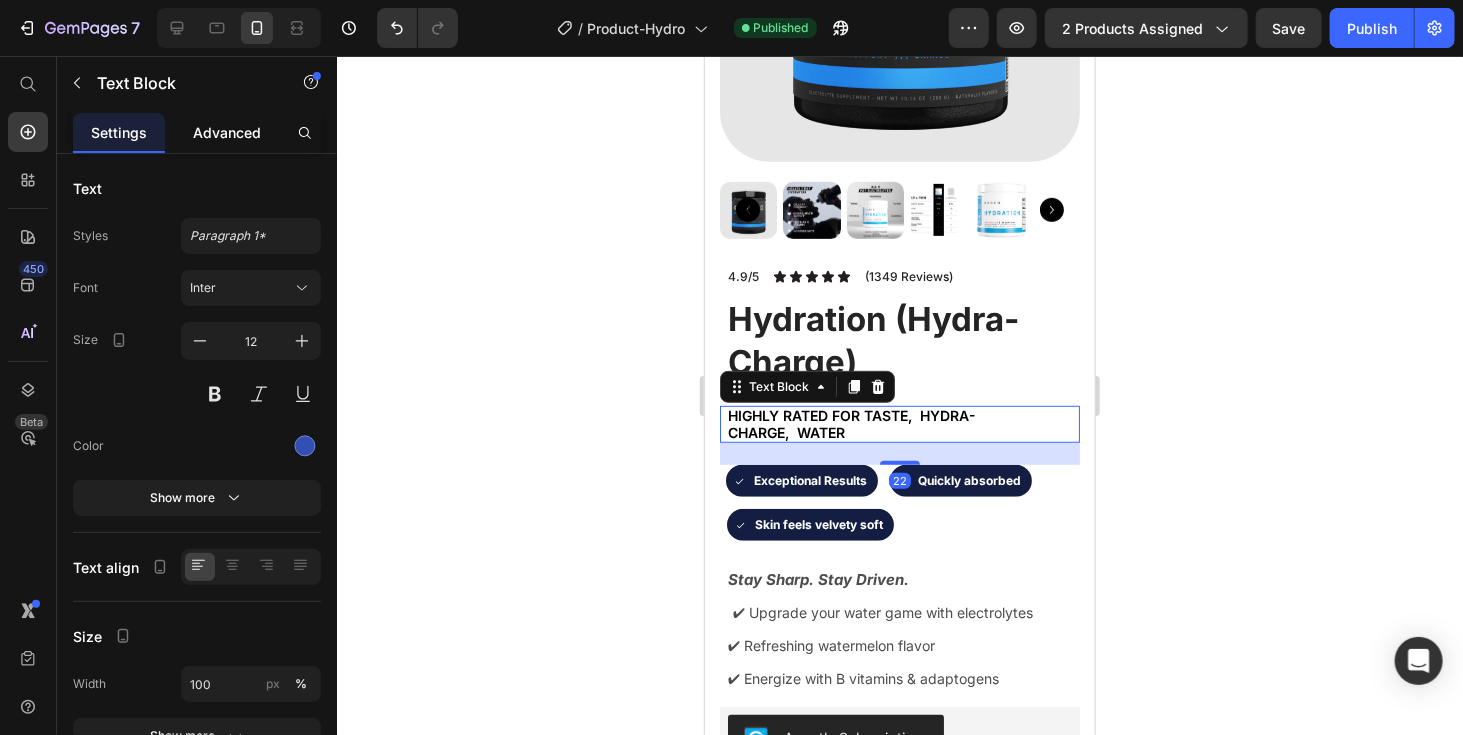 click on "Advanced" 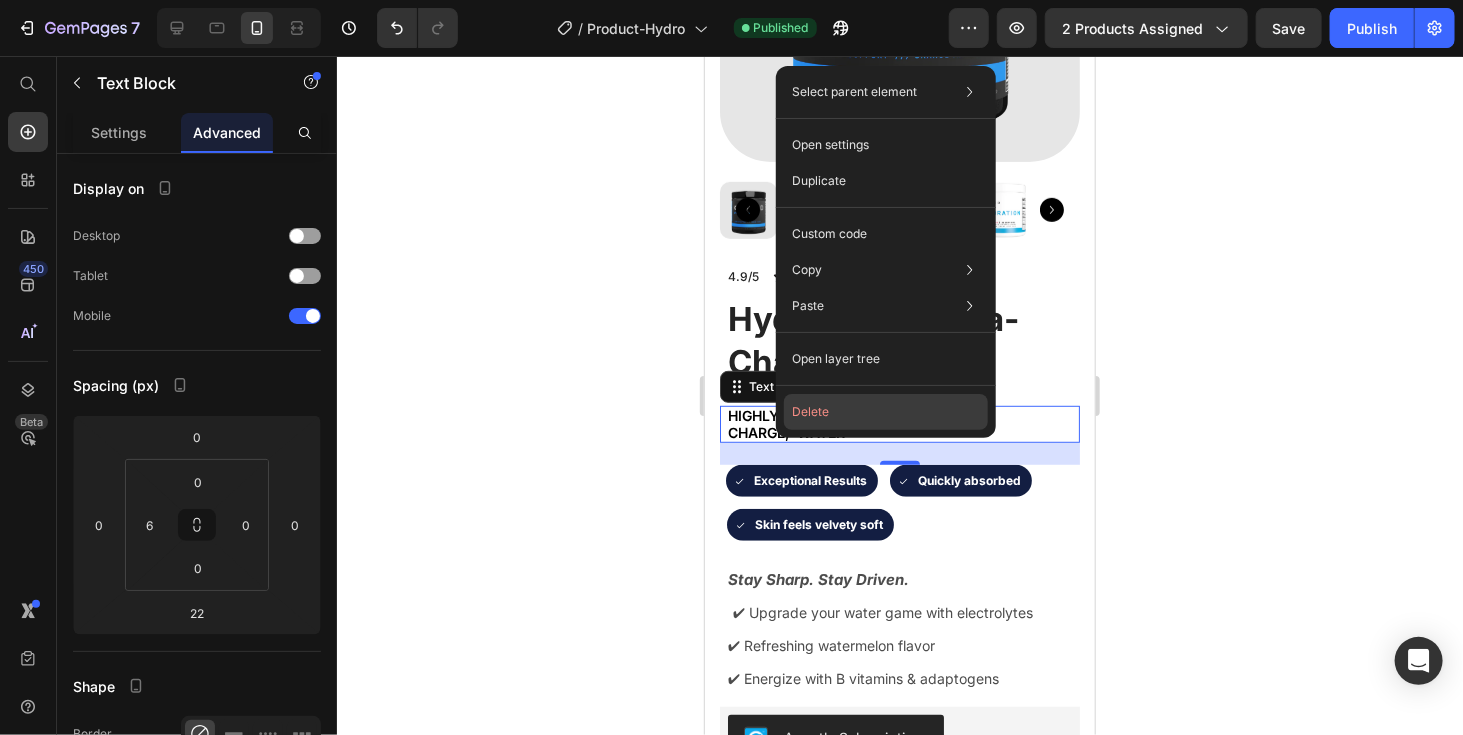 click on "Delete" 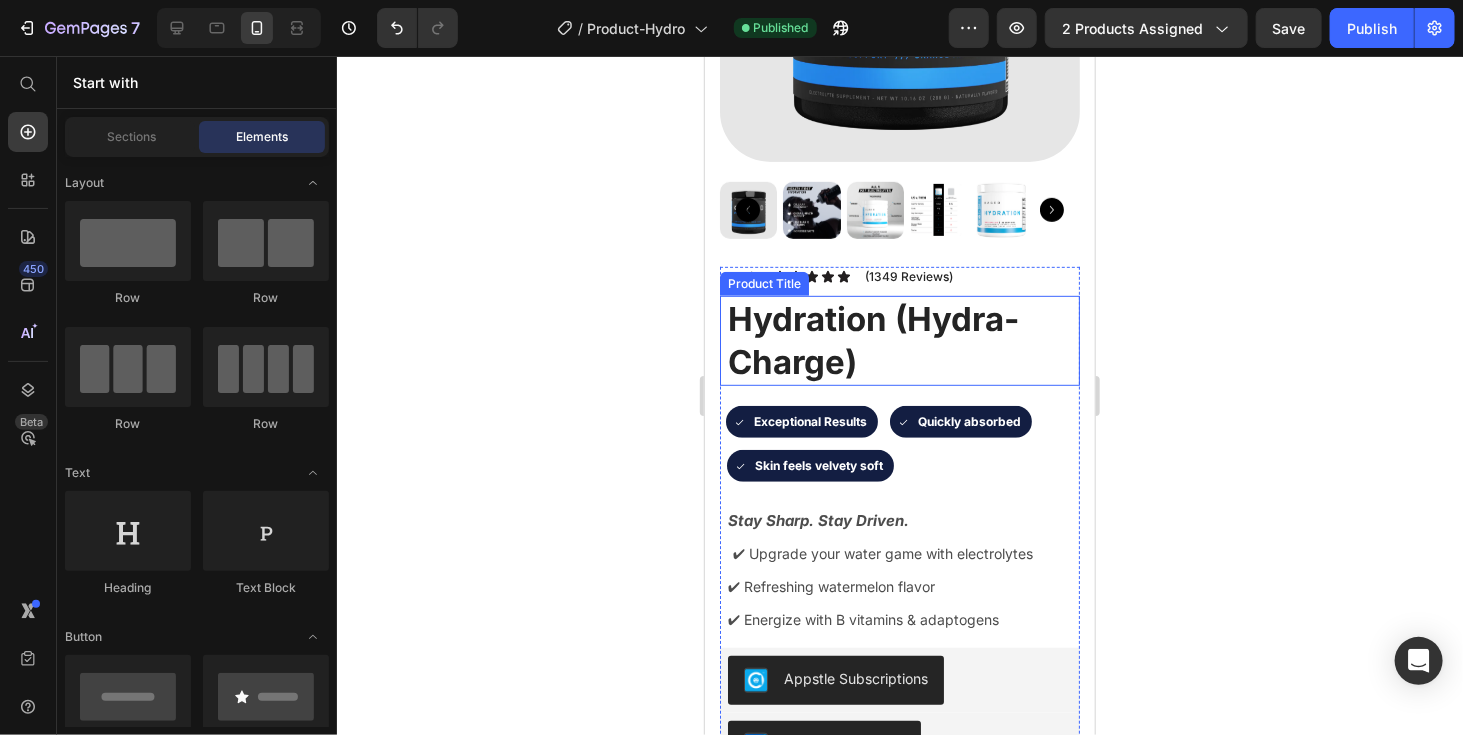 click on "Hydration (Hydra-Charge)" at bounding box center [902, 340] 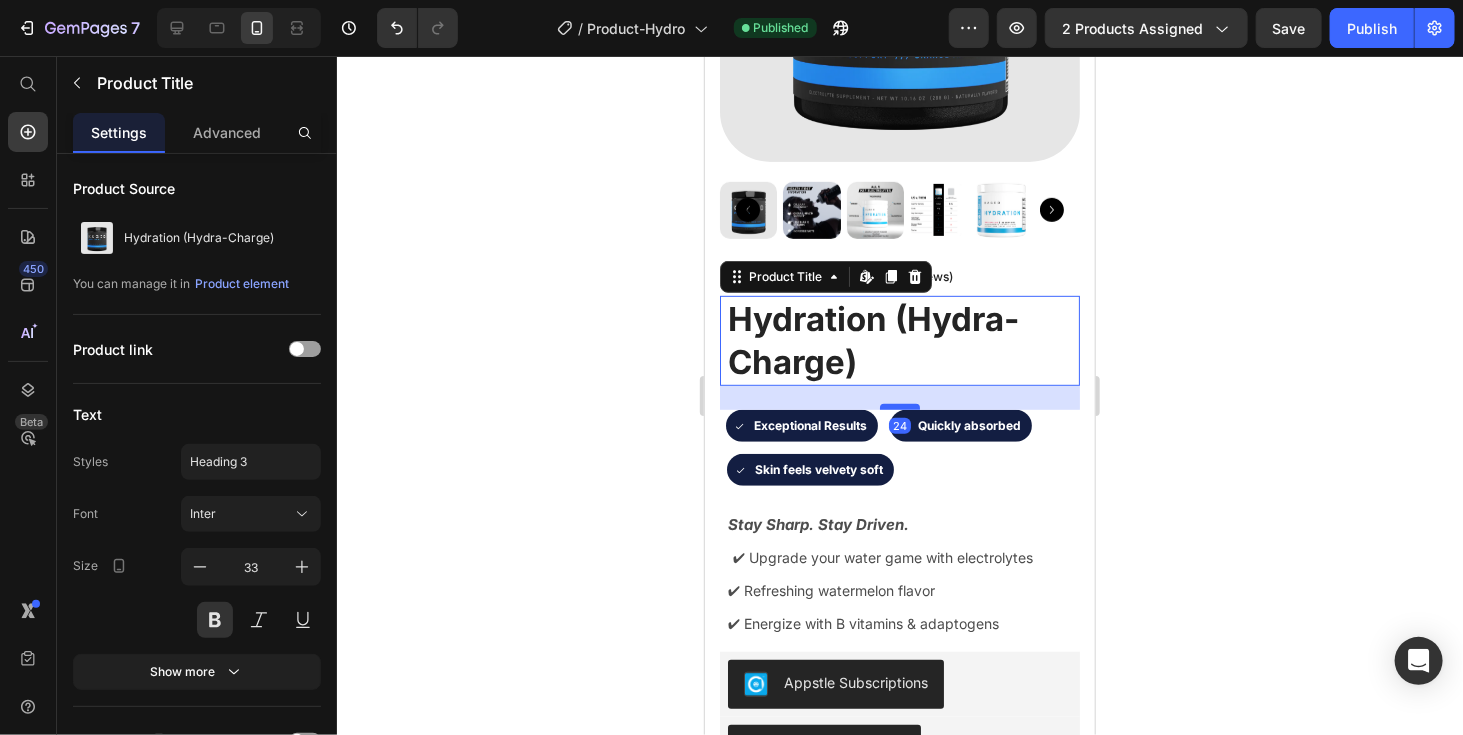 click at bounding box center (899, 406) 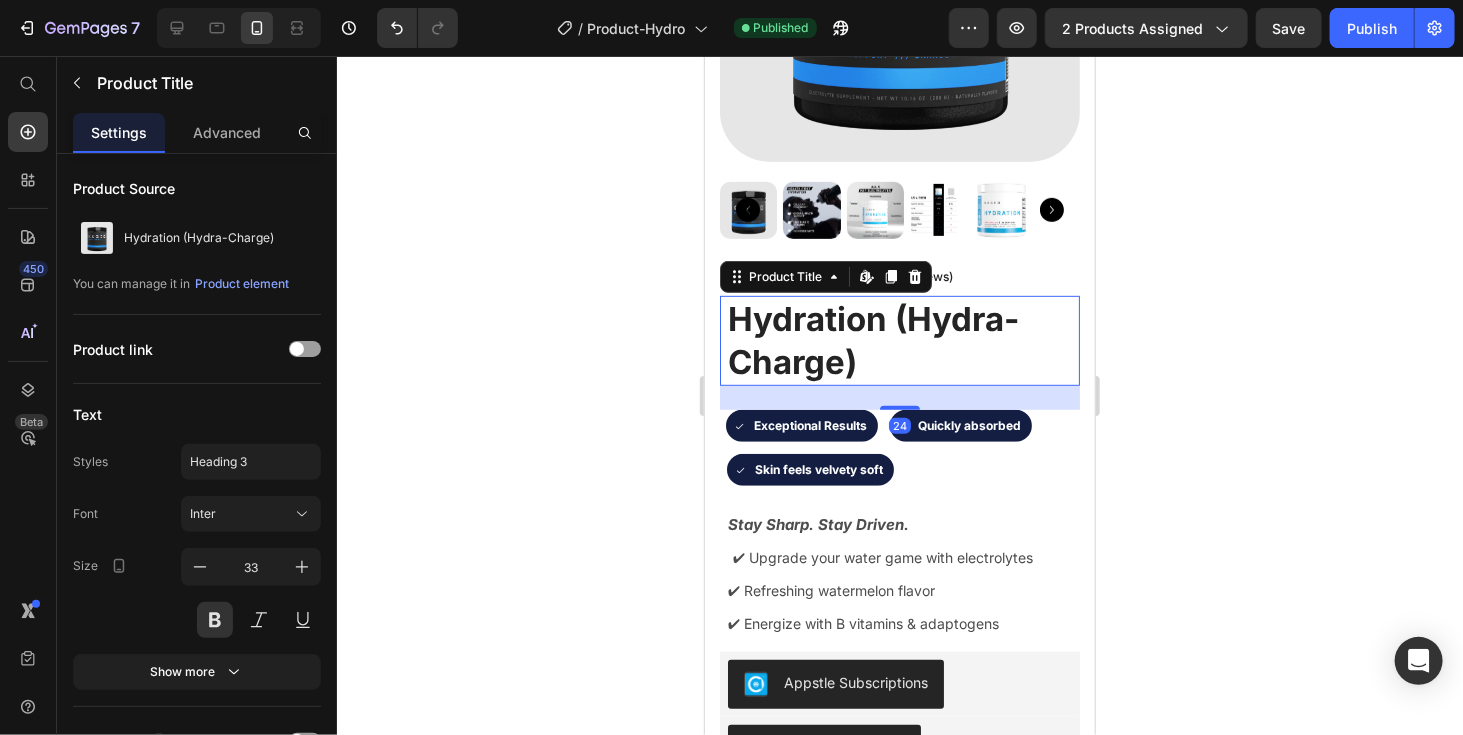 click 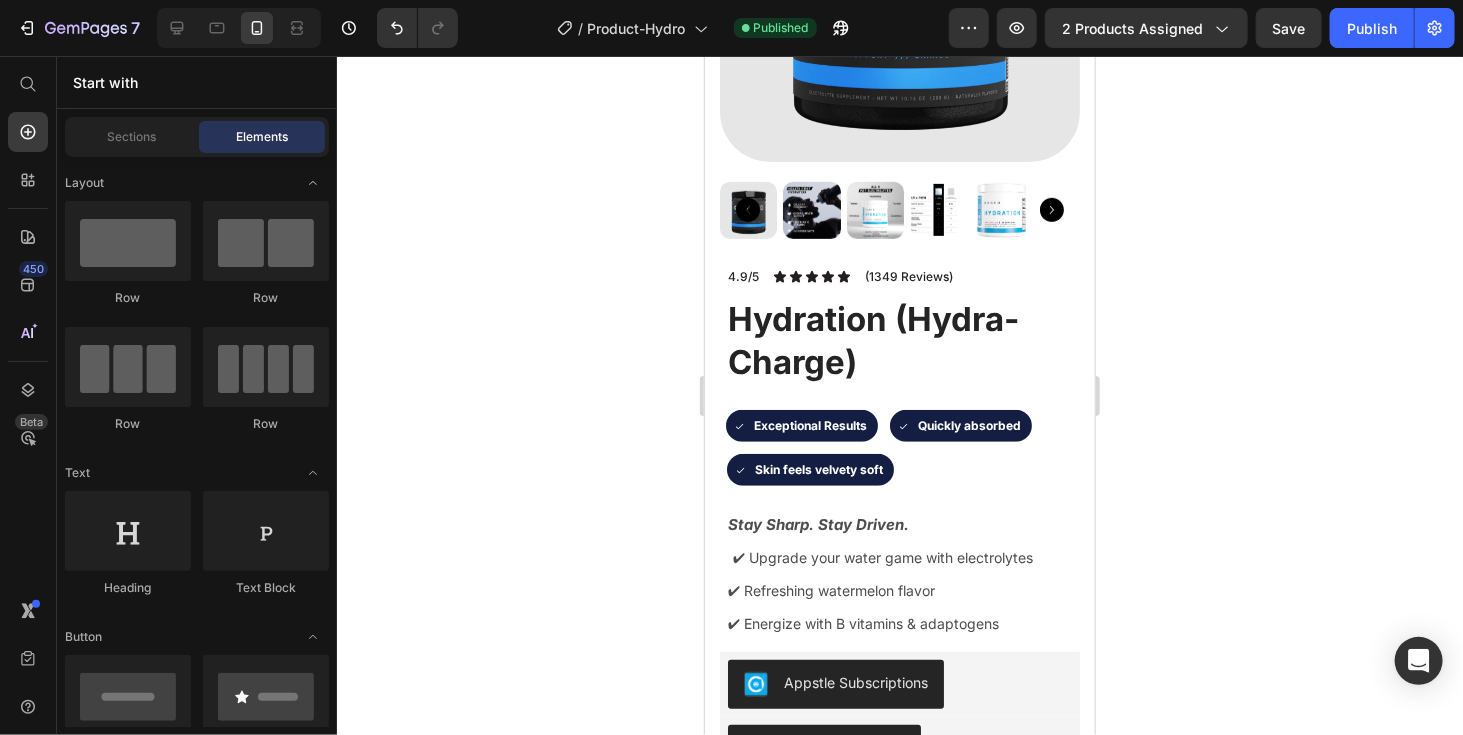 click on "Publish" at bounding box center [1372, 28] 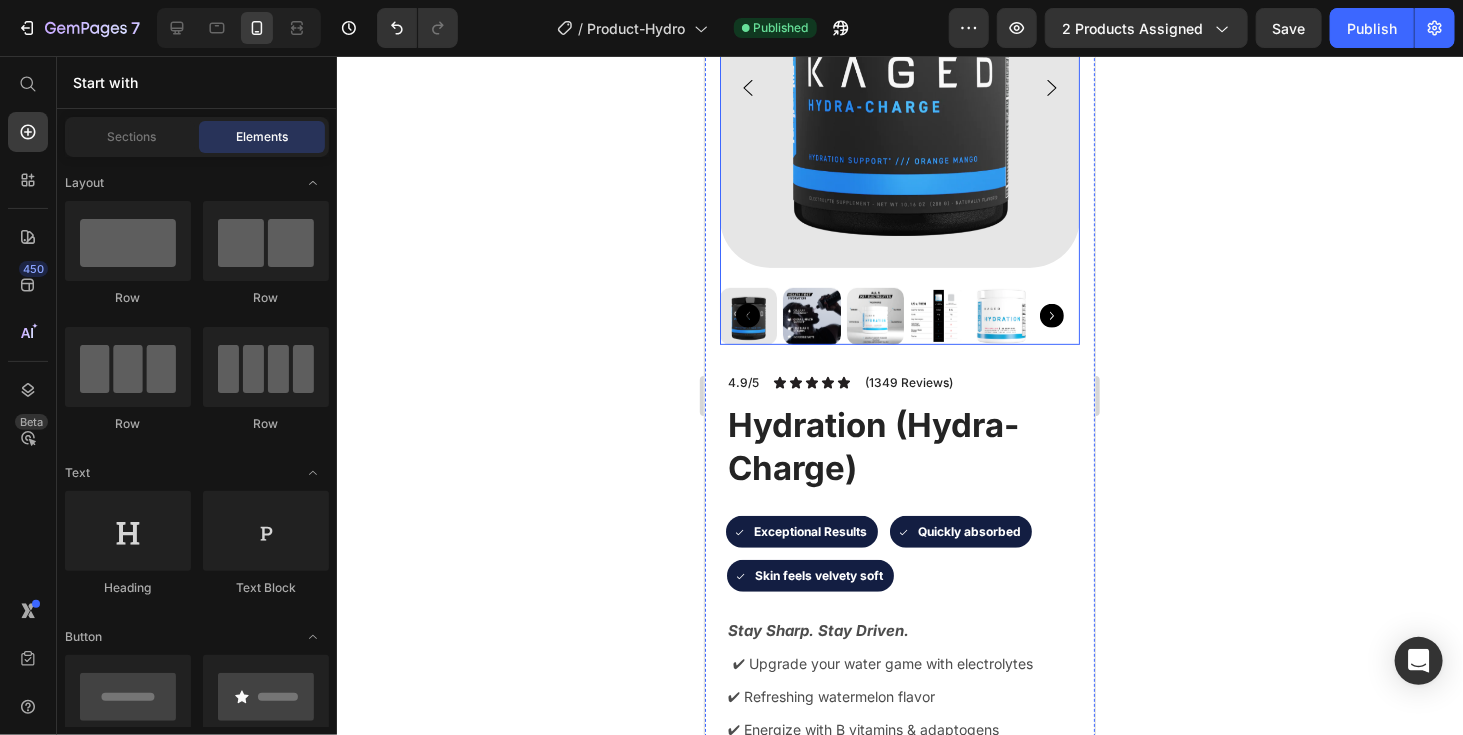 scroll, scrollTop: 266, scrollLeft: 0, axis: vertical 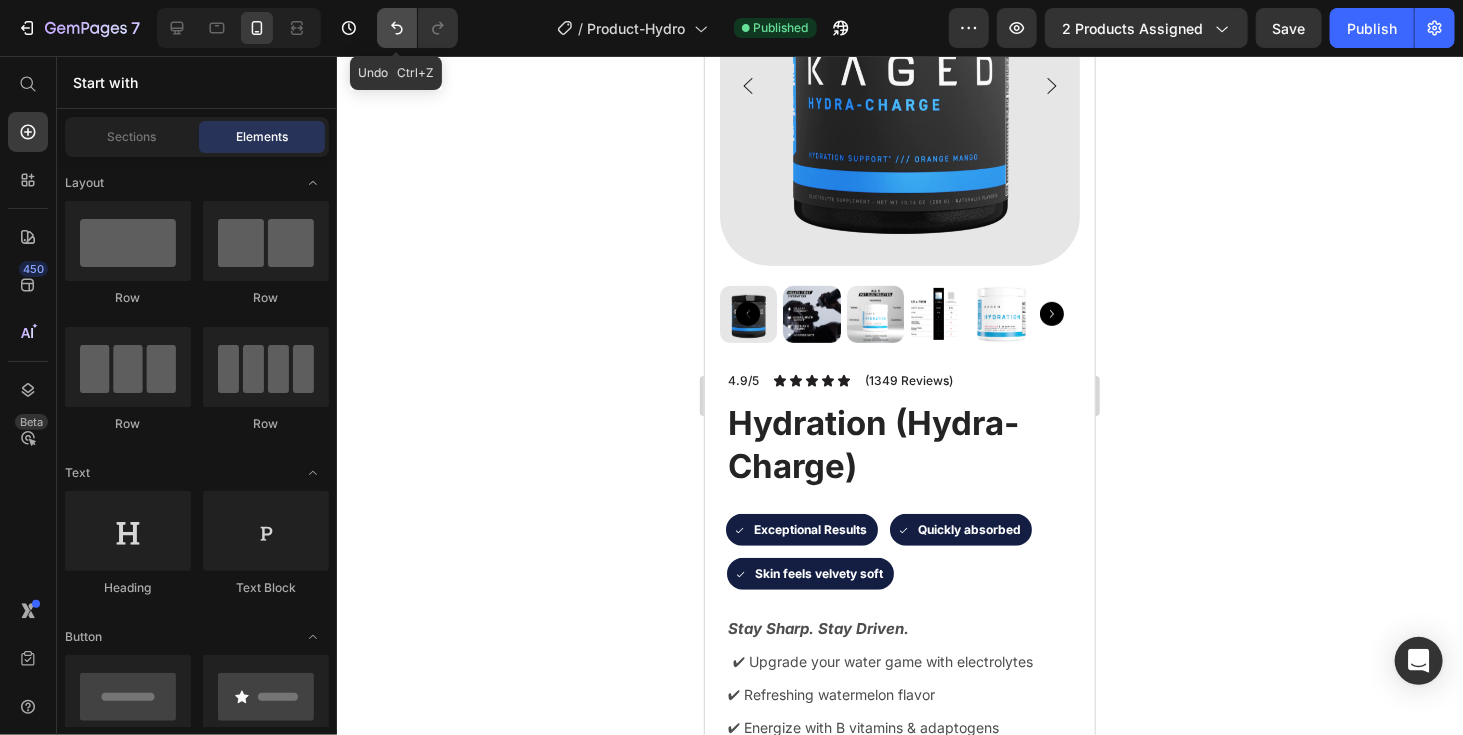 click 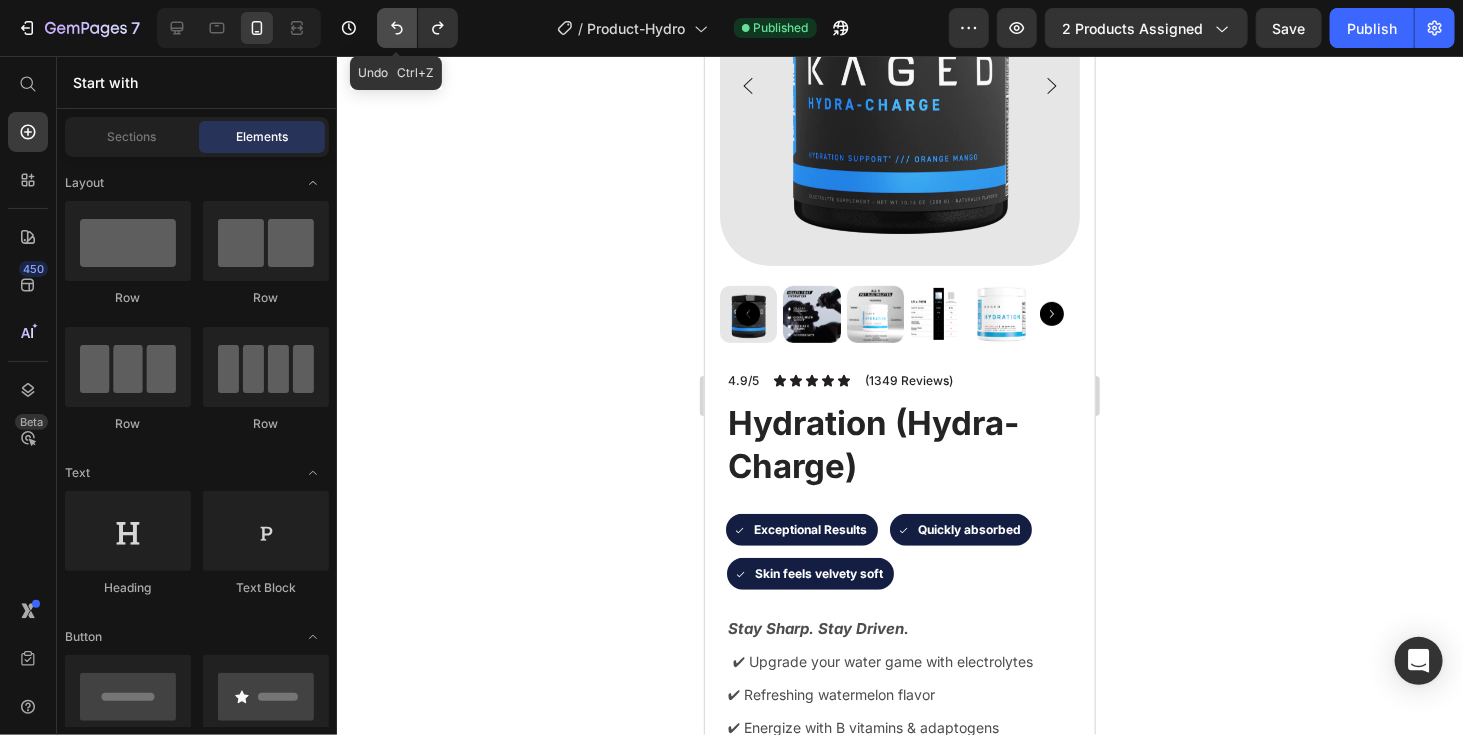 click 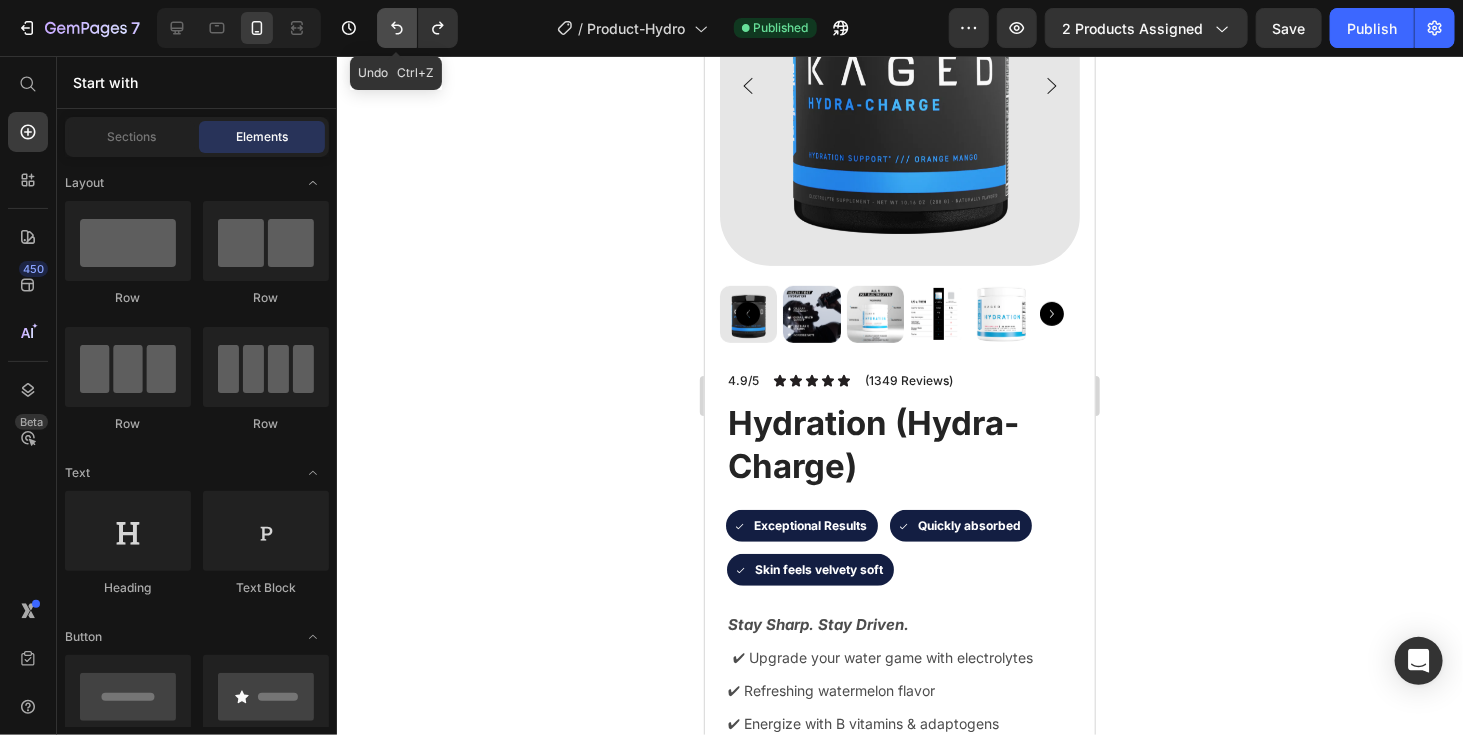 click 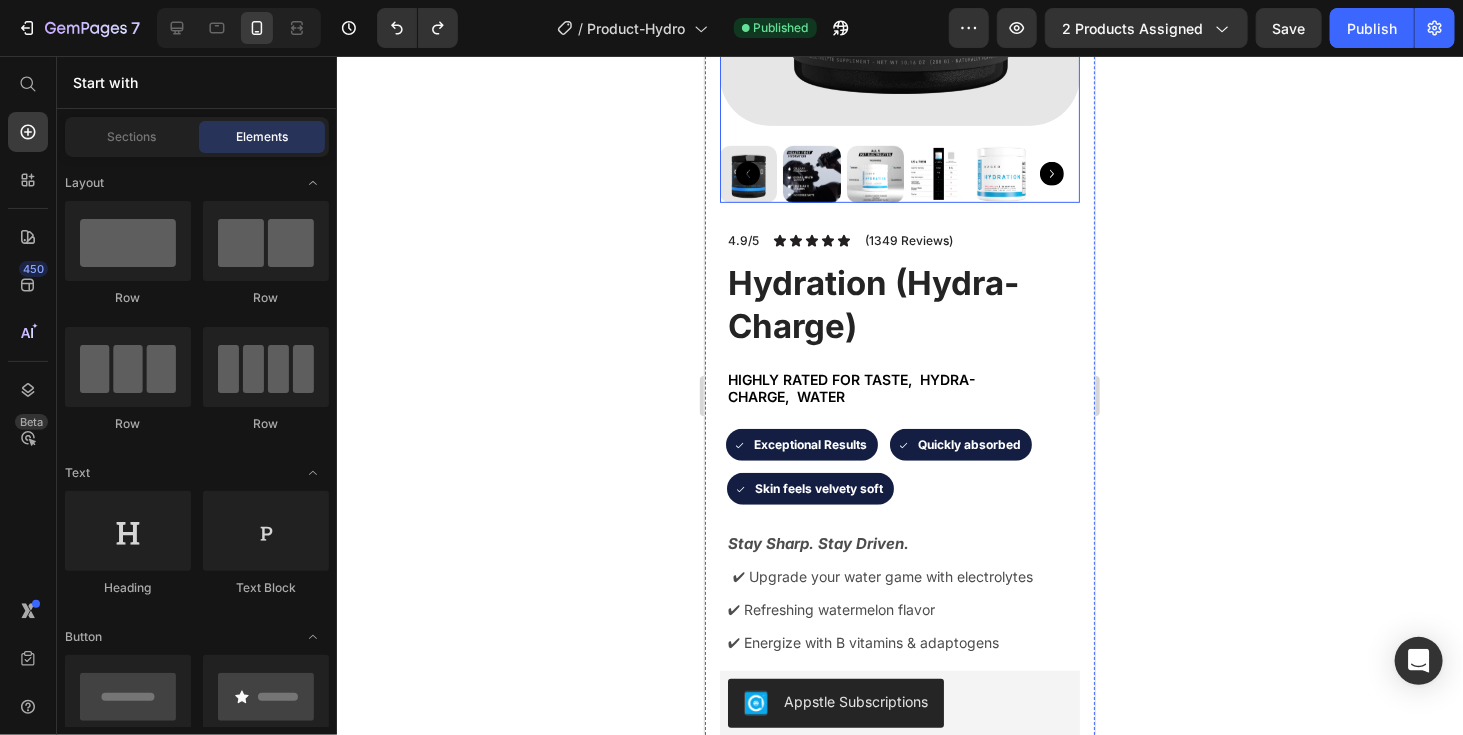 scroll, scrollTop: 410, scrollLeft: 0, axis: vertical 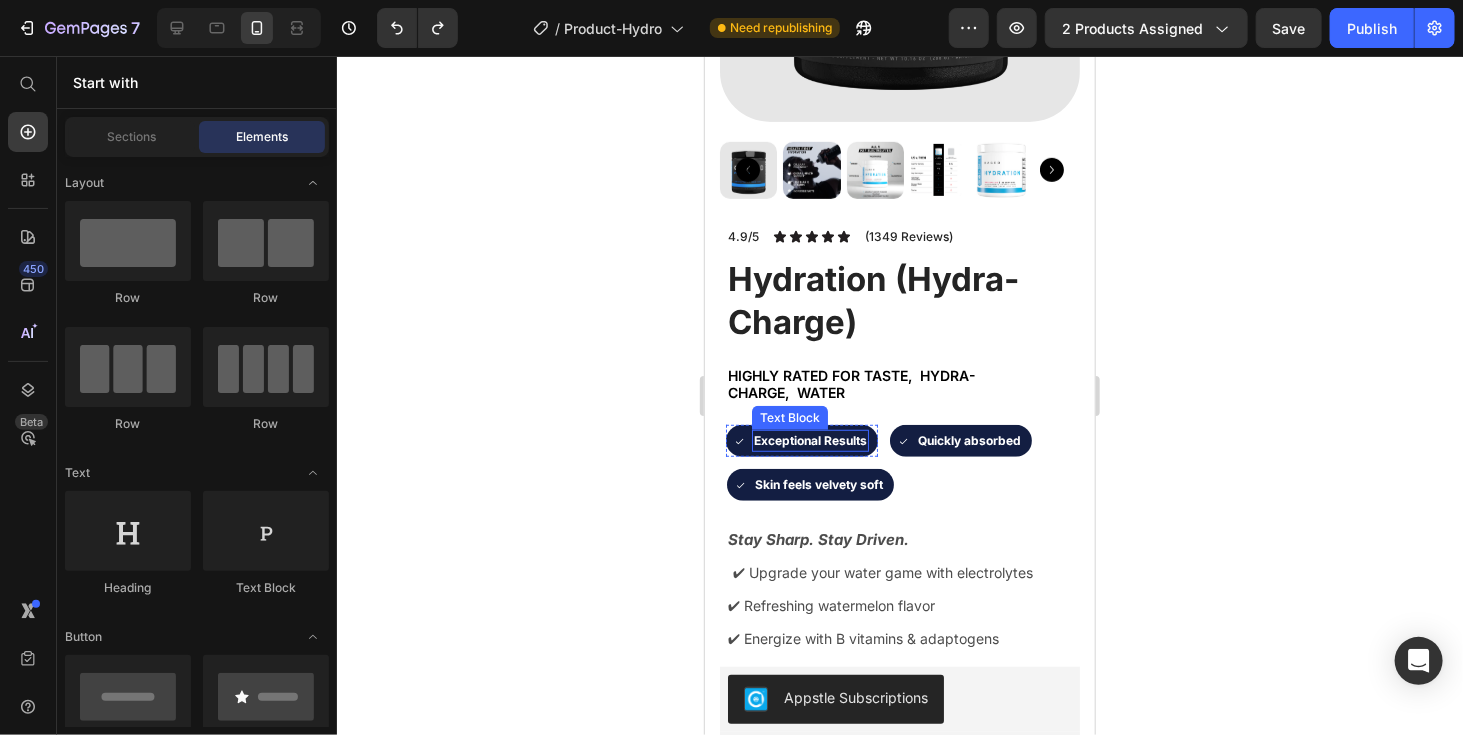 click on "Exceptional Results" at bounding box center [809, 440] 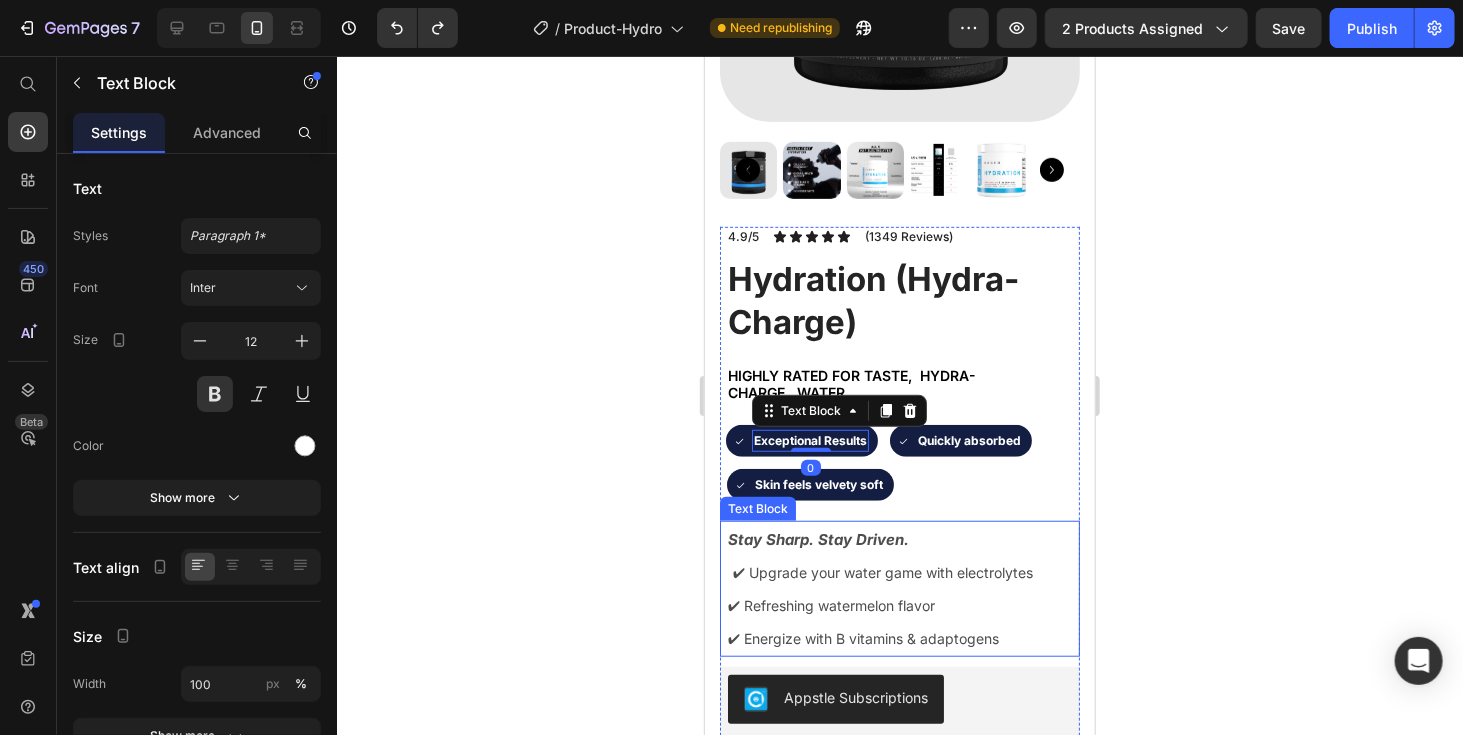 click on "Stay Sharp. Stay Driven." at bounding box center [902, 538] 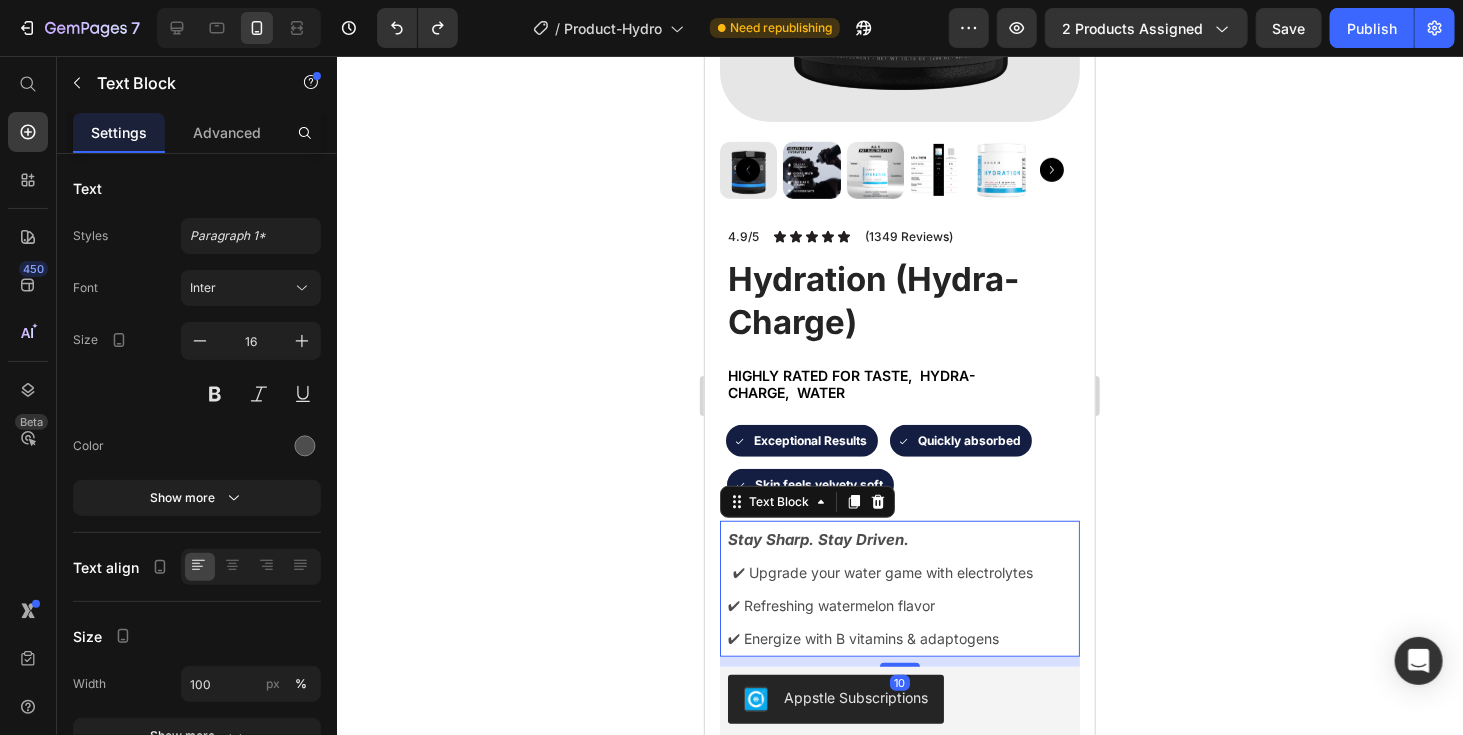 click on "4.9/5 Text Block Icon Icon Icon Icon Icon Icon List (1349 Reviews) Text Block Row Hydration (Hydra-Charge) Product Title • HIGHLY RATED FOR Taste,  hydra-charge,  water Text Block •   HIGHLY RATED FOR Taste,  hydra-charge,  water Text Block HIGHLY RATED FOR Taste,  hydra- charge,  water Text Block
Icon Exceptional Results Text Block Row
Icon Quickly absorbed Text Block Row Row
Icon Skin feels velvety soft Text Block Row Row Stay Sharp. Stay Driven.    ✔ Upgrade your water game with electrolytes    ✔ Refreshing watermelon flavor    ✔ Energize with B vitamins & adaptogens Text Block Stay Sharp. Stay Driven.     ✔ Upgrade your water game with electrolytes    ✔ Refreshing watermelon flavor    ✔ Energize with B vitamins & adaptogens Text Block   10 Appstle Subscriptions Appstle Subscriptions Seal Subscriptions Seal Subscriptions Add To Cart Add to Cart
Sale Ends In 2 Hours | Limited Time Offer Item List Benefits" at bounding box center (899, 721) 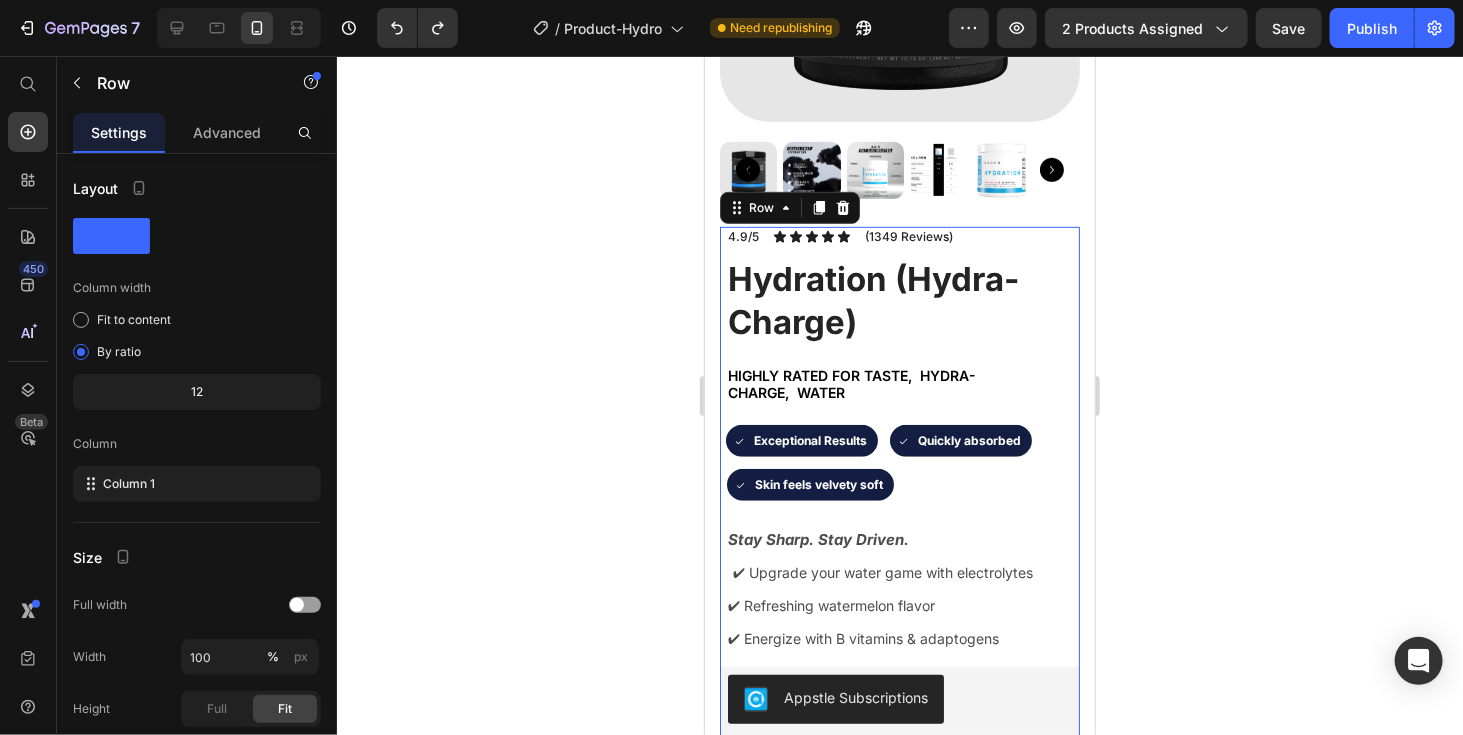 click 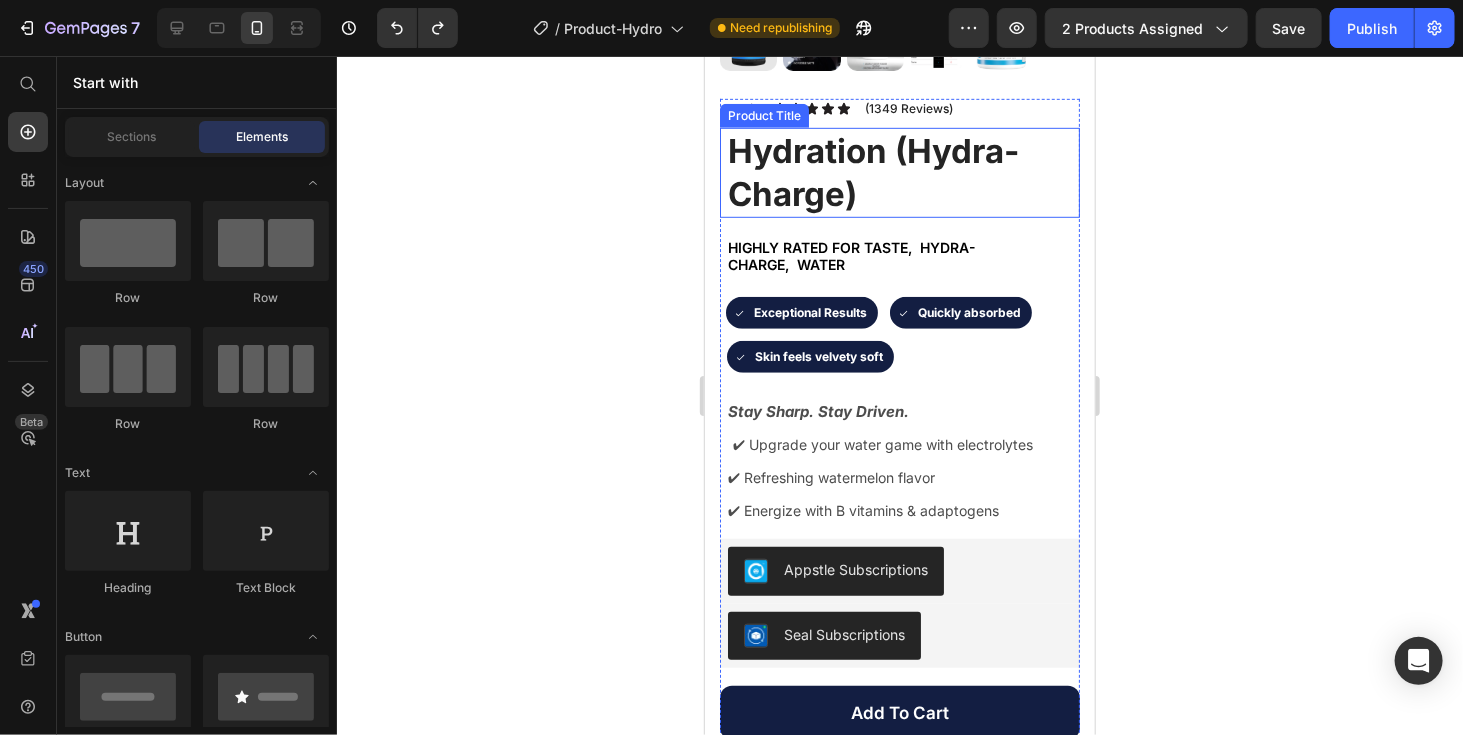 scroll, scrollTop: 292, scrollLeft: 0, axis: vertical 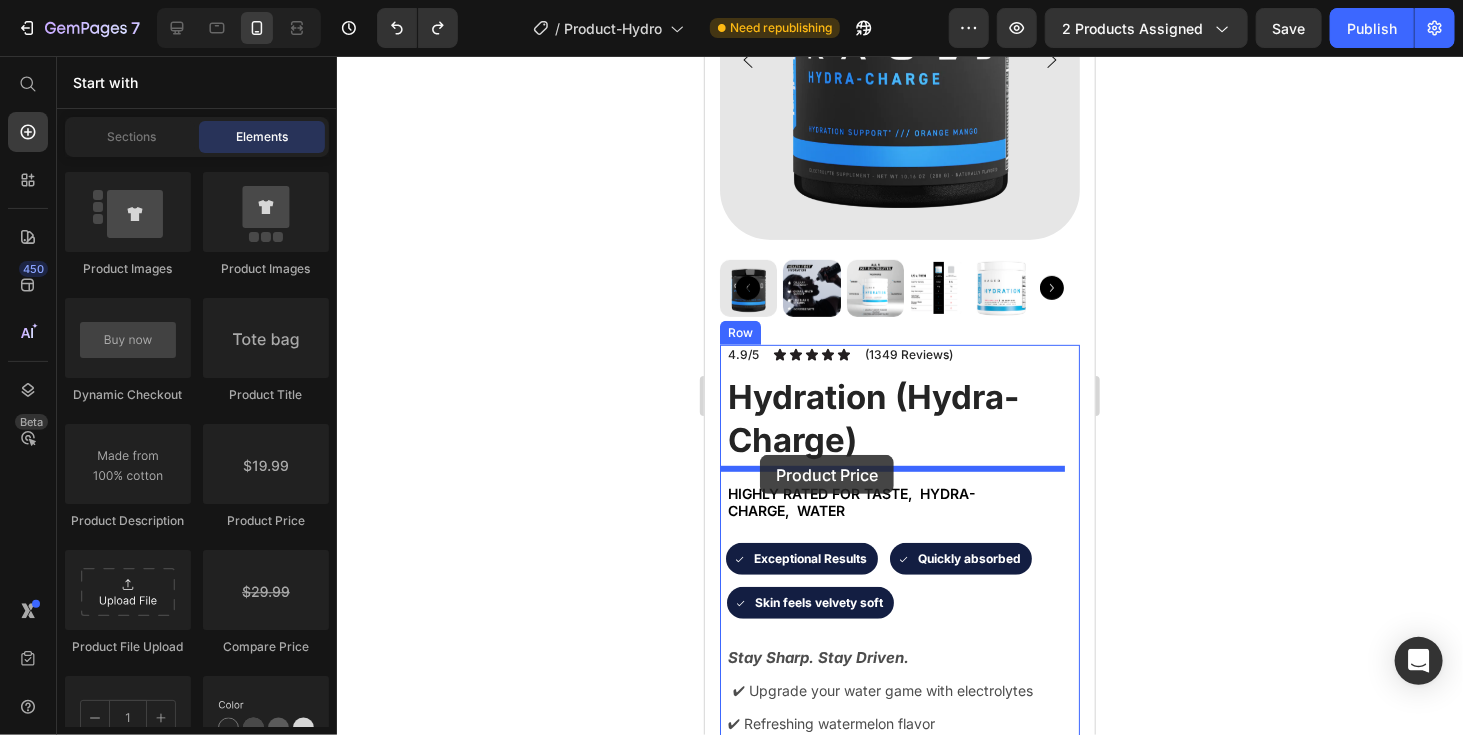 drag, startPoint x: 948, startPoint y: 533, endPoint x: 759, endPoint y: 454, distance: 204.84628 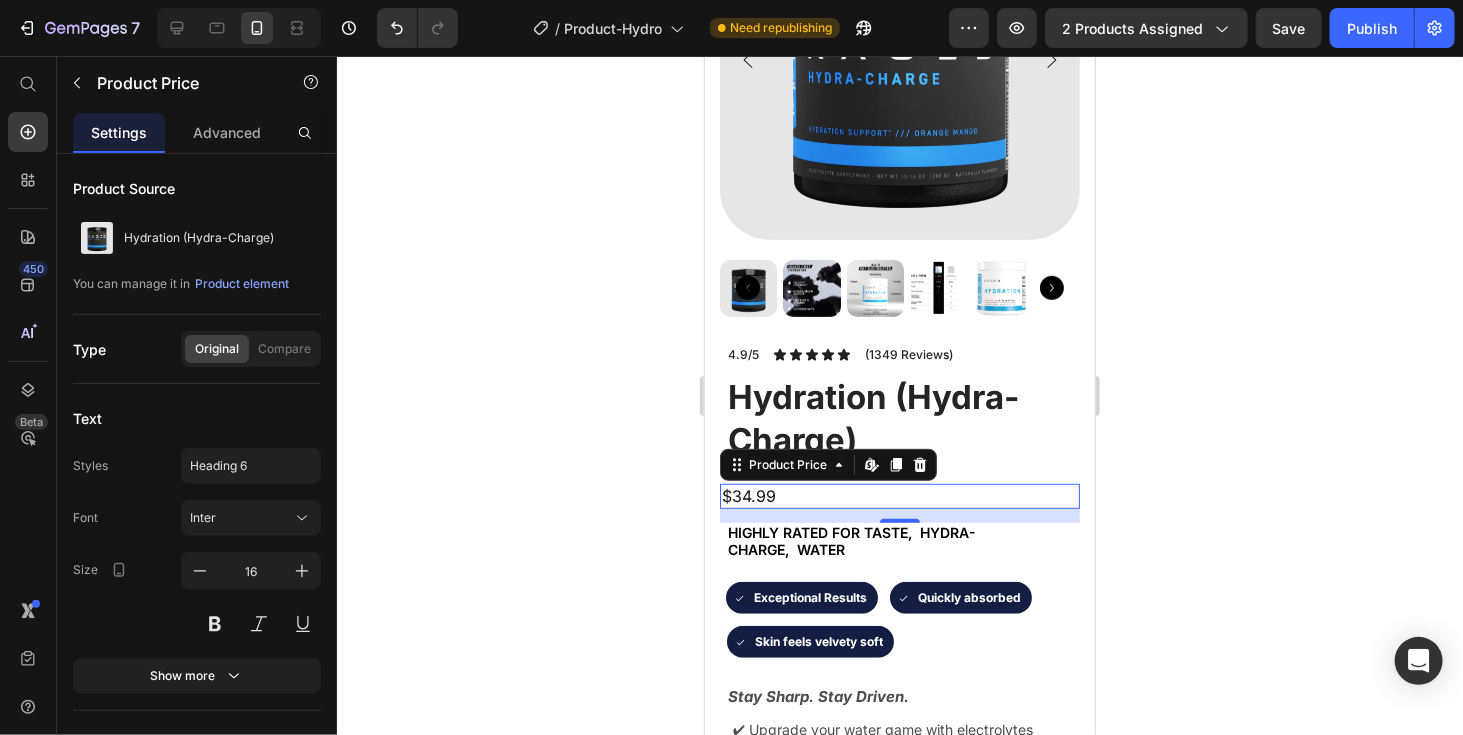 click 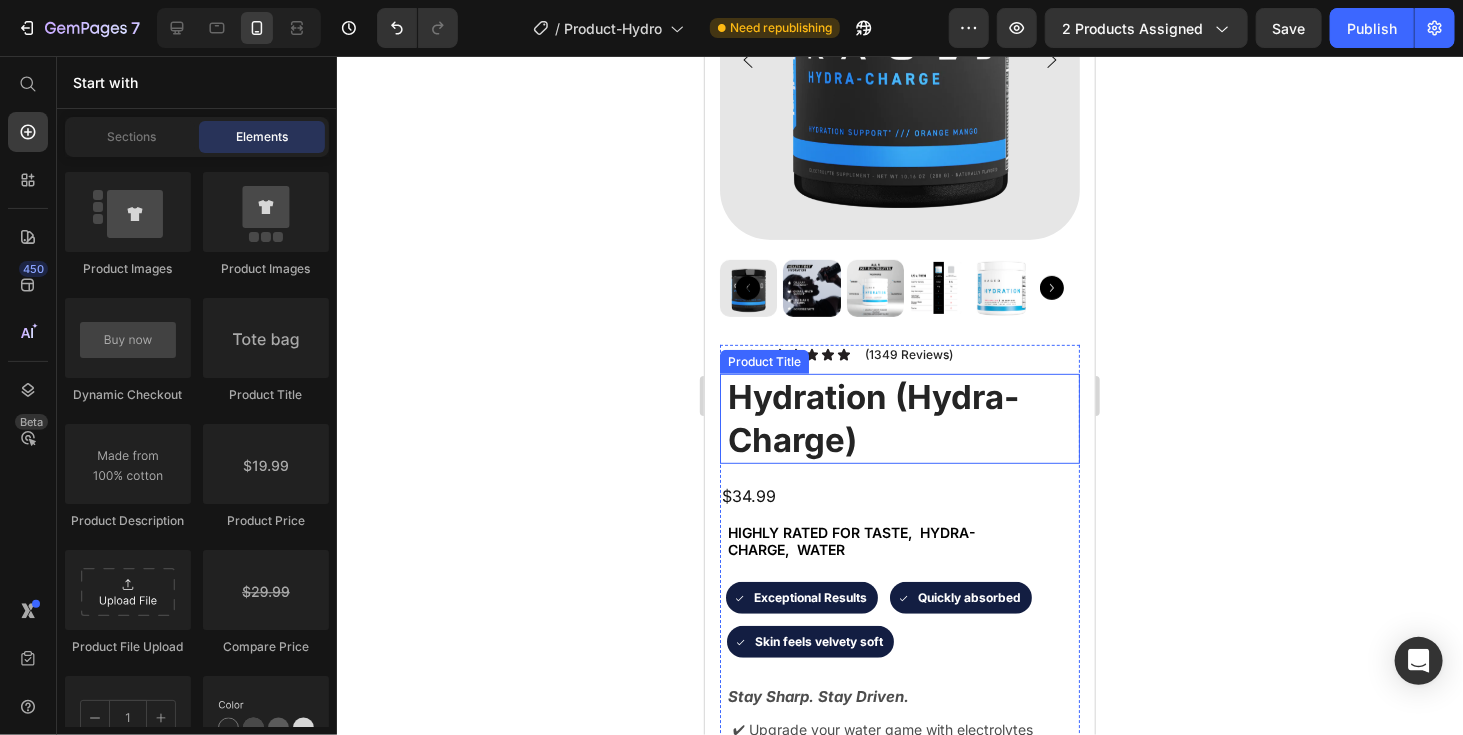 click on "Hydration (Hydra-Charge)" at bounding box center (902, 418) 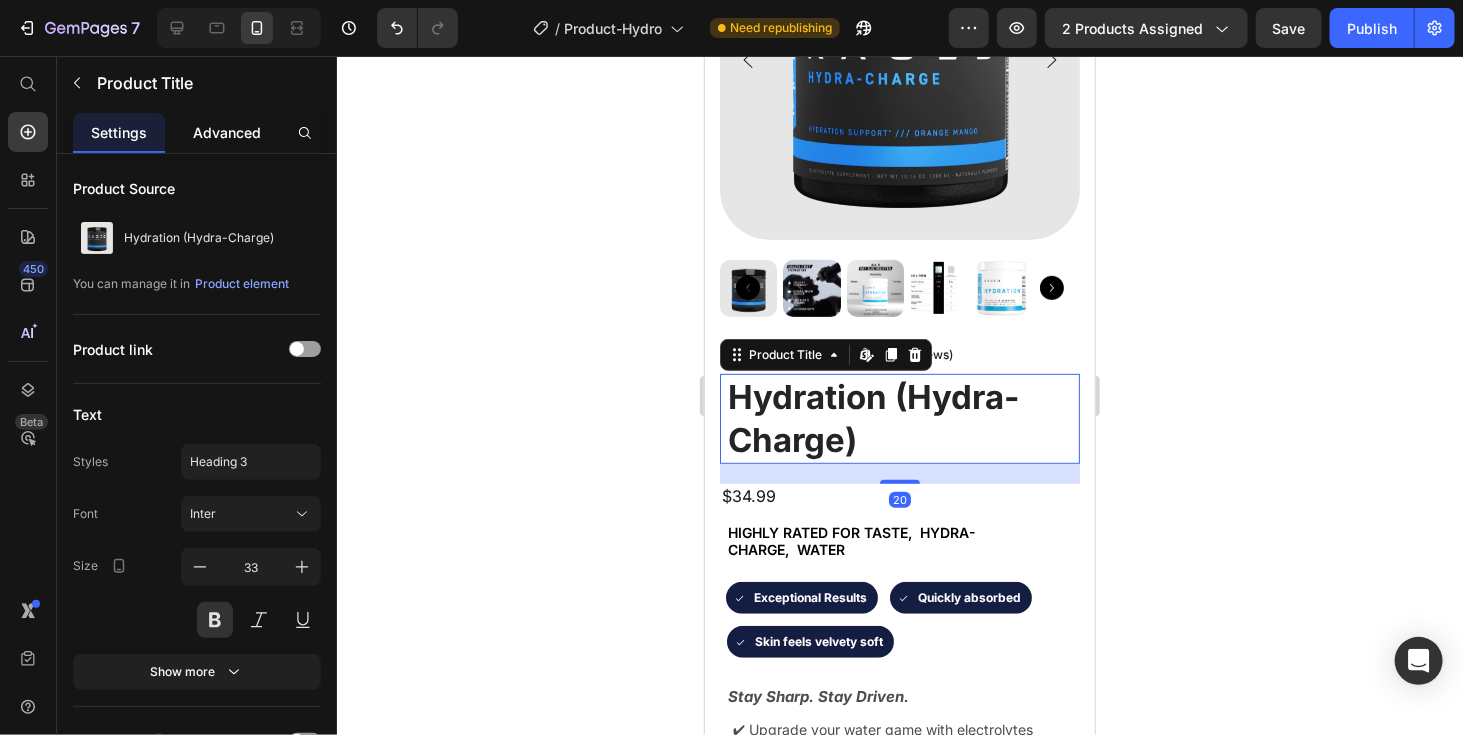 click on "Advanced" at bounding box center [227, 132] 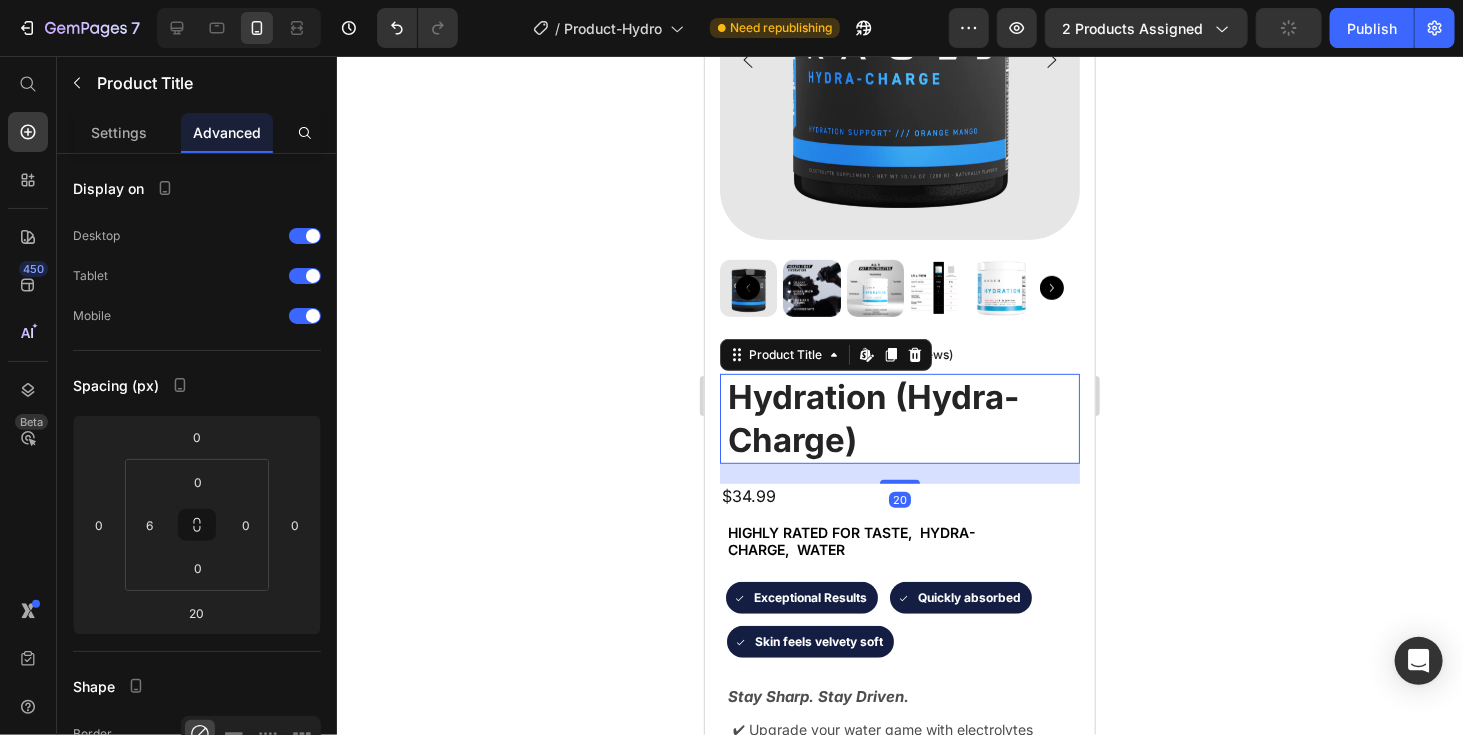 click on "20" at bounding box center (899, 473) 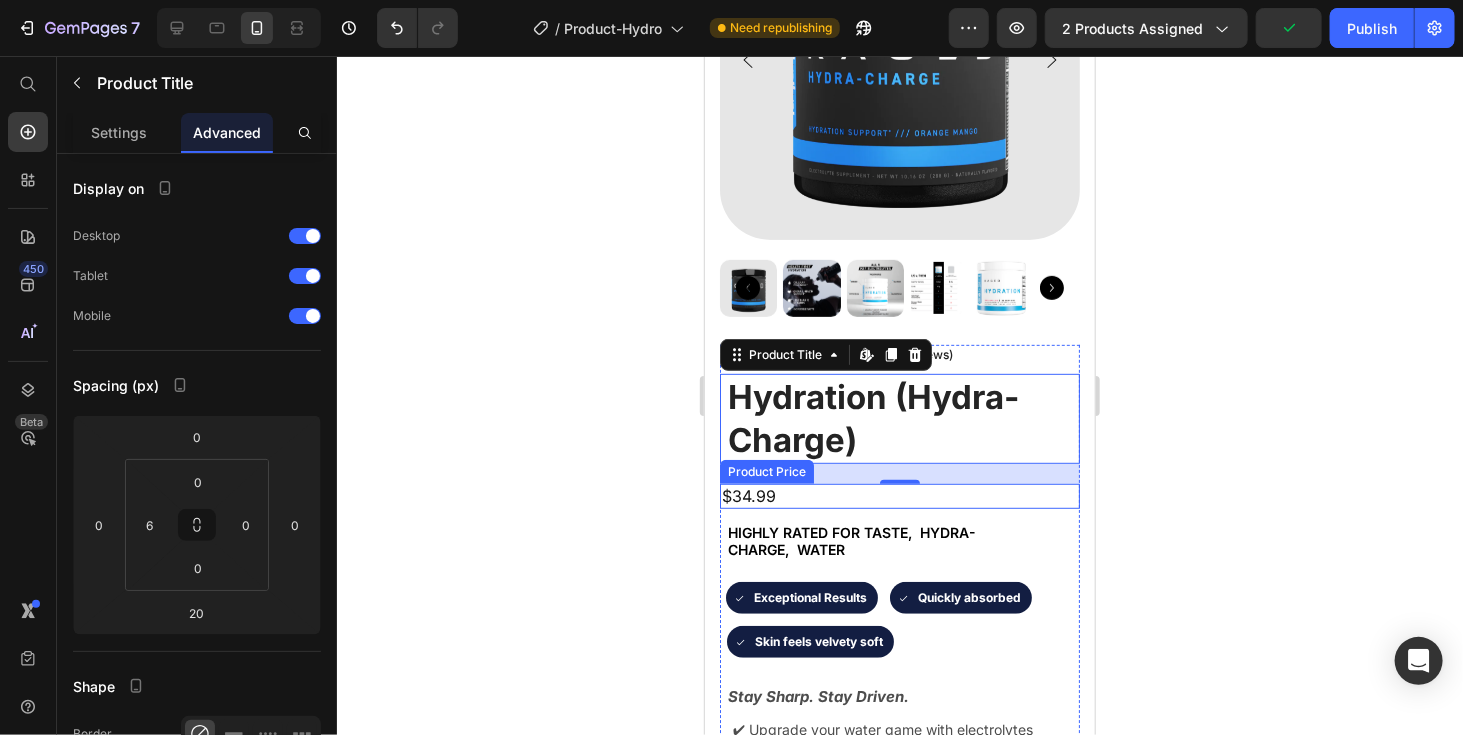 click on "$34.99" at bounding box center (899, 495) 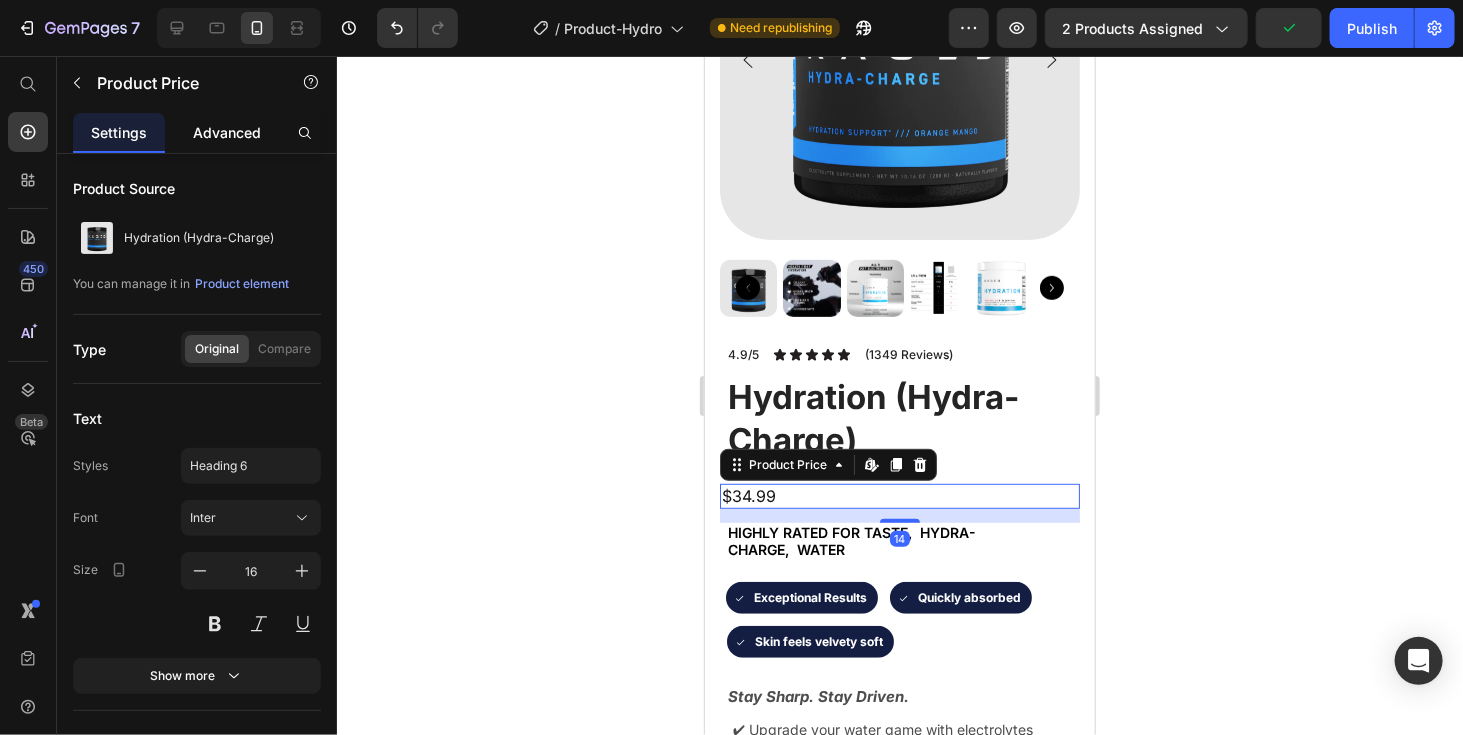 click on "Advanced" at bounding box center [227, 132] 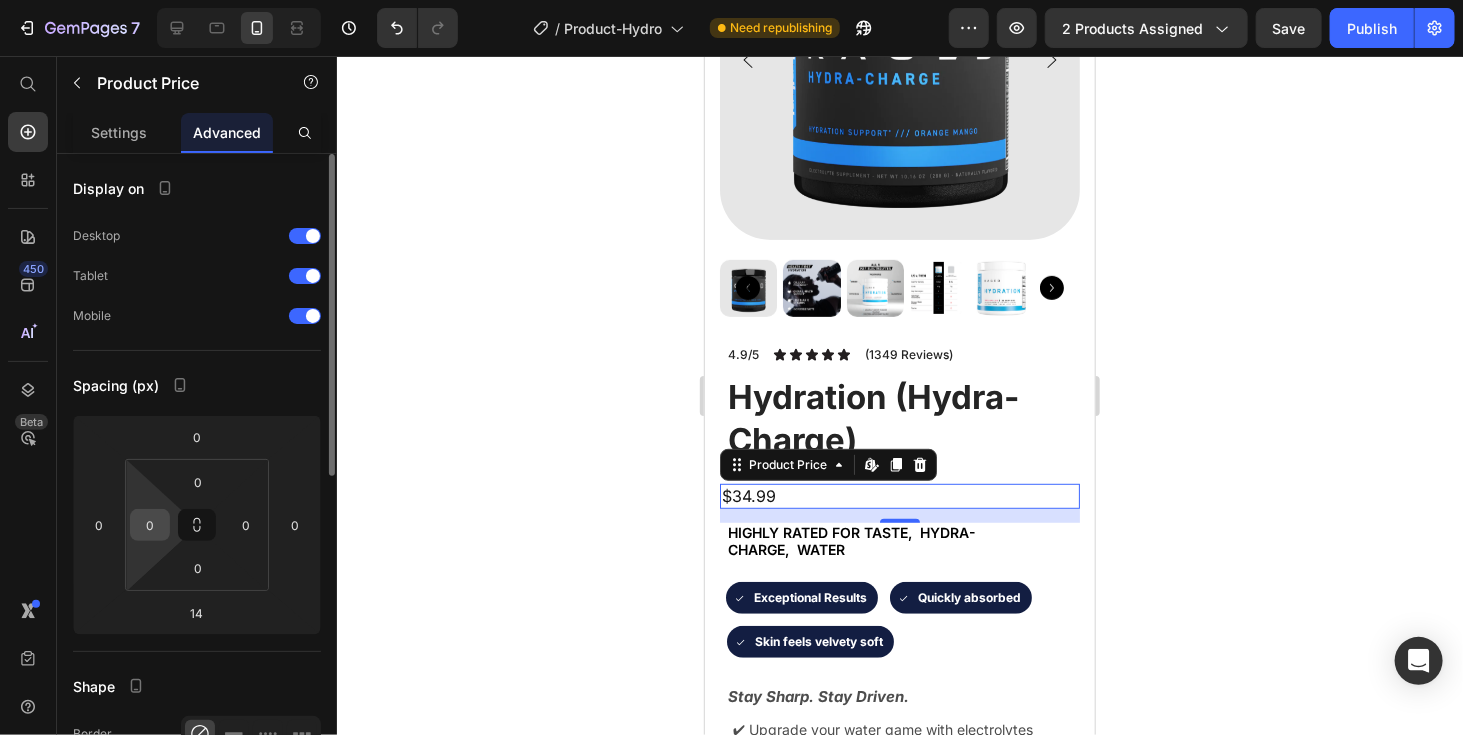 click on "0" at bounding box center (150, 525) 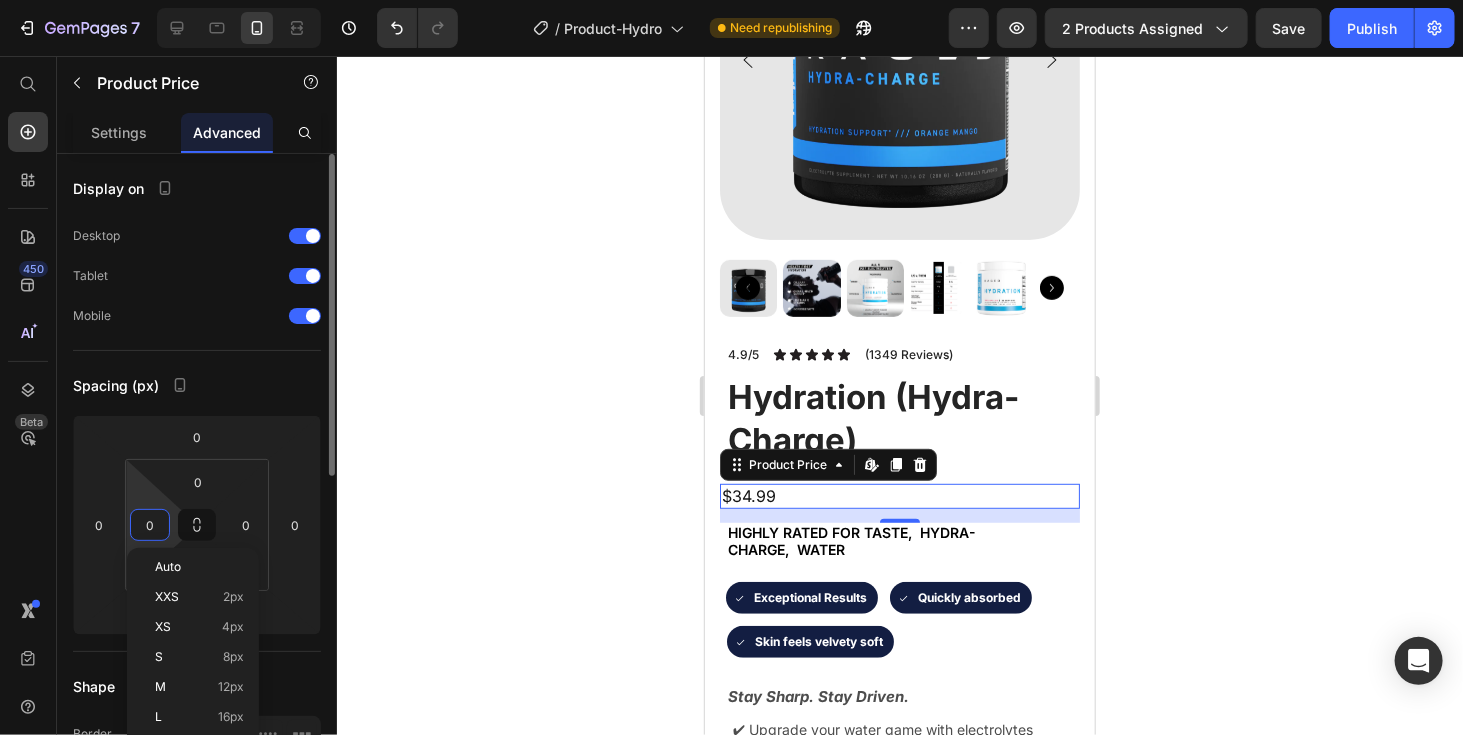 type on "7" 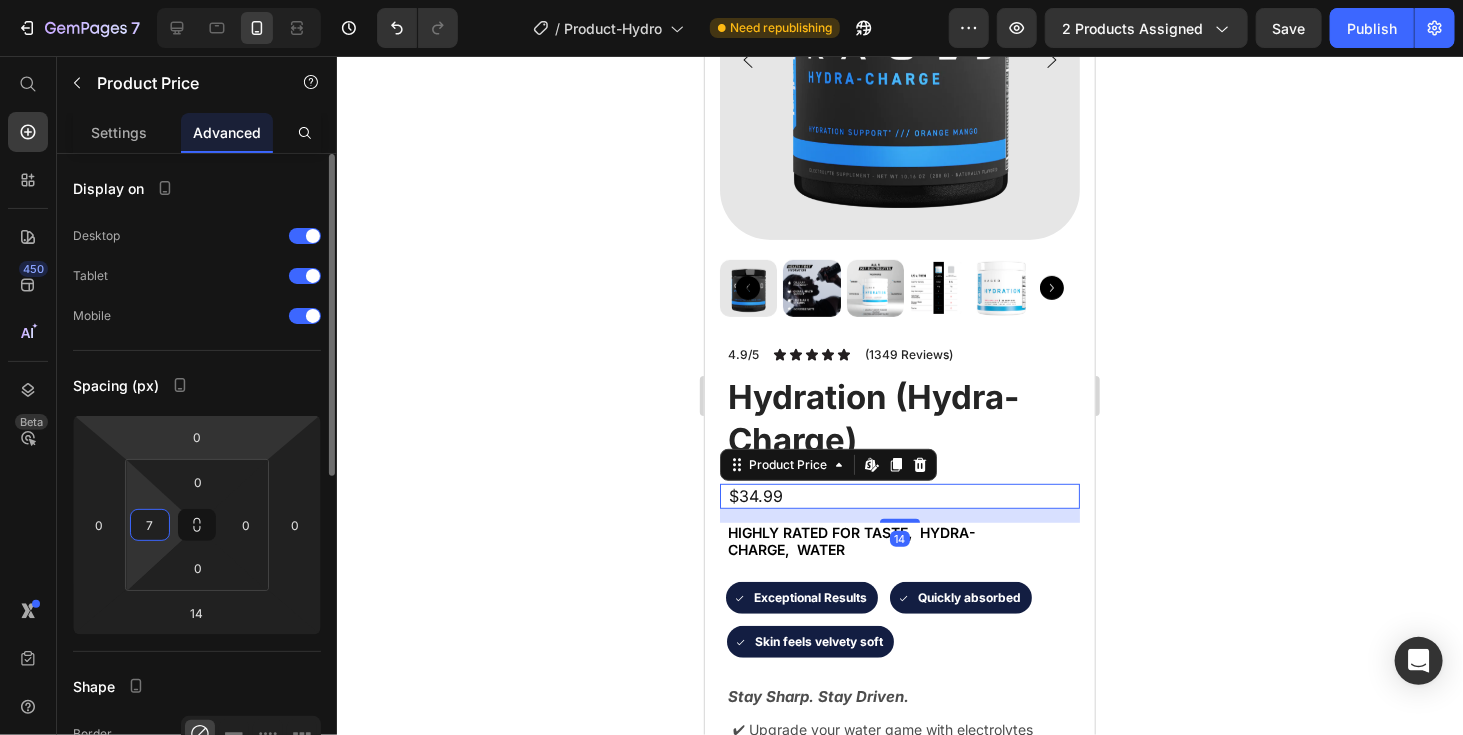 click on "Settings" at bounding box center [119, 132] 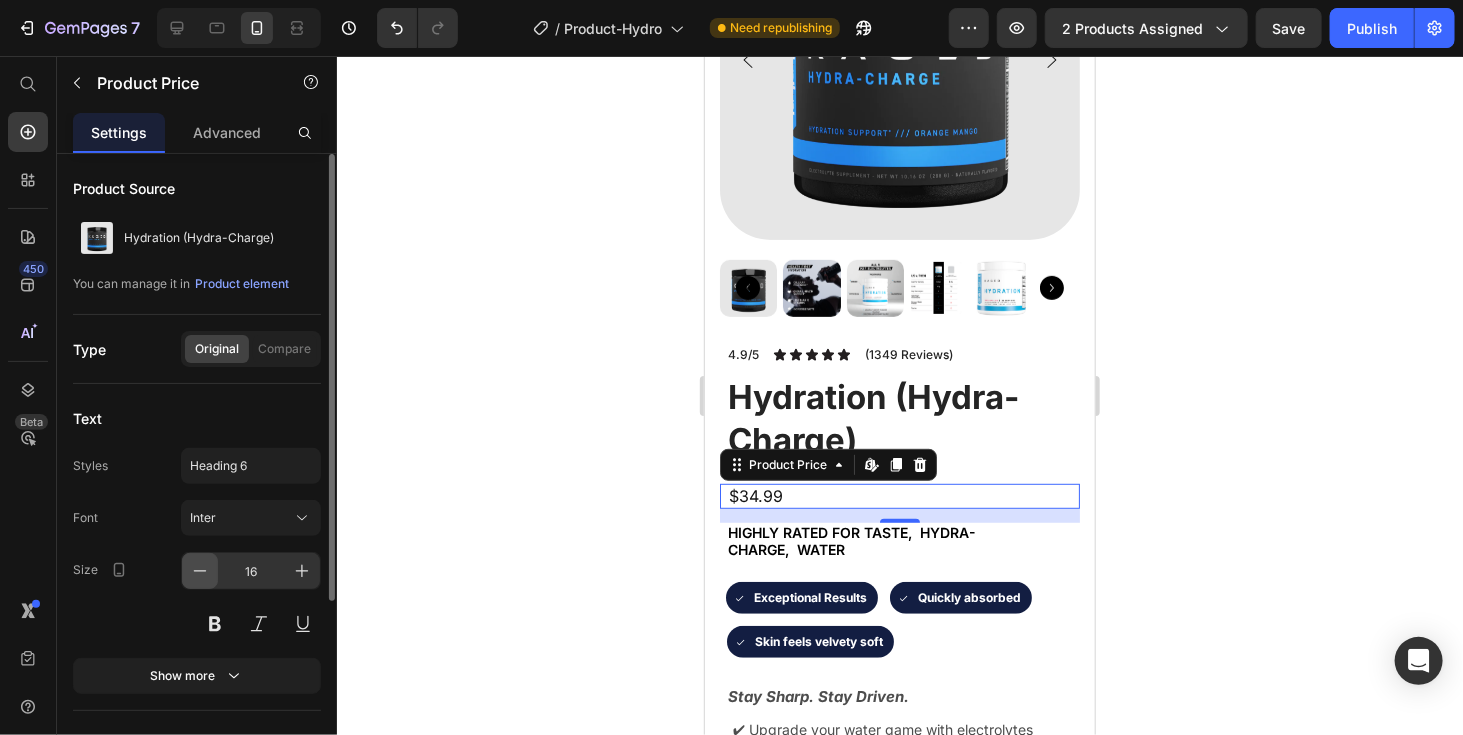 click 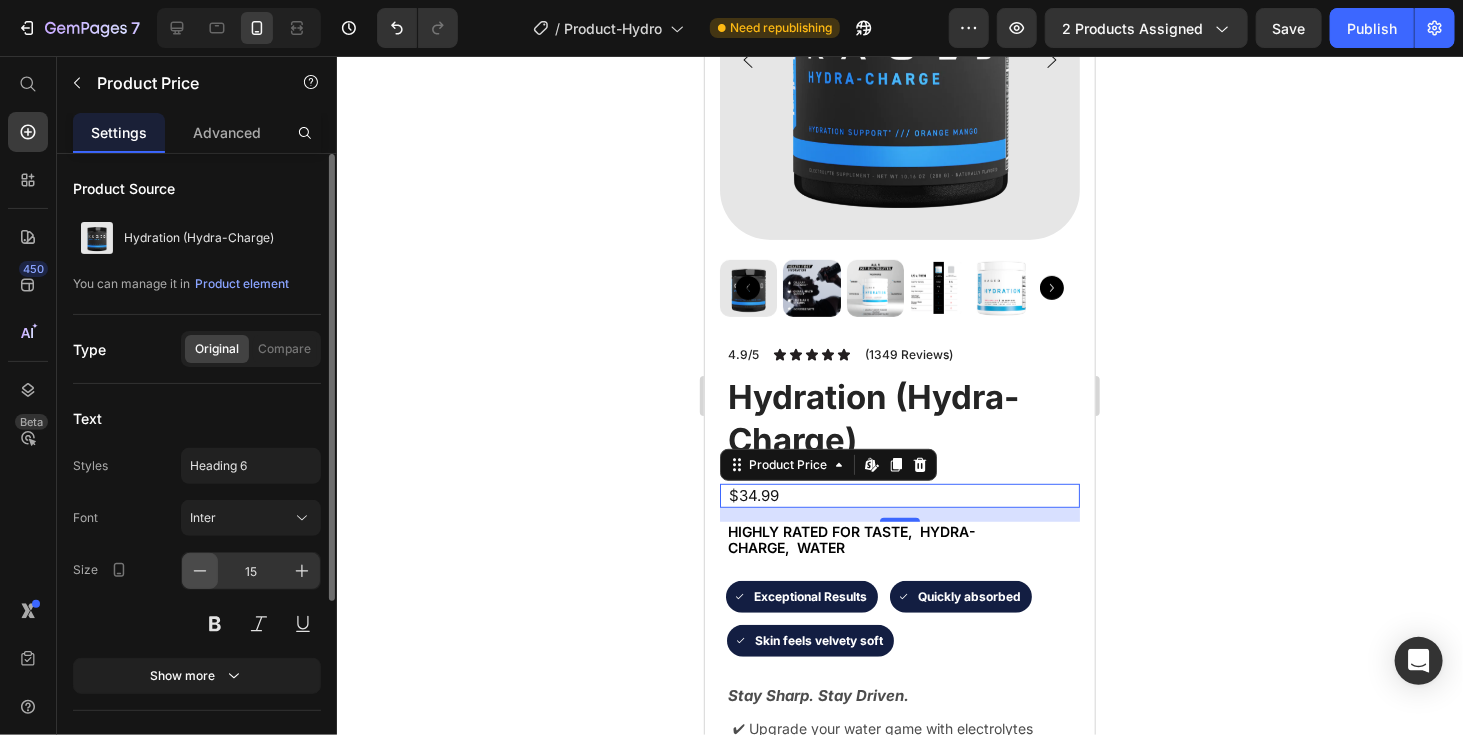 click 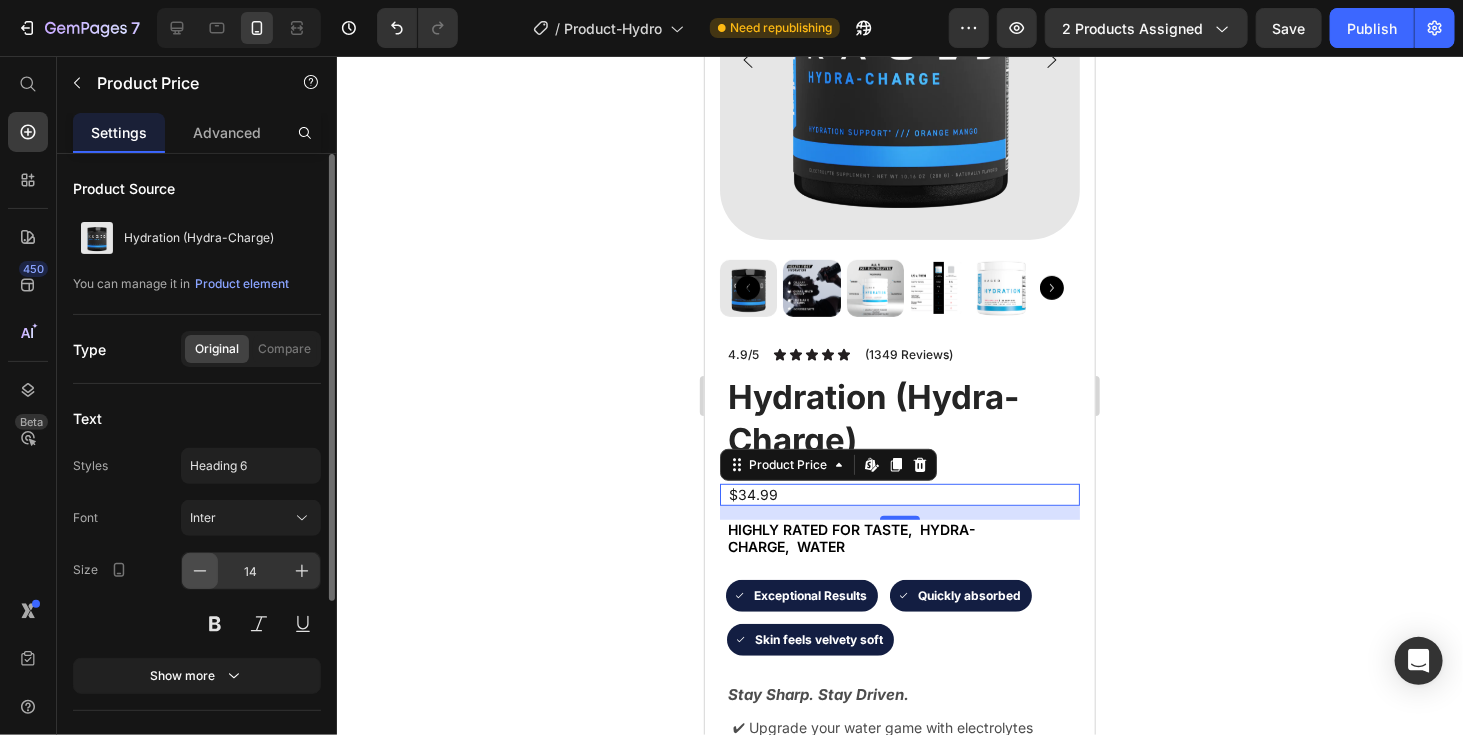 click 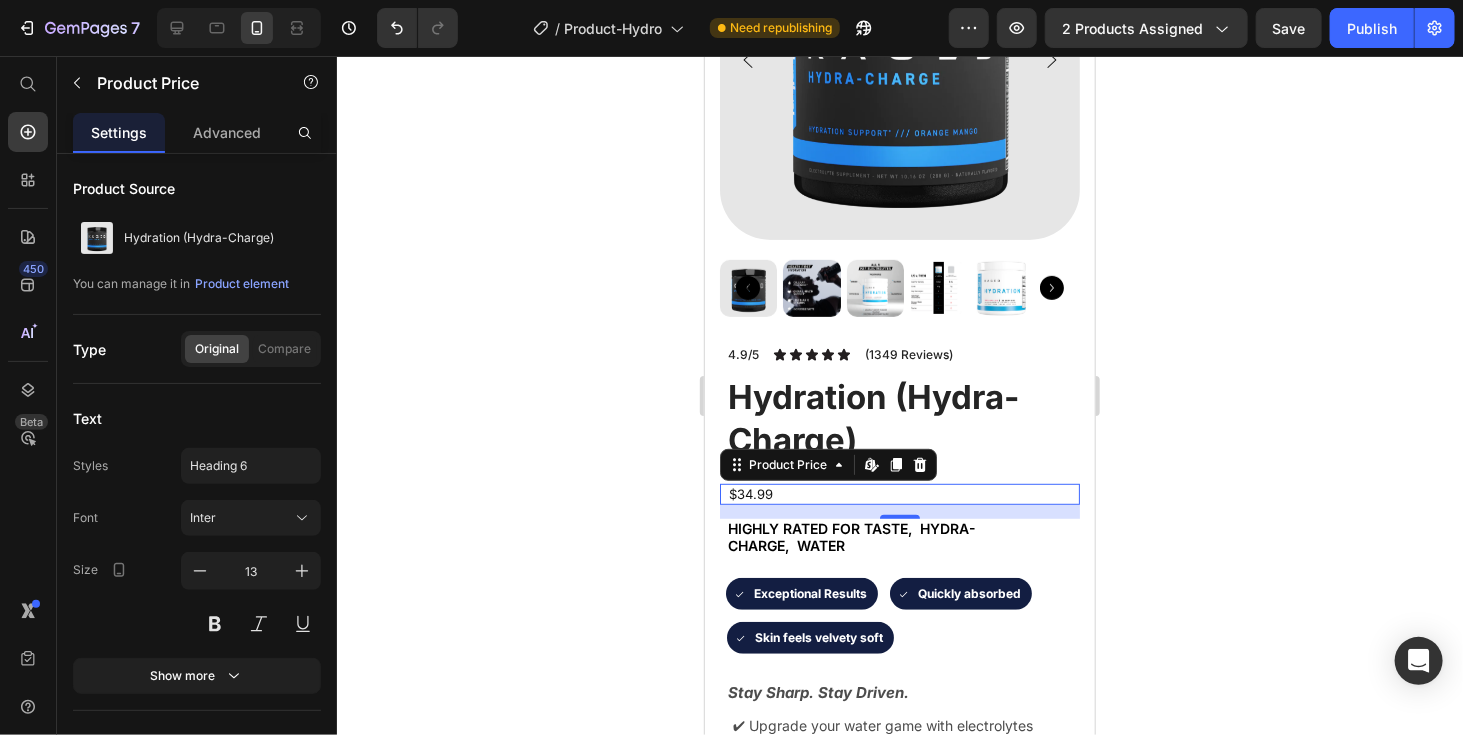 click on "$34.99" at bounding box center (902, 493) 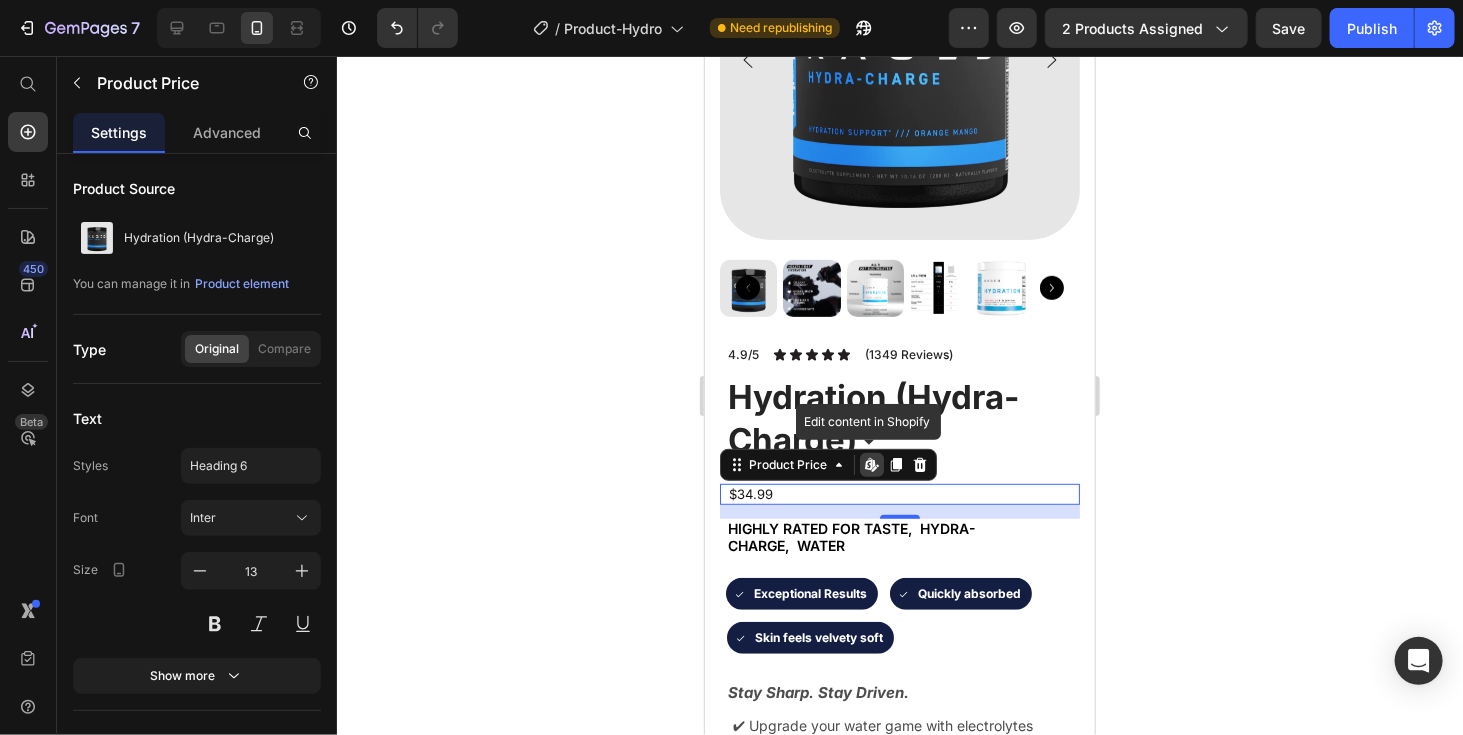 click on "$34.99" at bounding box center [902, 493] 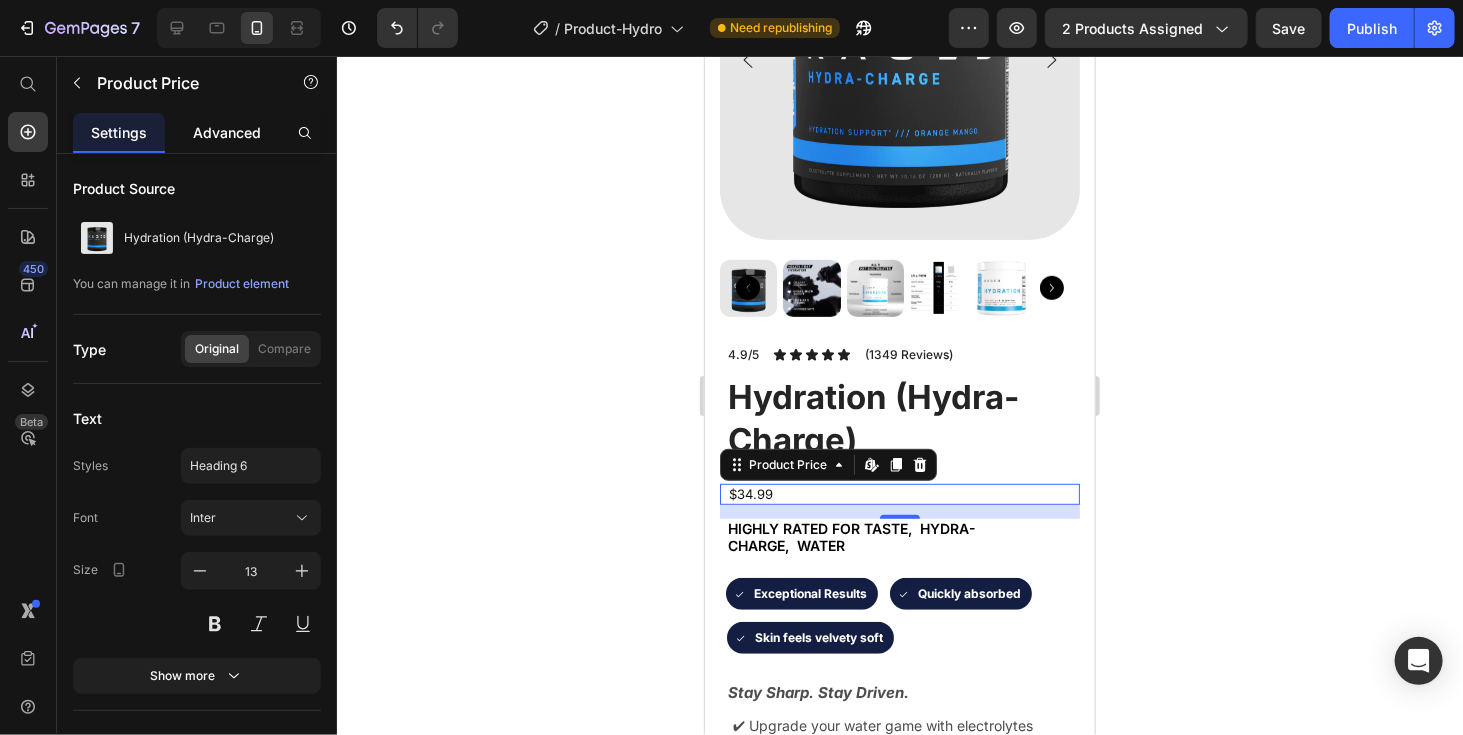 click on "Advanced" at bounding box center (227, 132) 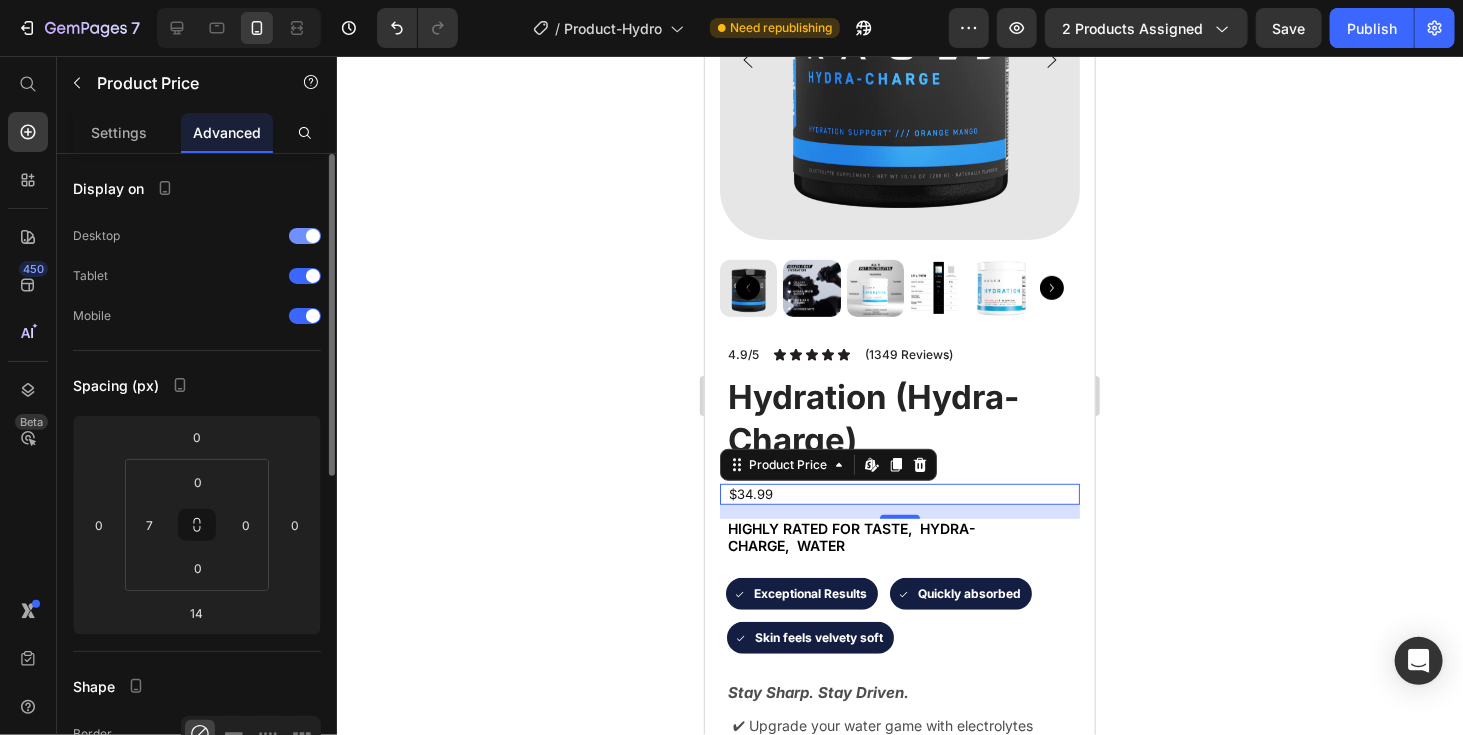 click at bounding box center [313, 236] 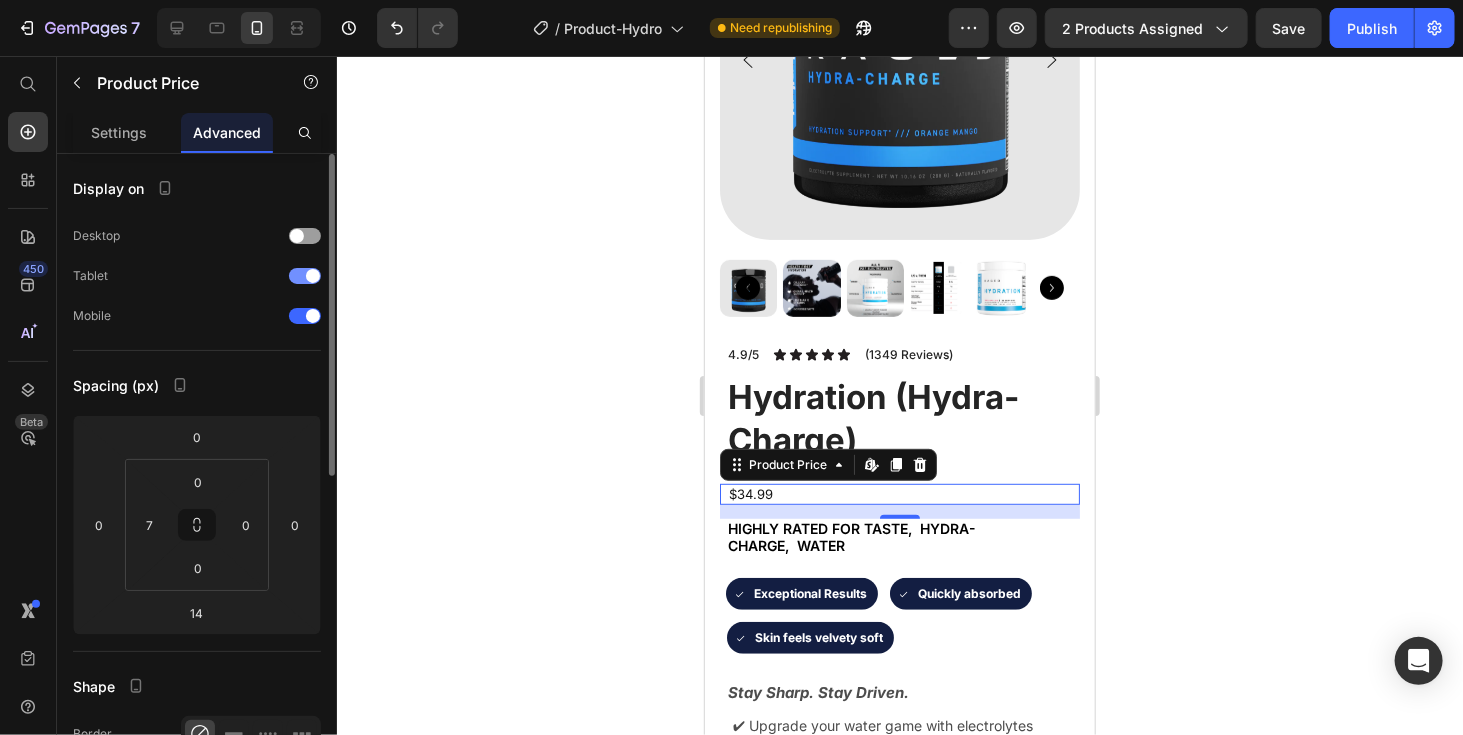 click at bounding box center (313, 276) 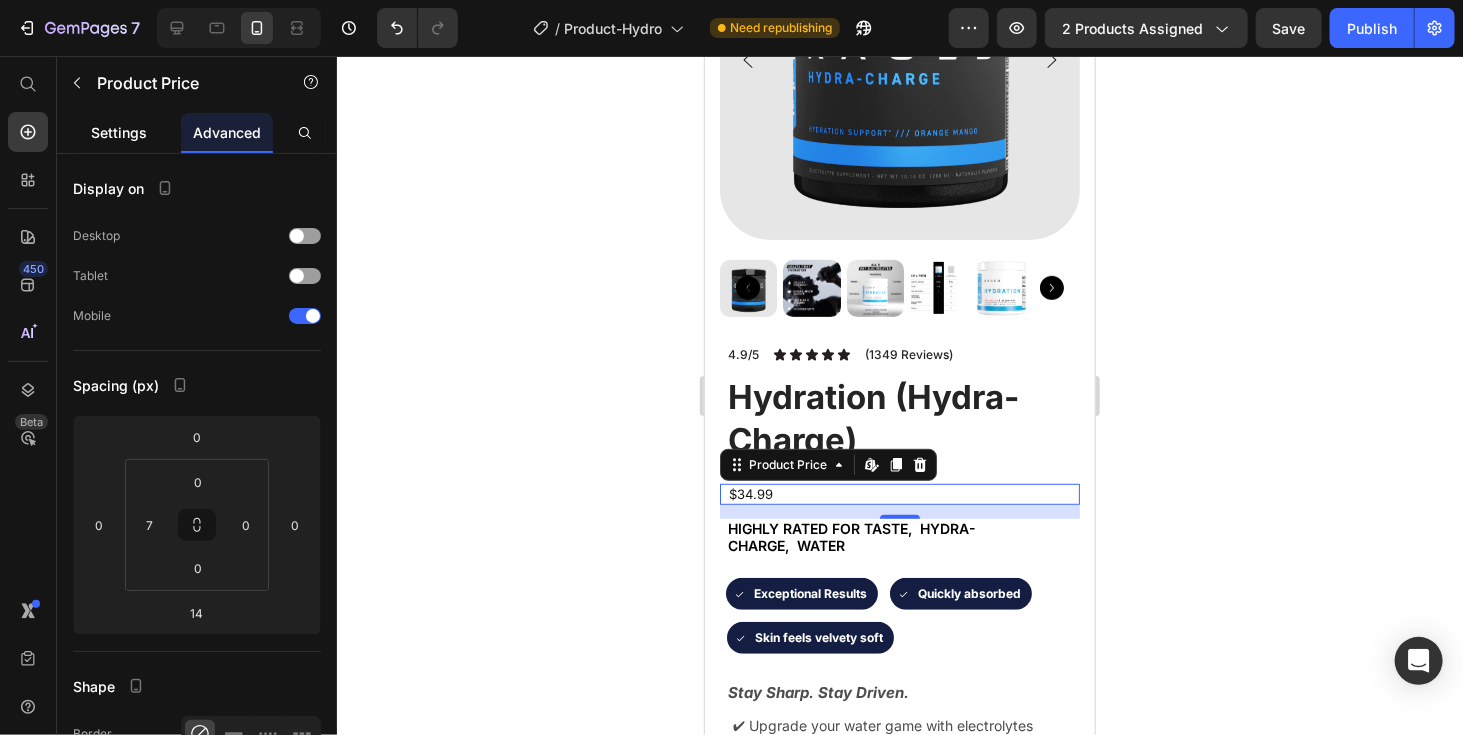click on "Settings" at bounding box center (119, 132) 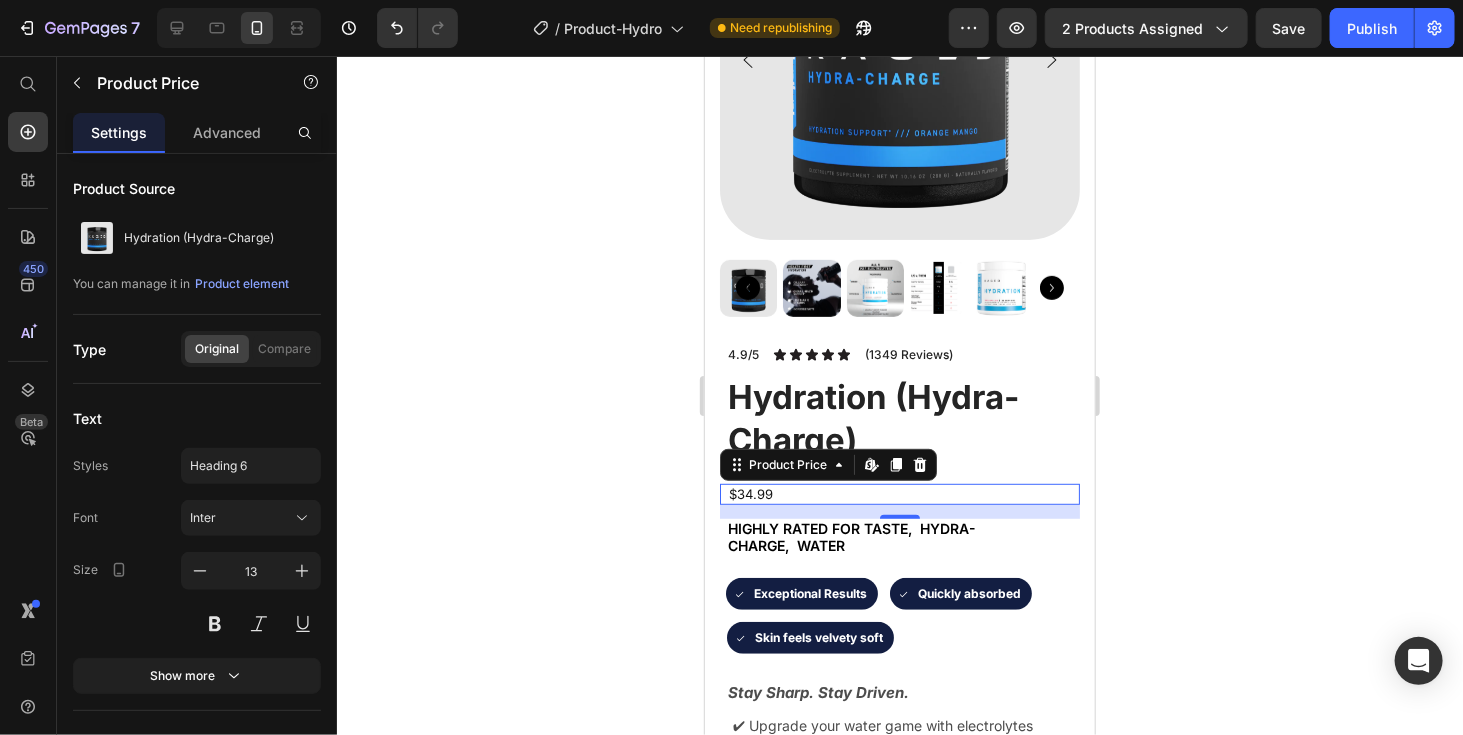 click 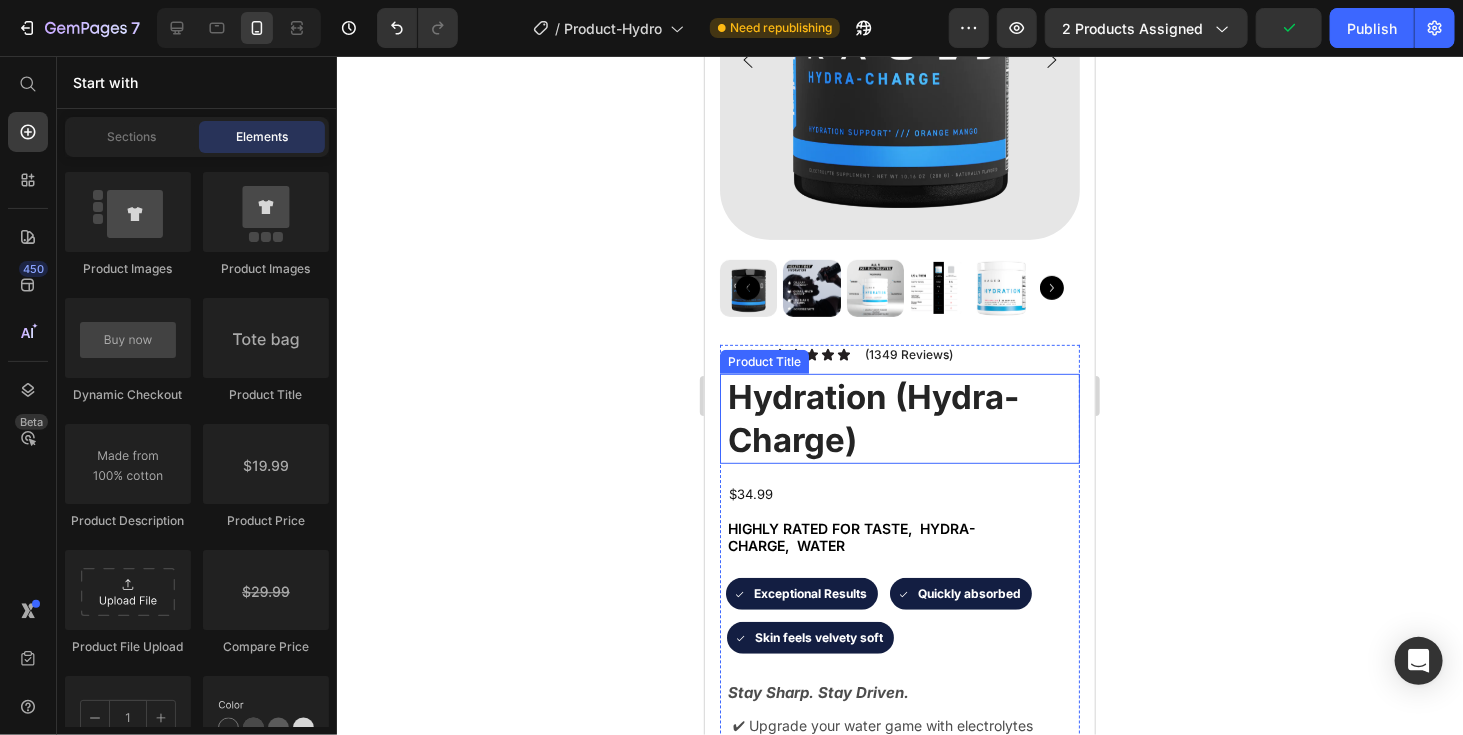 click on "Hydration (Hydra-Charge)" at bounding box center (902, 418) 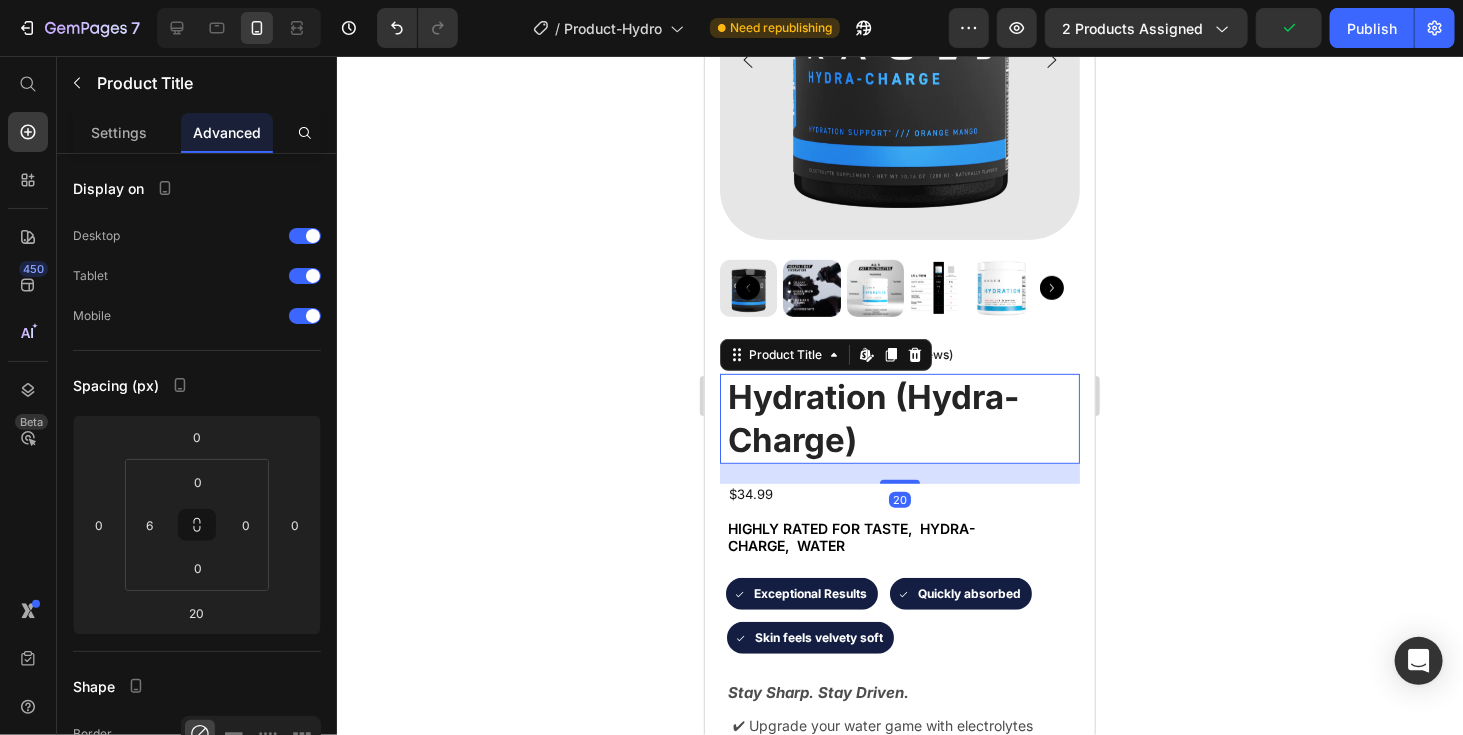 click 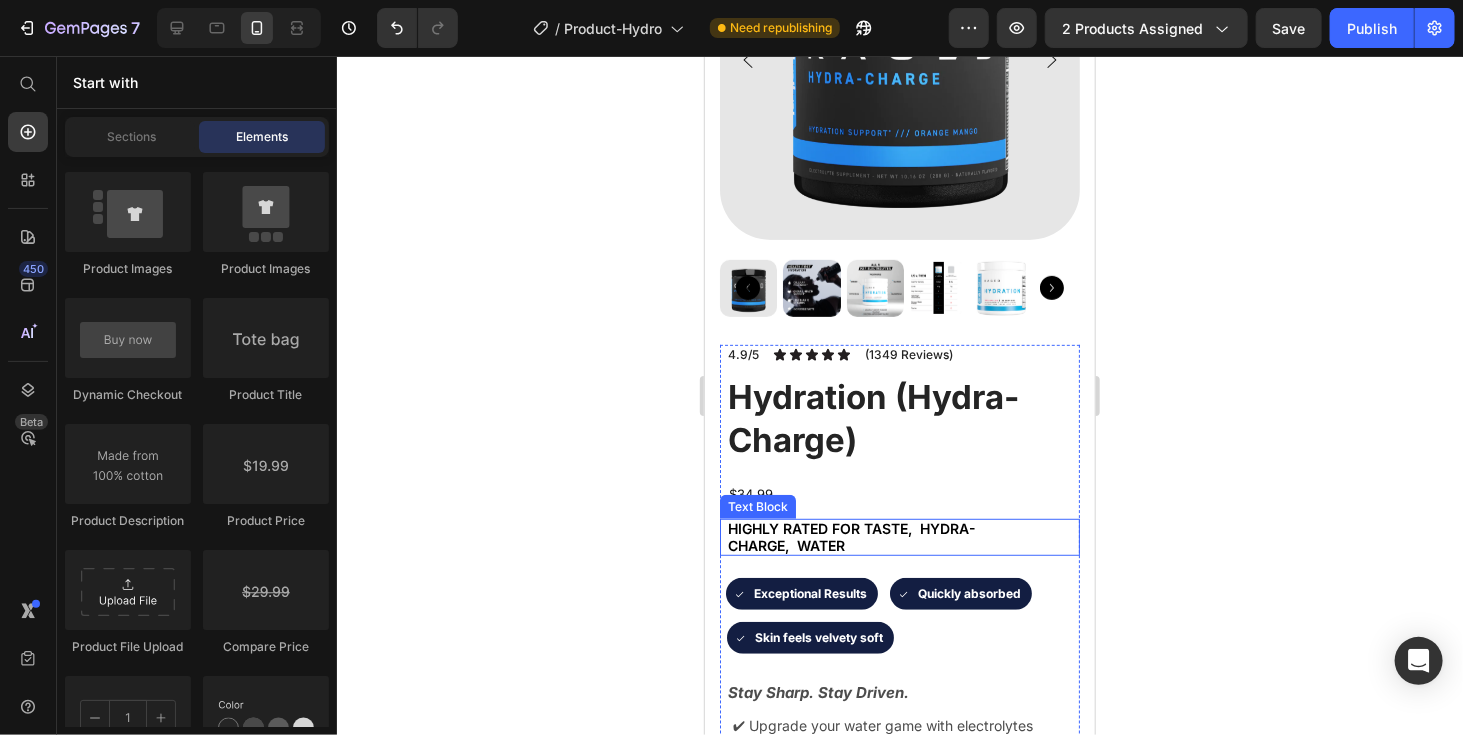 click on "charge,  water" at bounding box center (785, 544) 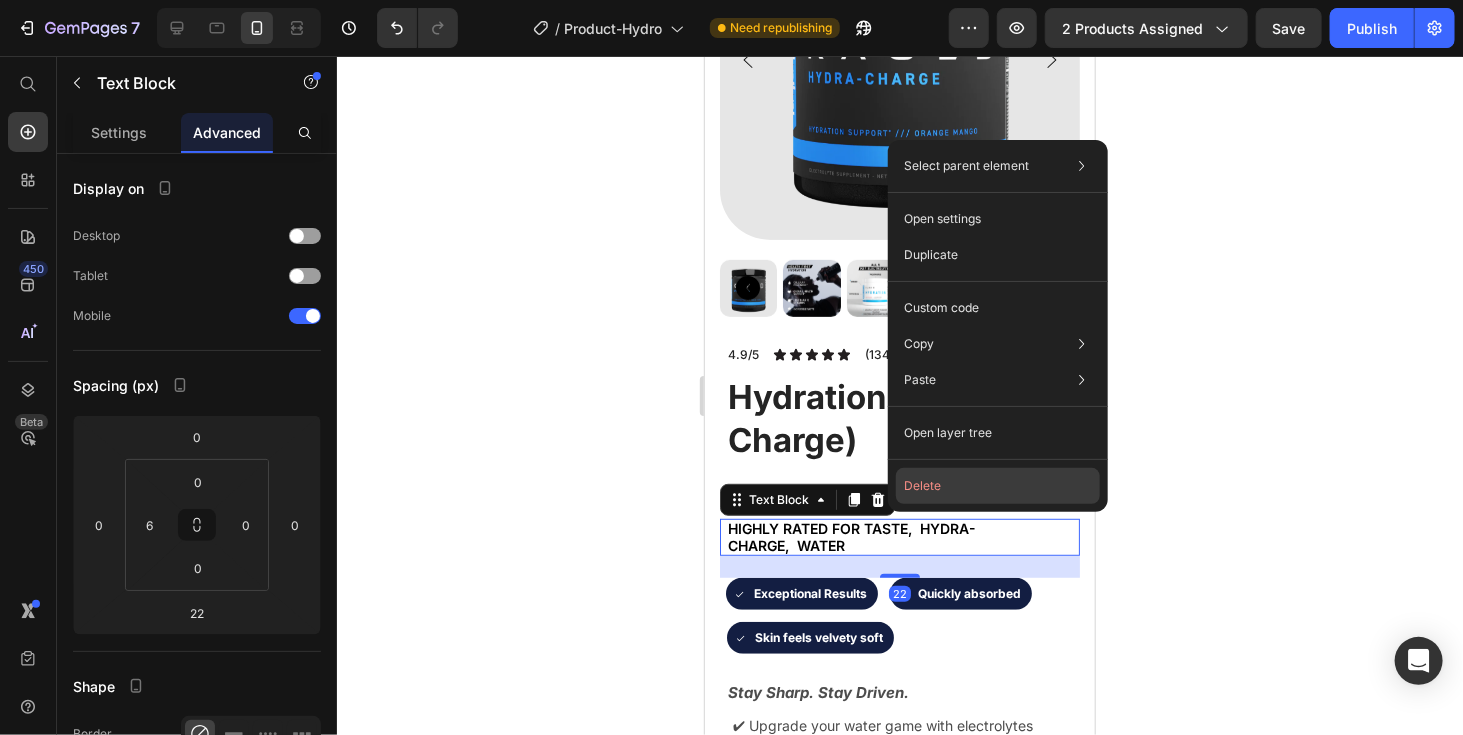 click on "Delete" 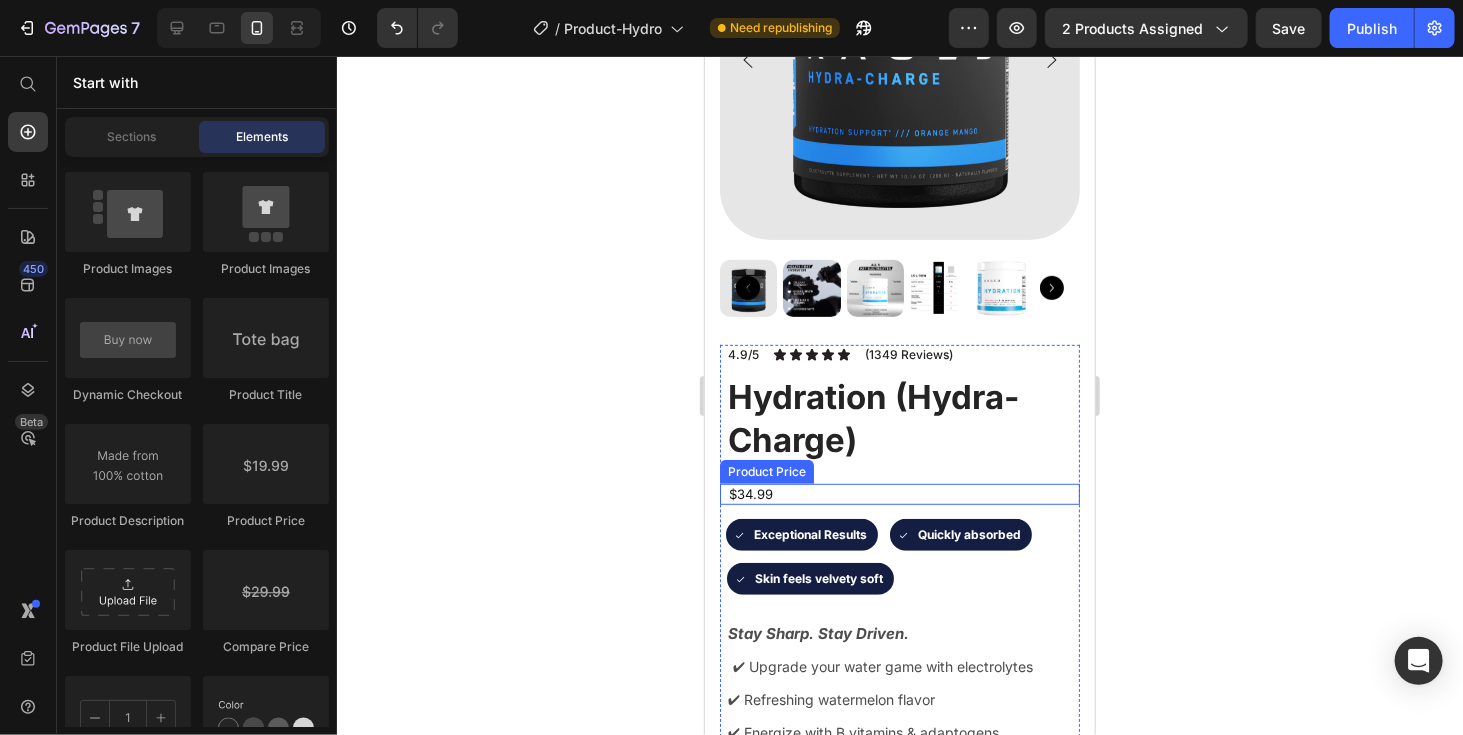 click on "$34.99" at bounding box center [902, 493] 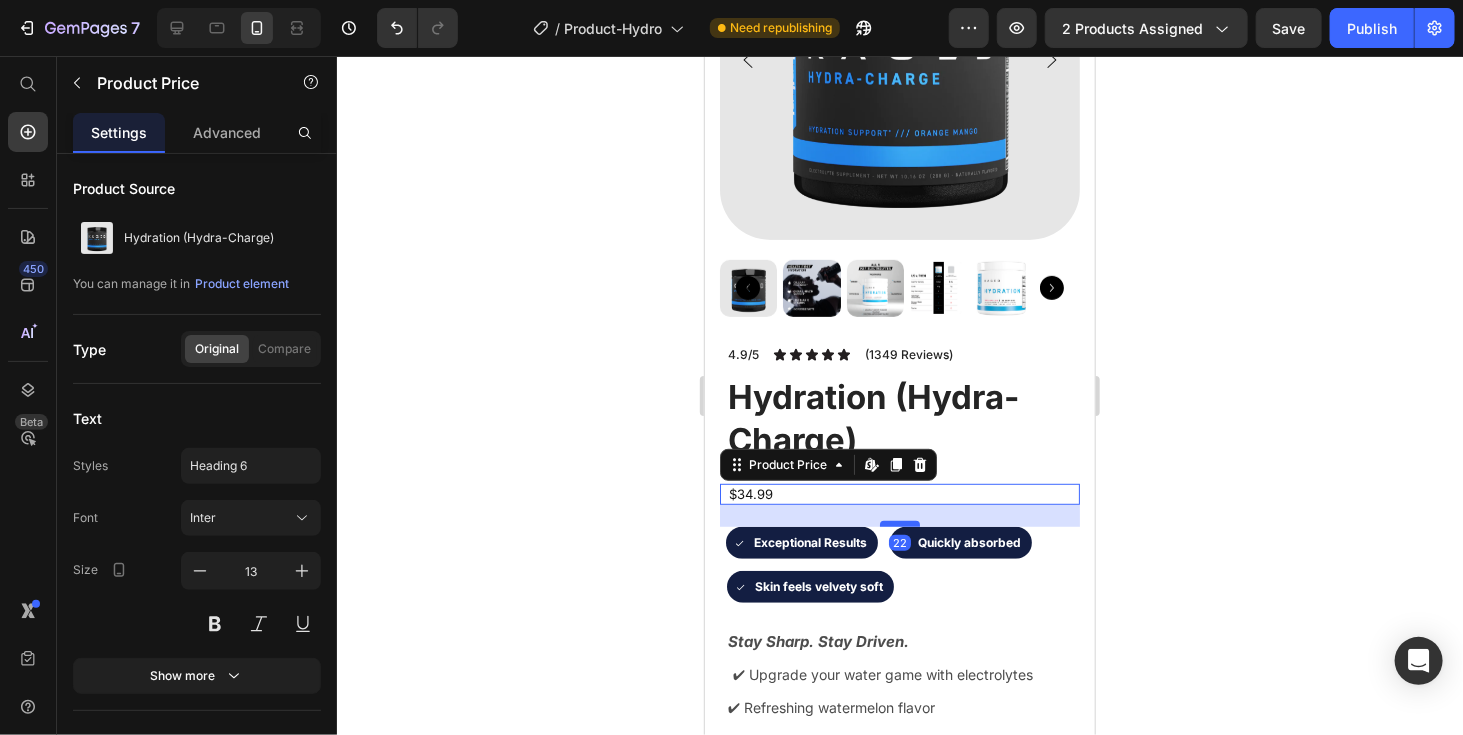 click at bounding box center [899, 523] 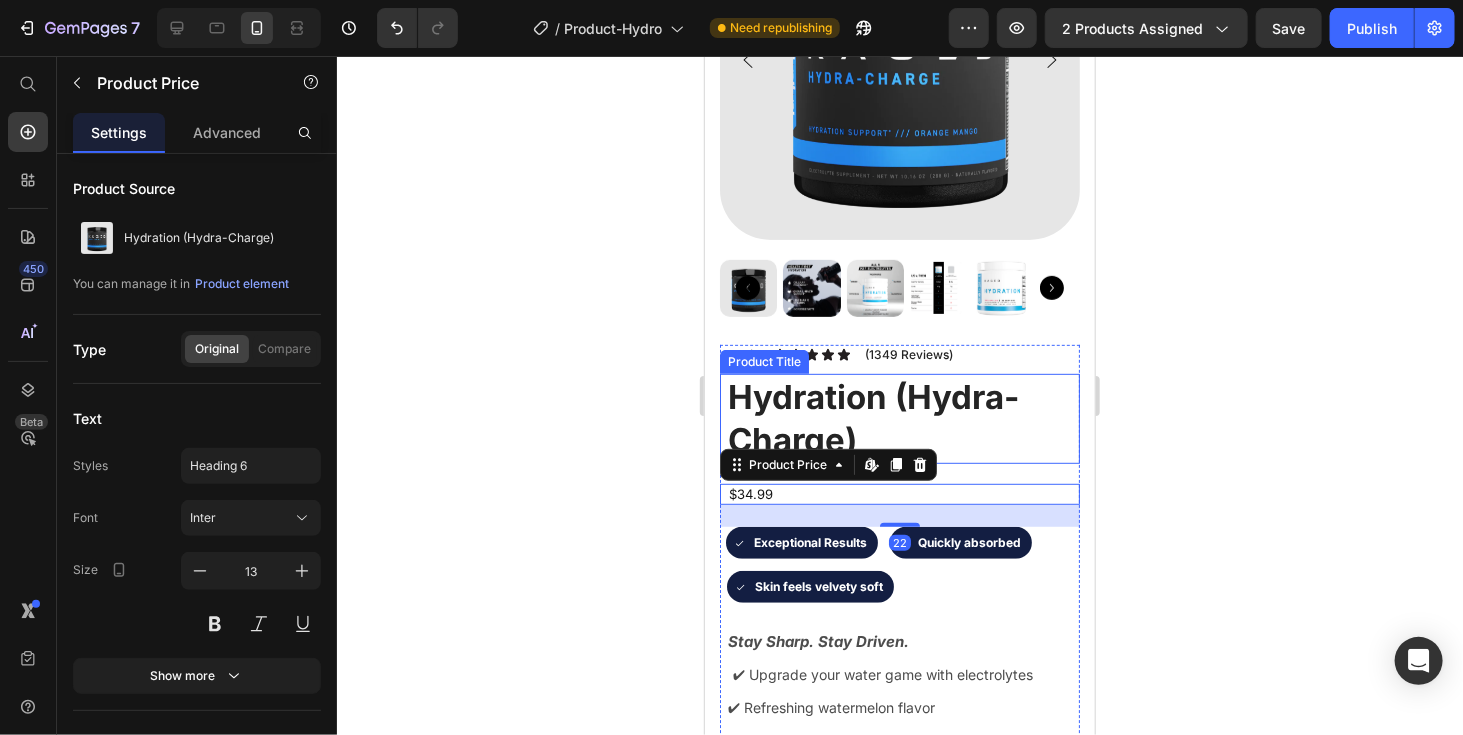 click on "Hydration (Hydra-Charge)" at bounding box center [902, 418] 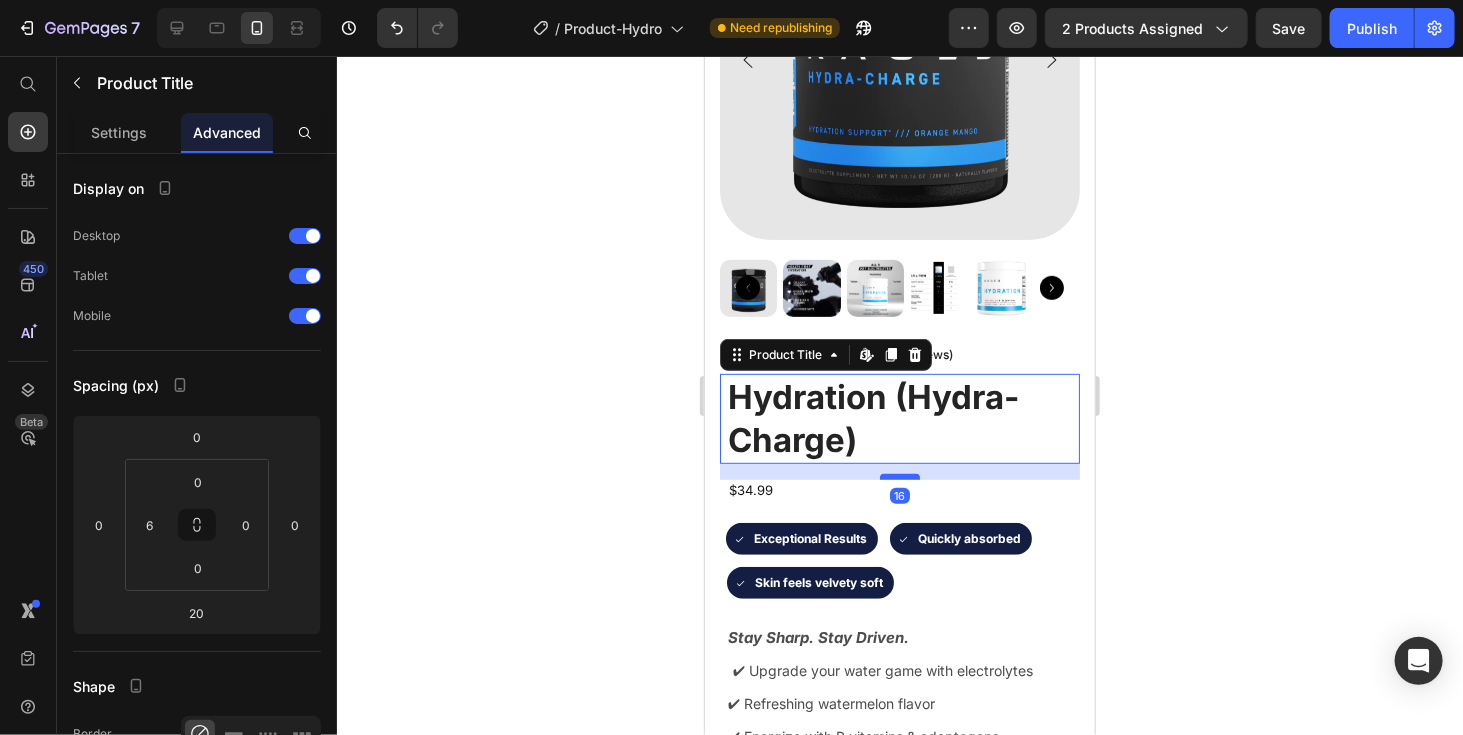 click at bounding box center (899, 476) 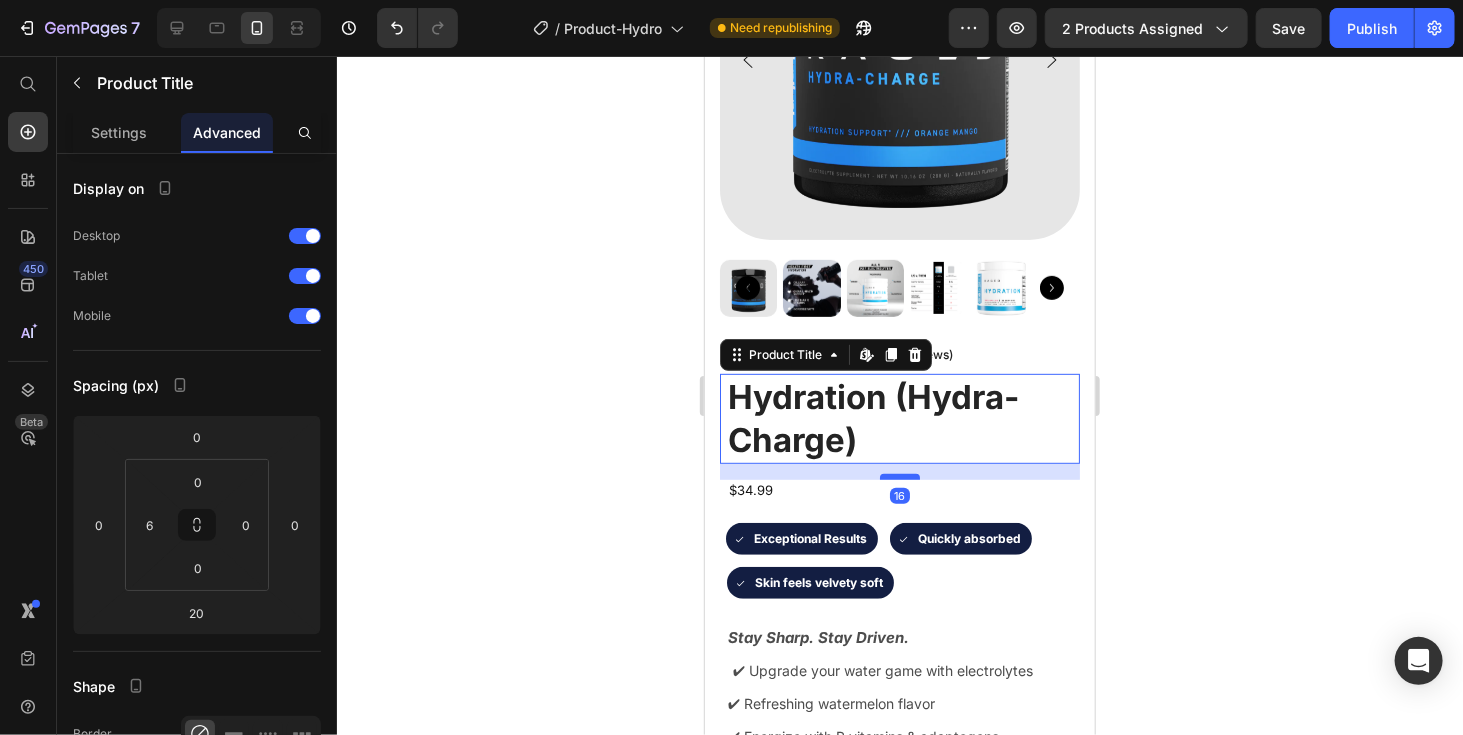 type on "16" 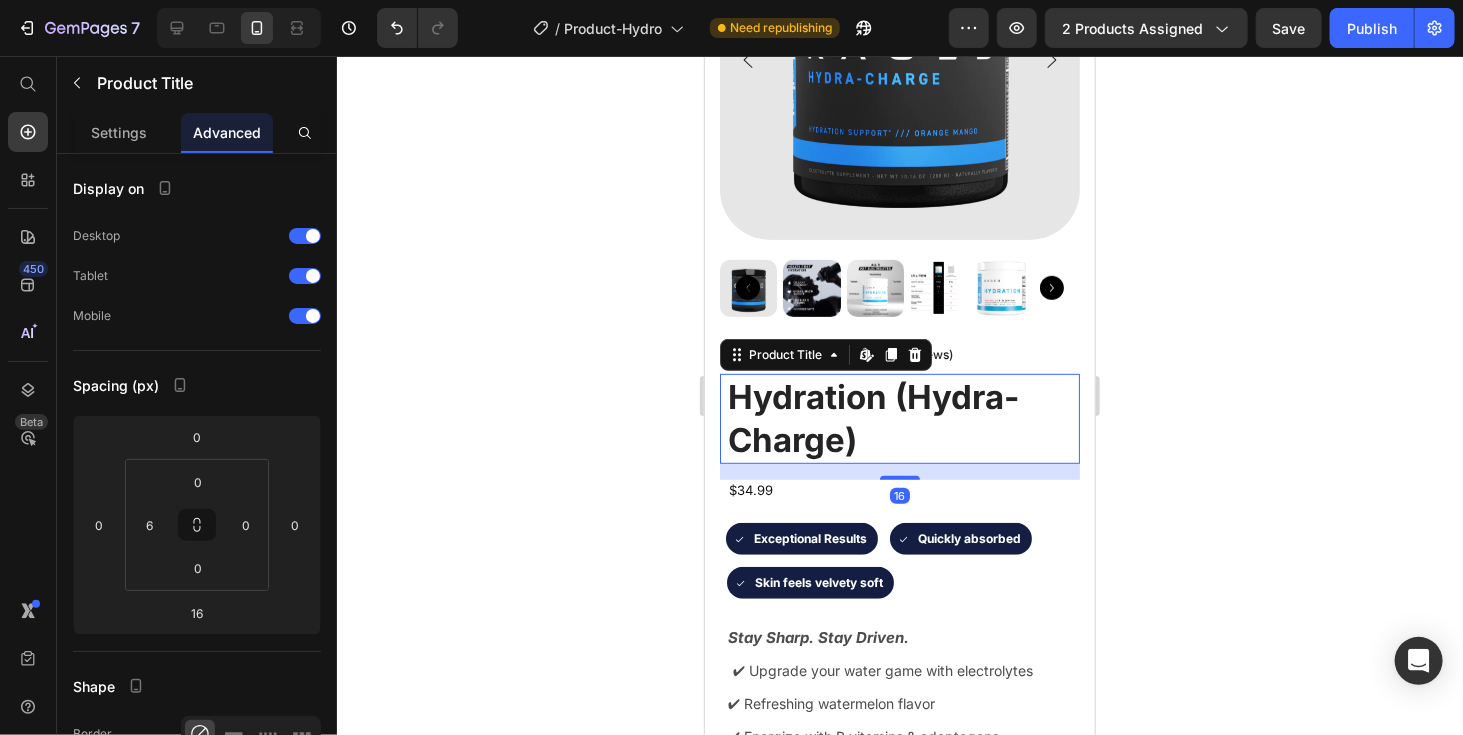 click on "$34.99" at bounding box center (902, 489) 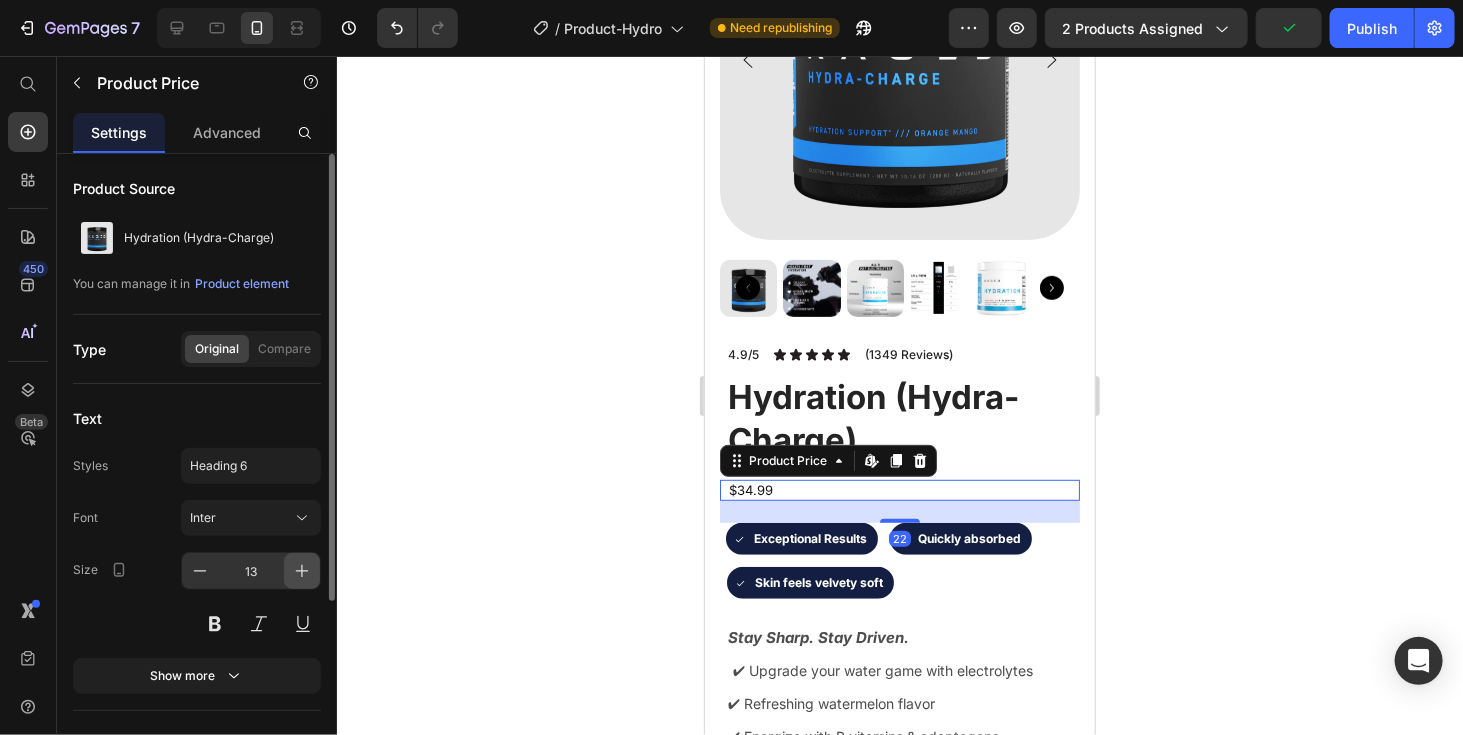 click 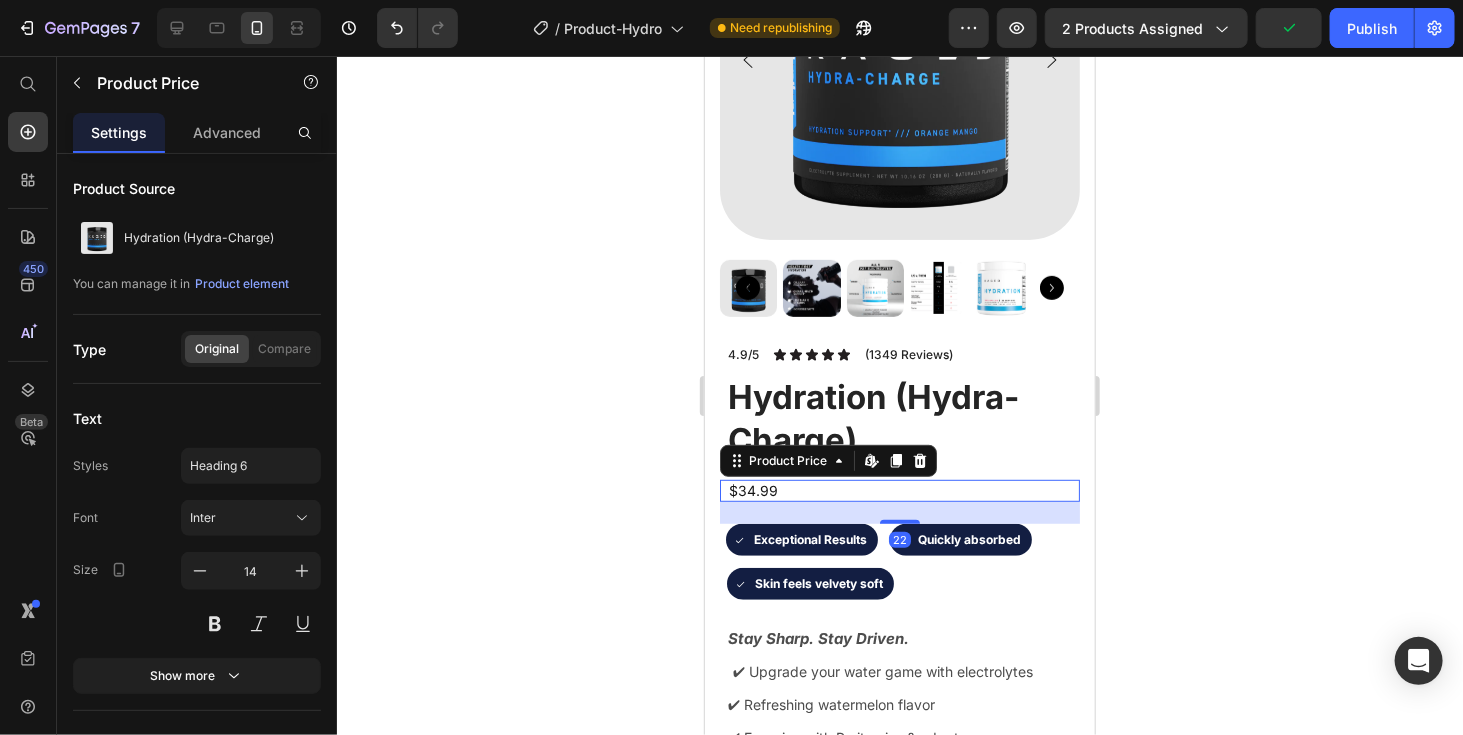 click 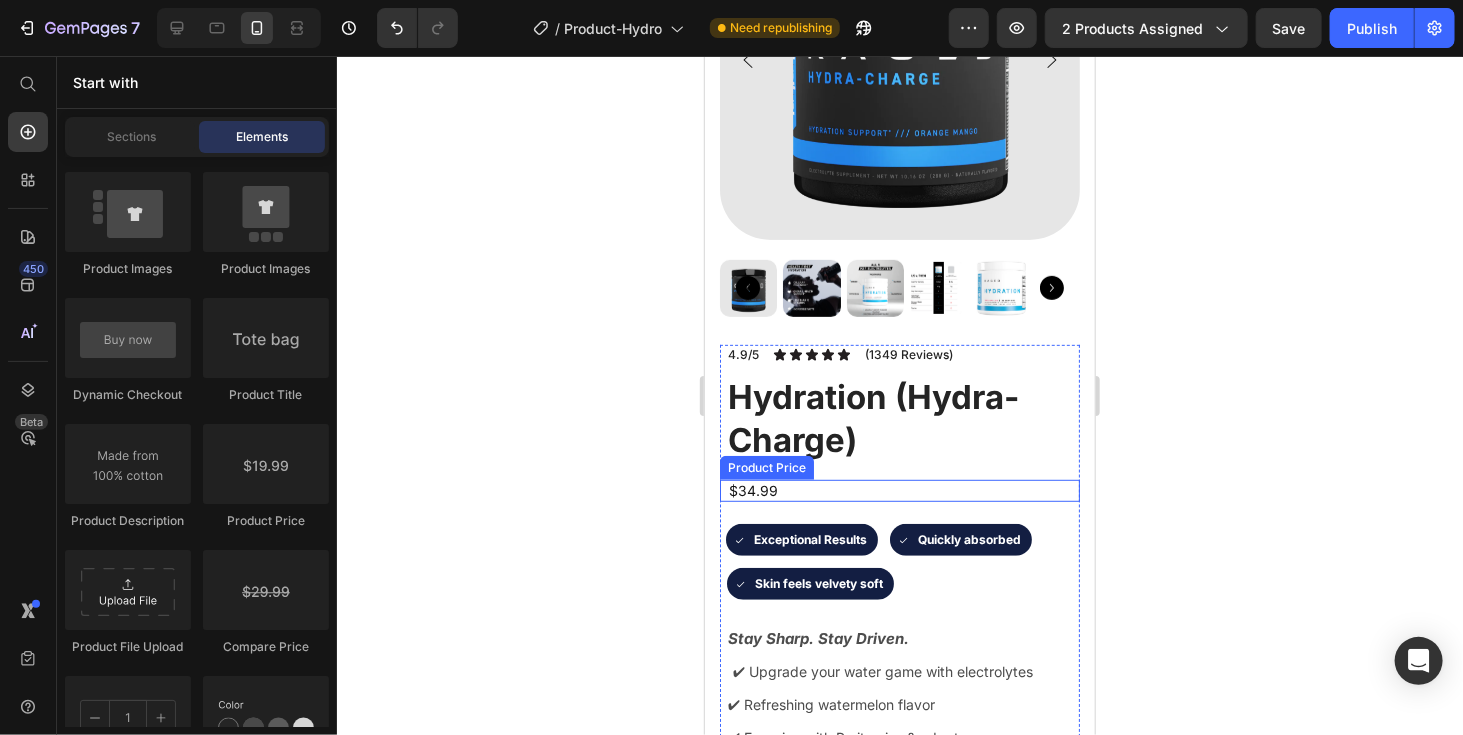 click on "$34.99" at bounding box center (902, 490) 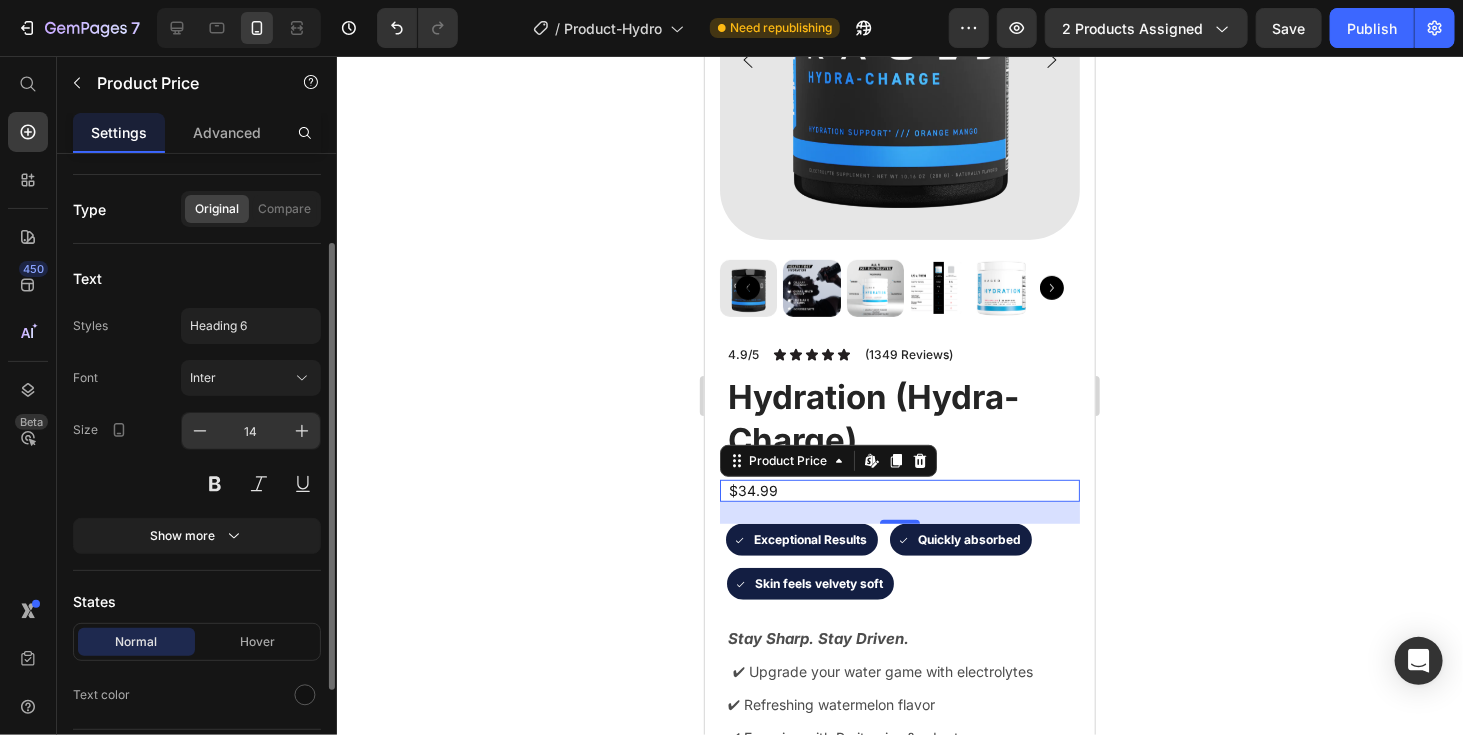 scroll, scrollTop: 146, scrollLeft: 0, axis: vertical 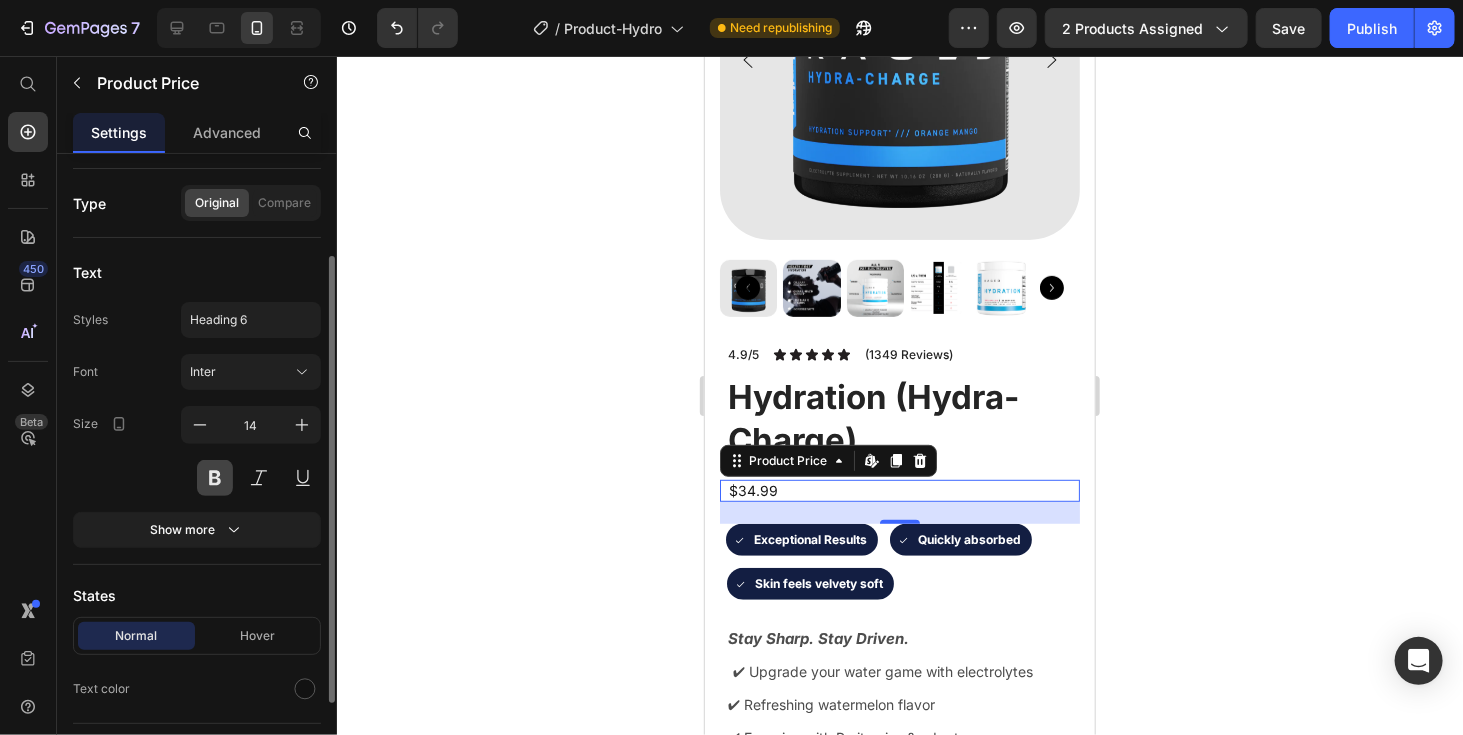 click at bounding box center (215, 478) 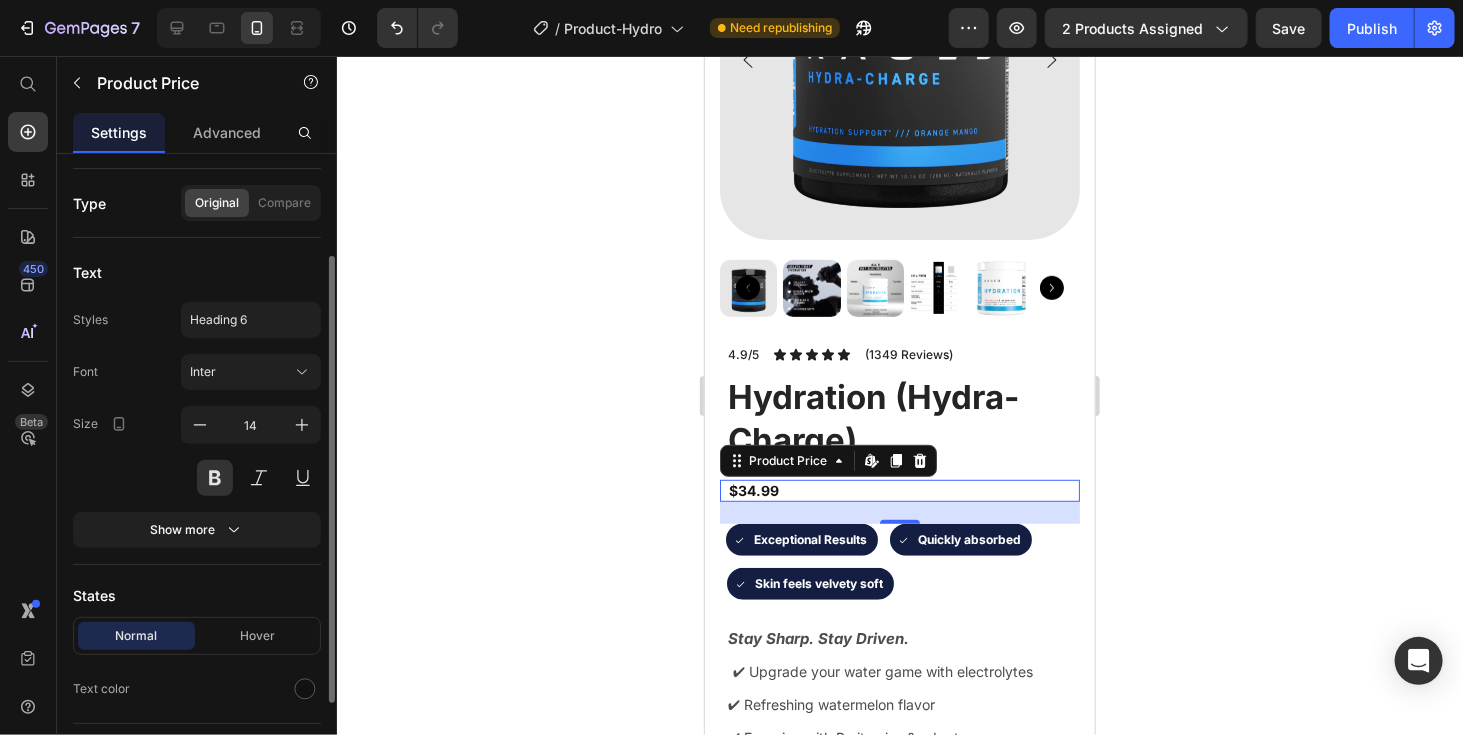 click 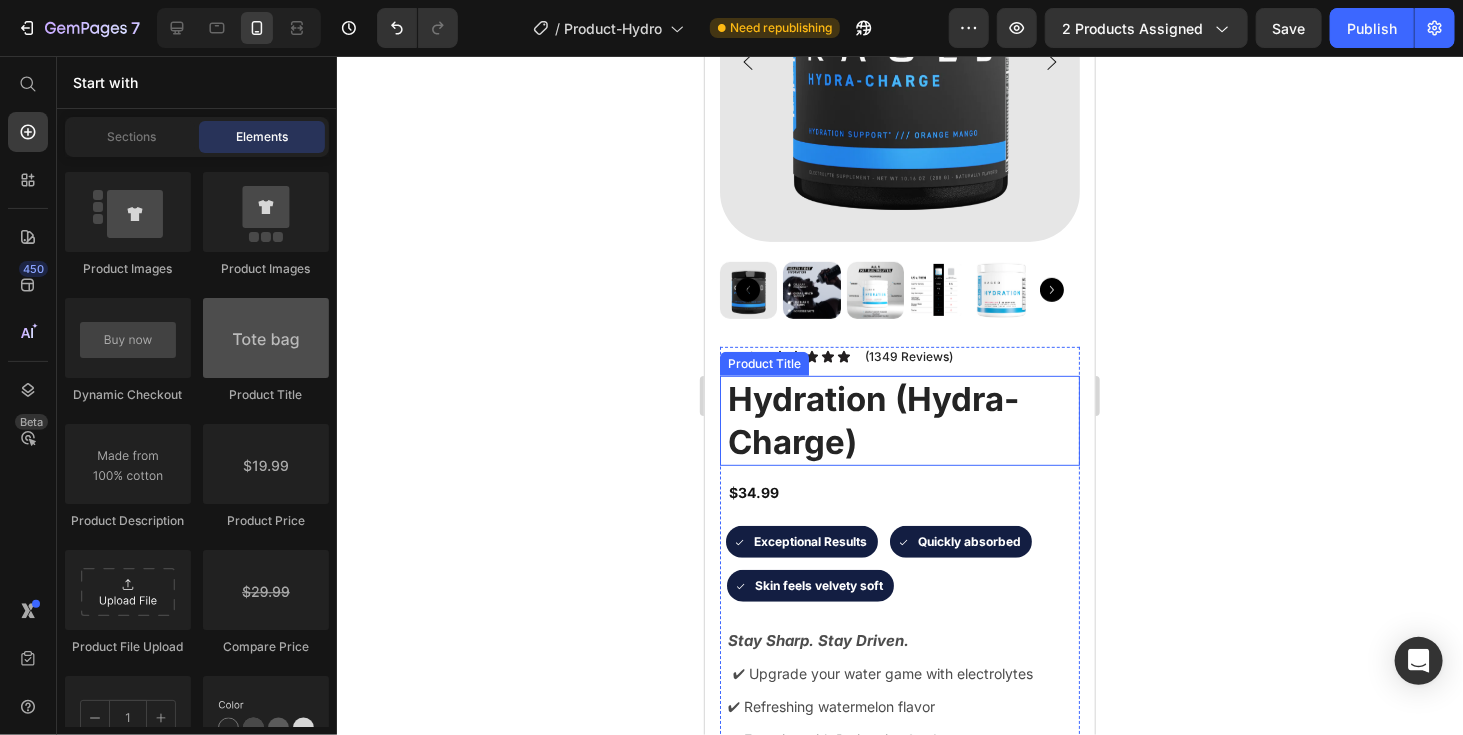 scroll, scrollTop: 293, scrollLeft: 0, axis: vertical 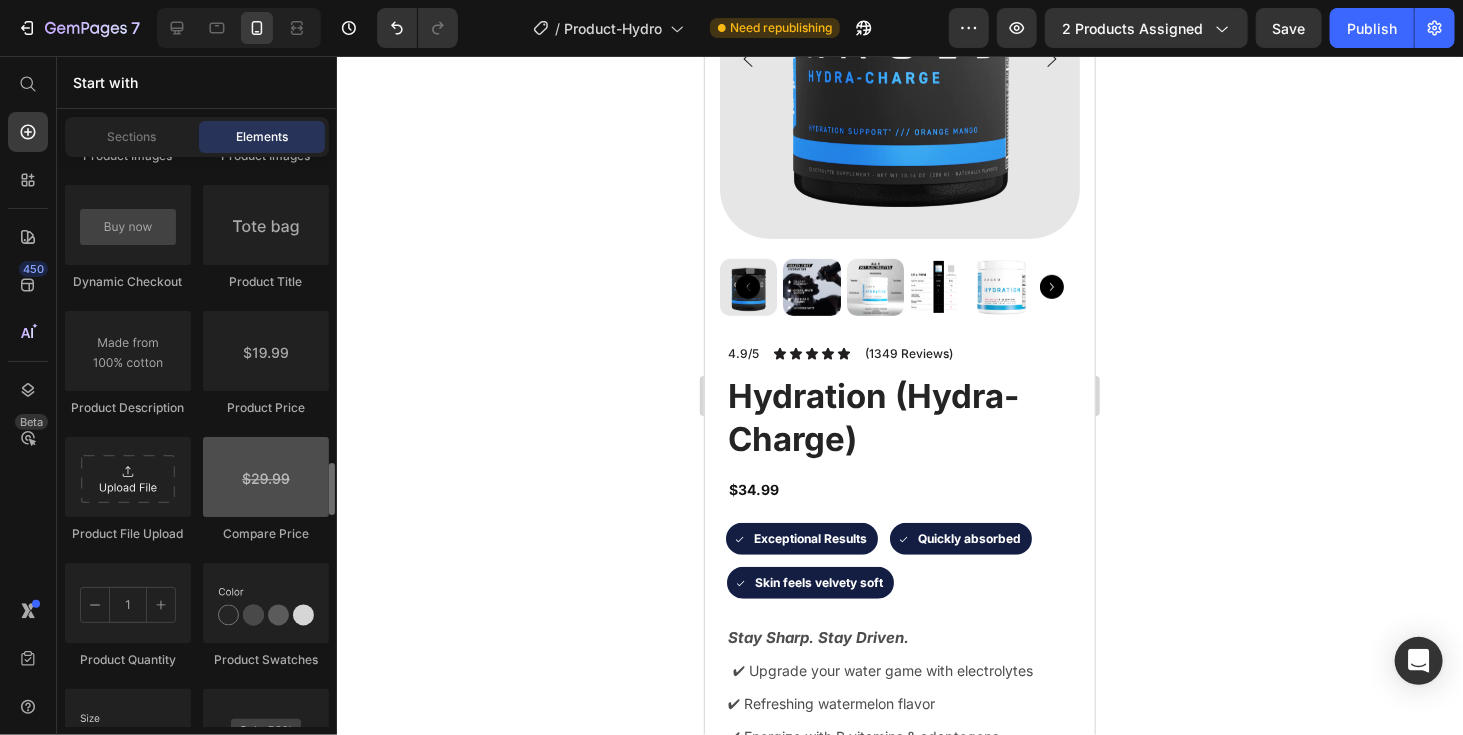 click at bounding box center [266, 477] 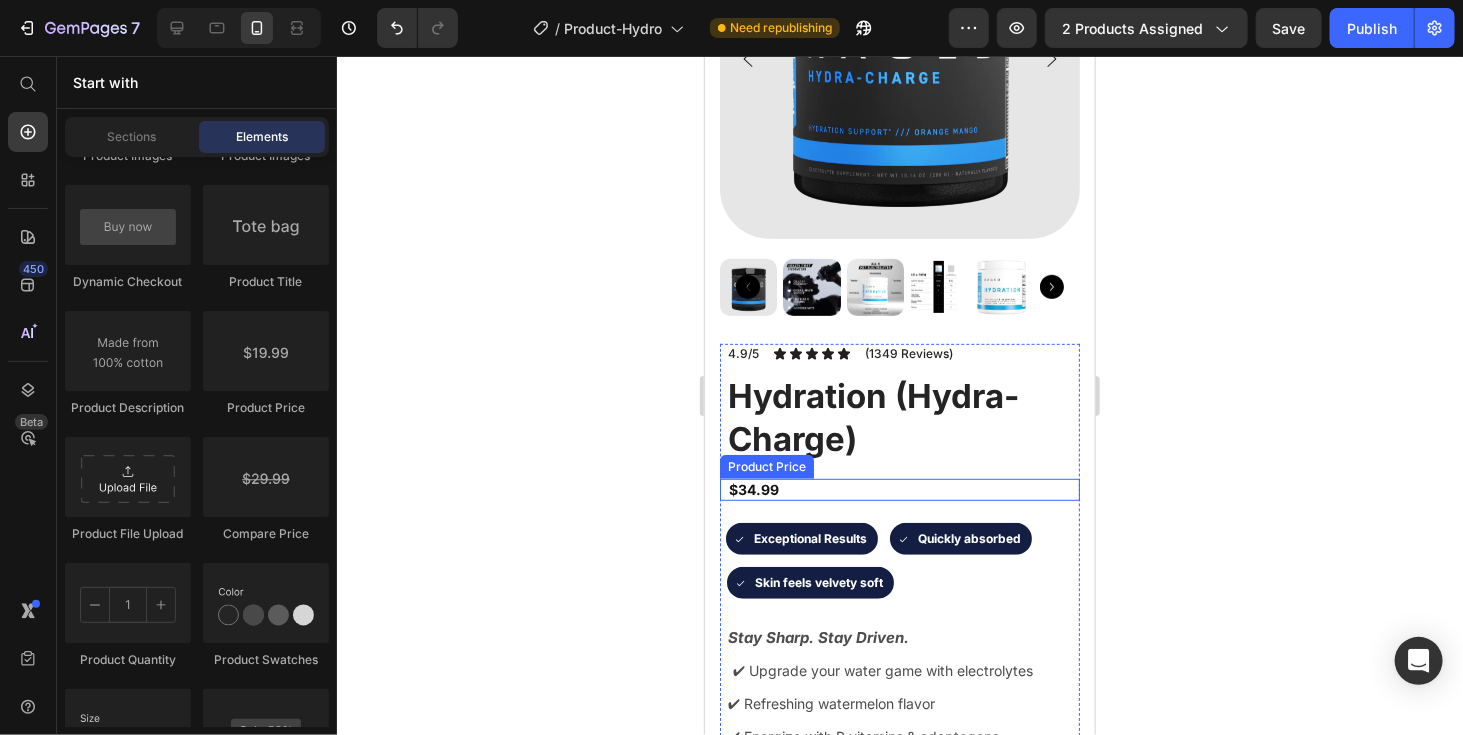 click on "$34.99" at bounding box center [902, 489] 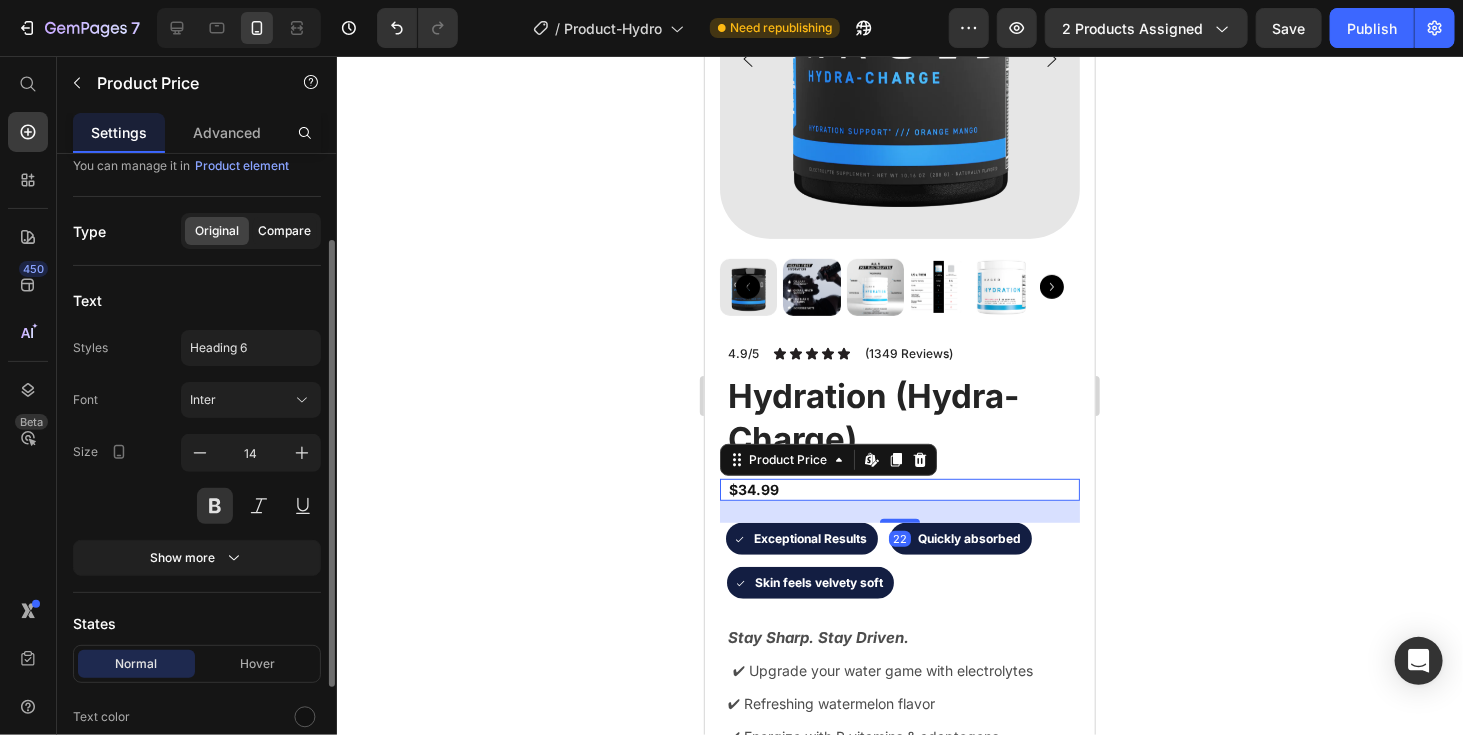 scroll, scrollTop: 117, scrollLeft: 0, axis: vertical 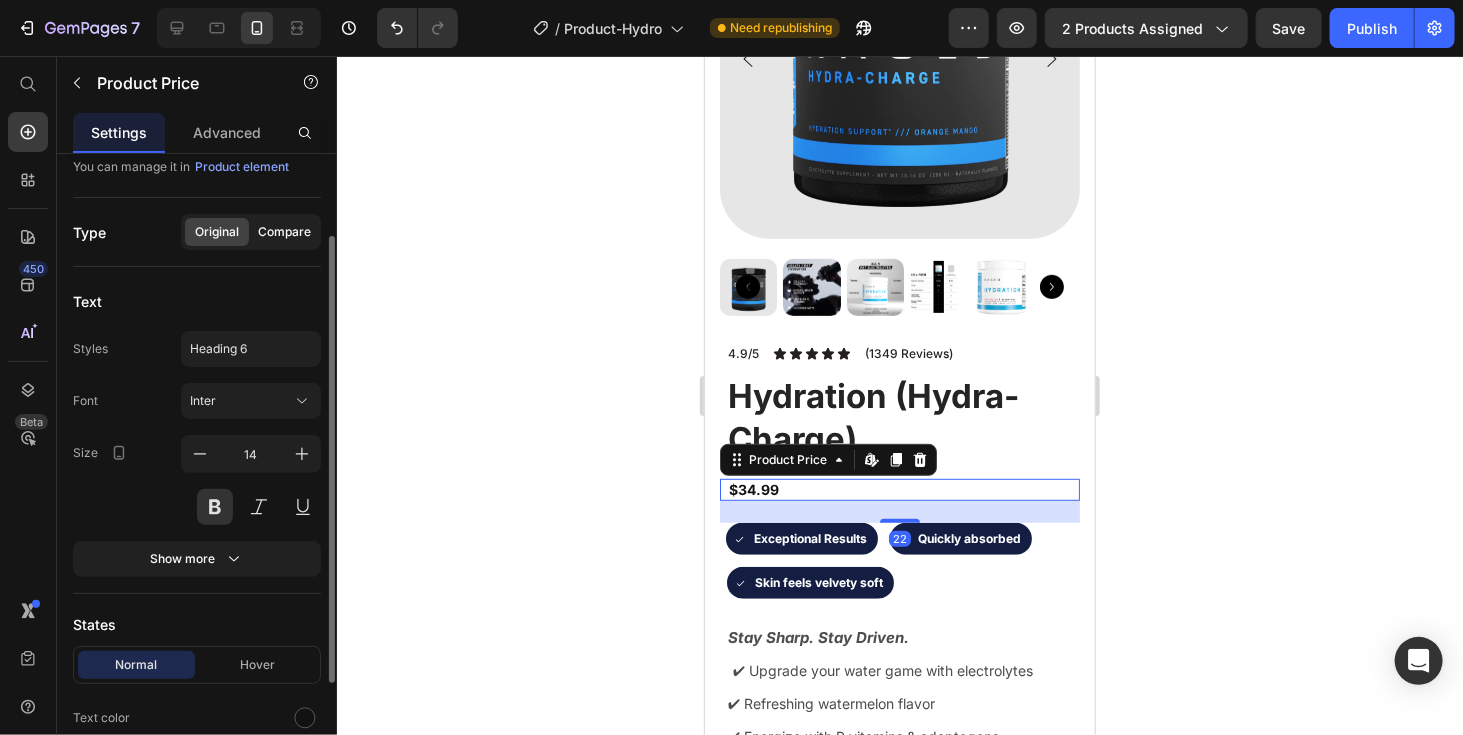 click on "Compare" 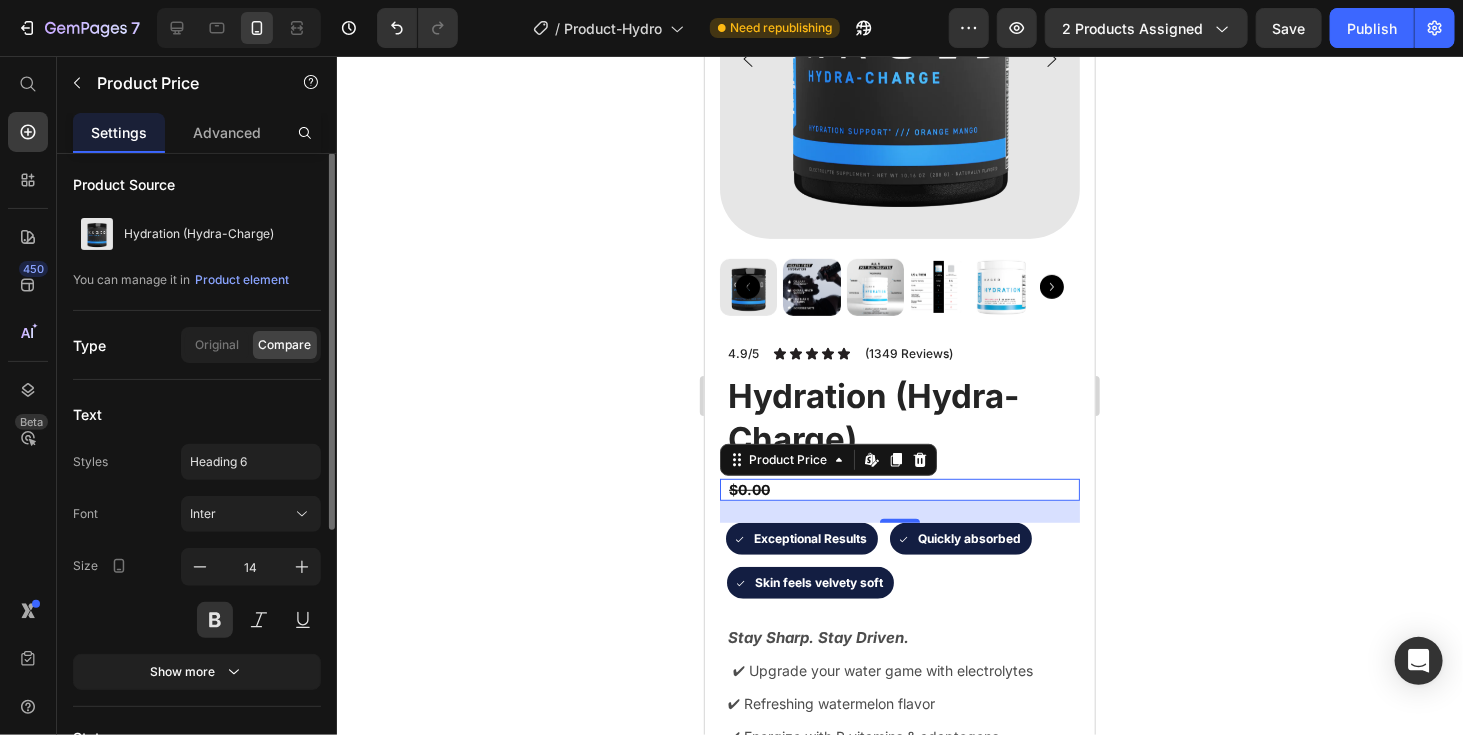 scroll, scrollTop: 2, scrollLeft: 0, axis: vertical 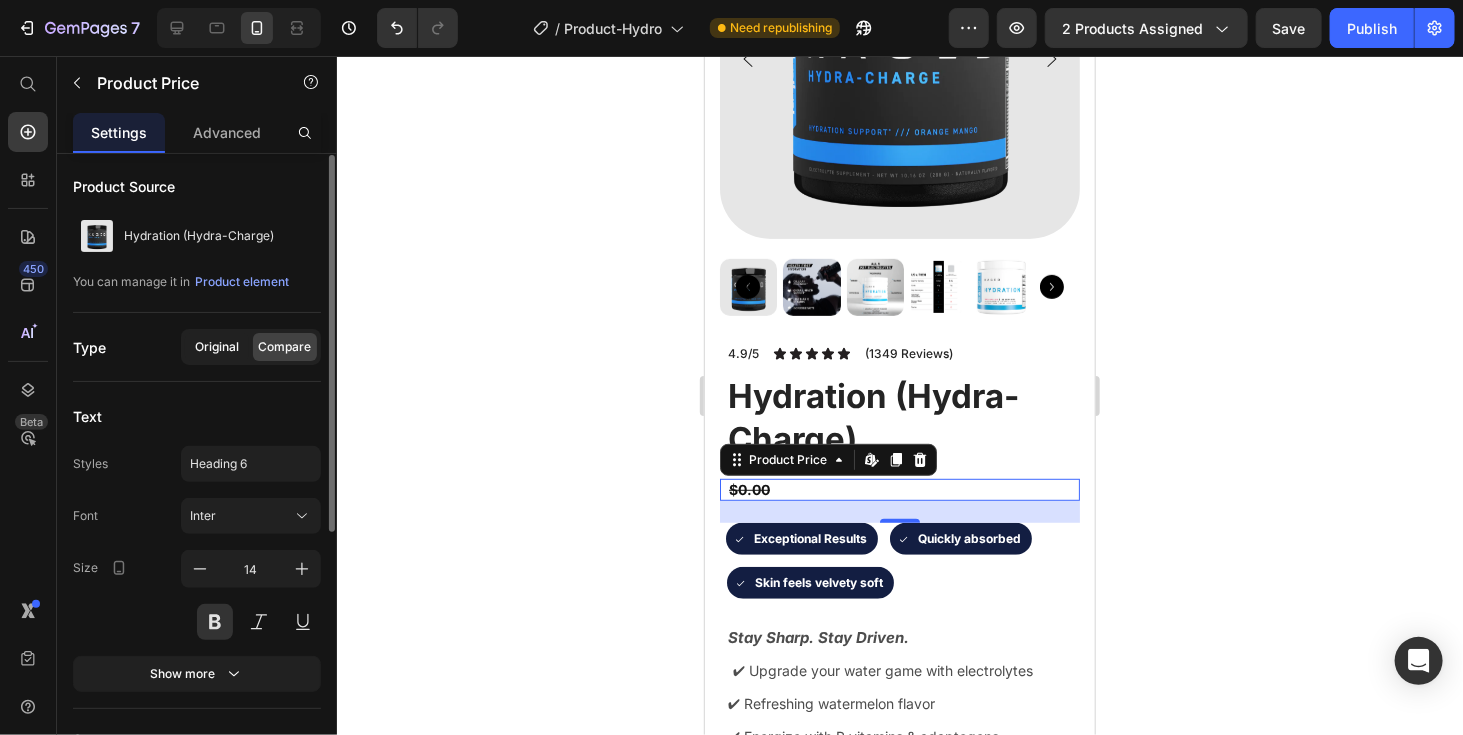 click on "Original" 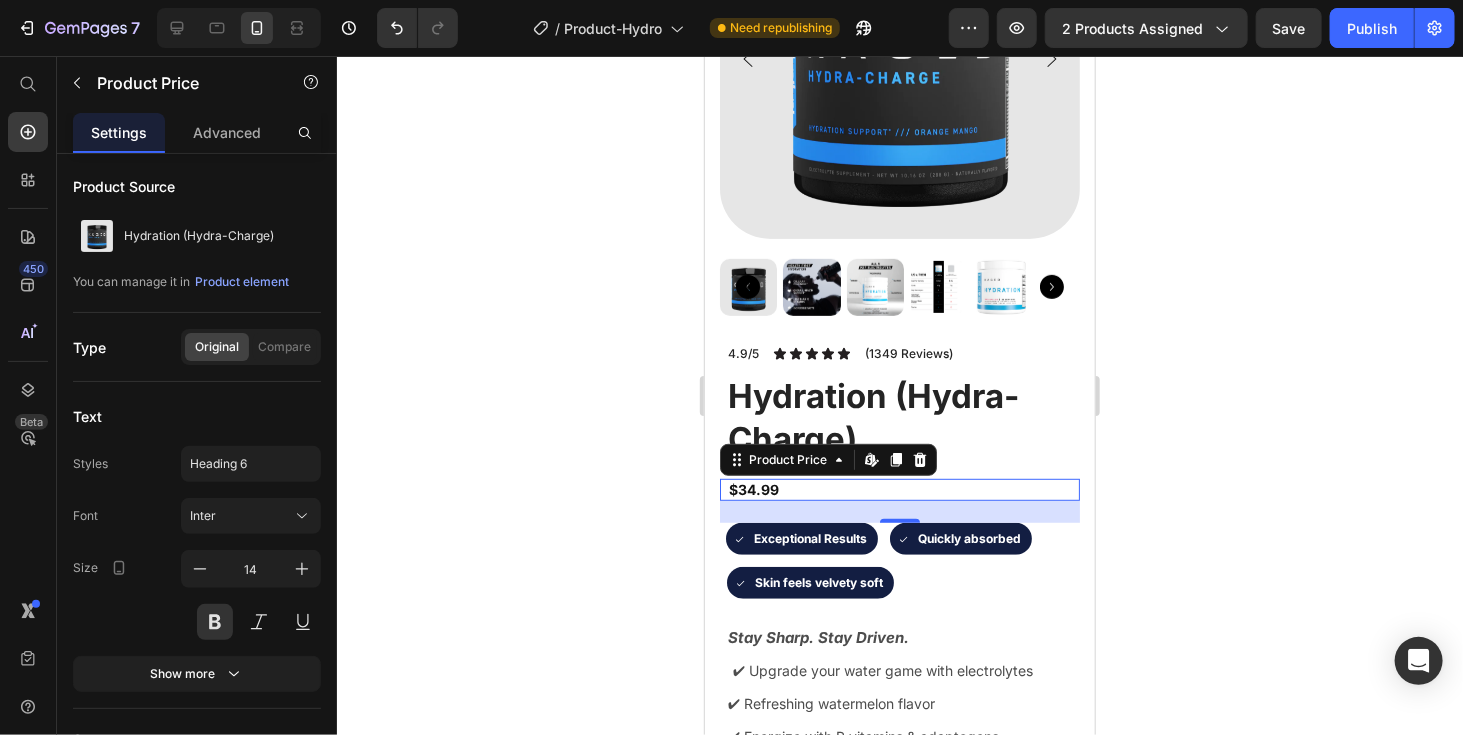 click 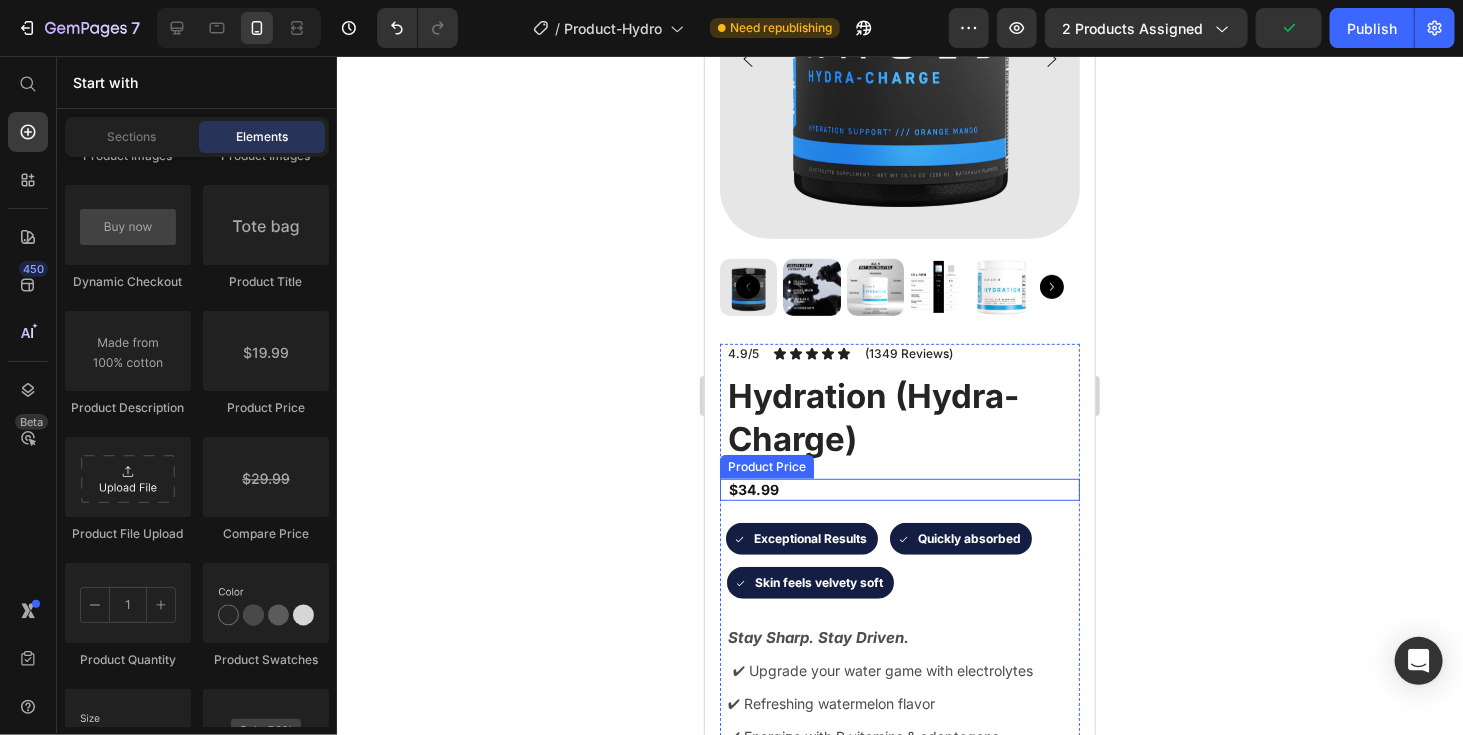 click on "$34.99" at bounding box center (902, 489) 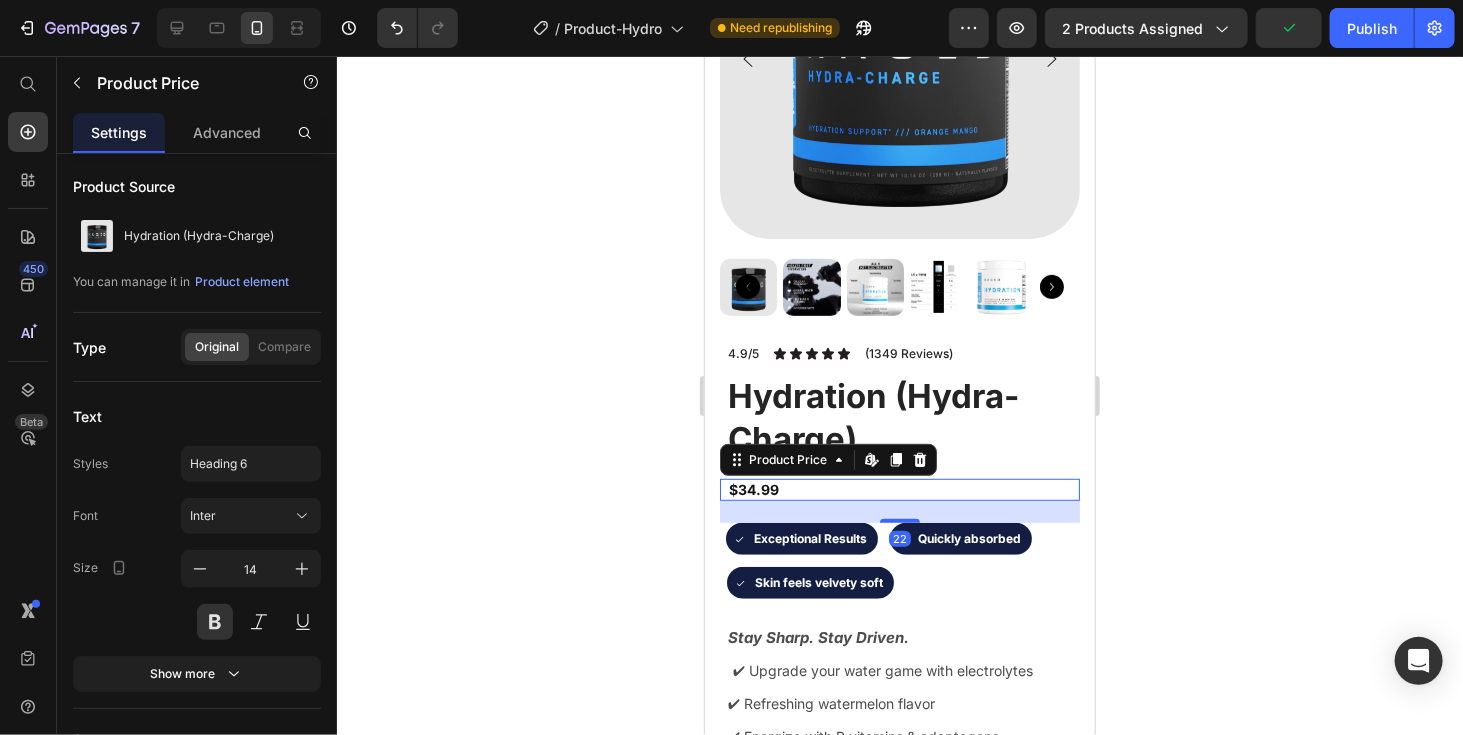 click 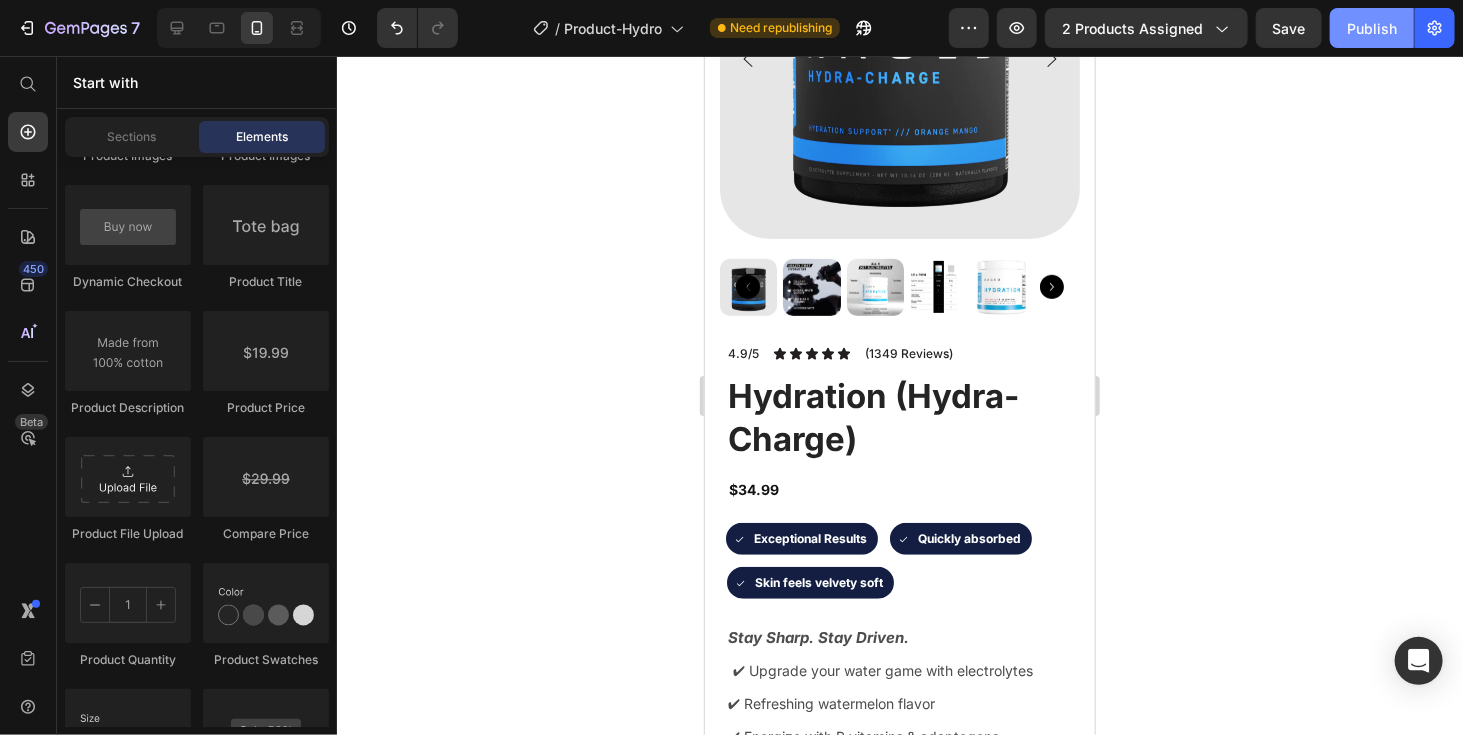 click on "Publish" at bounding box center (1372, 28) 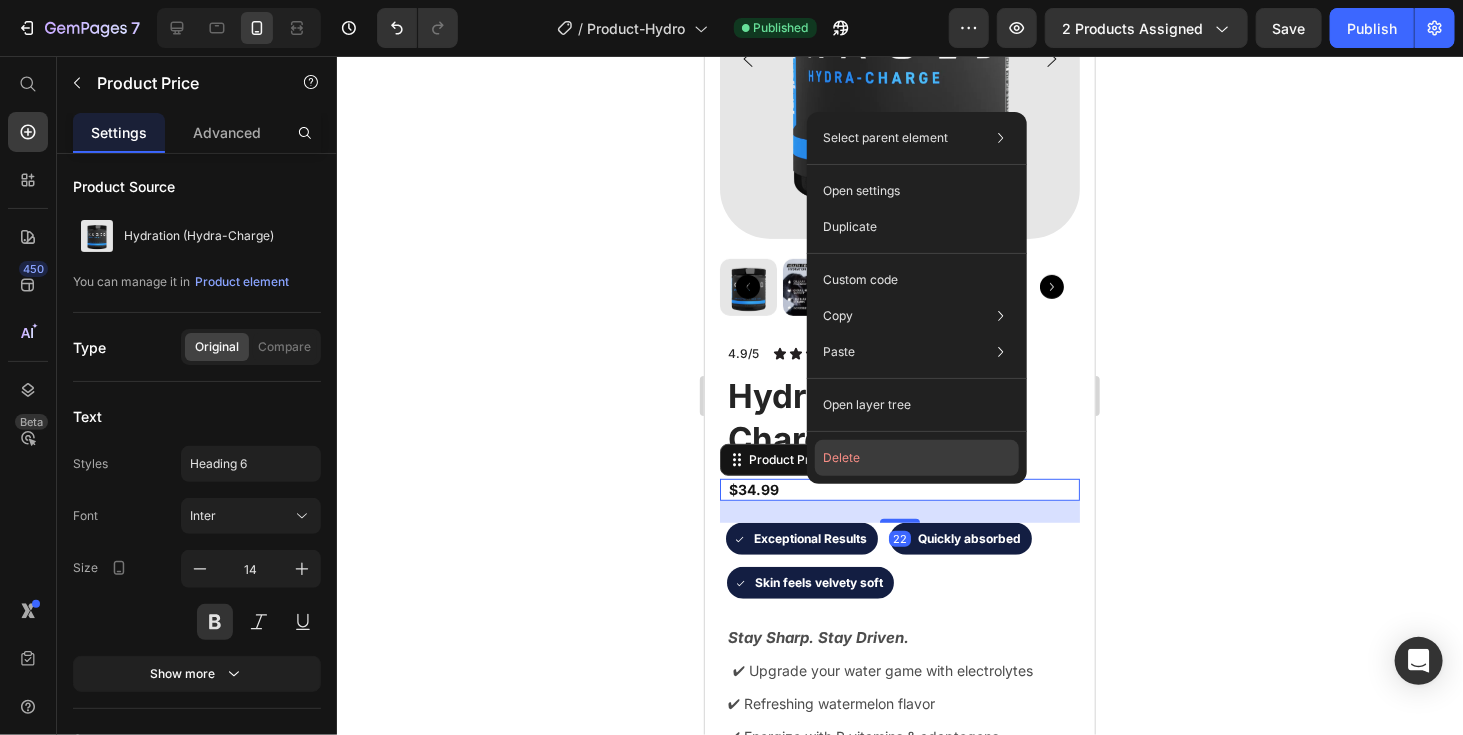 click on "Delete" 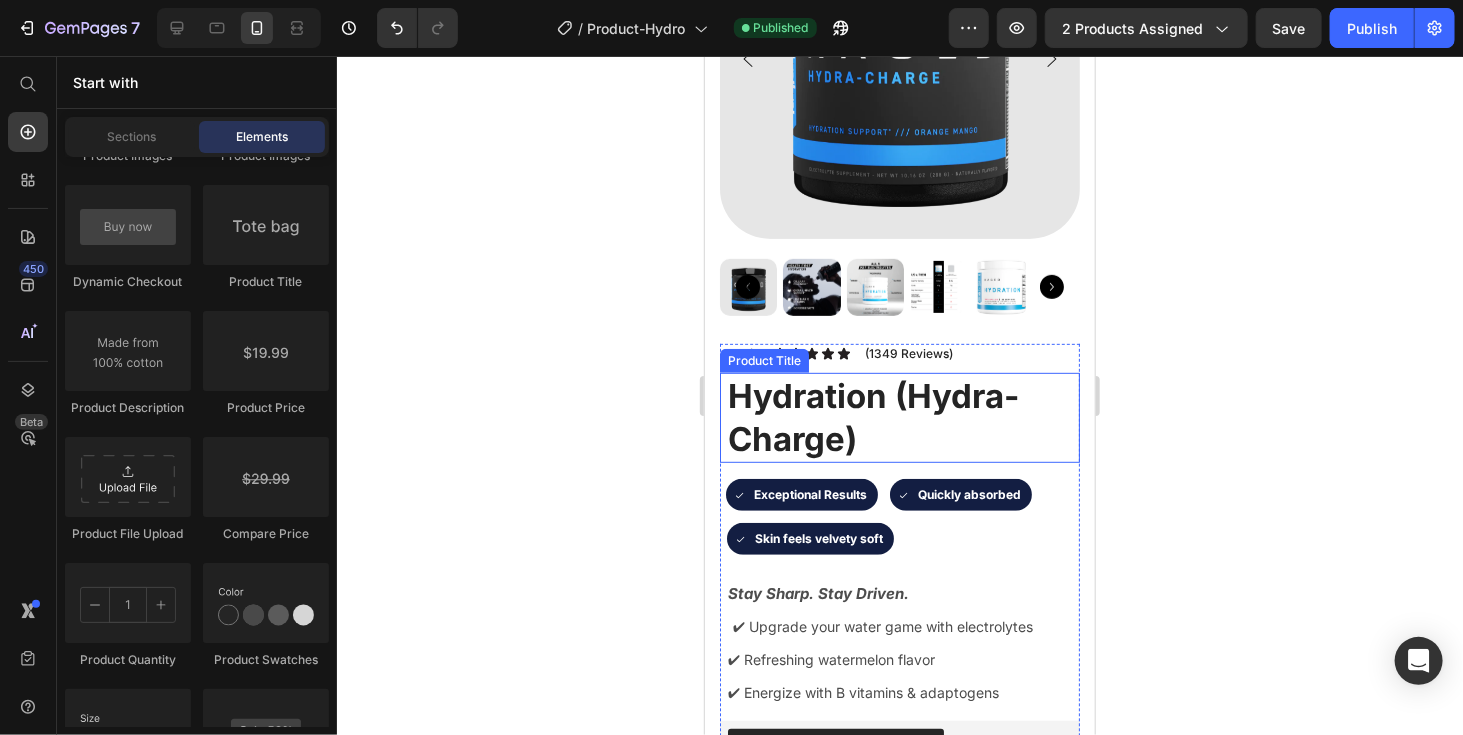 click on "Hydration (Hydra-Charge)" at bounding box center (902, 417) 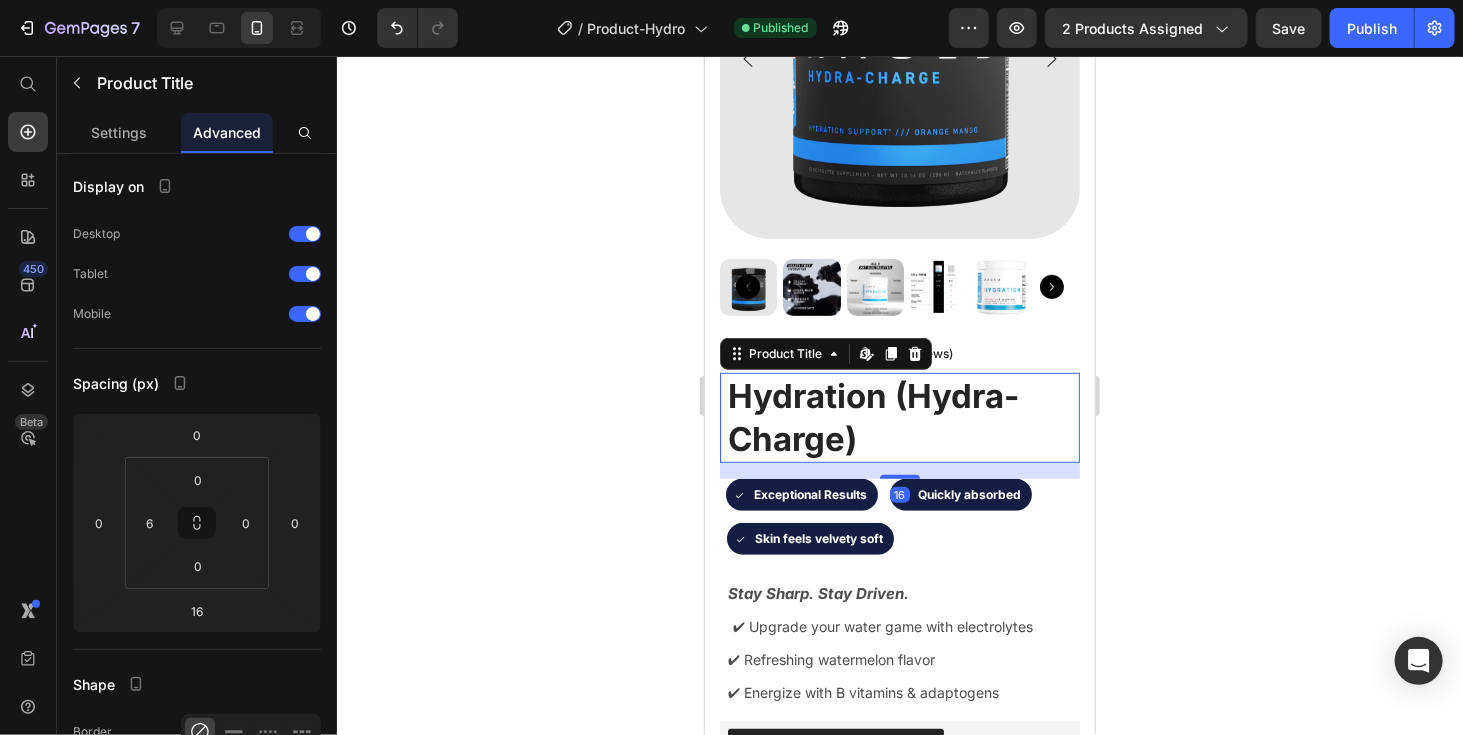 scroll, scrollTop: 0, scrollLeft: 0, axis: both 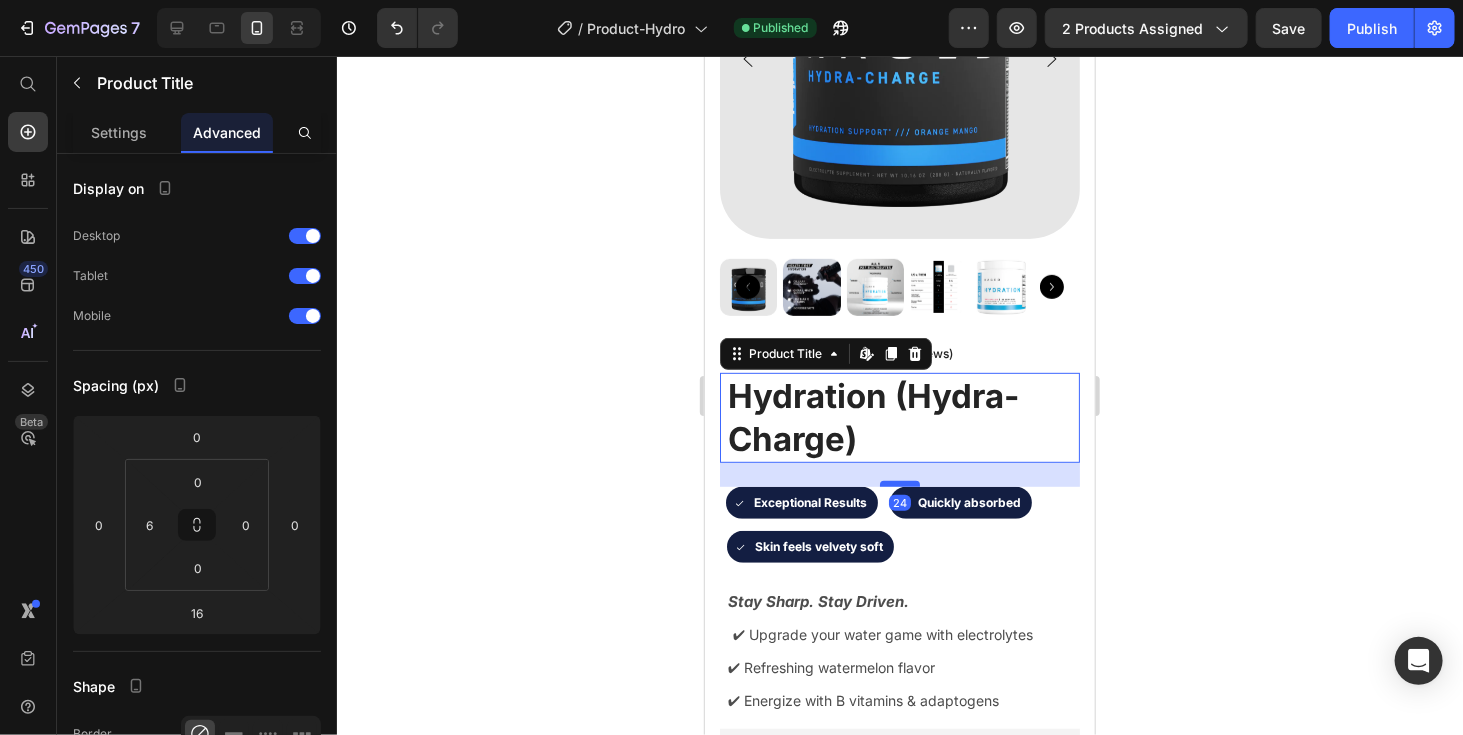 click at bounding box center (899, 483) 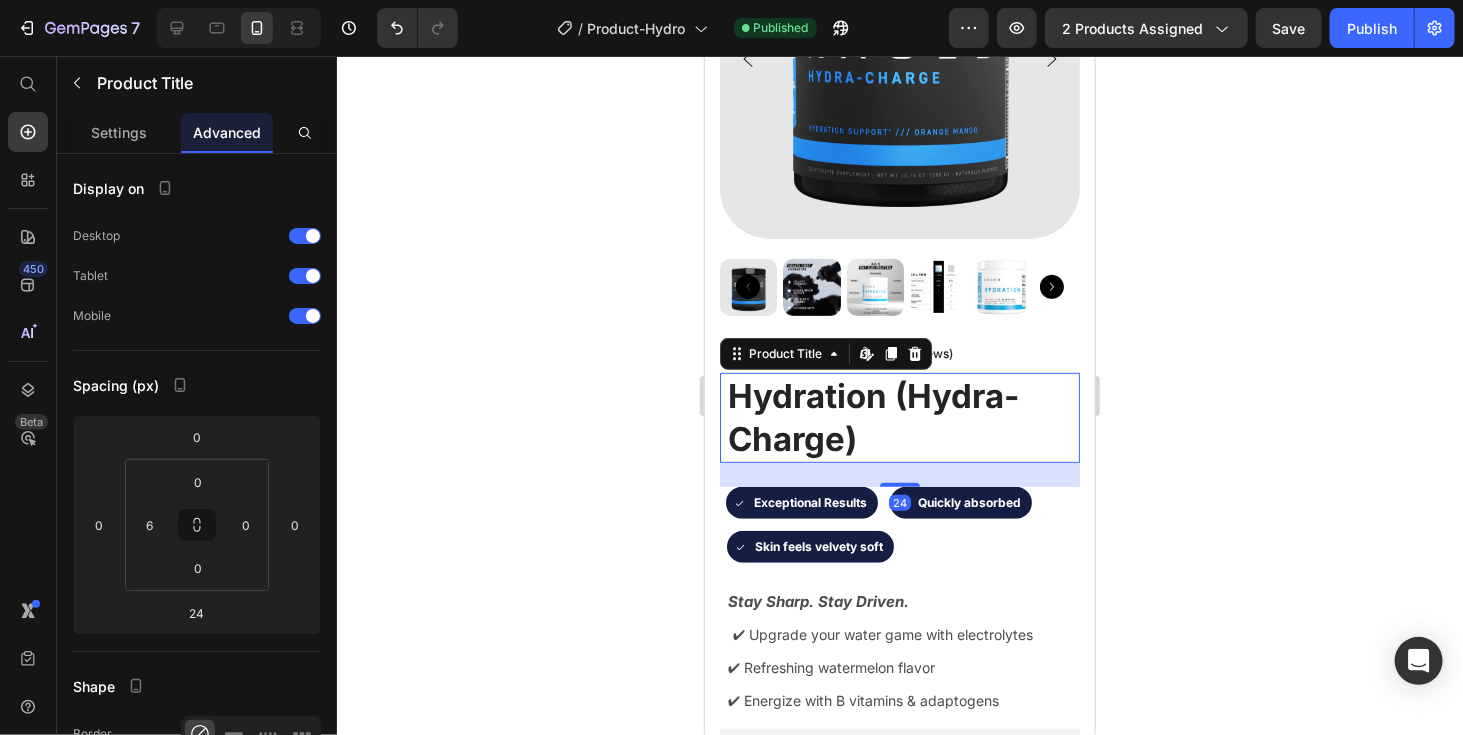 click 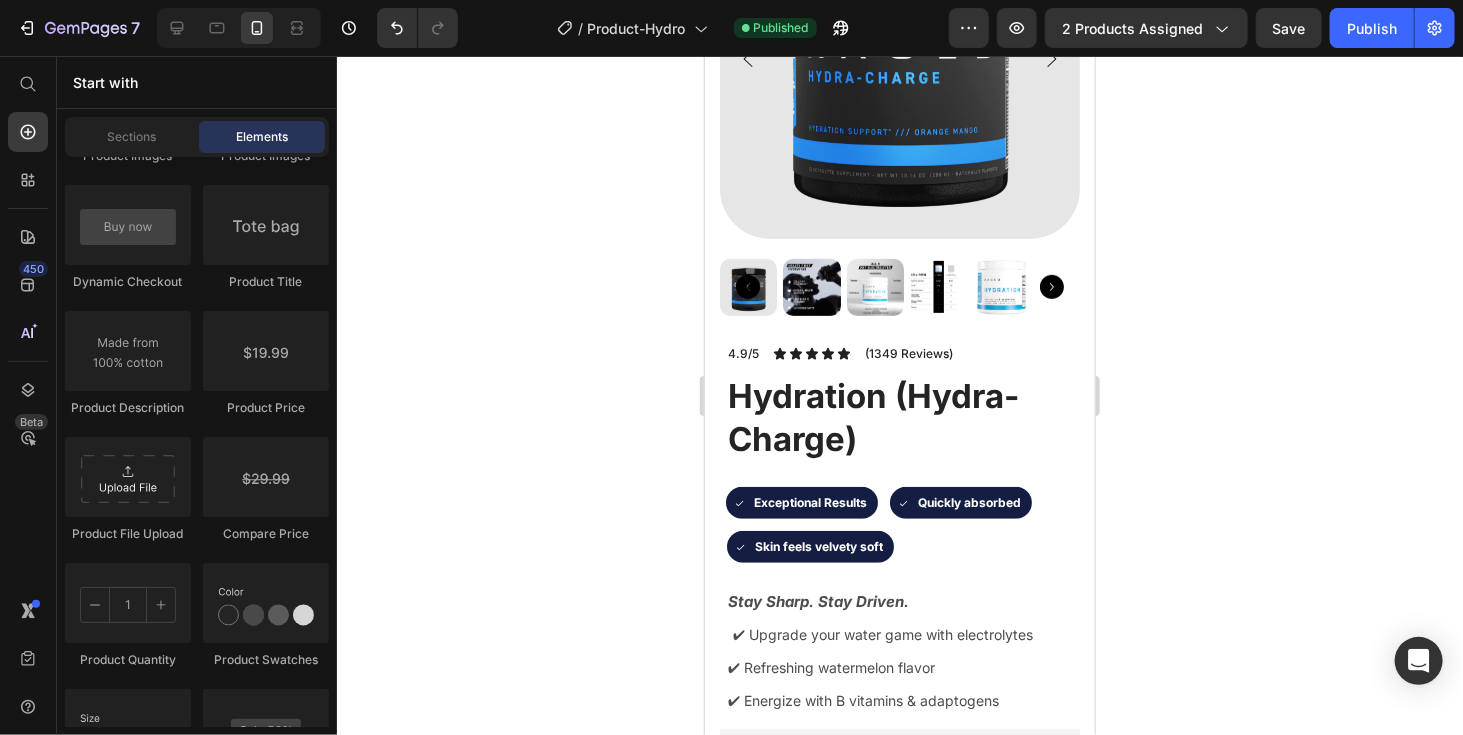 click on "Publish" at bounding box center [1372, 28] 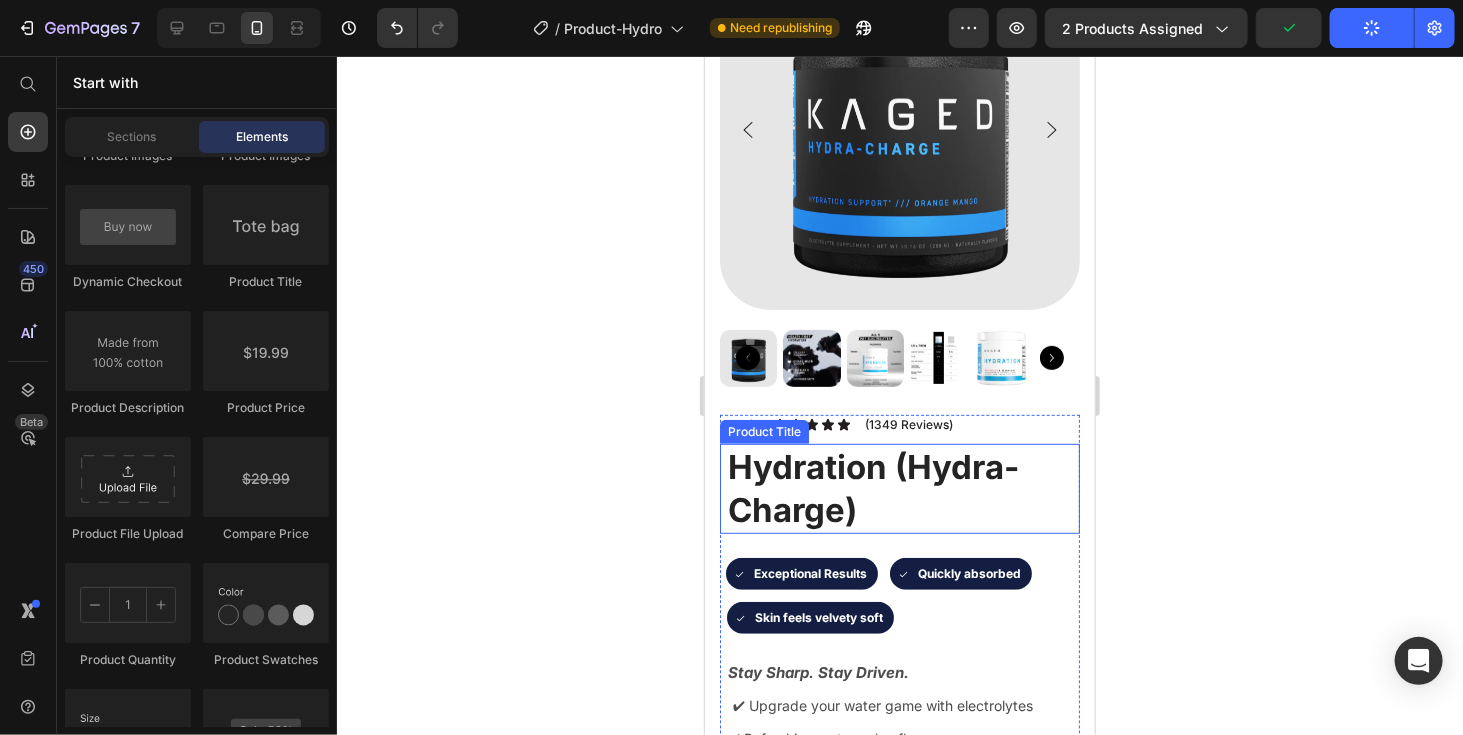 scroll, scrollTop: 222, scrollLeft: 0, axis: vertical 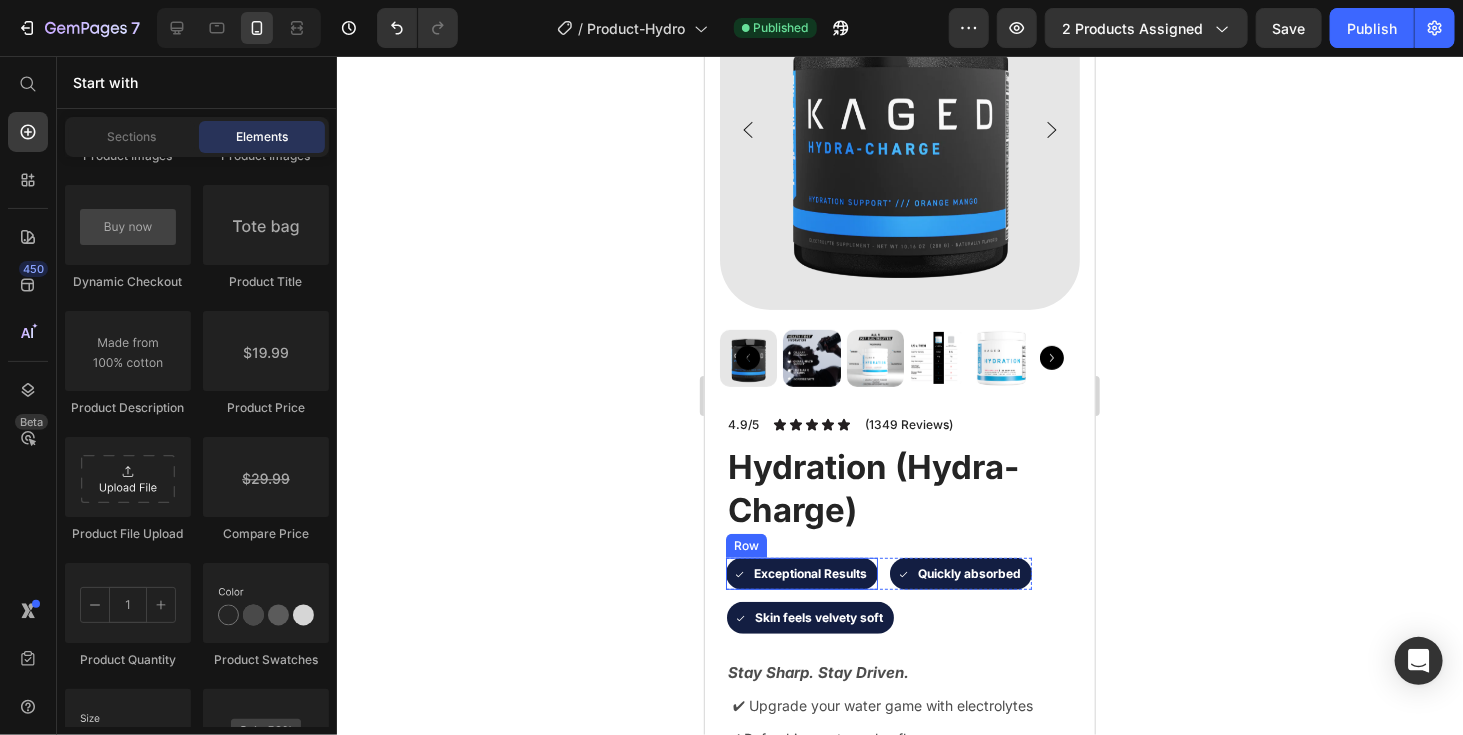 click on "Exceptional Results" at bounding box center [809, 573] 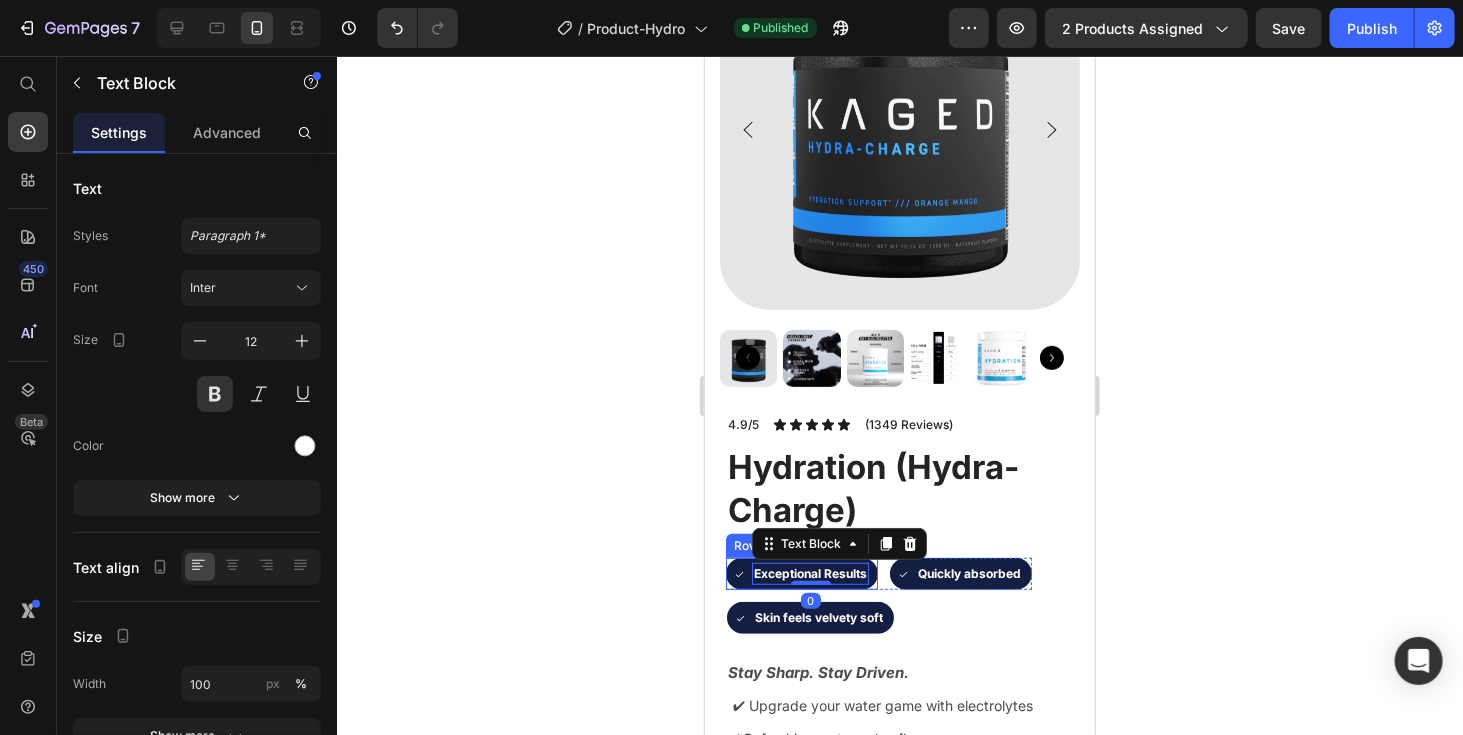 click on "Icon Exceptional Results Text Block   0 Row" at bounding box center (801, 573) 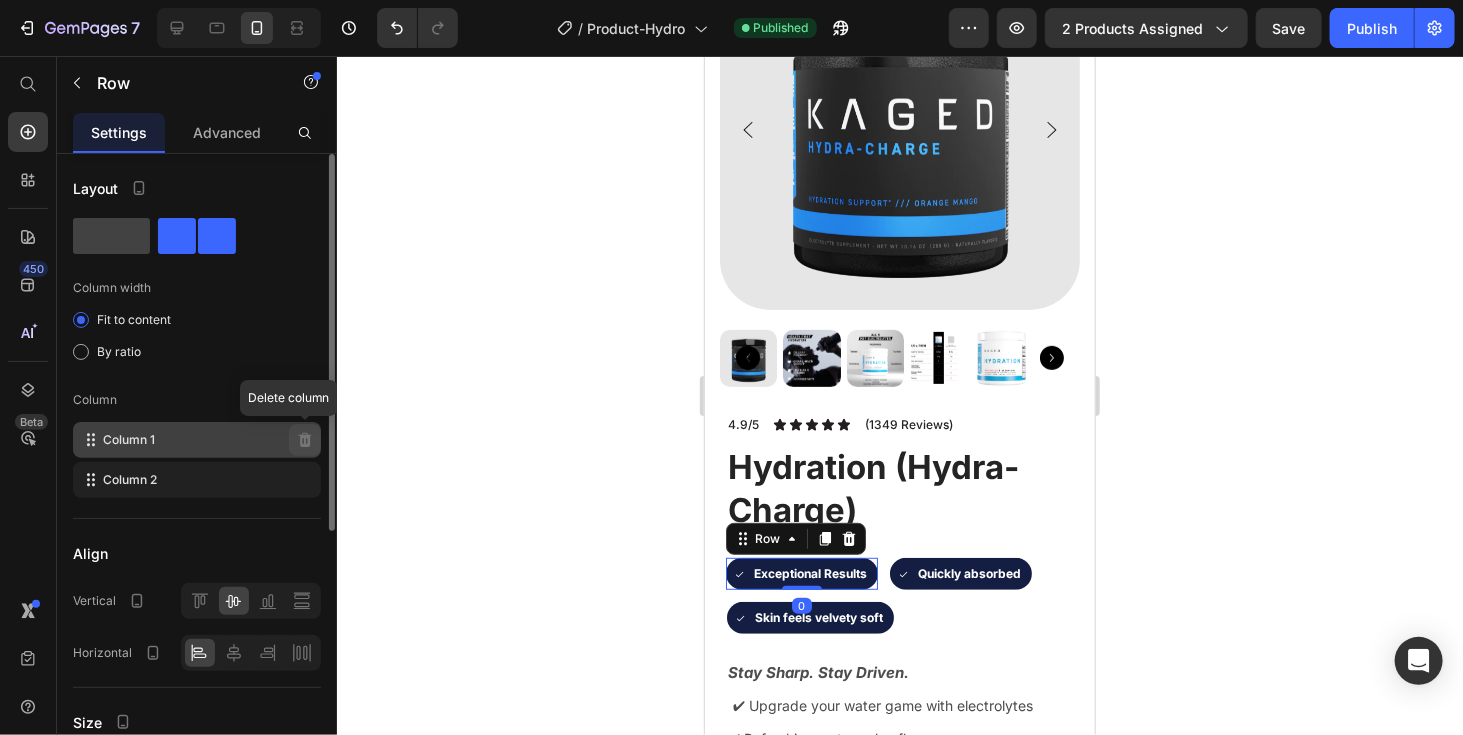 scroll, scrollTop: 443, scrollLeft: 0, axis: vertical 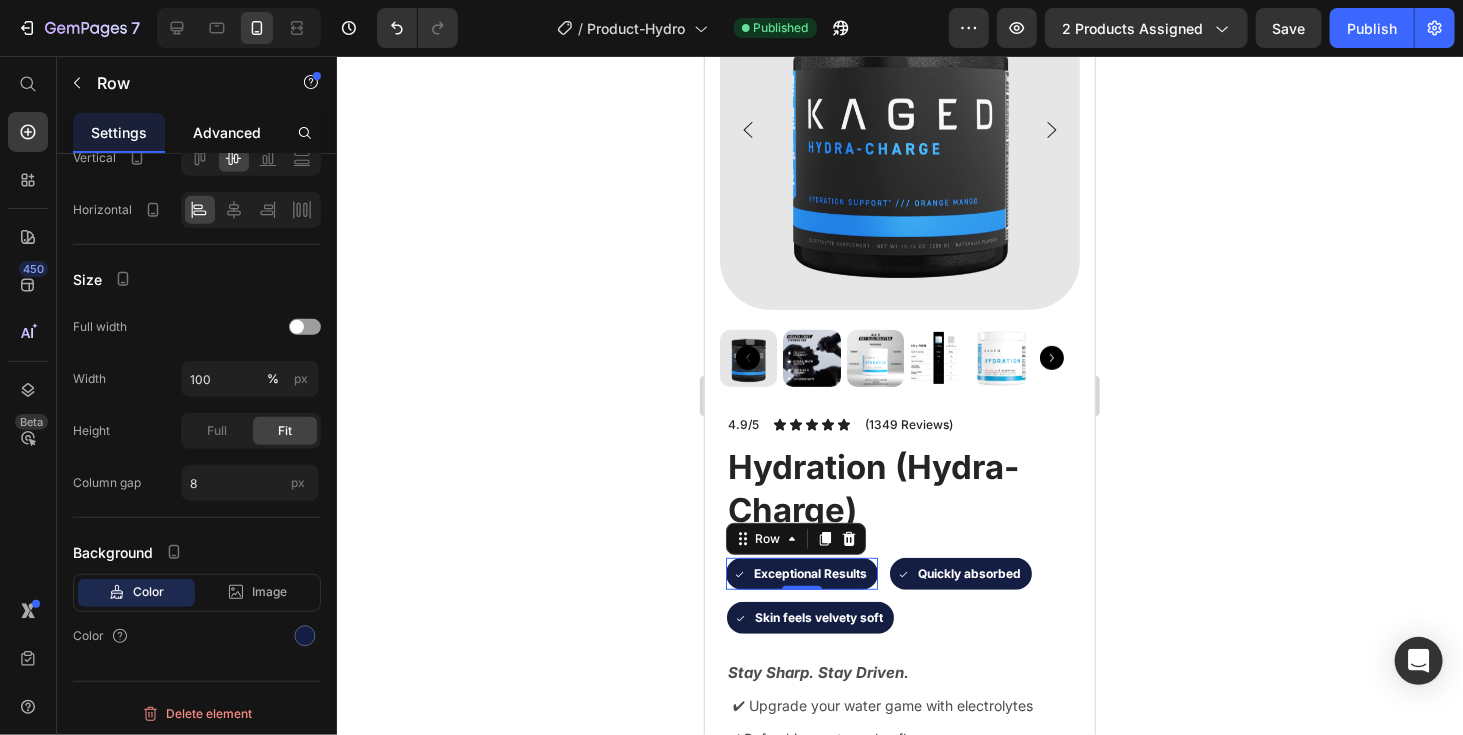 click on "Advanced" at bounding box center [227, 132] 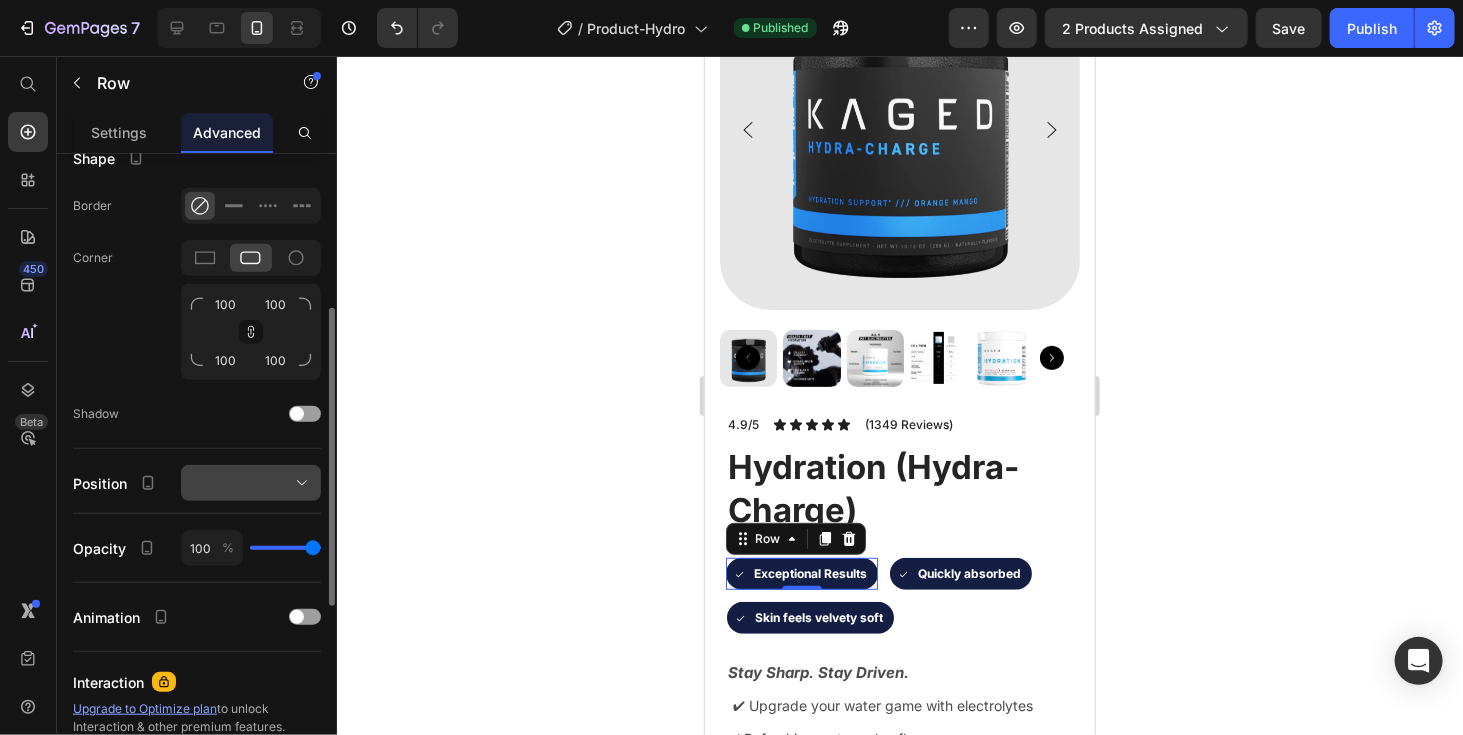 scroll, scrollTop: 542, scrollLeft: 0, axis: vertical 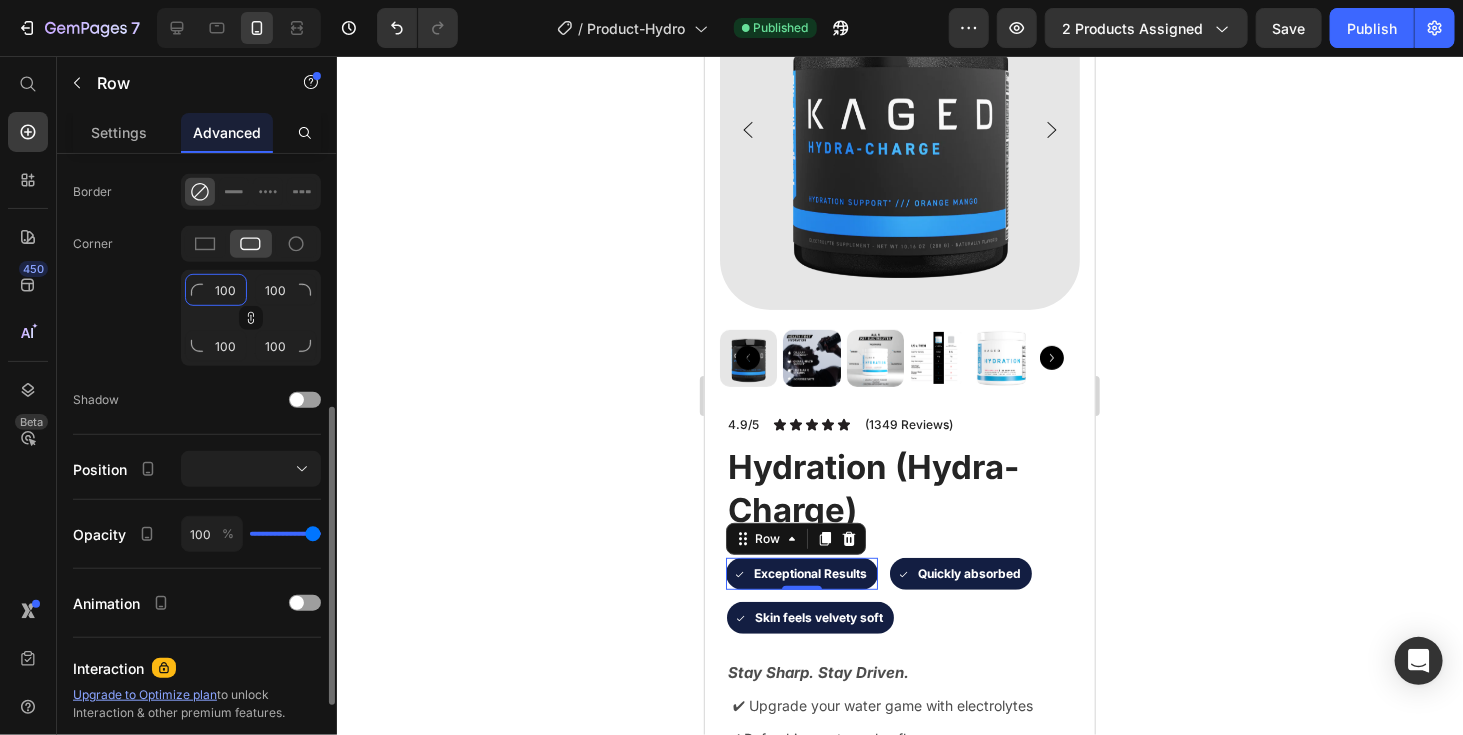 click on "100" 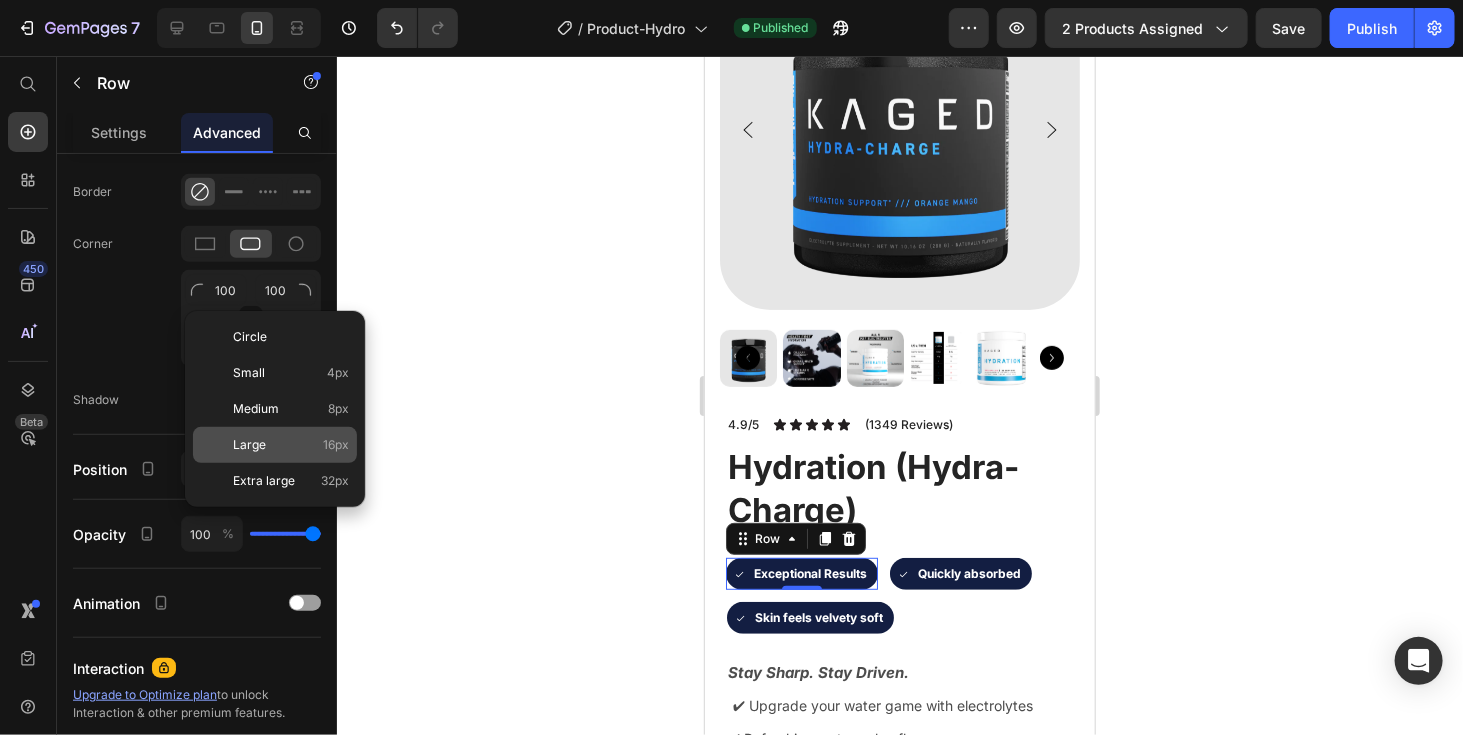 click on "Large 16px" at bounding box center (291, 445) 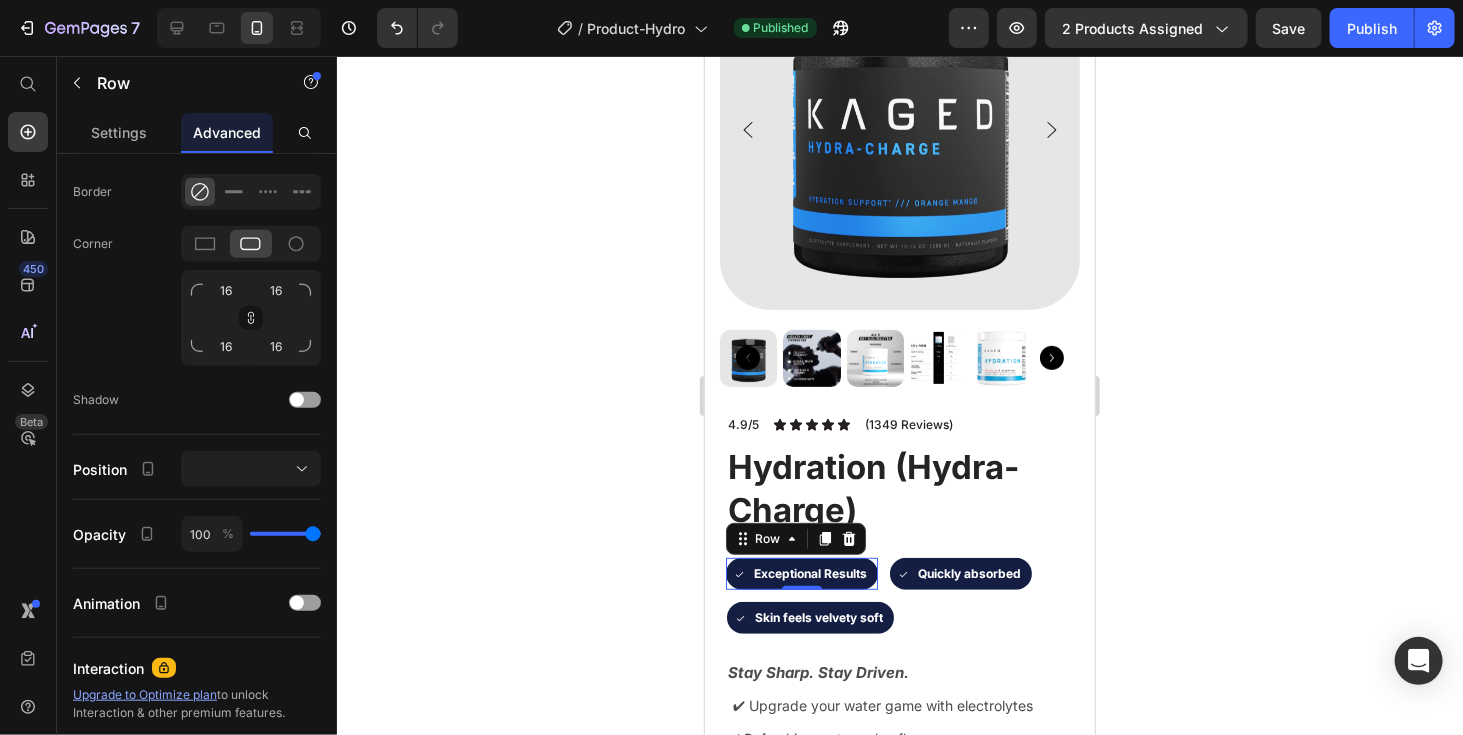 click 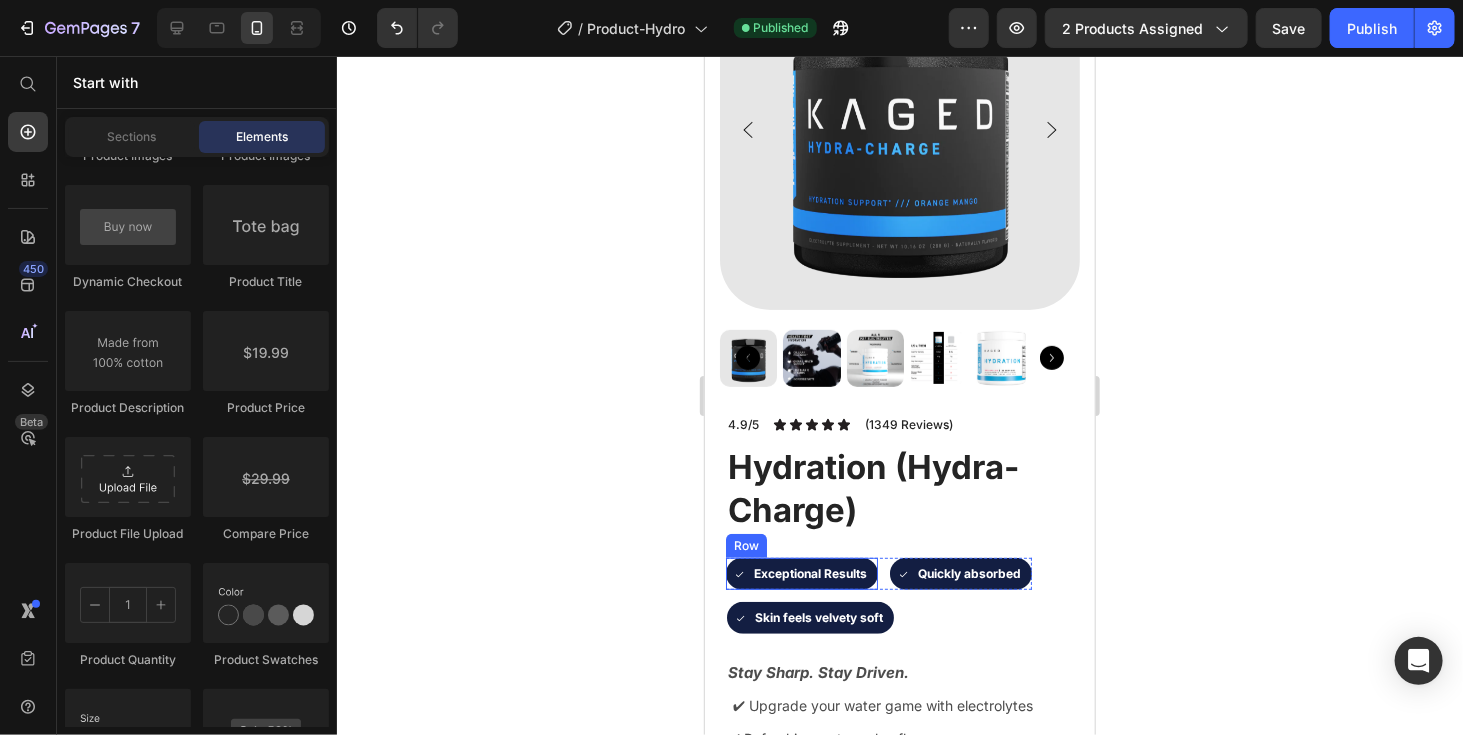 click on "Icon Exceptional Results Text Block Row" at bounding box center [801, 573] 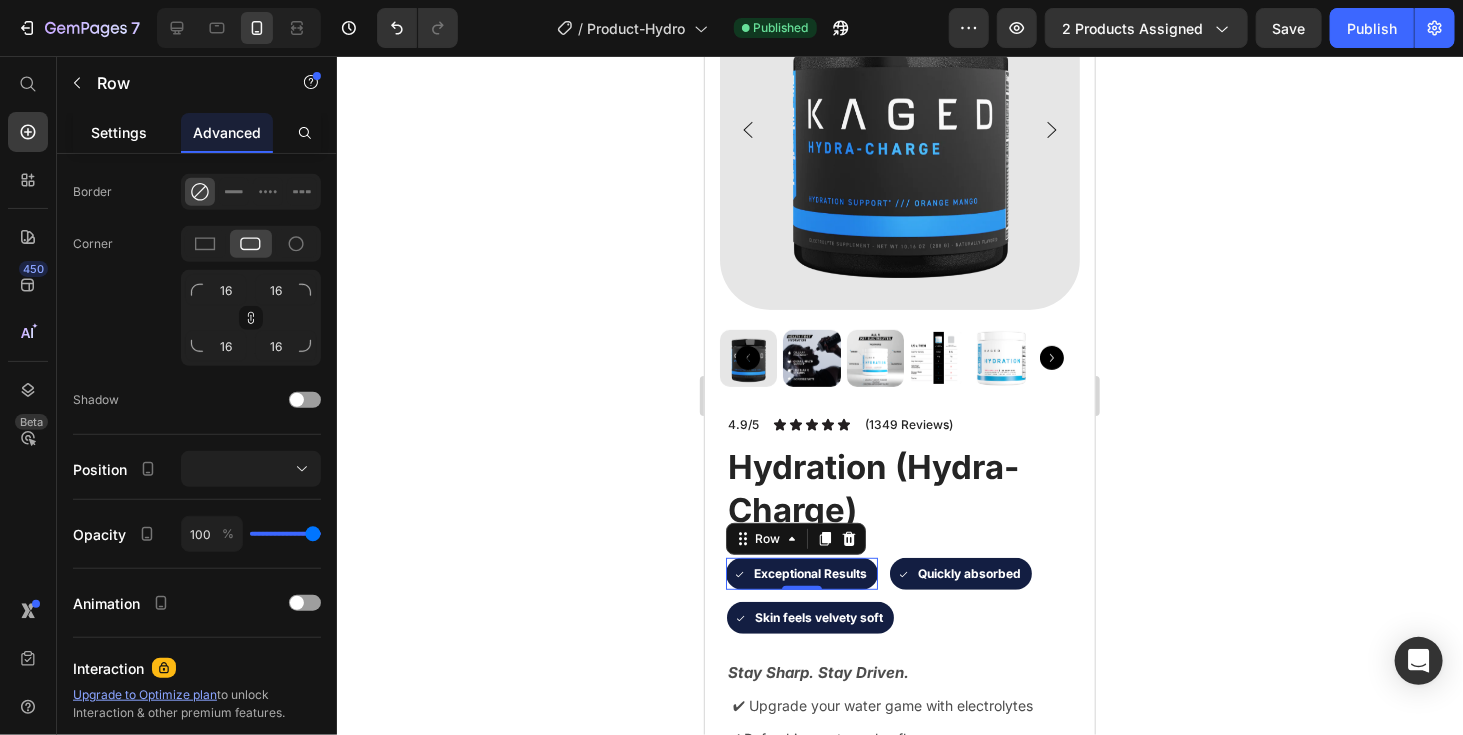 click on "Settings" 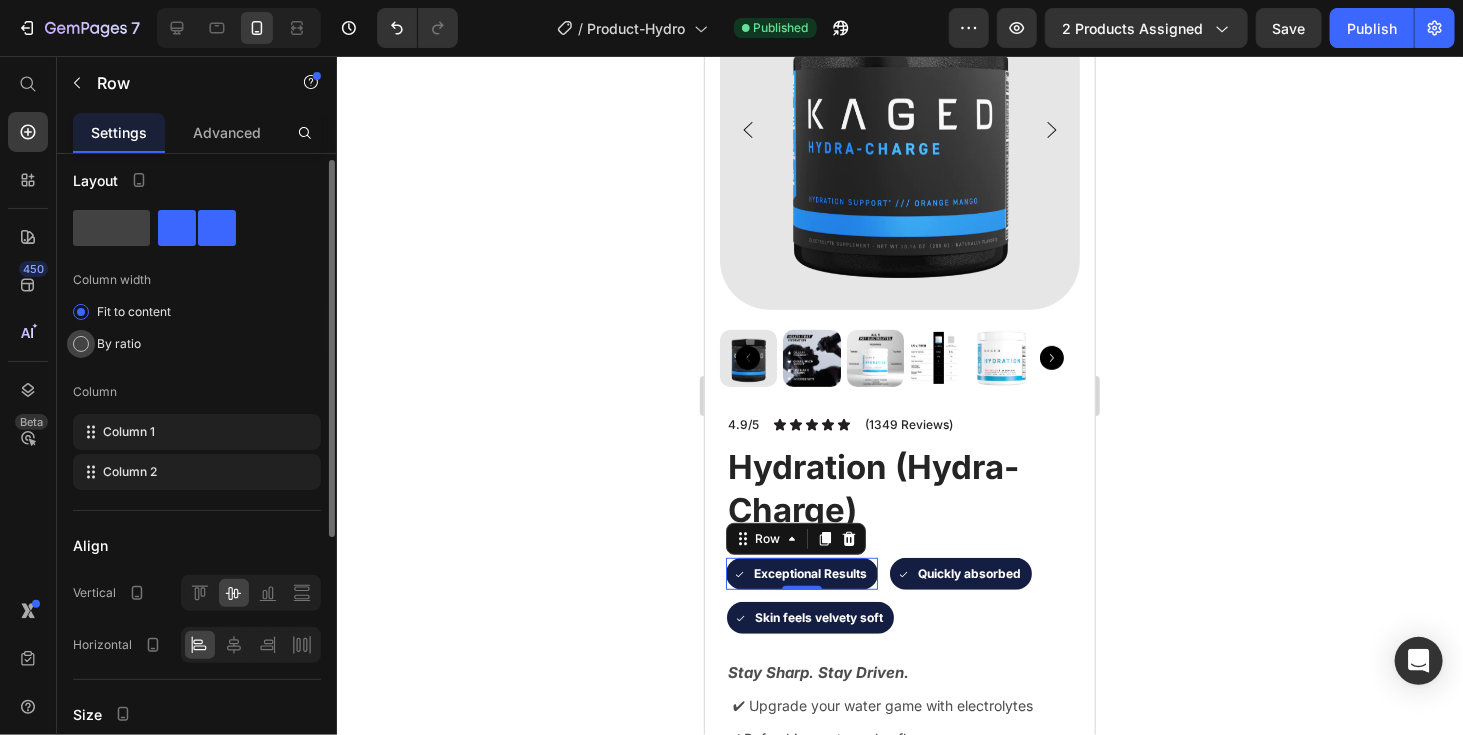 scroll, scrollTop: 9, scrollLeft: 0, axis: vertical 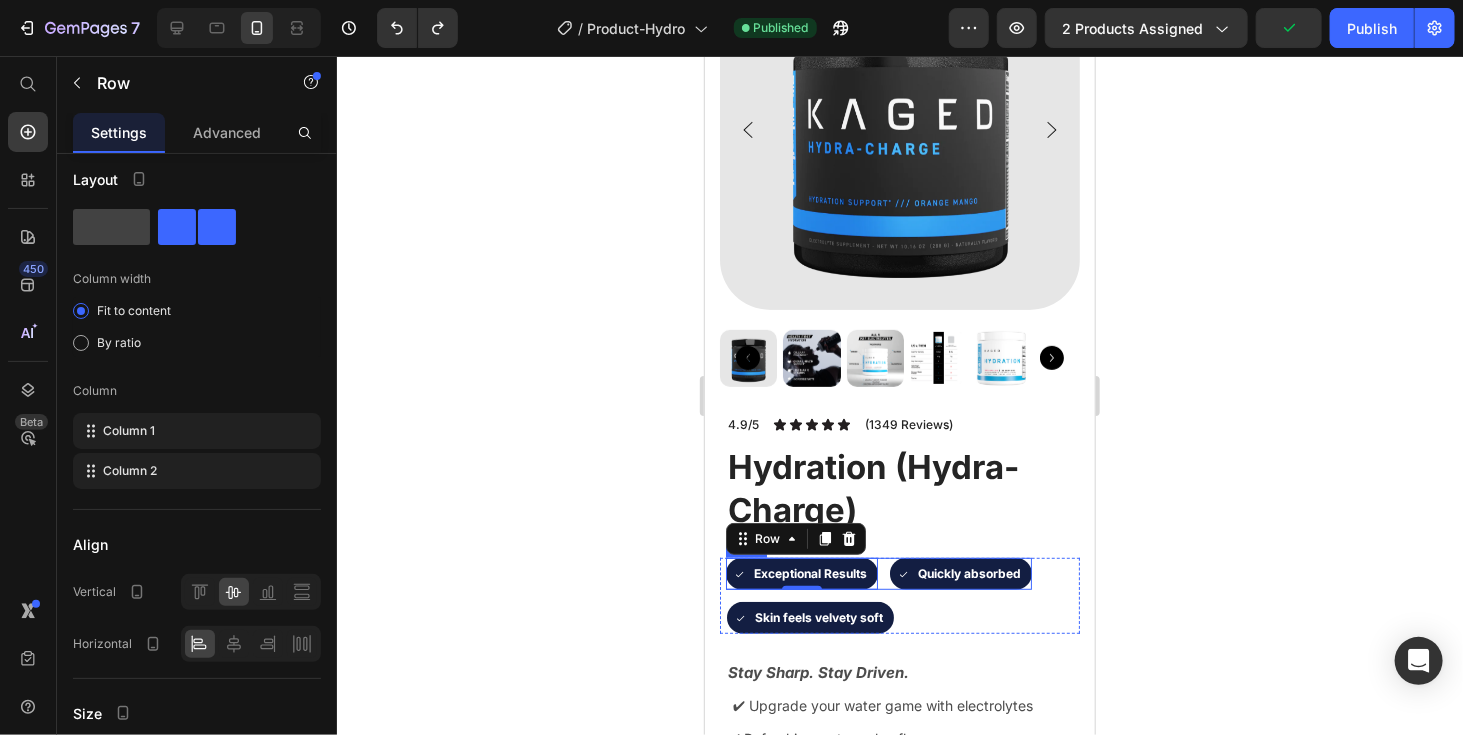click on "Icon Exceptional Results Text Block Row   0
Icon Quickly absorbed Text Block Row Row" at bounding box center [878, 573] 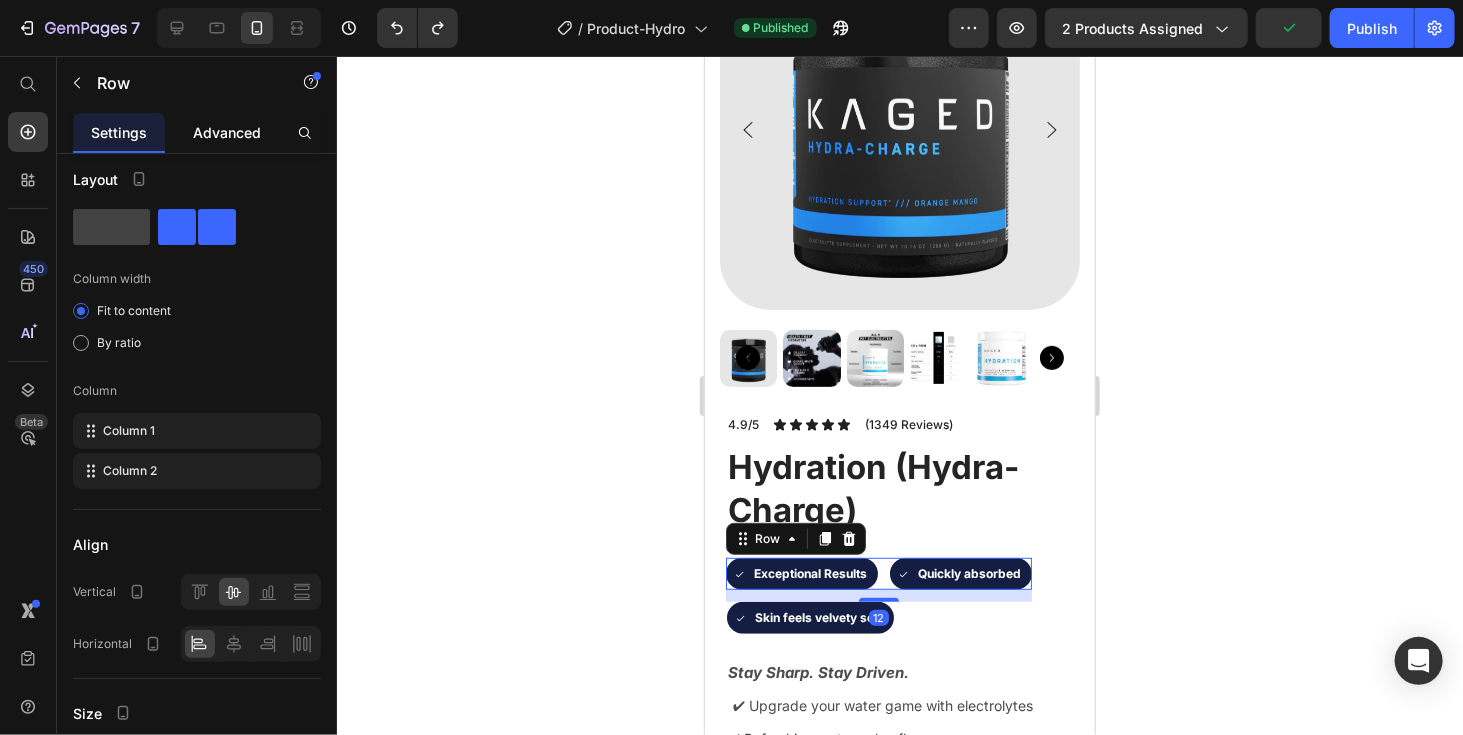 click on "Advanced" at bounding box center (227, 132) 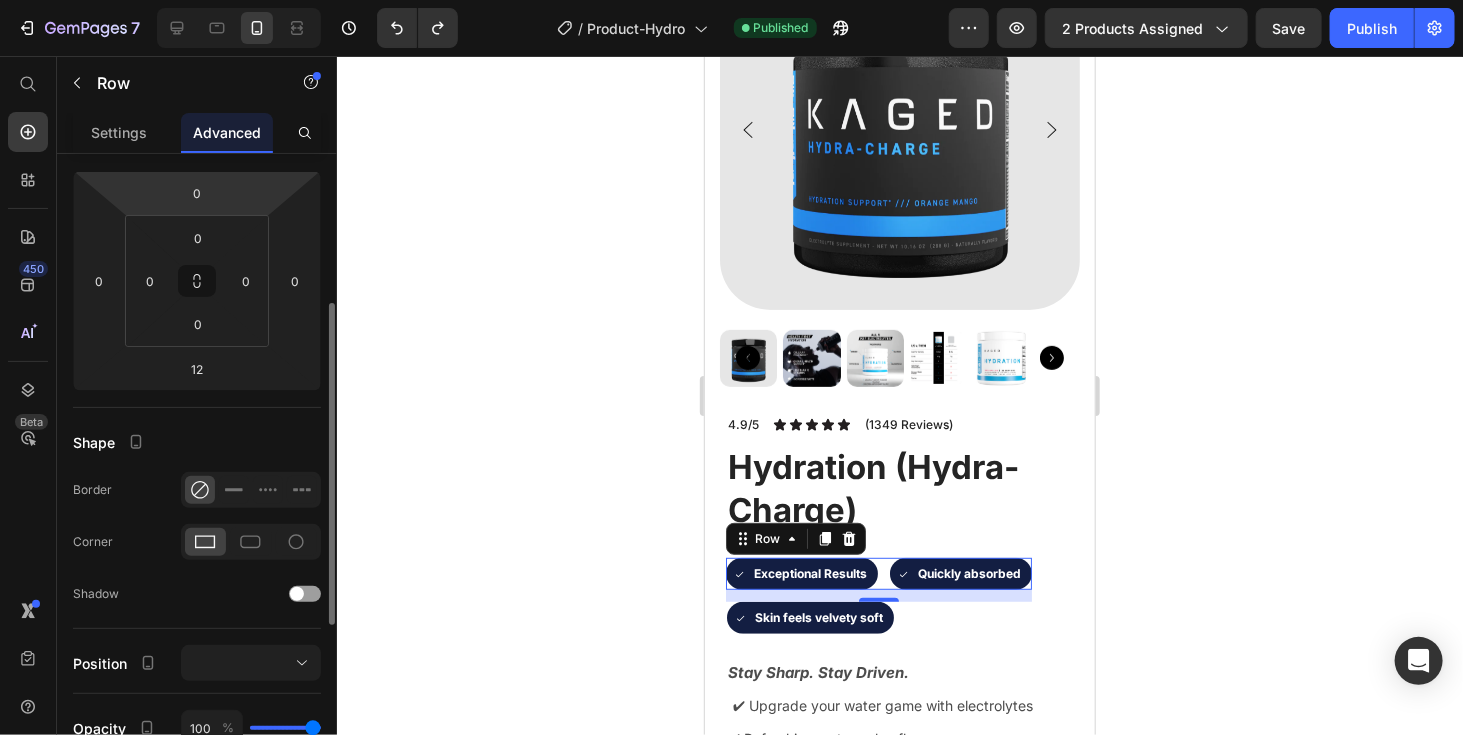 scroll, scrollTop: 280, scrollLeft: 0, axis: vertical 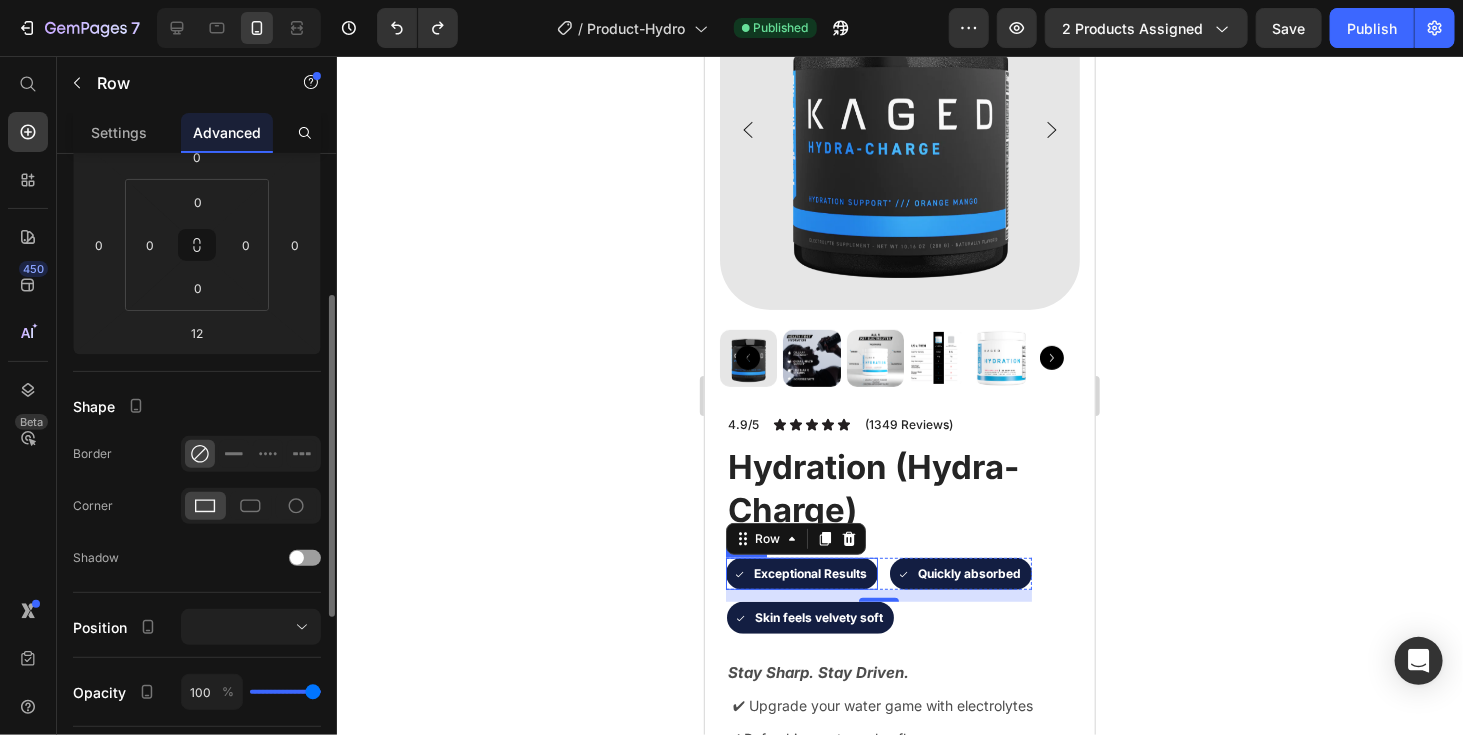 click on "Icon" at bounding box center [738, 573] 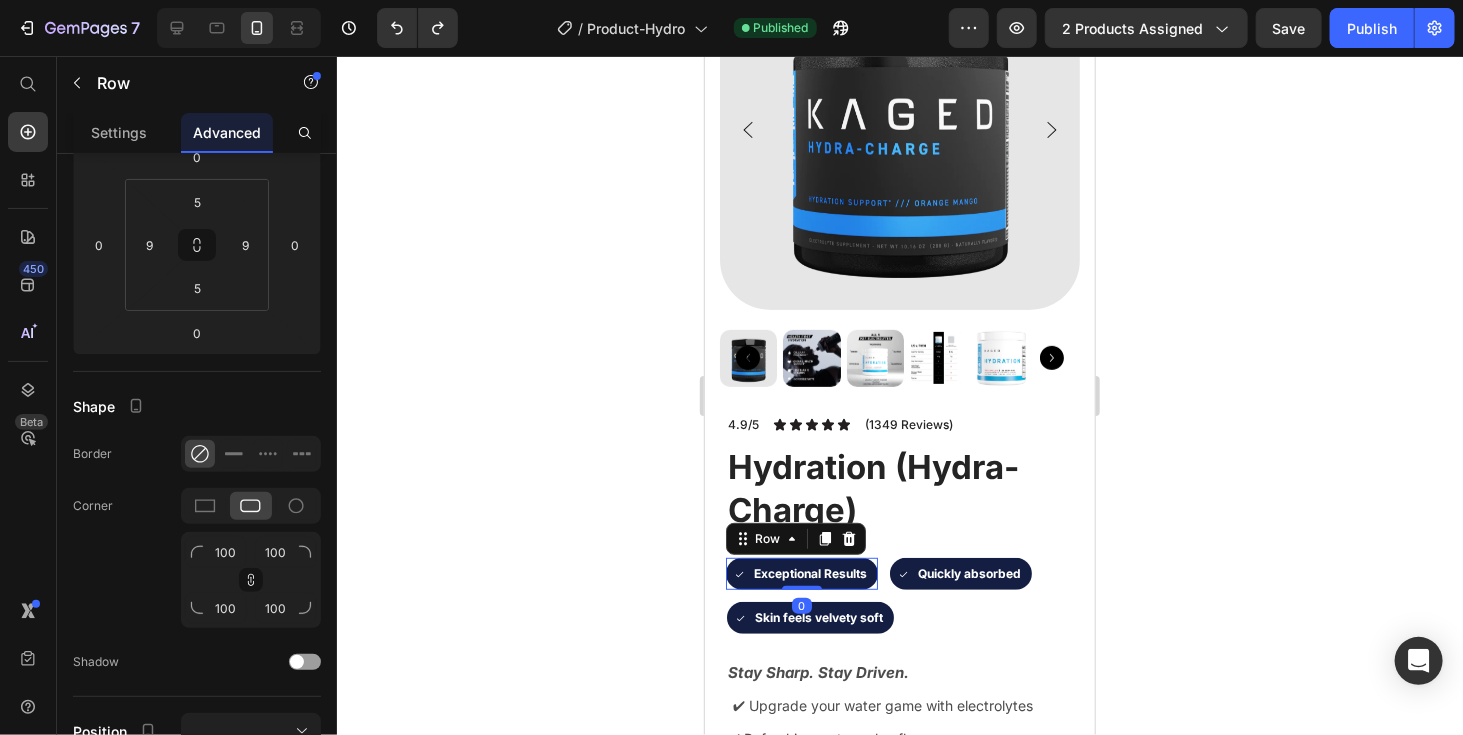 click on "Icon Exceptional Results Text Block Row   0" at bounding box center [801, 573] 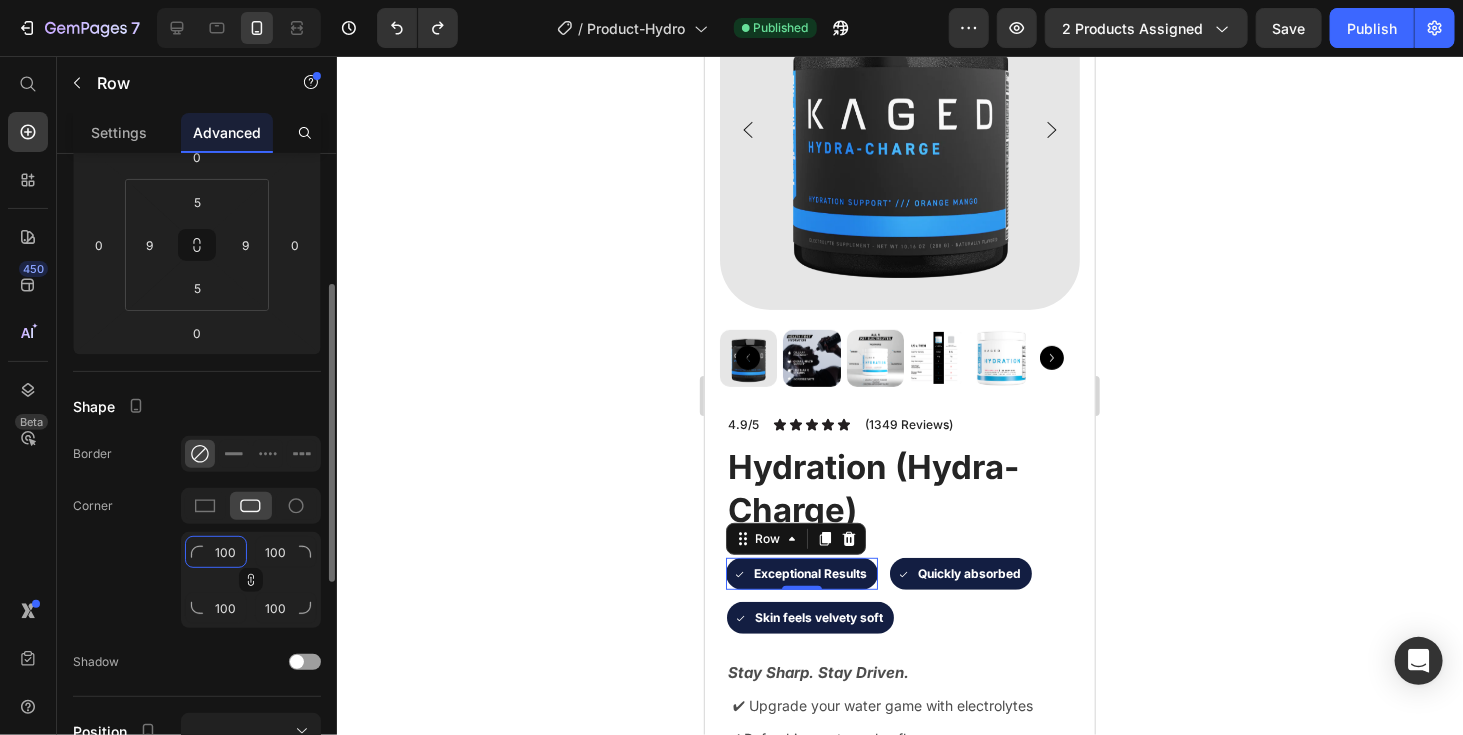click on "100" 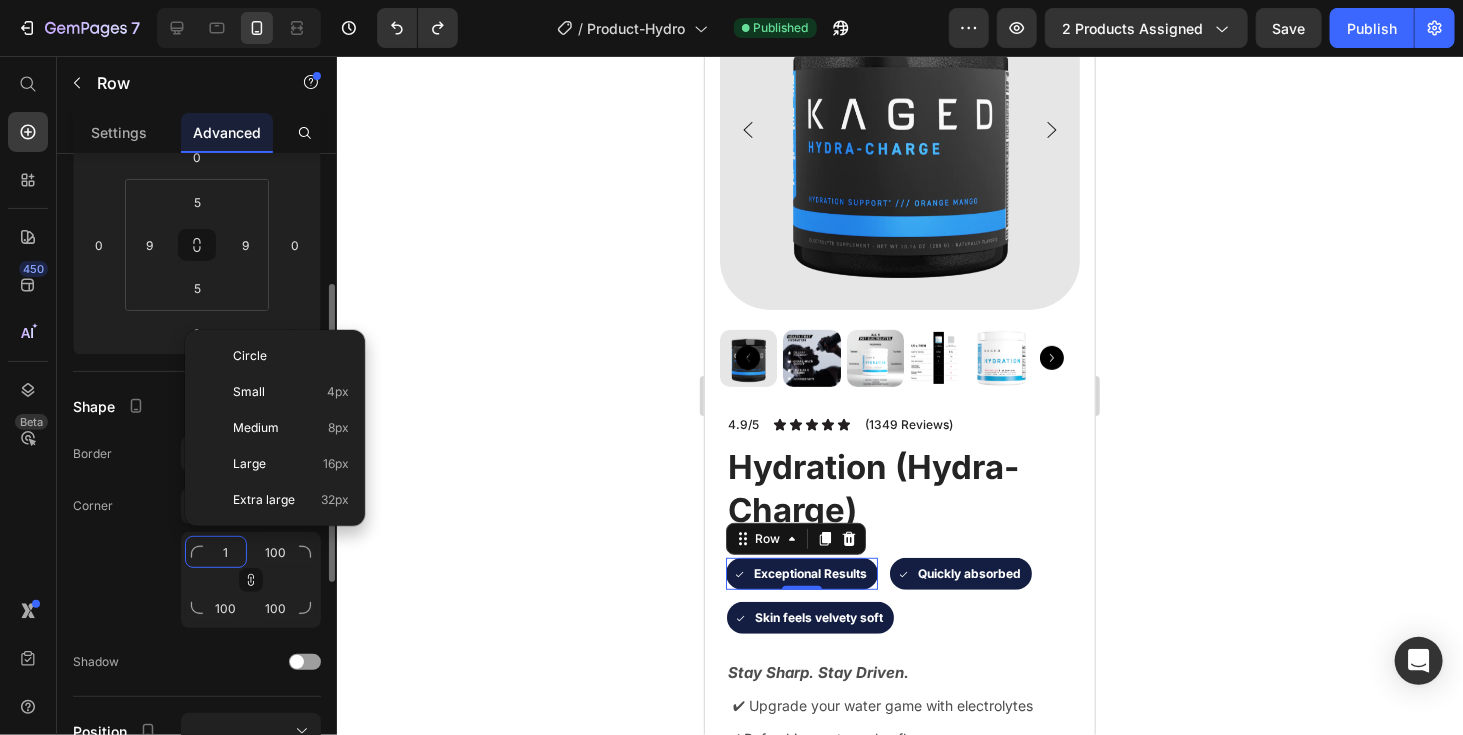 type on "10" 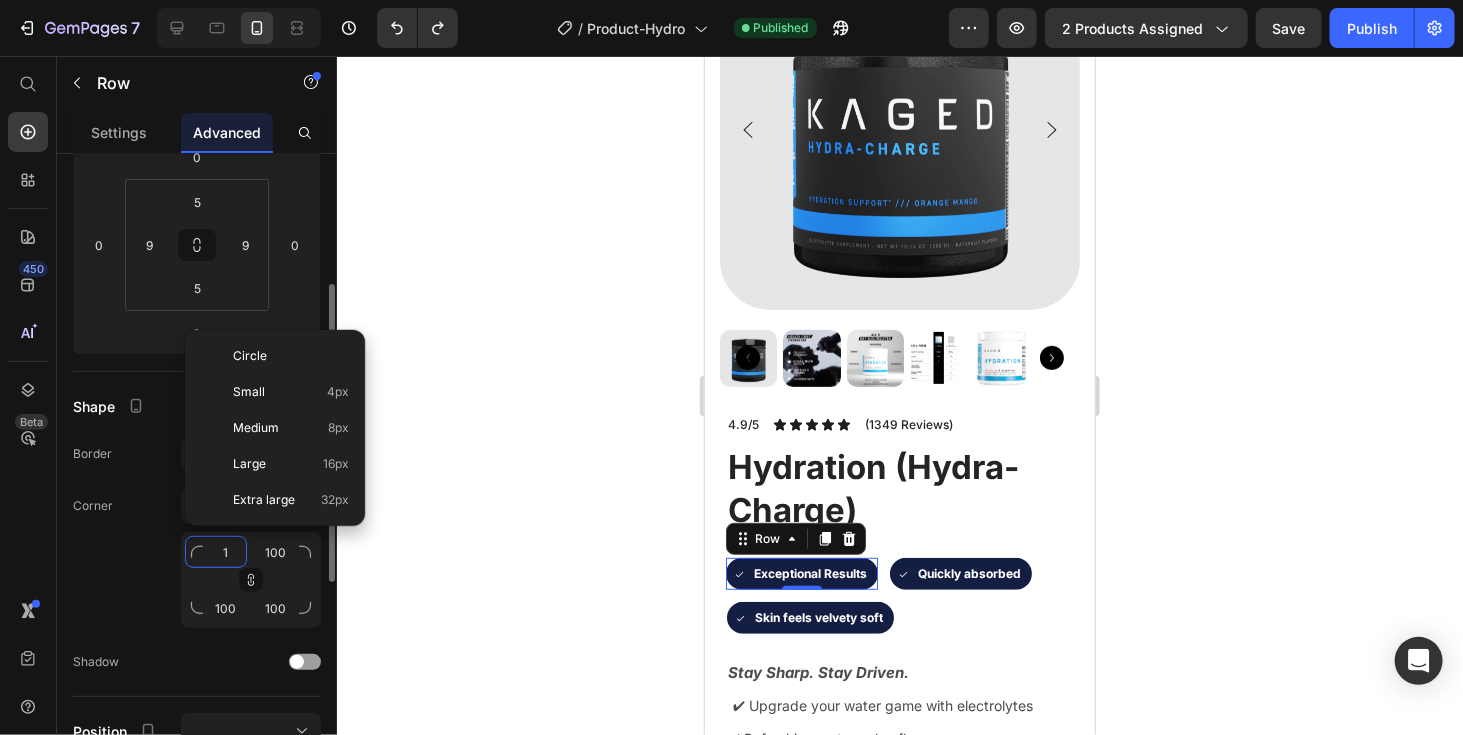 type on "10" 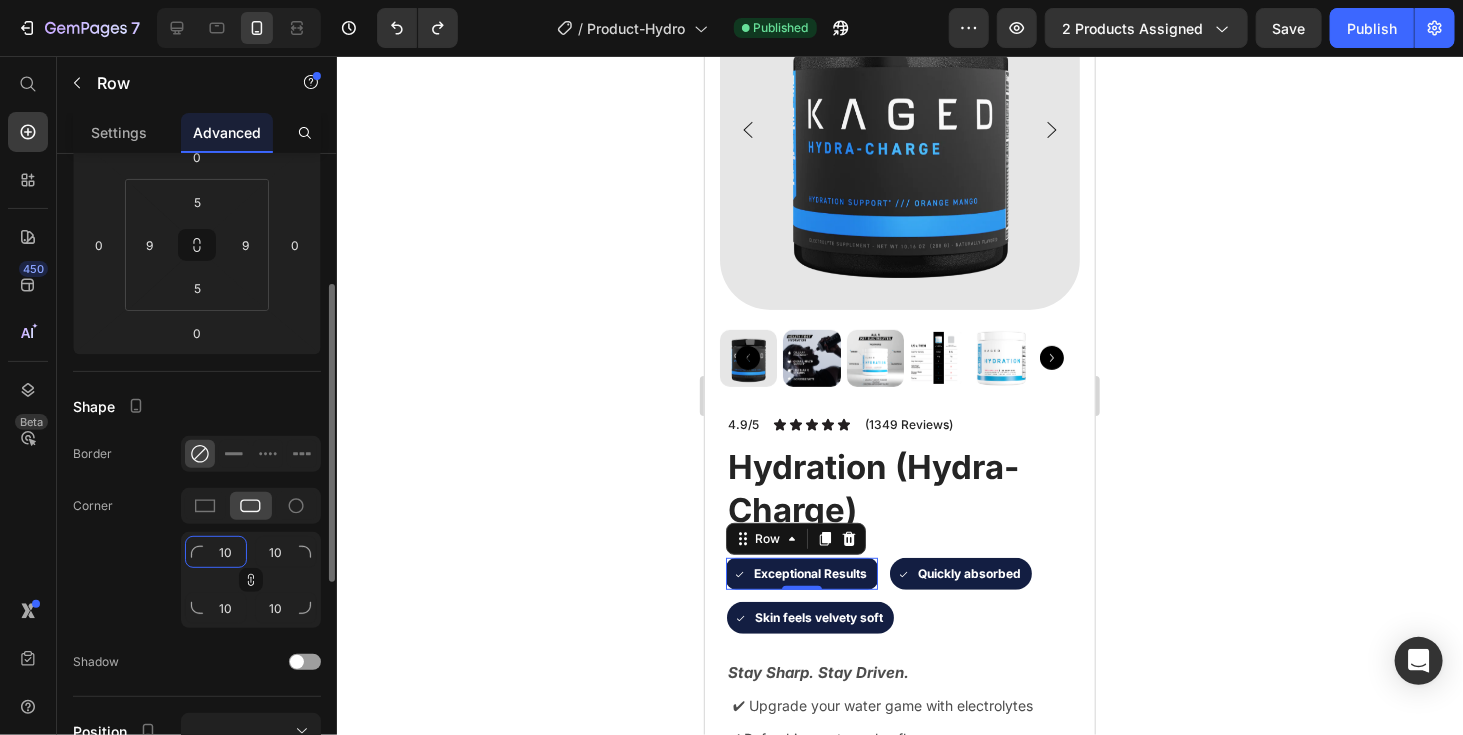 type on "1" 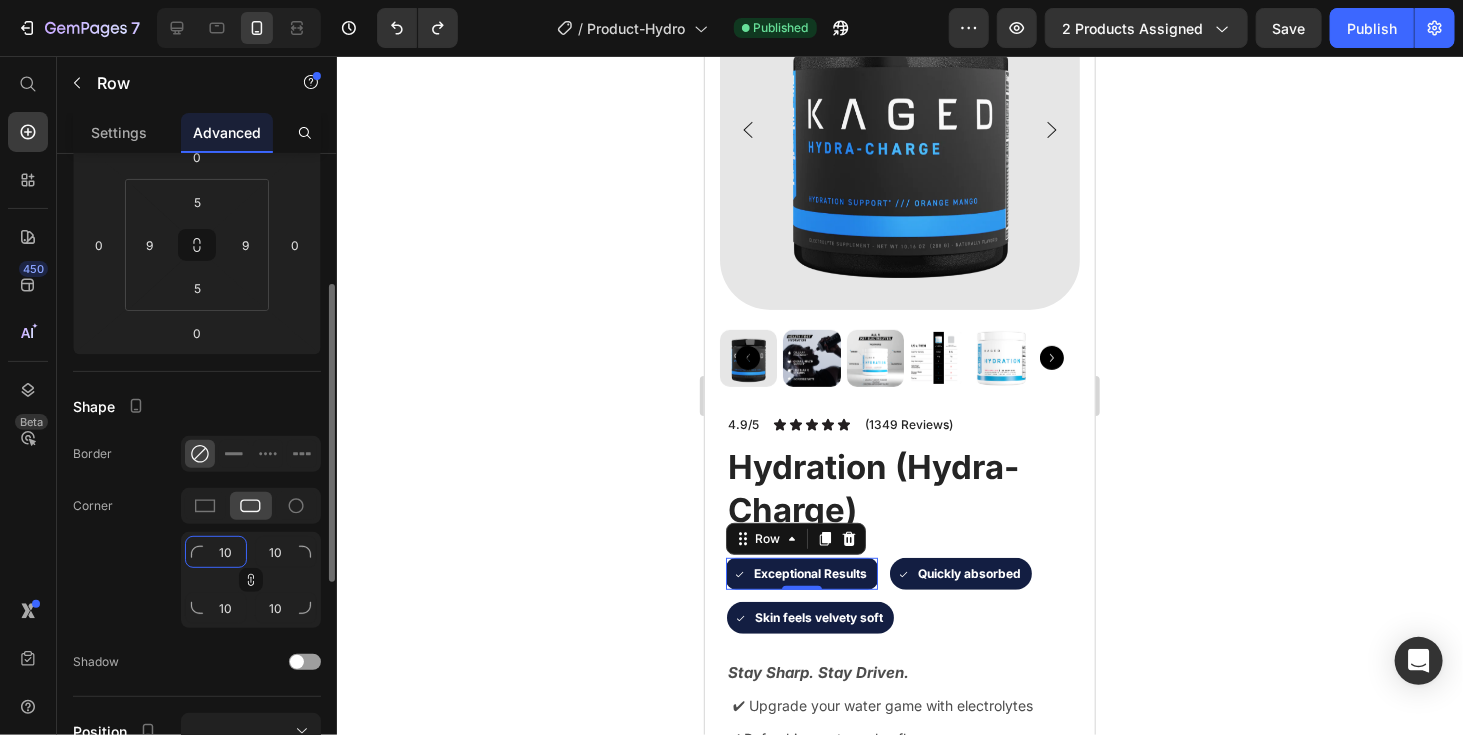 type on "1" 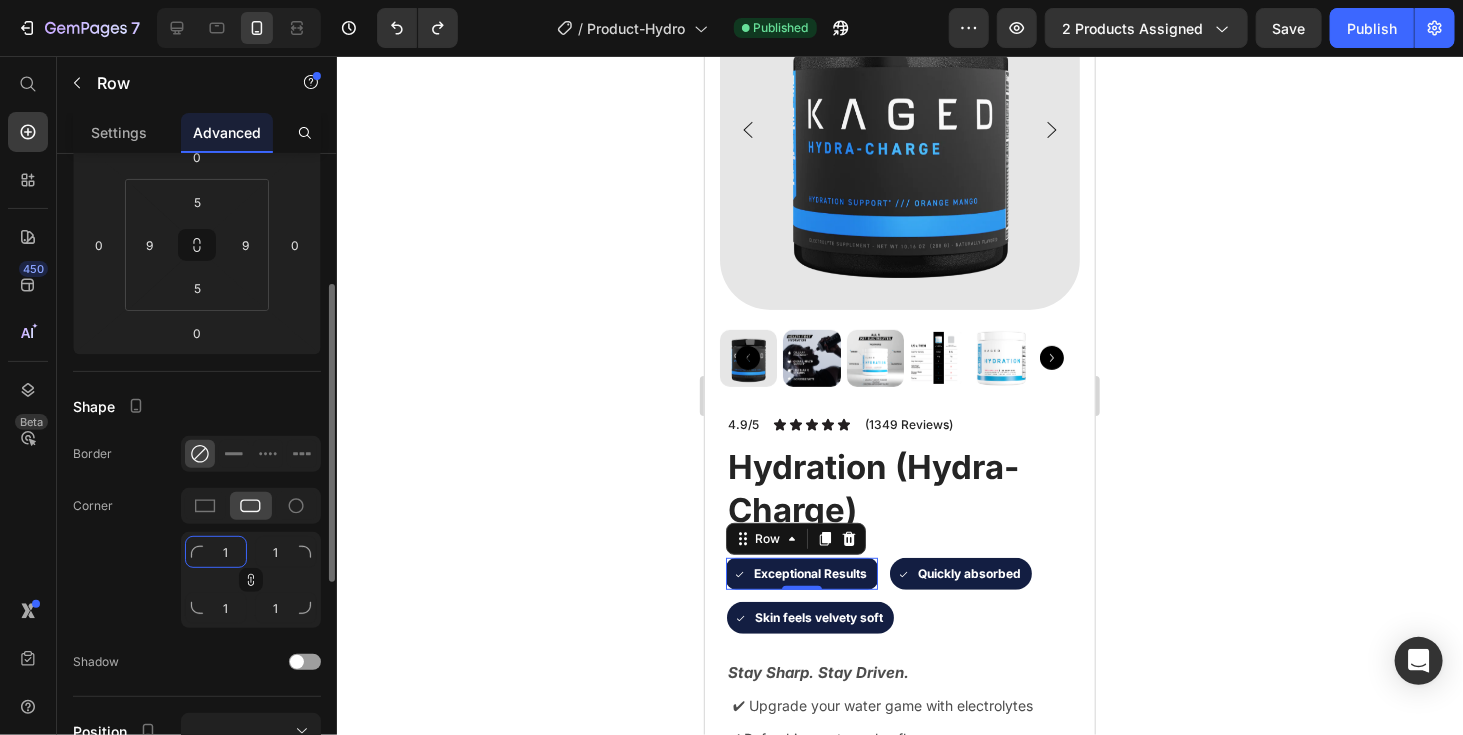 type 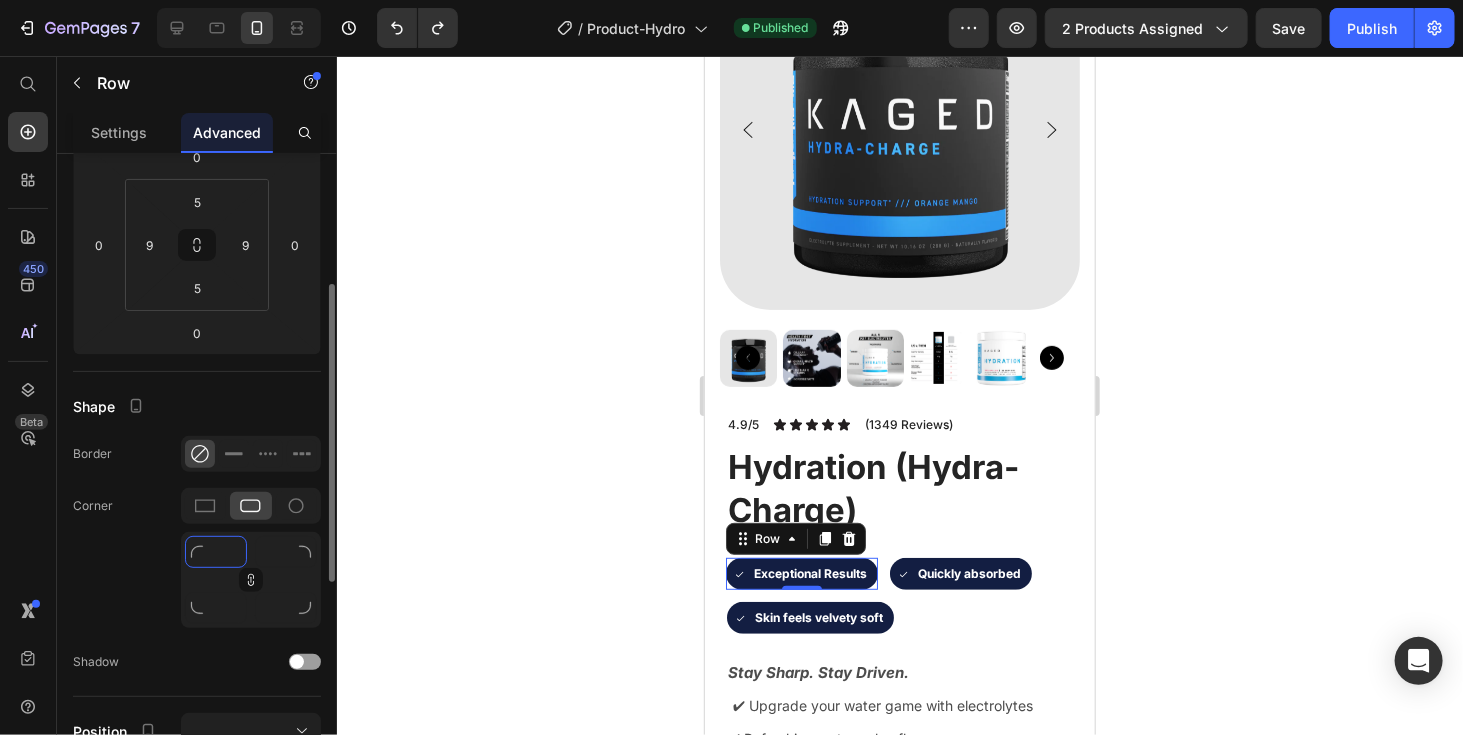 type on "2" 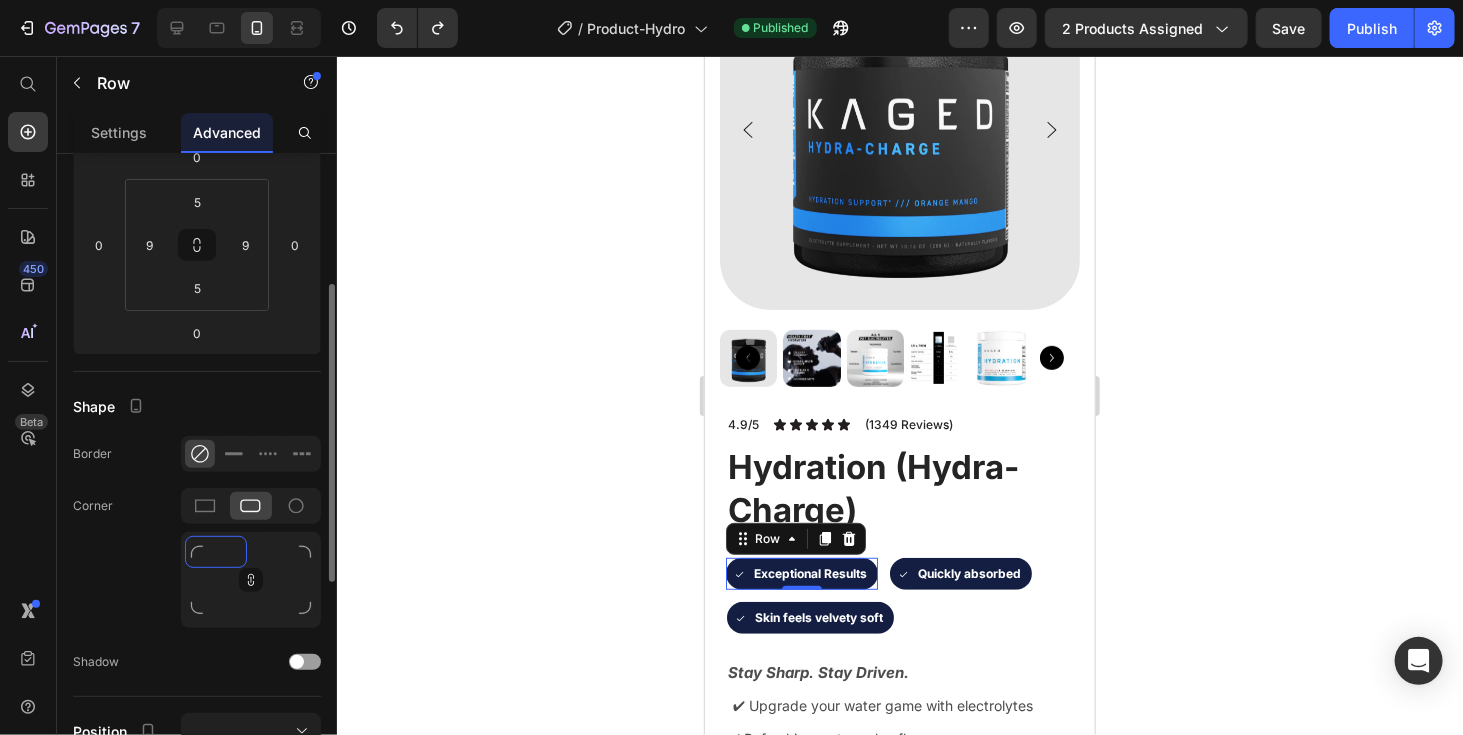 type on "2" 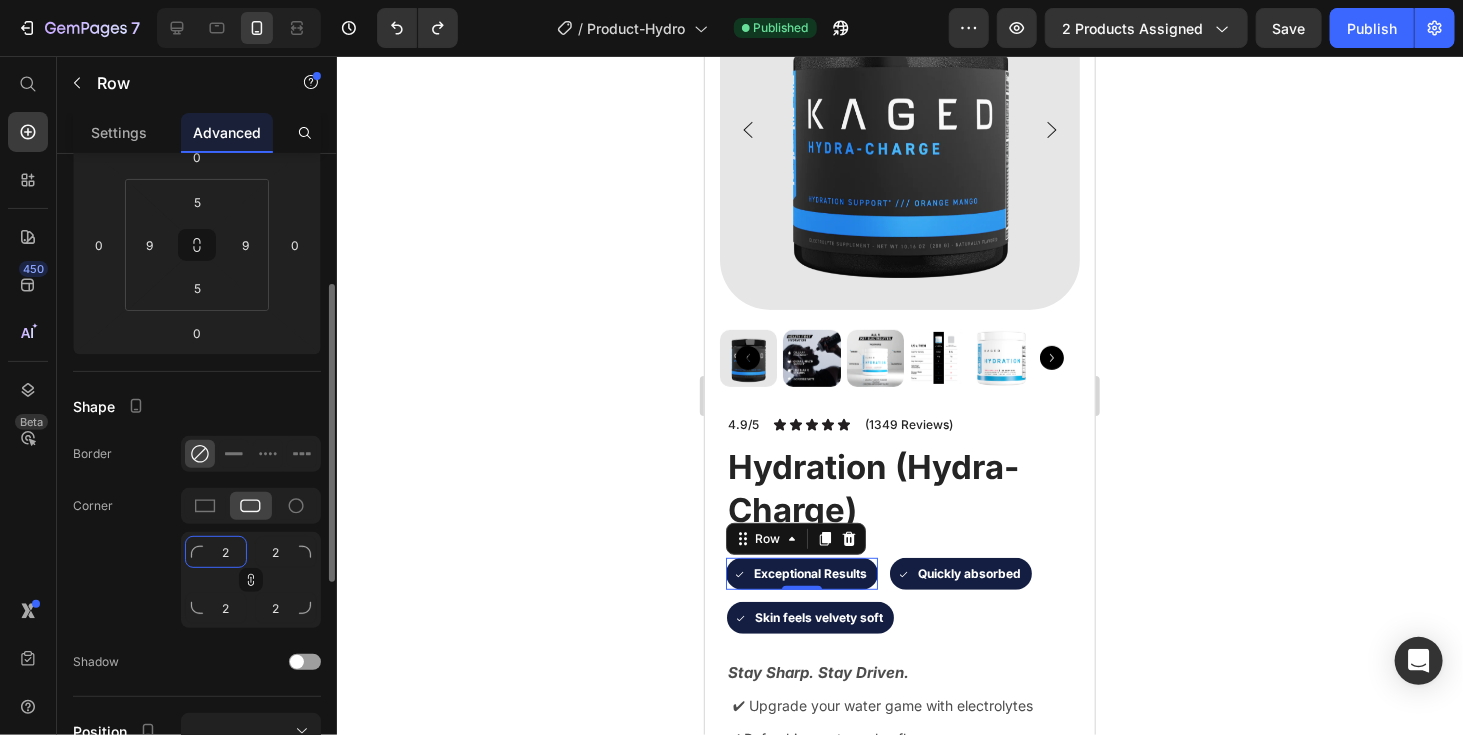 type on "20" 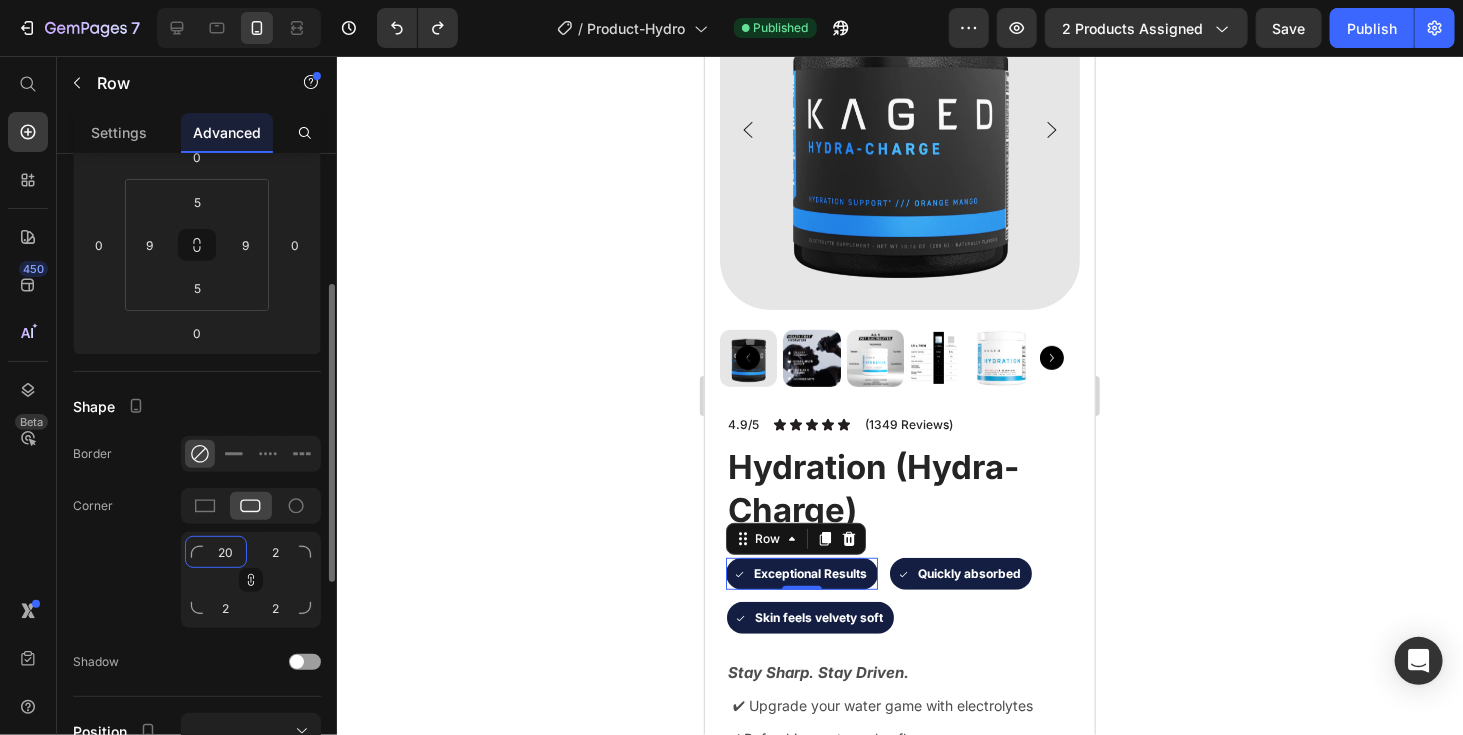 type on "20" 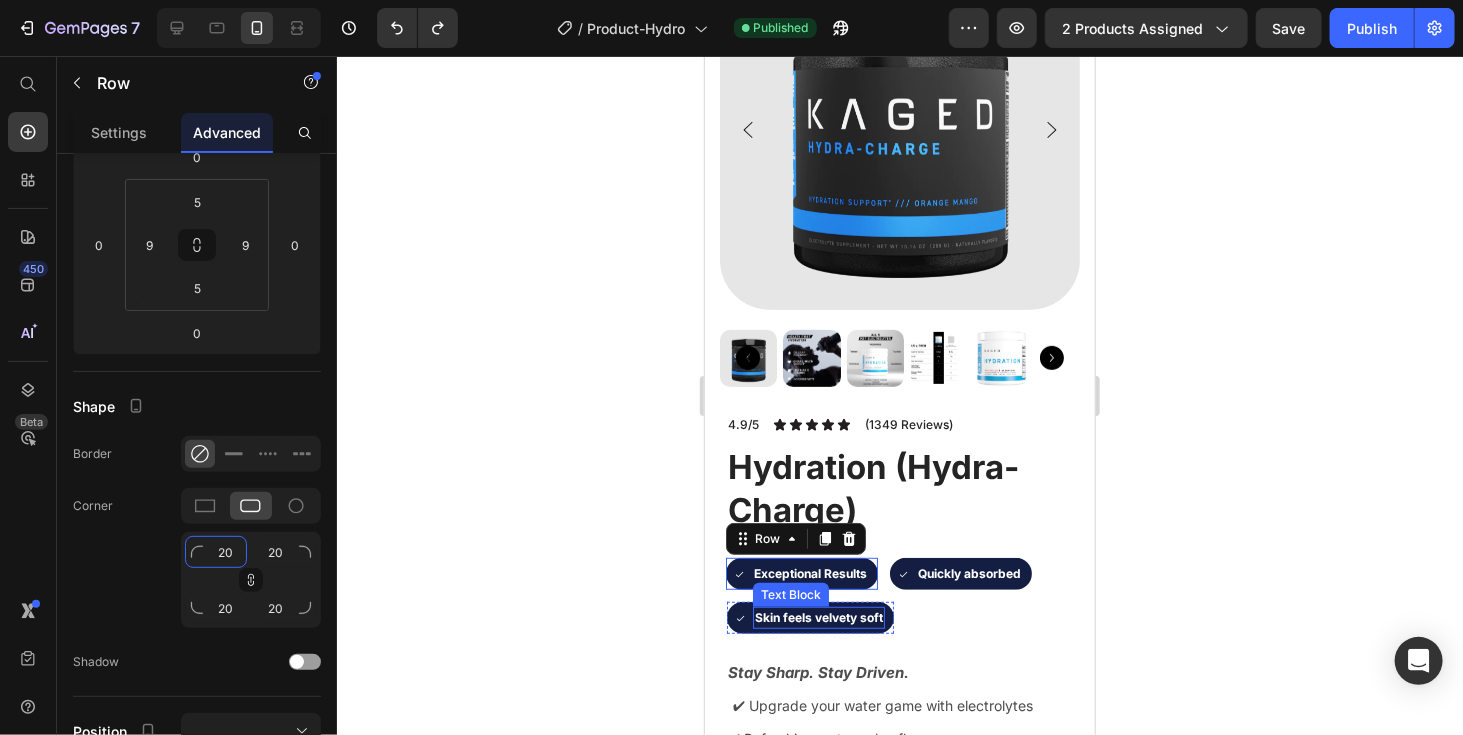 type on "2" 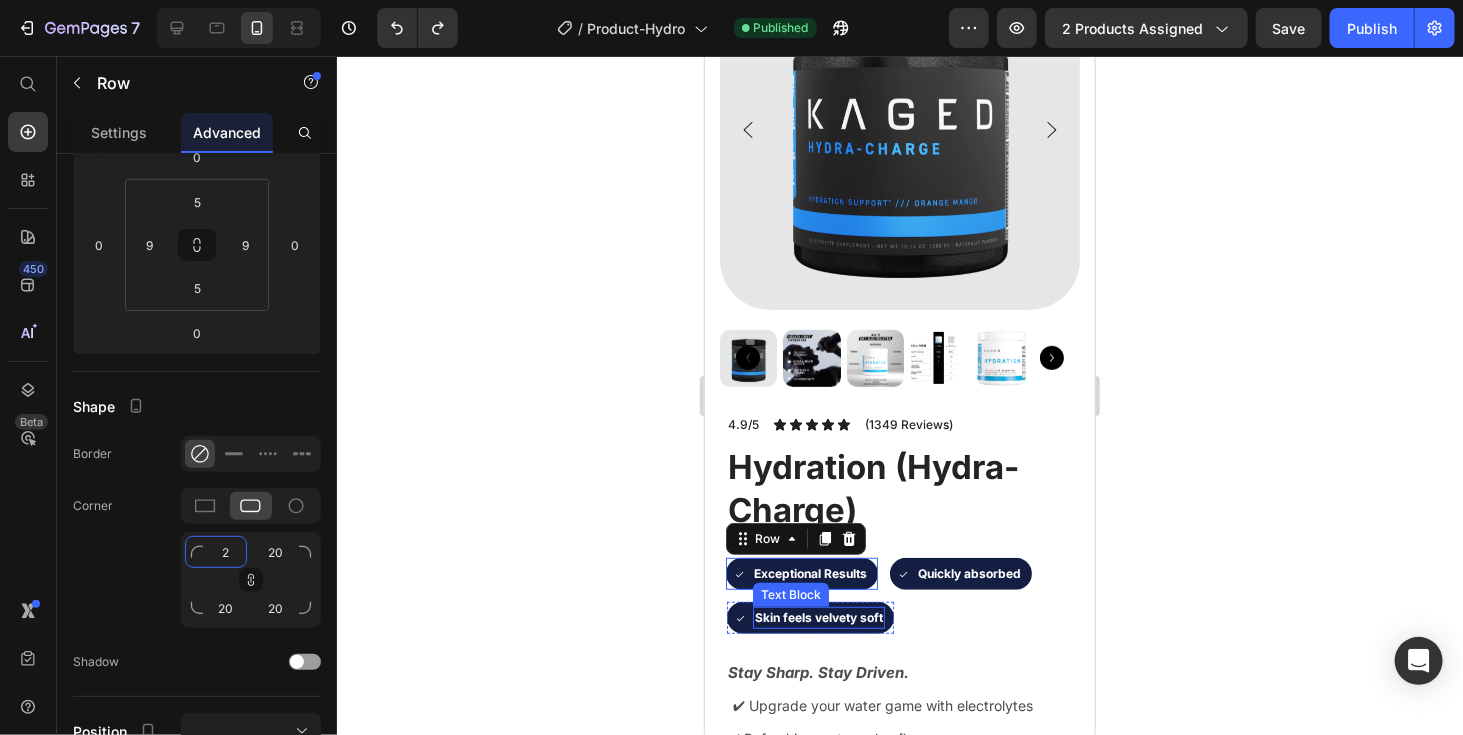 type on "2" 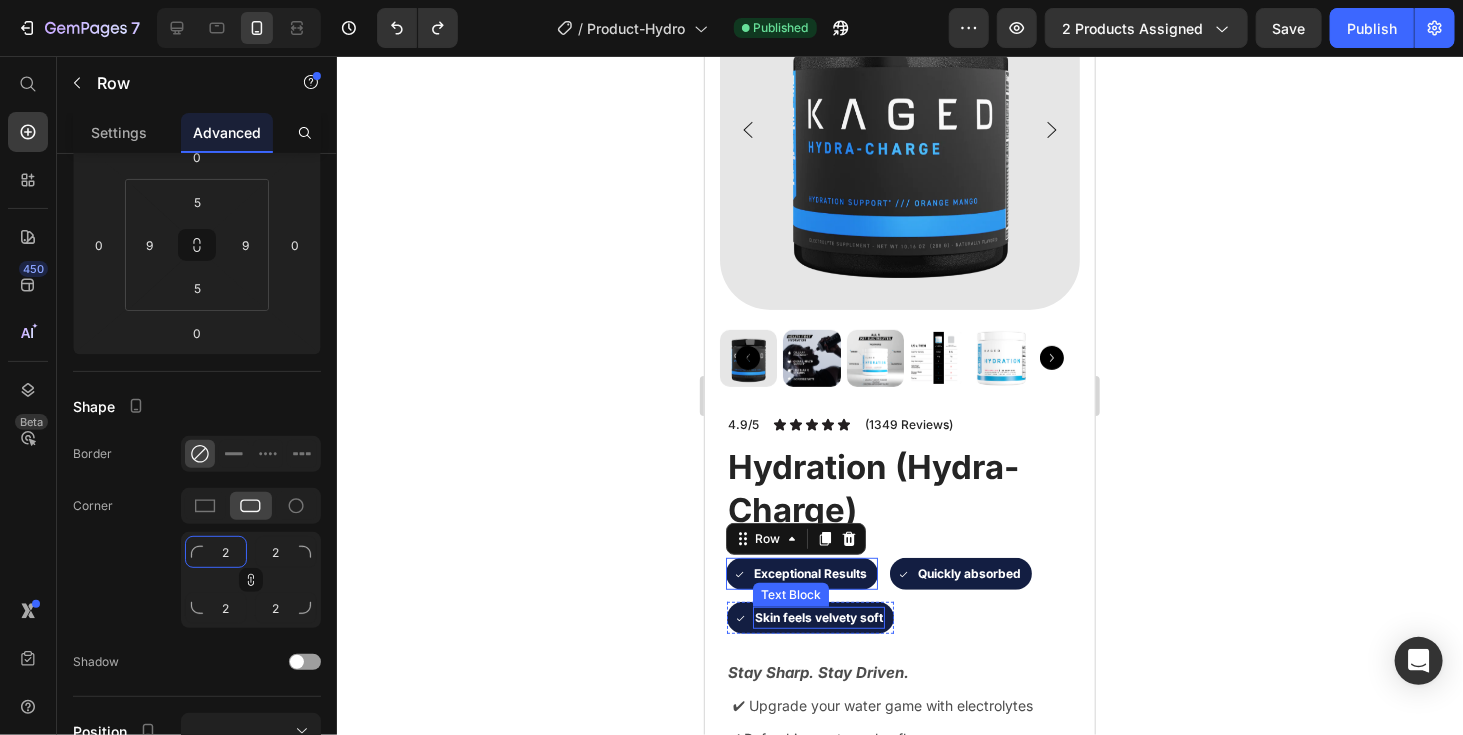 type 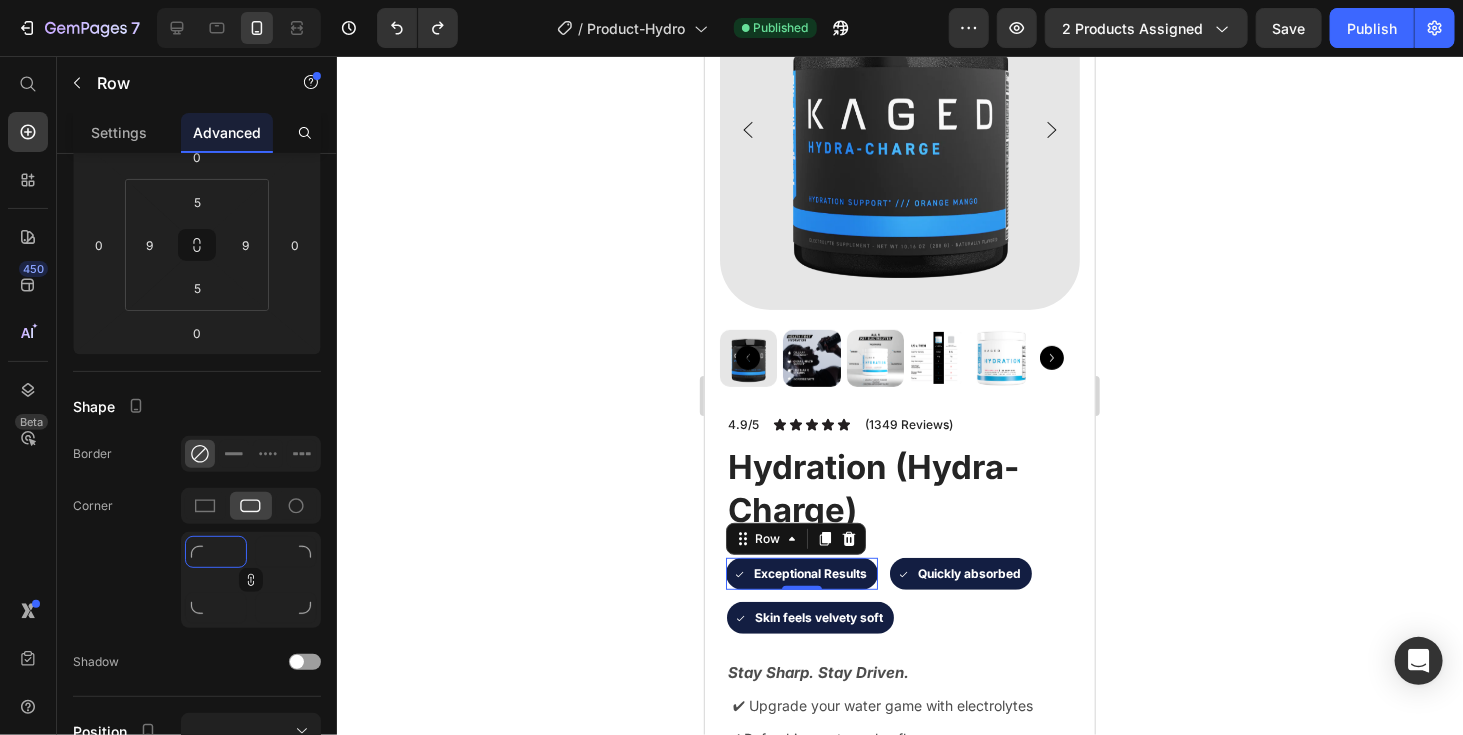 click 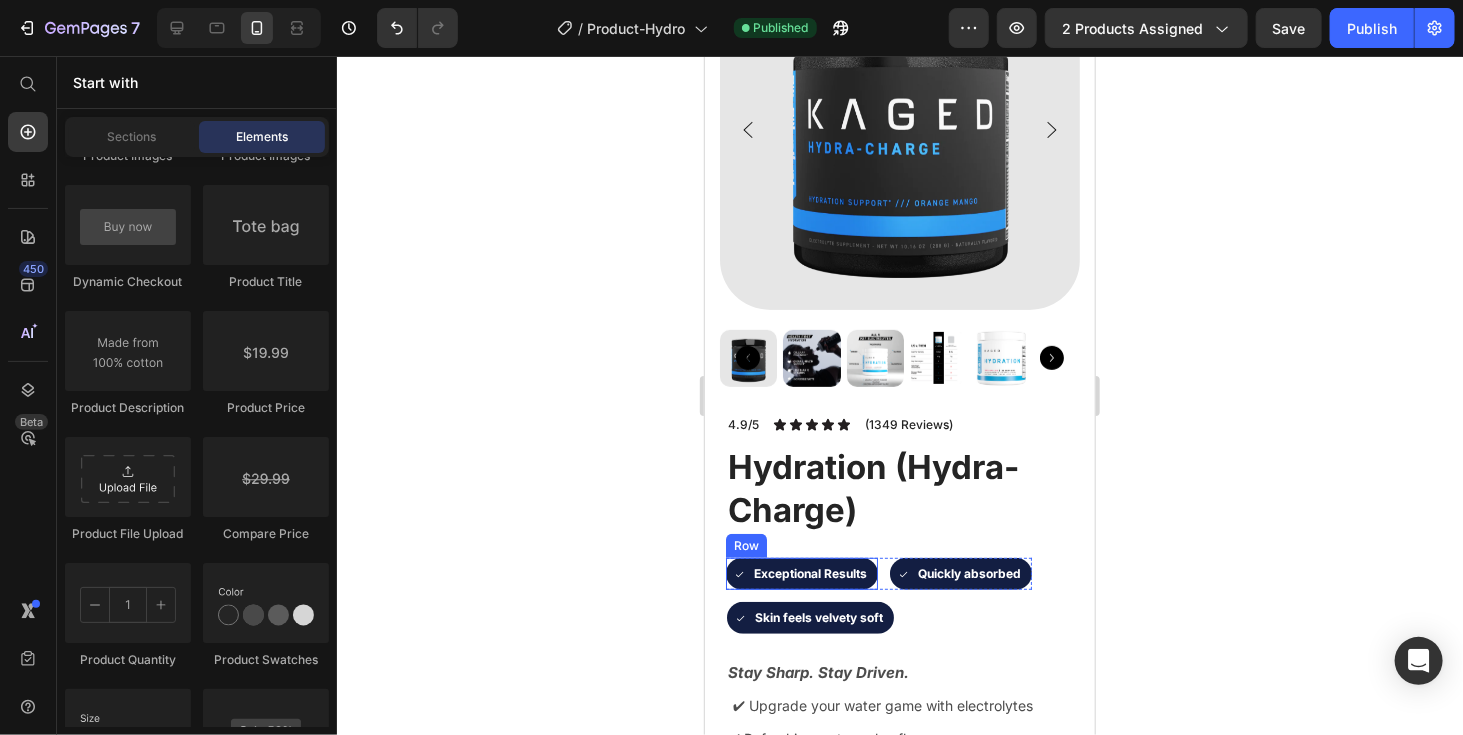 click on "Icon Exceptional Results Text Block Row" at bounding box center (801, 573) 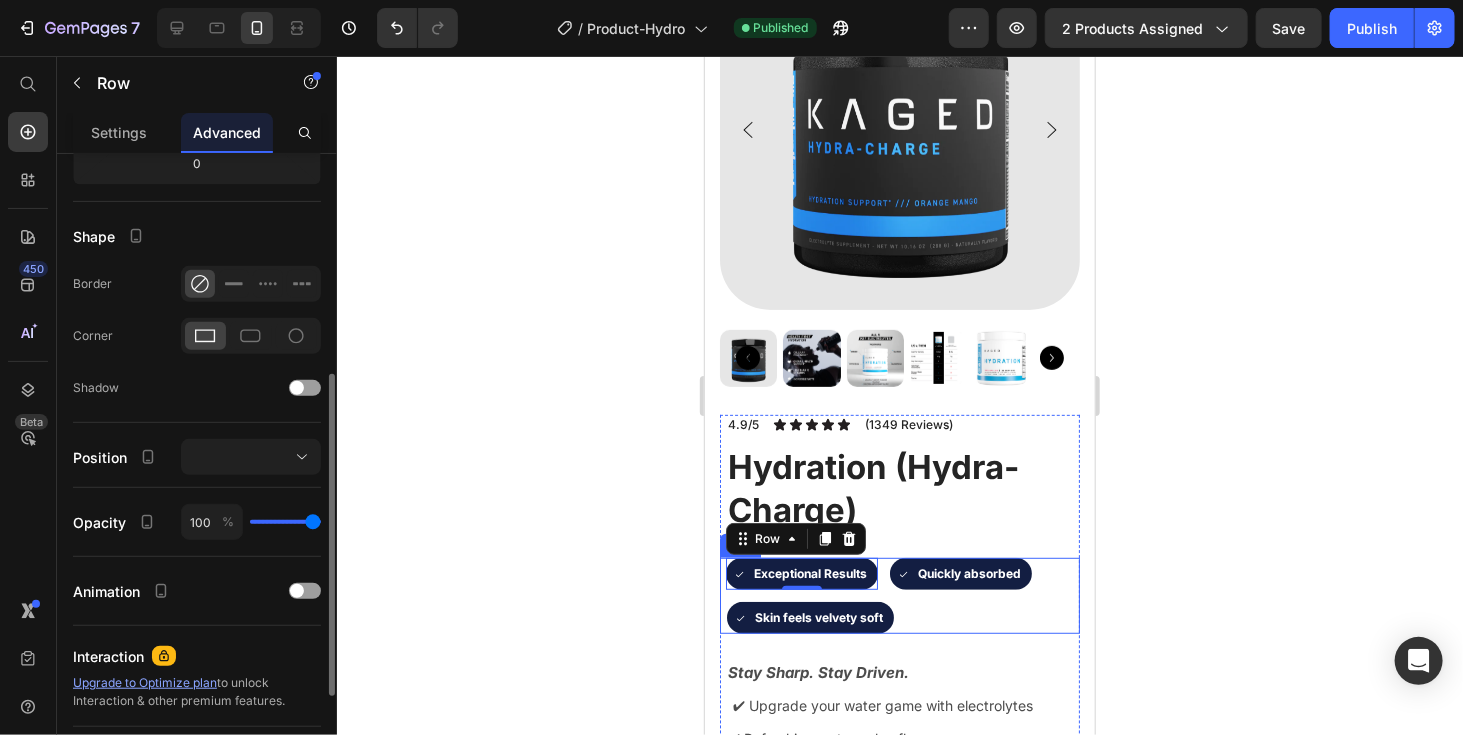 scroll, scrollTop: 444, scrollLeft: 0, axis: vertical 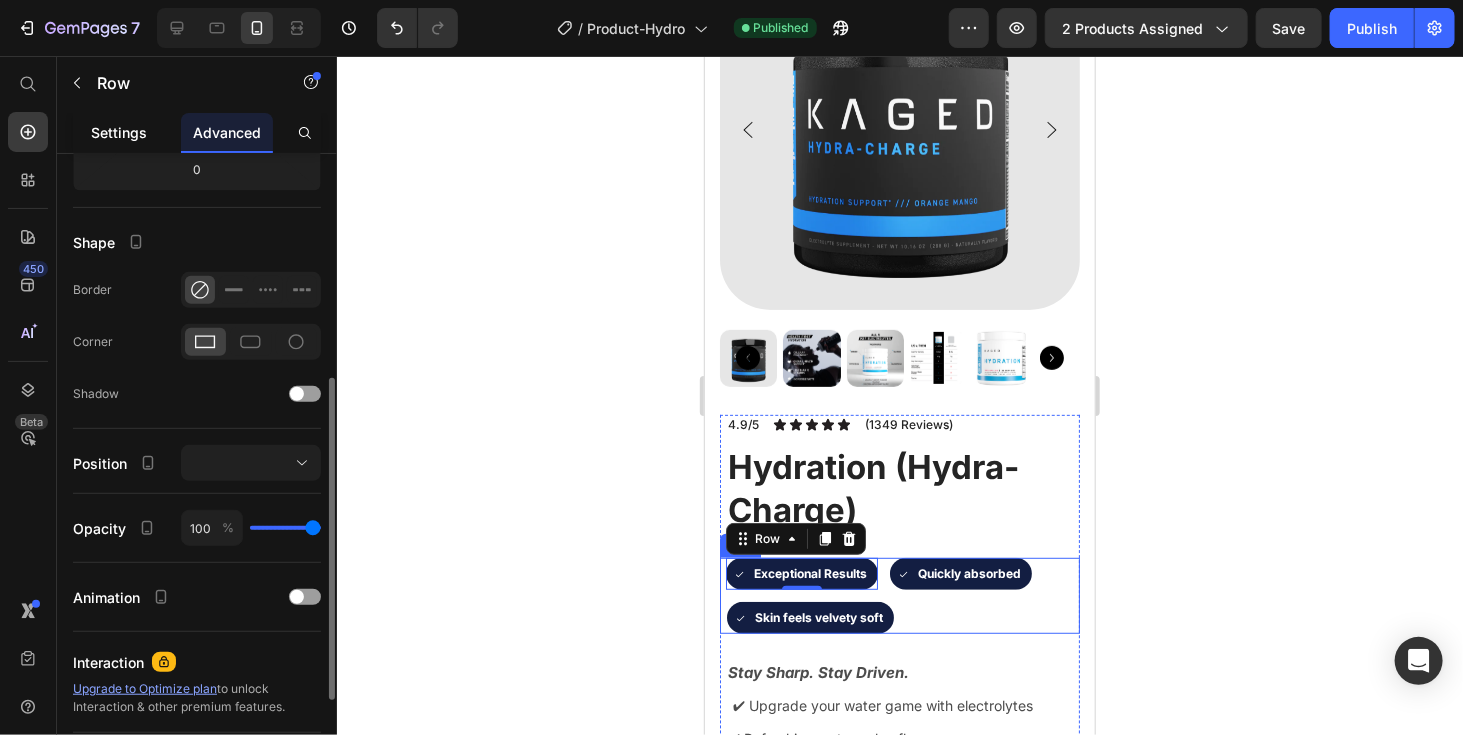 click on "Settings" at bounding box center [119, 132] 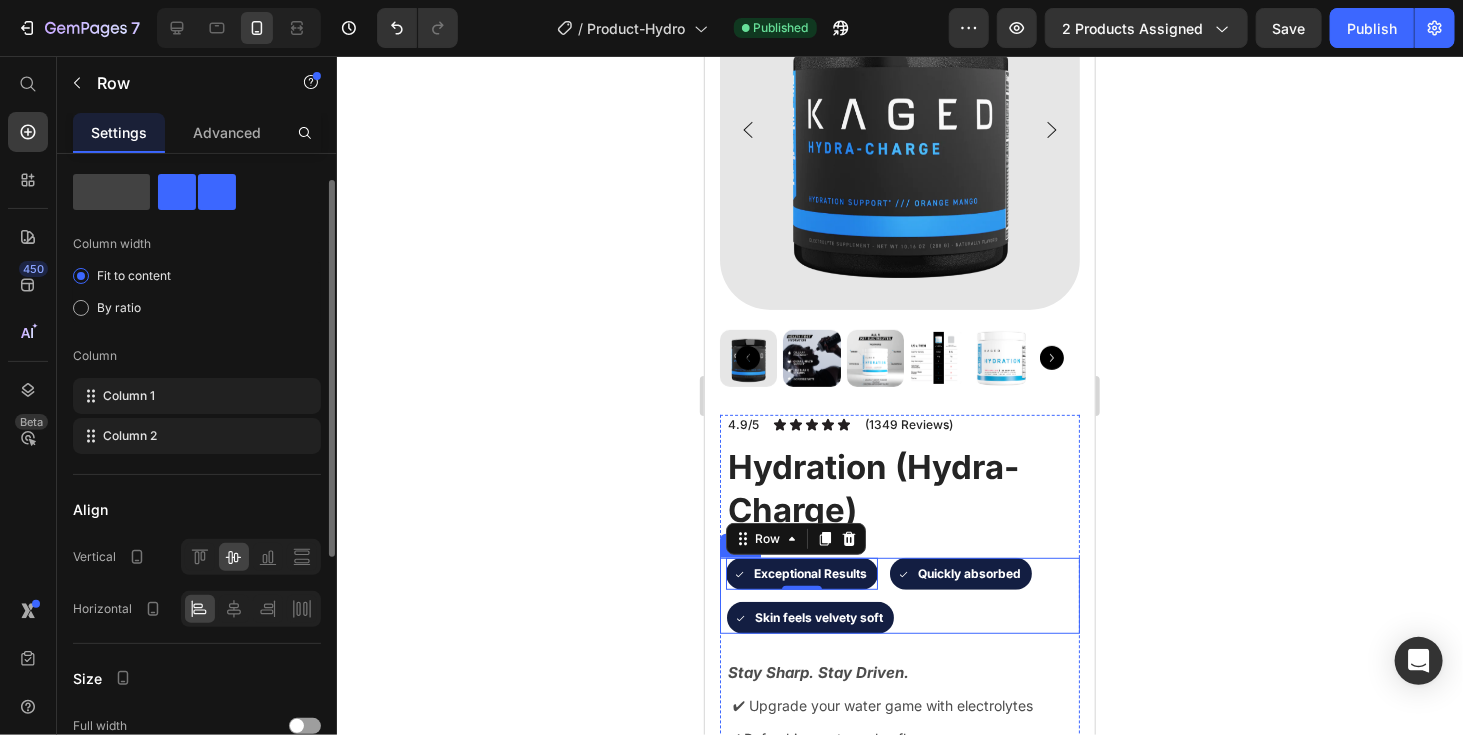 scroll, scrollTop: 0, scrollLeft: 0, axis: both 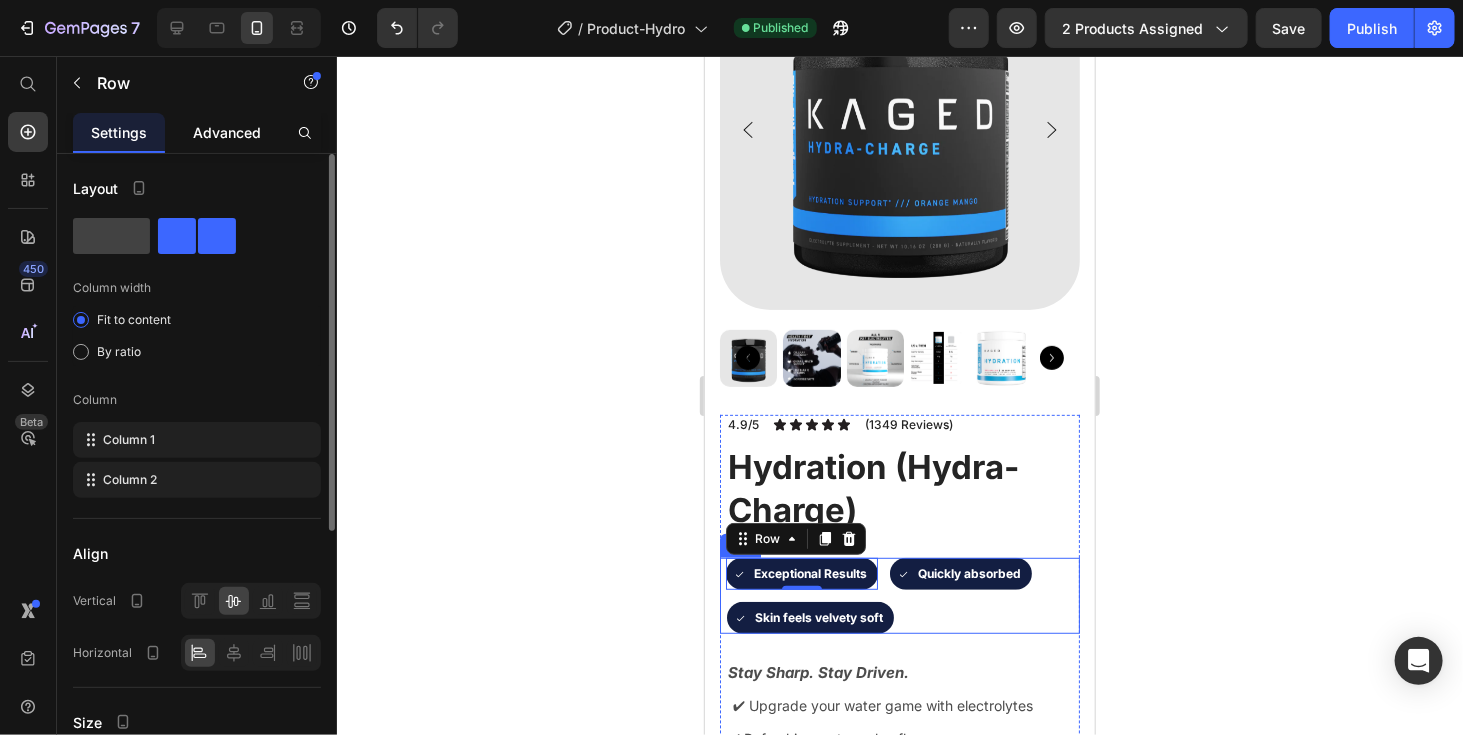 click on "Advanced" at bounding box center [227, 132] 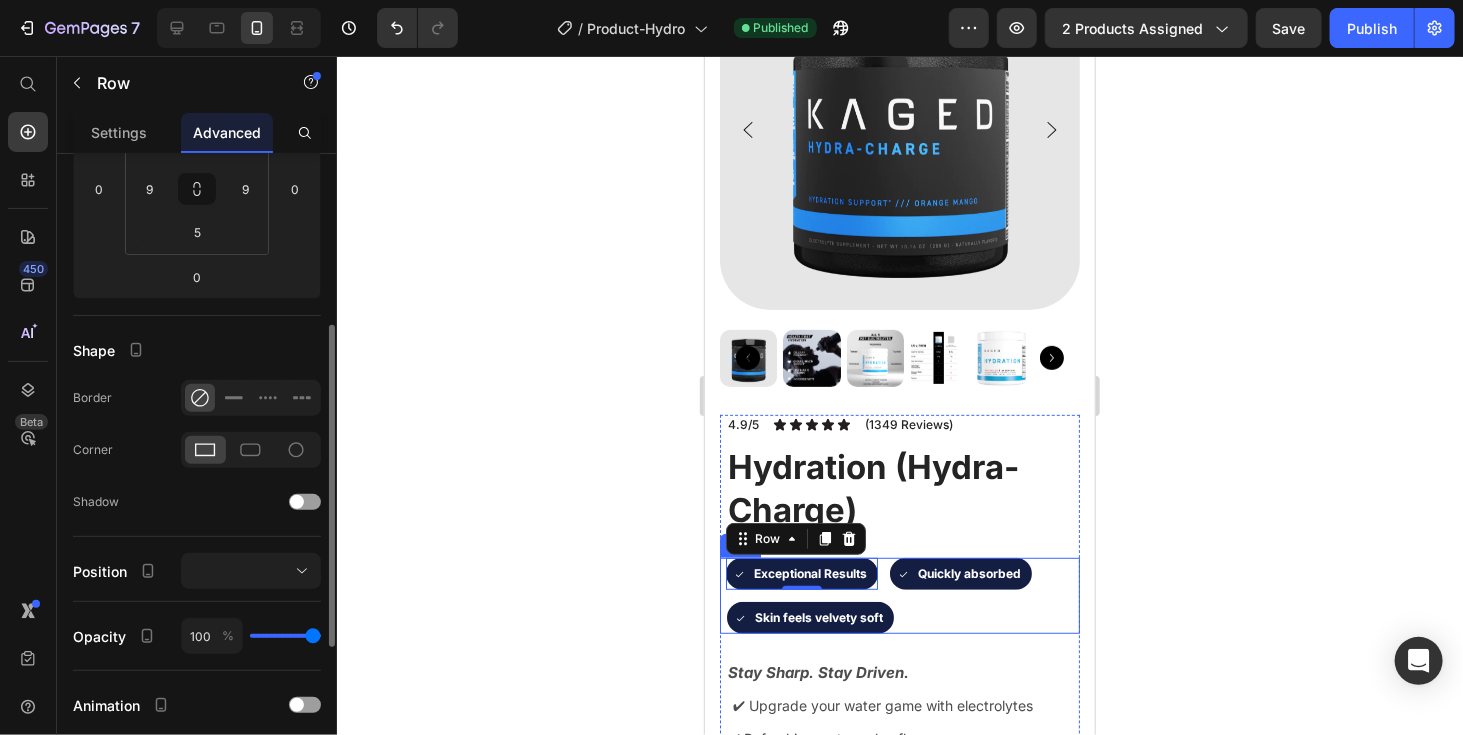 scroll, scrollTop: 337, scrollLeft: 0, axis: vertical 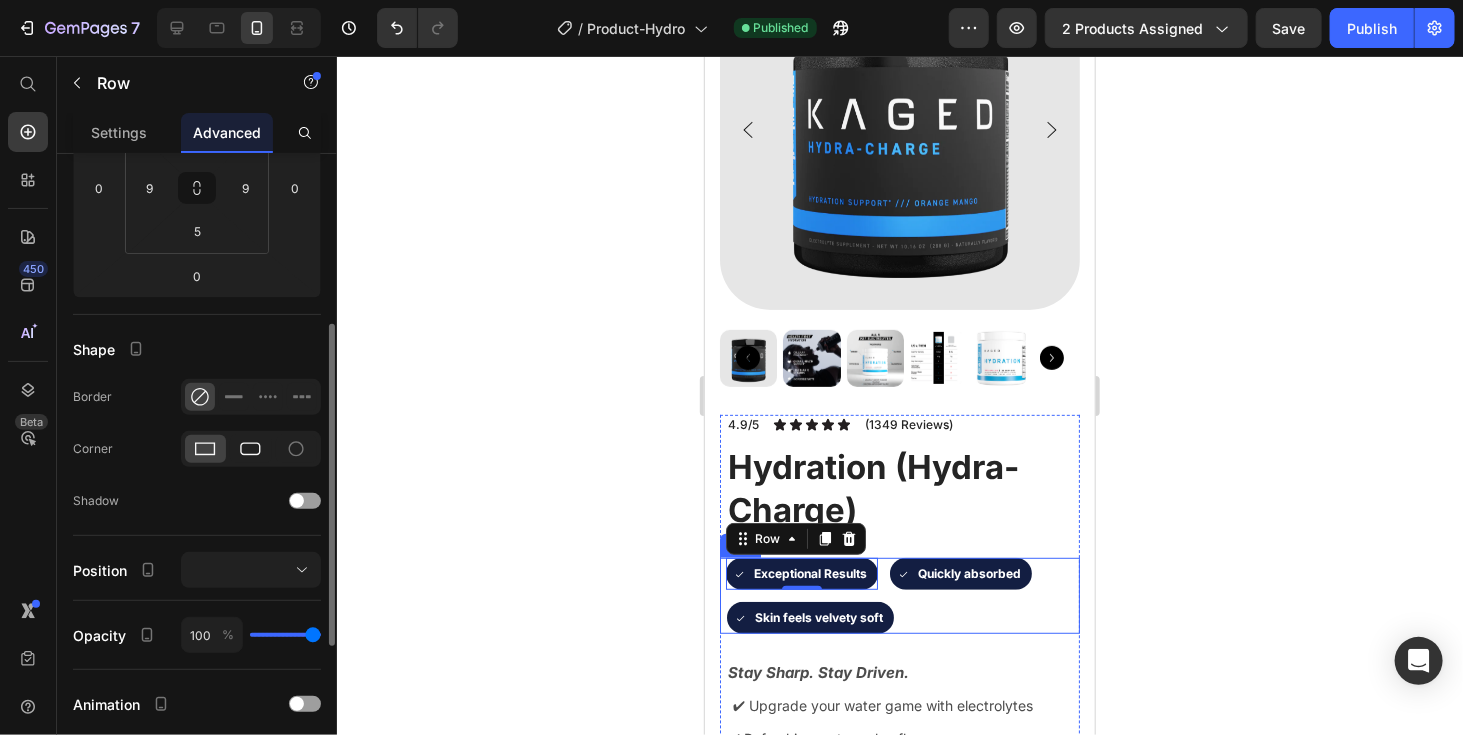 click 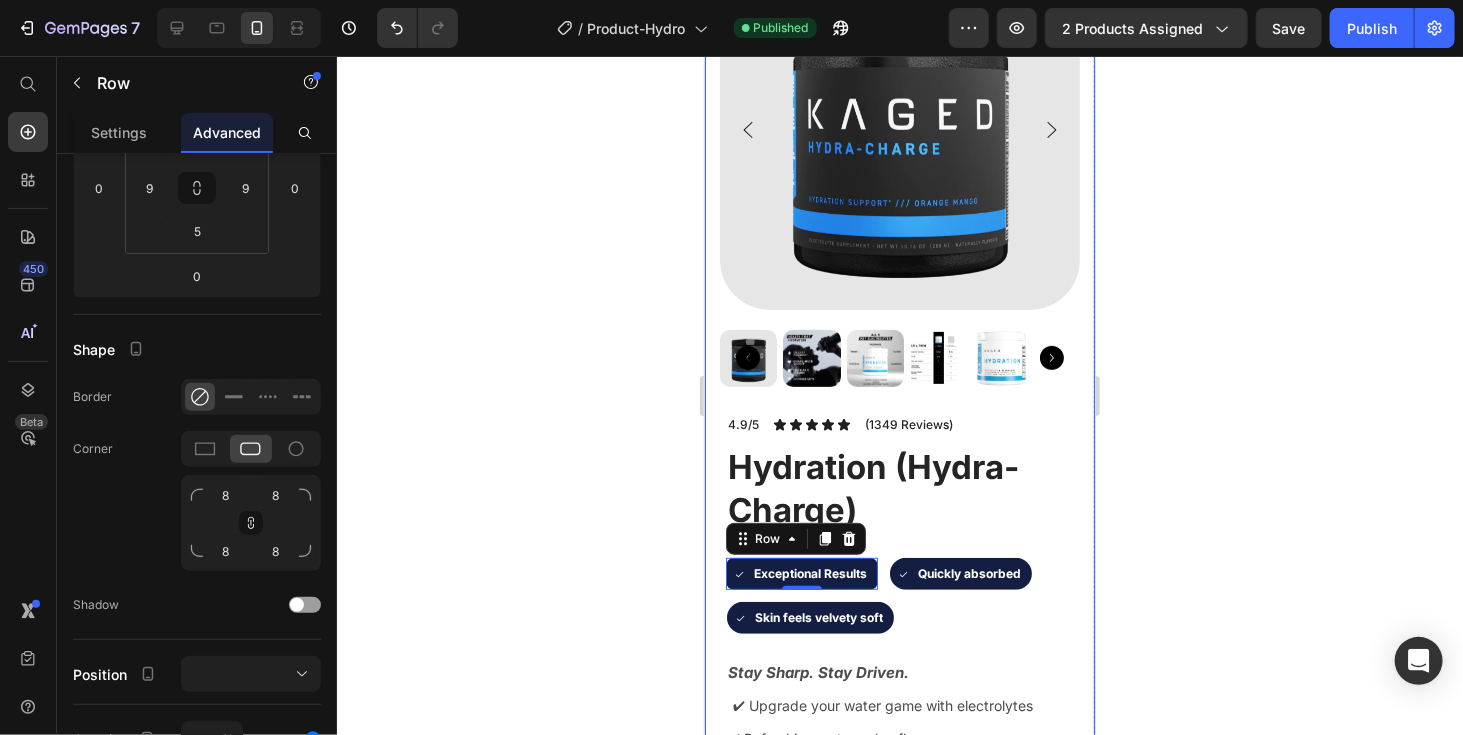 click 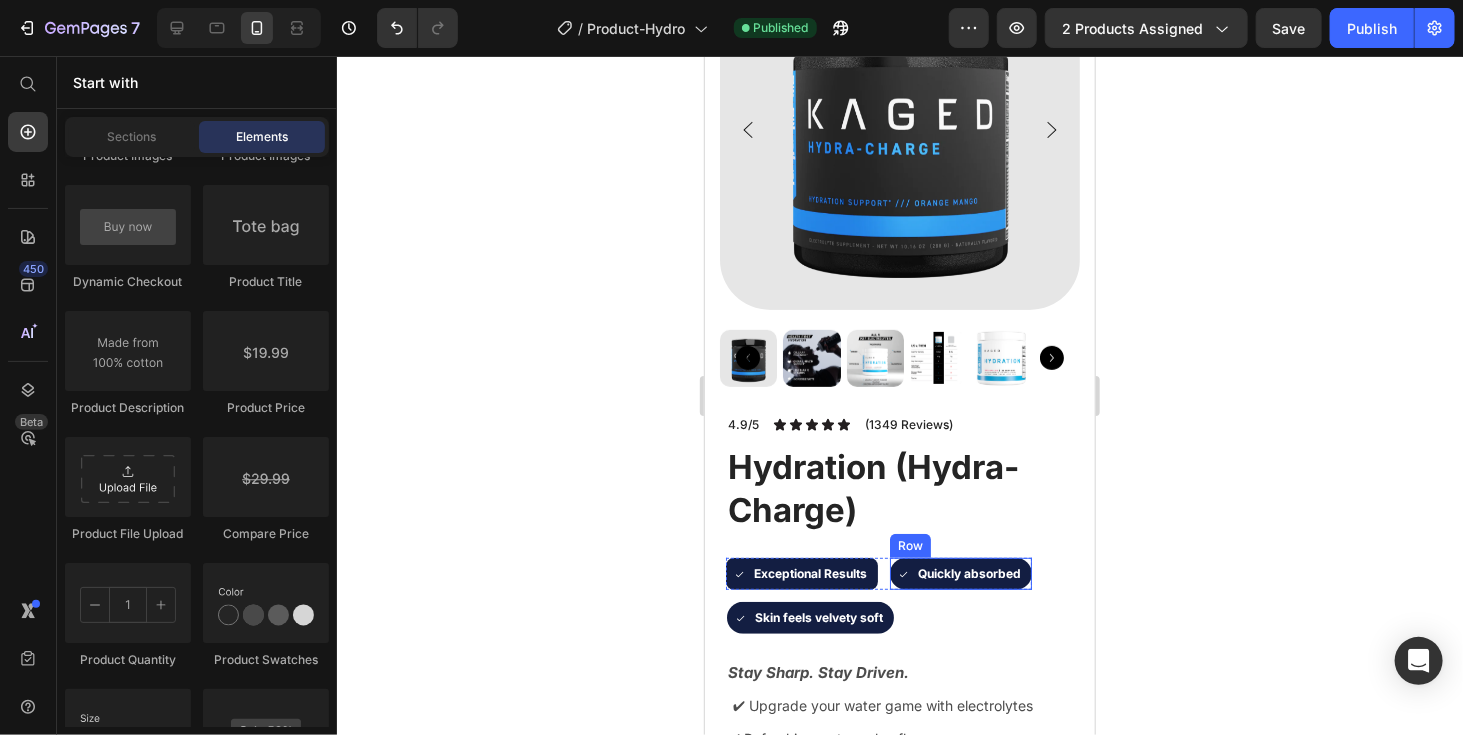 click on "Icon" at bounding box center (902, 573) 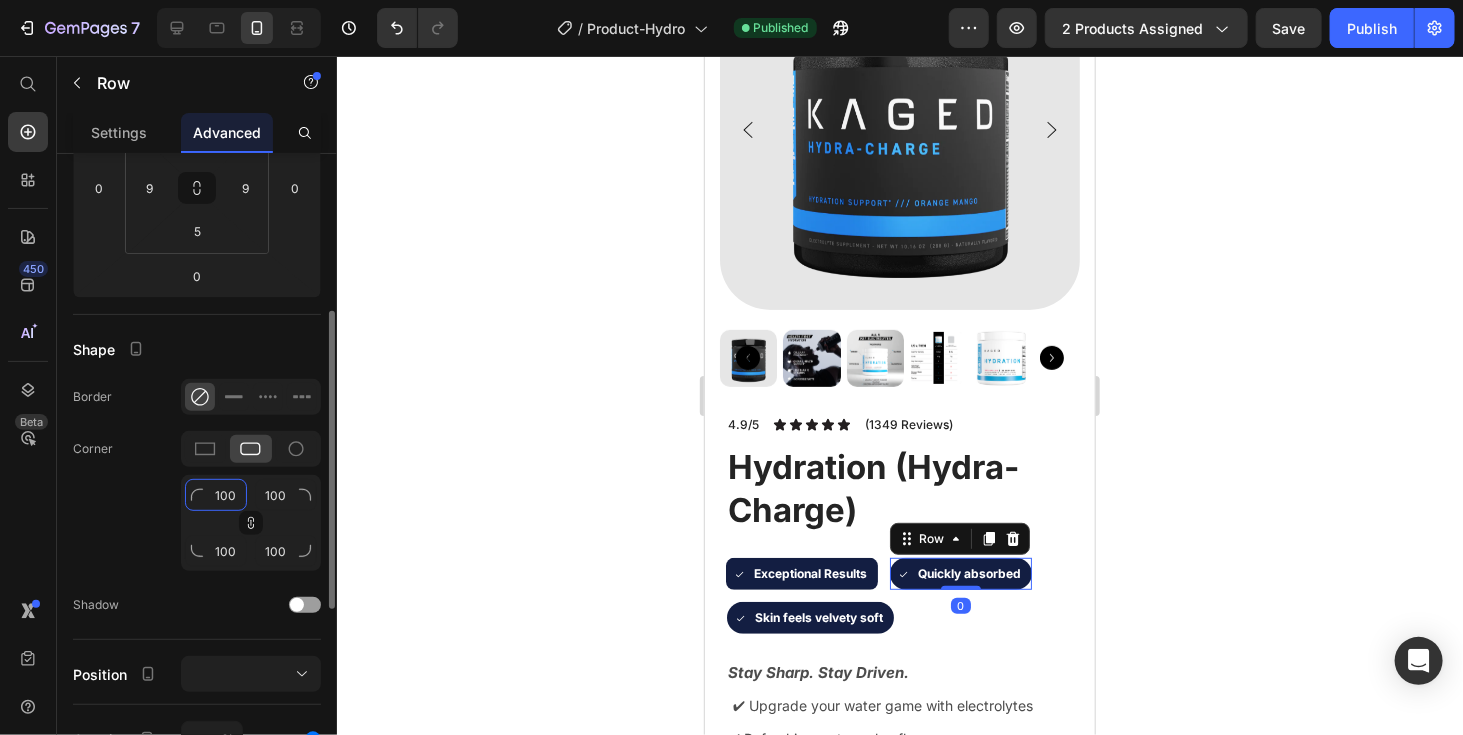 click on "100" 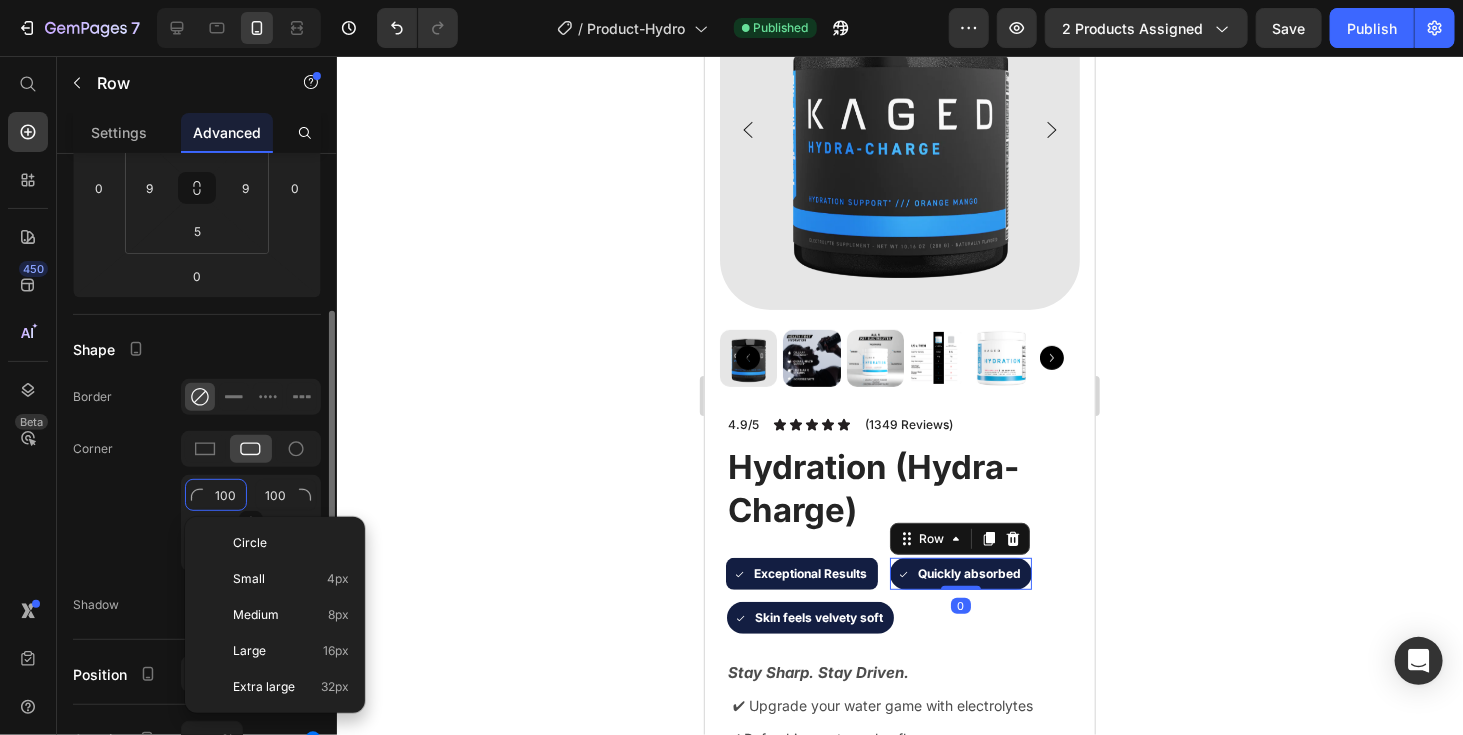 type on "8" 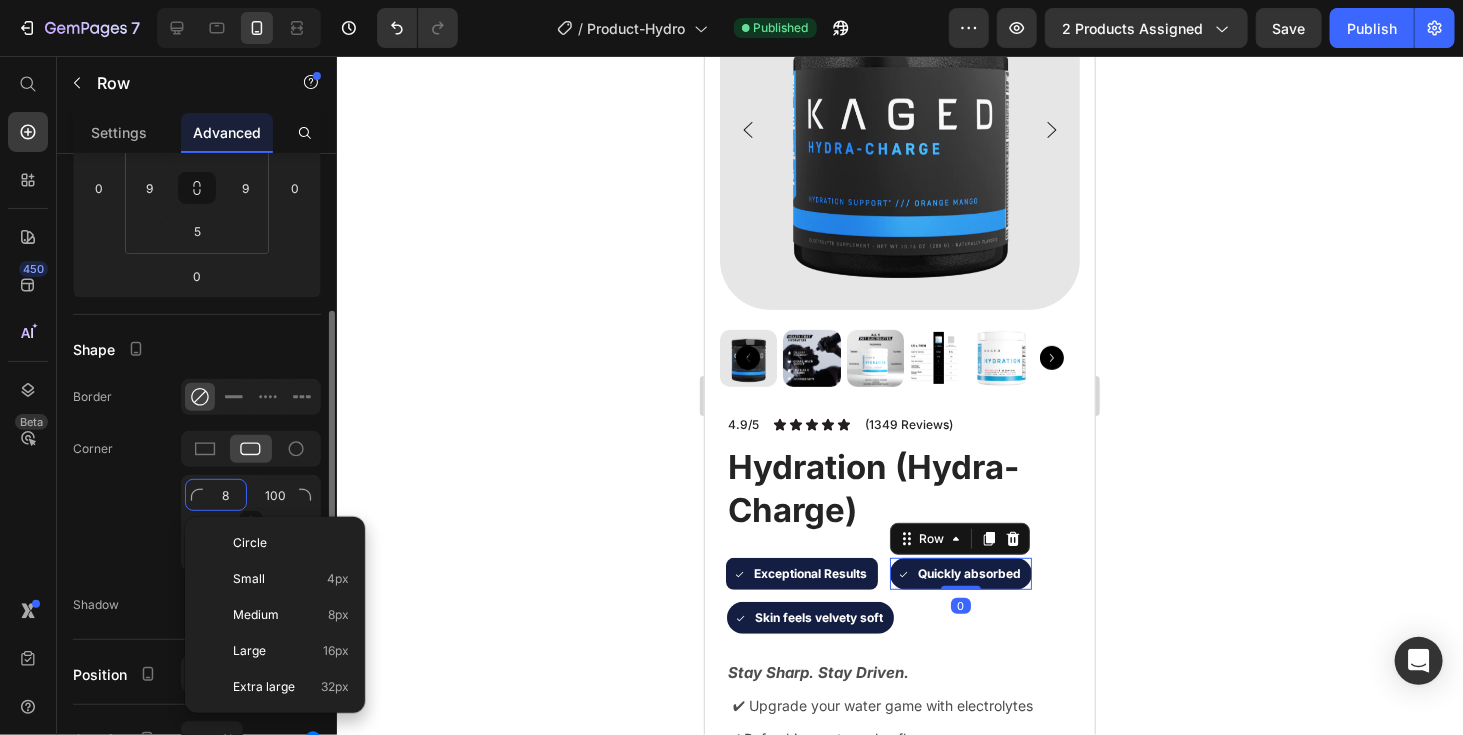 type on "8" 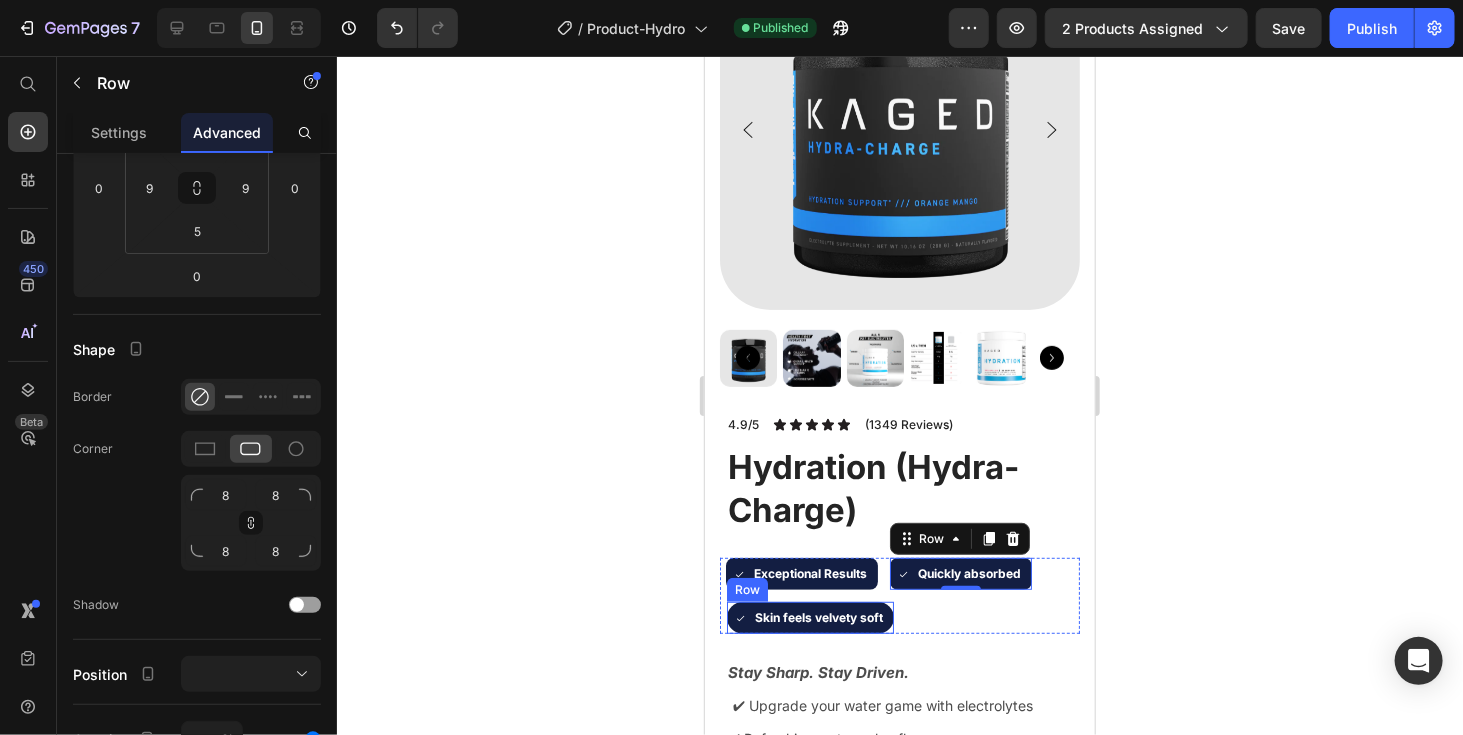 click on "Icon Skin feels velvety soft Text Block Row" at bounding box center [809, 617] 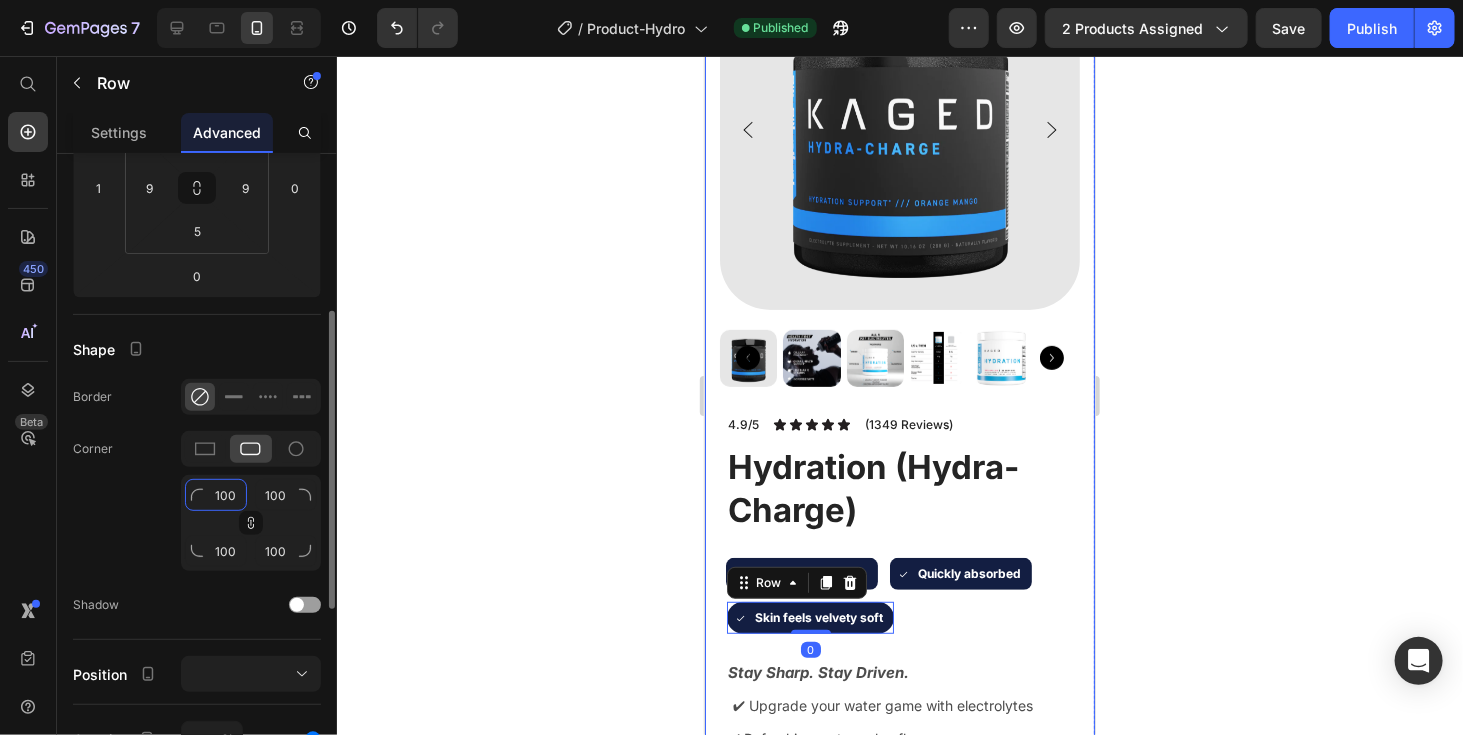 click on "100" 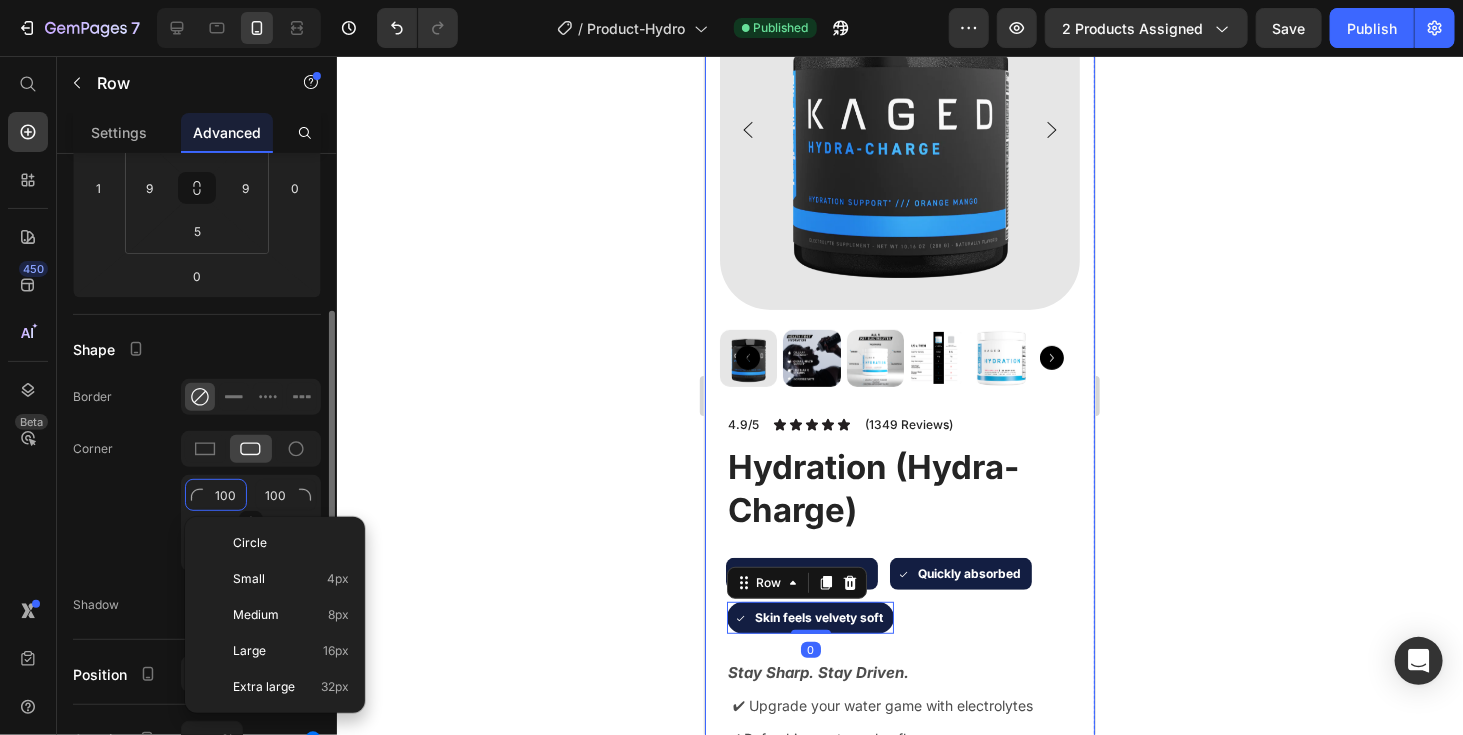 type on "1" 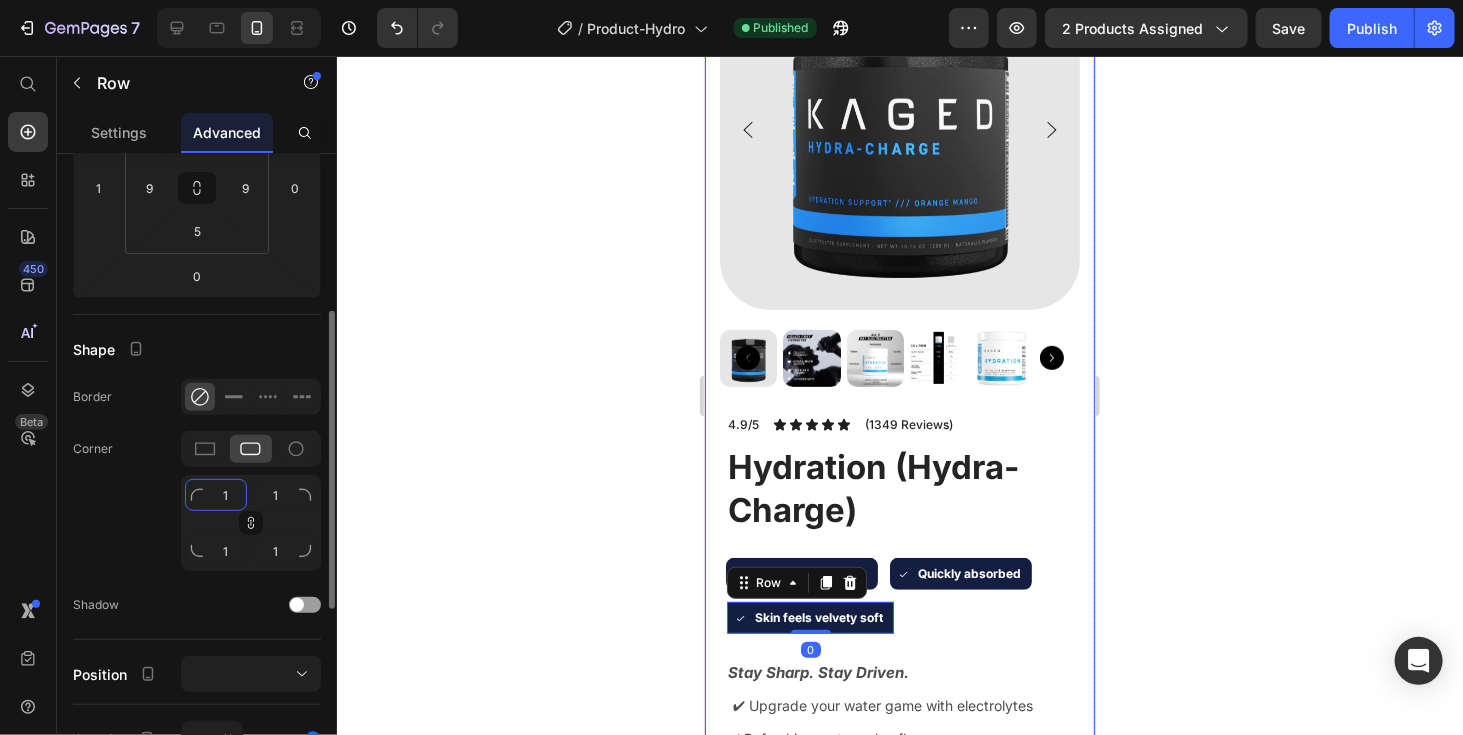 type on "10" 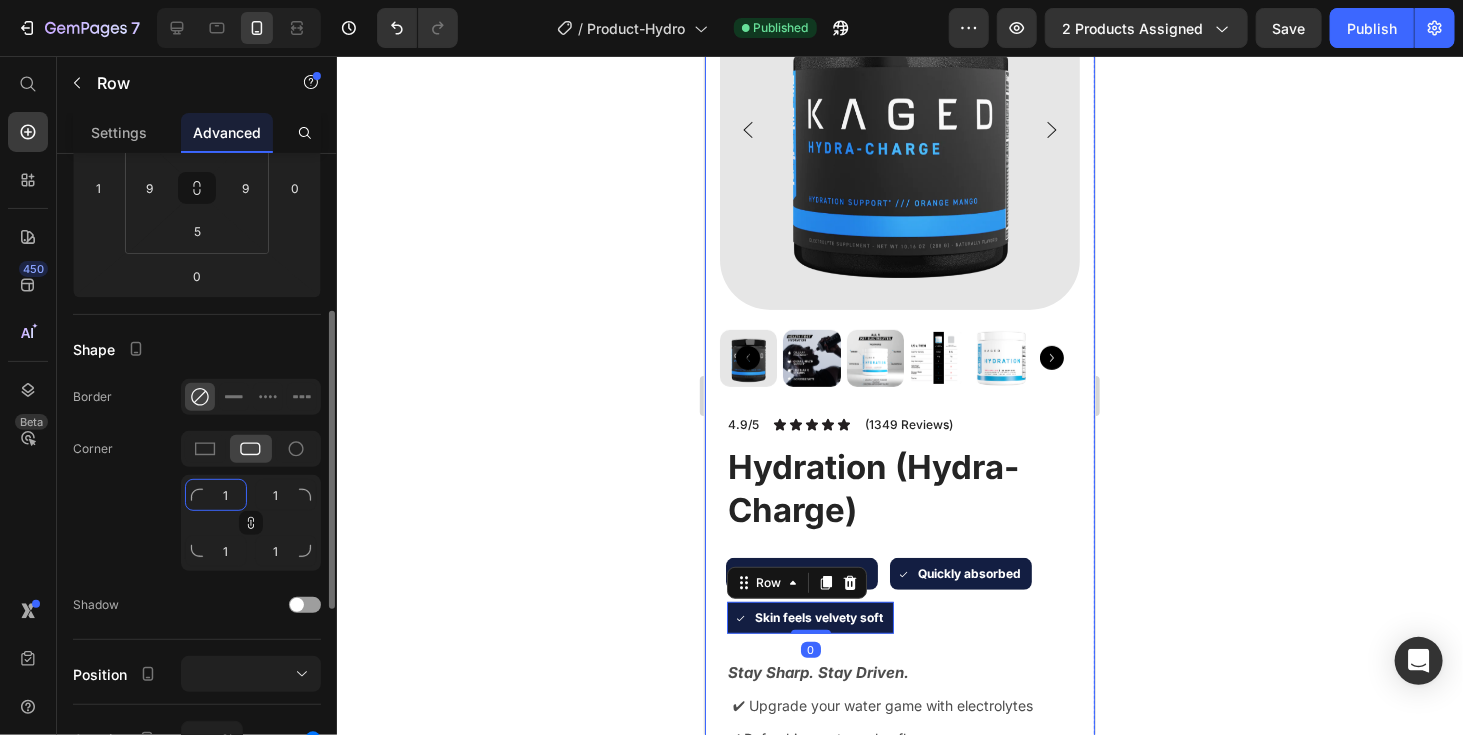 type on "10" 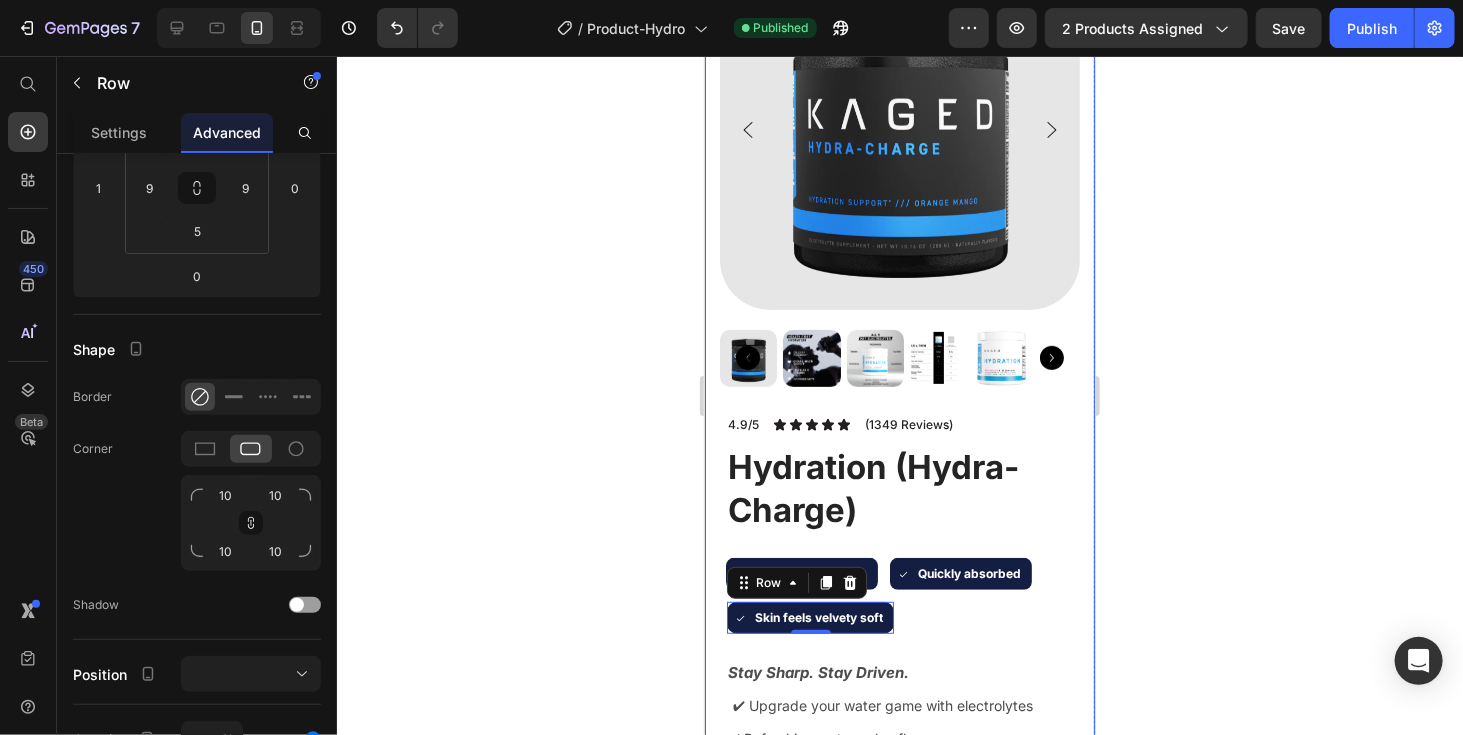 click 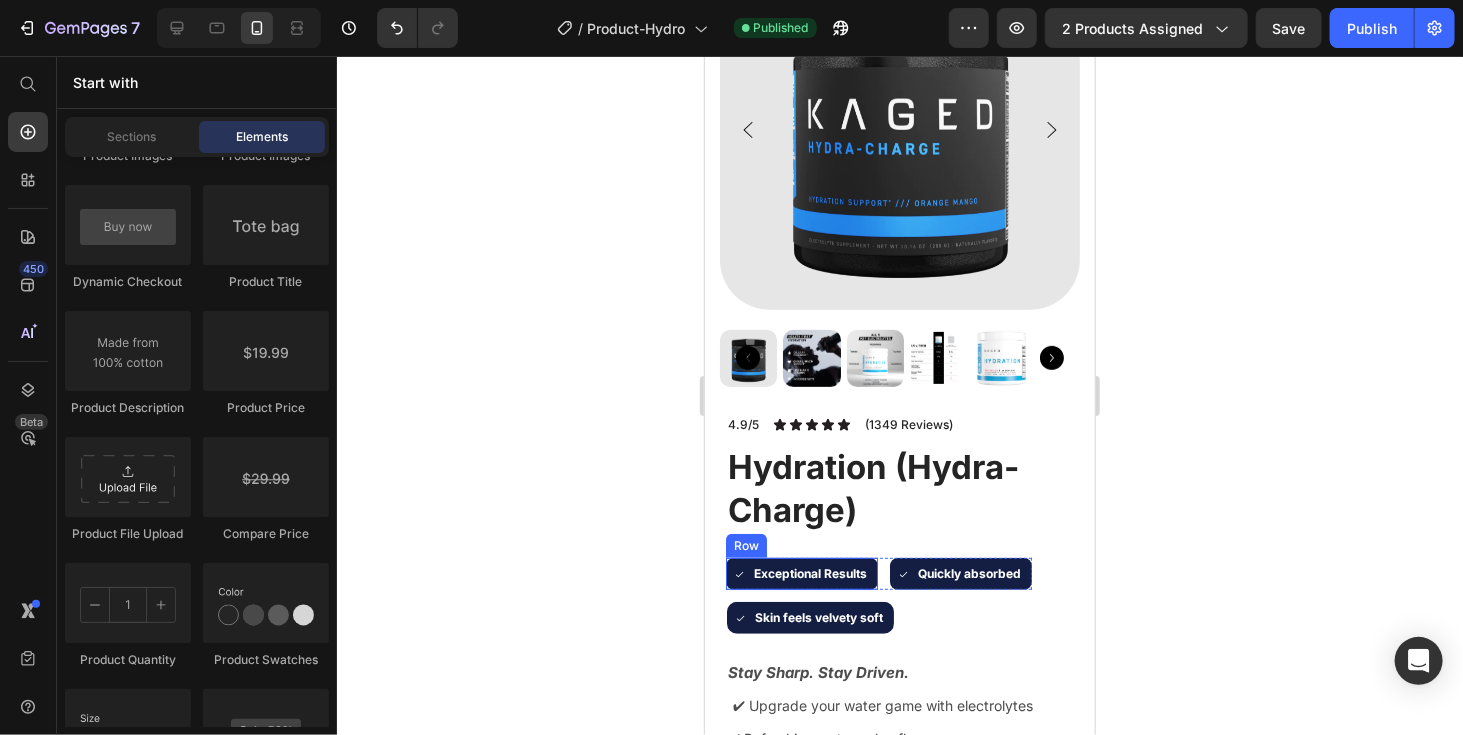 click on "Icon Exceptional Results Text Block Row" at bounding box center [801, 573] 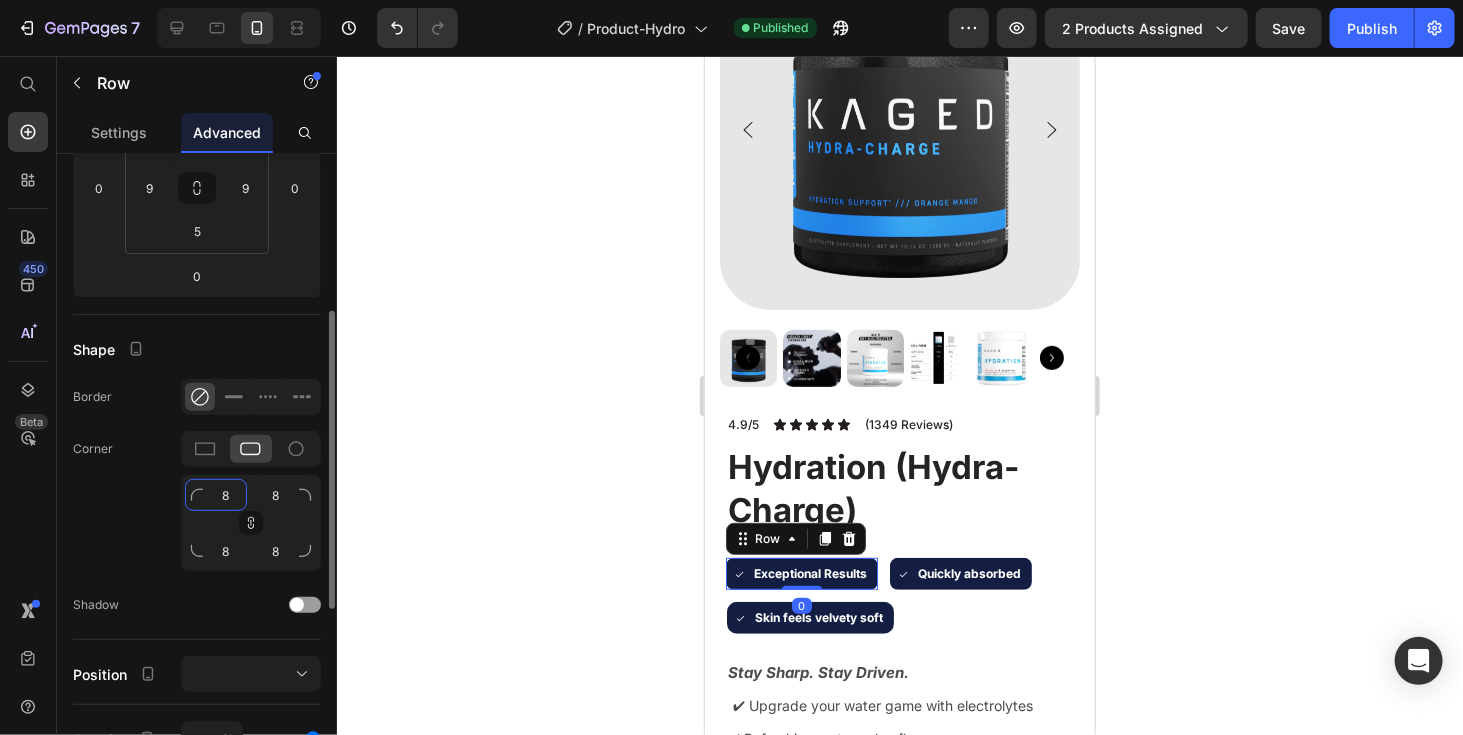 click on "8" 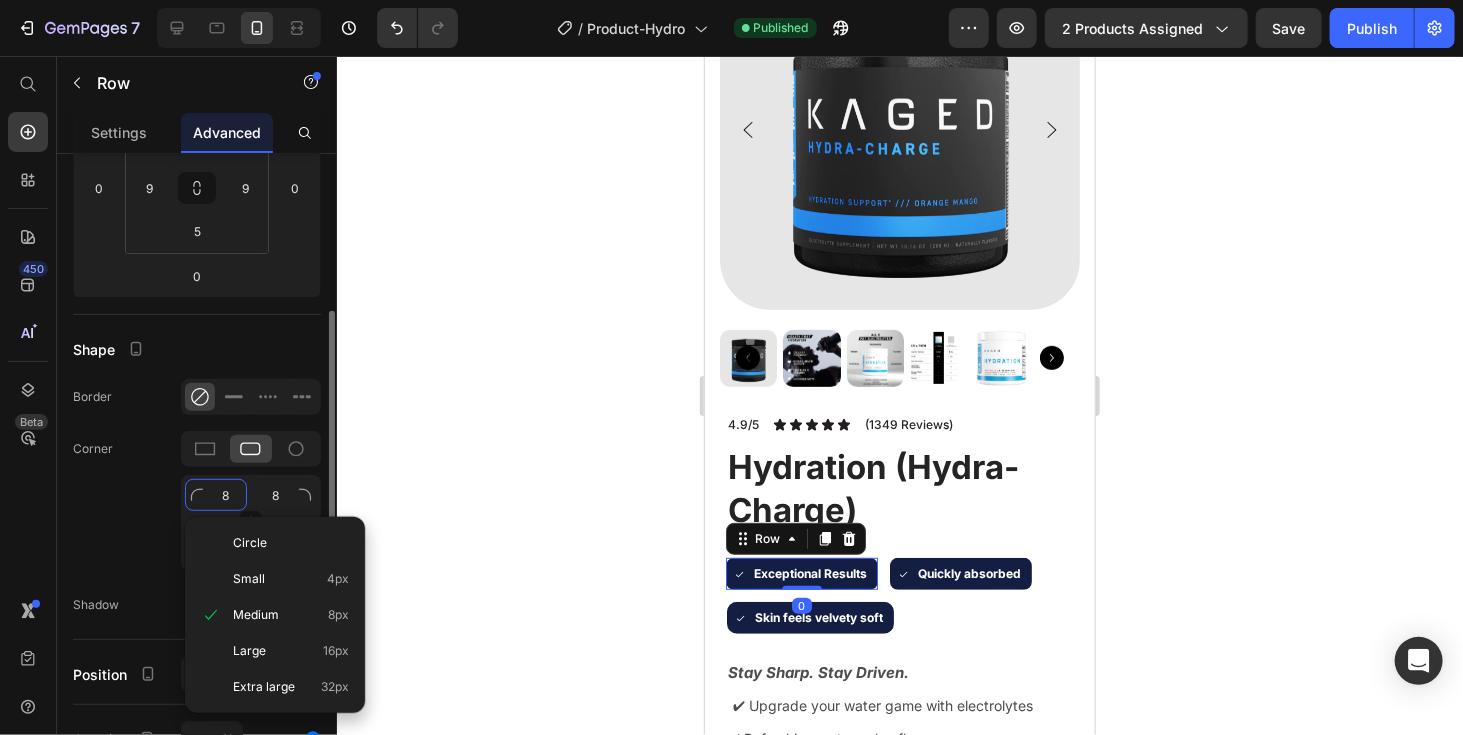 type on "1" 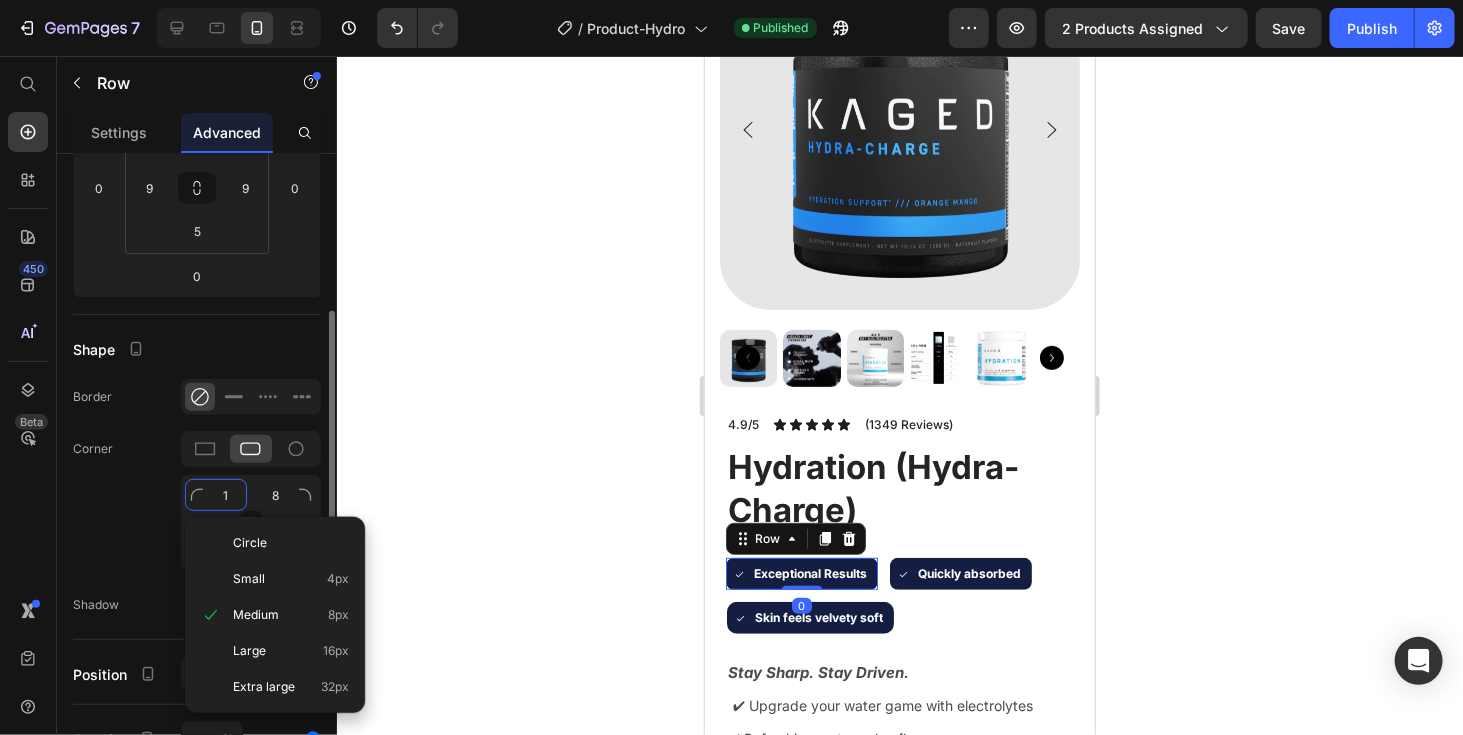 type on "1" 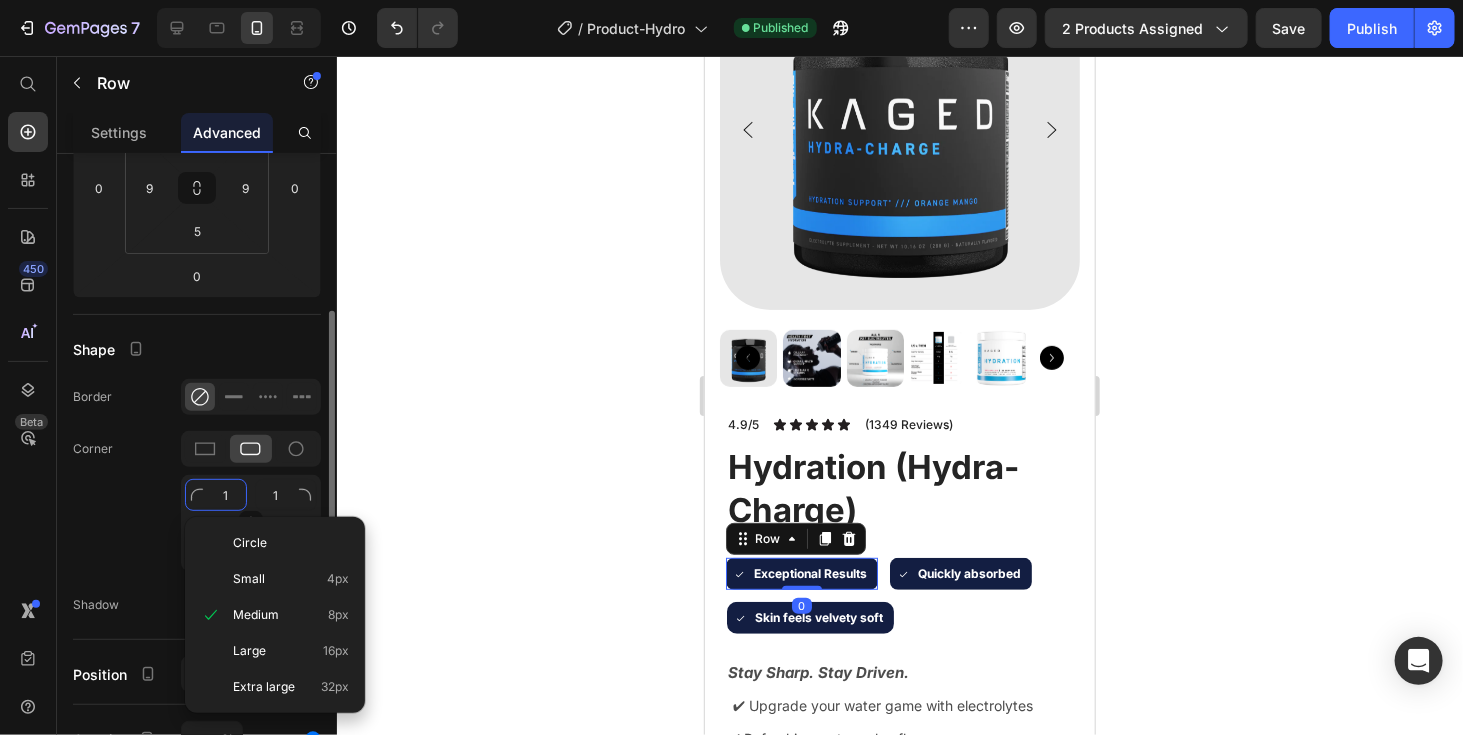 type on "10" 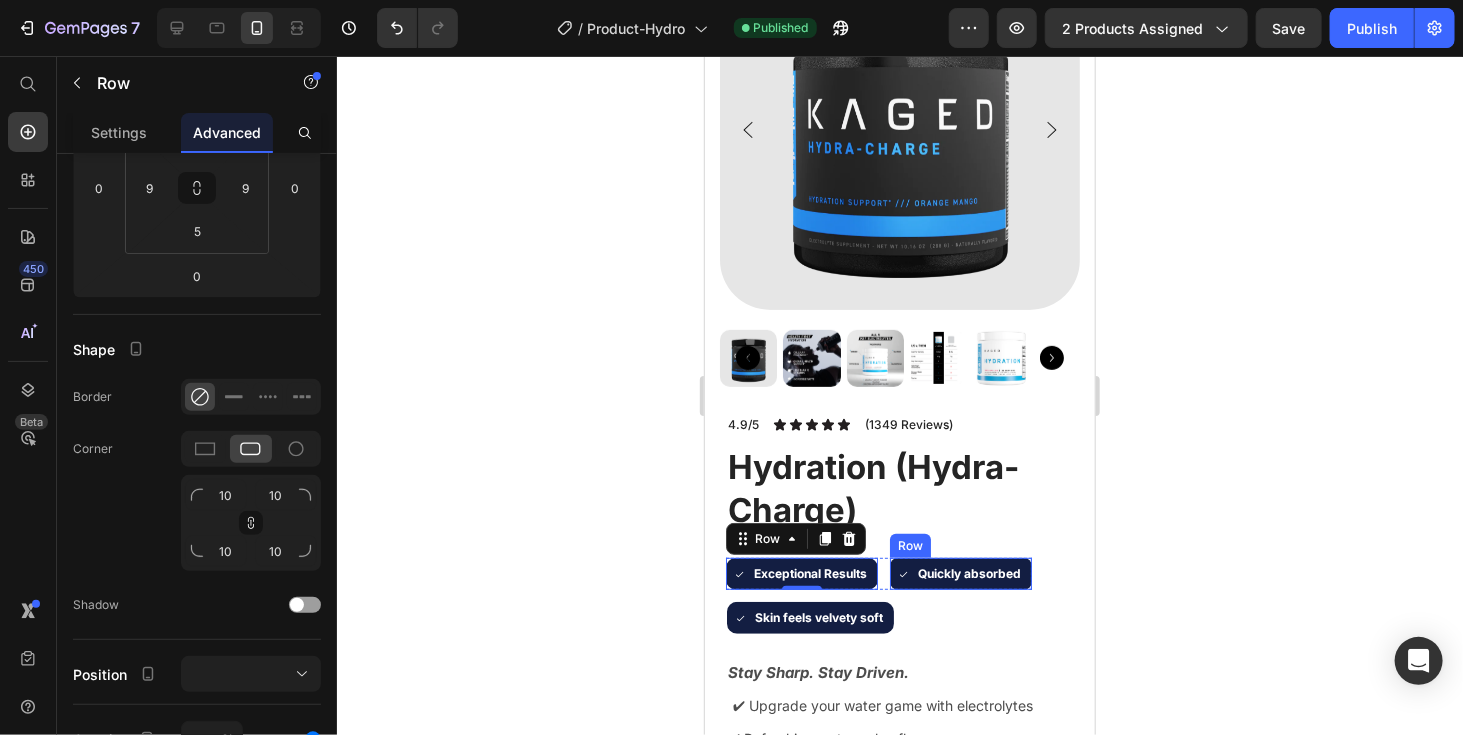 click on "Icon Quickly absorbed Text Block Row" at bounding box center (960, 573) 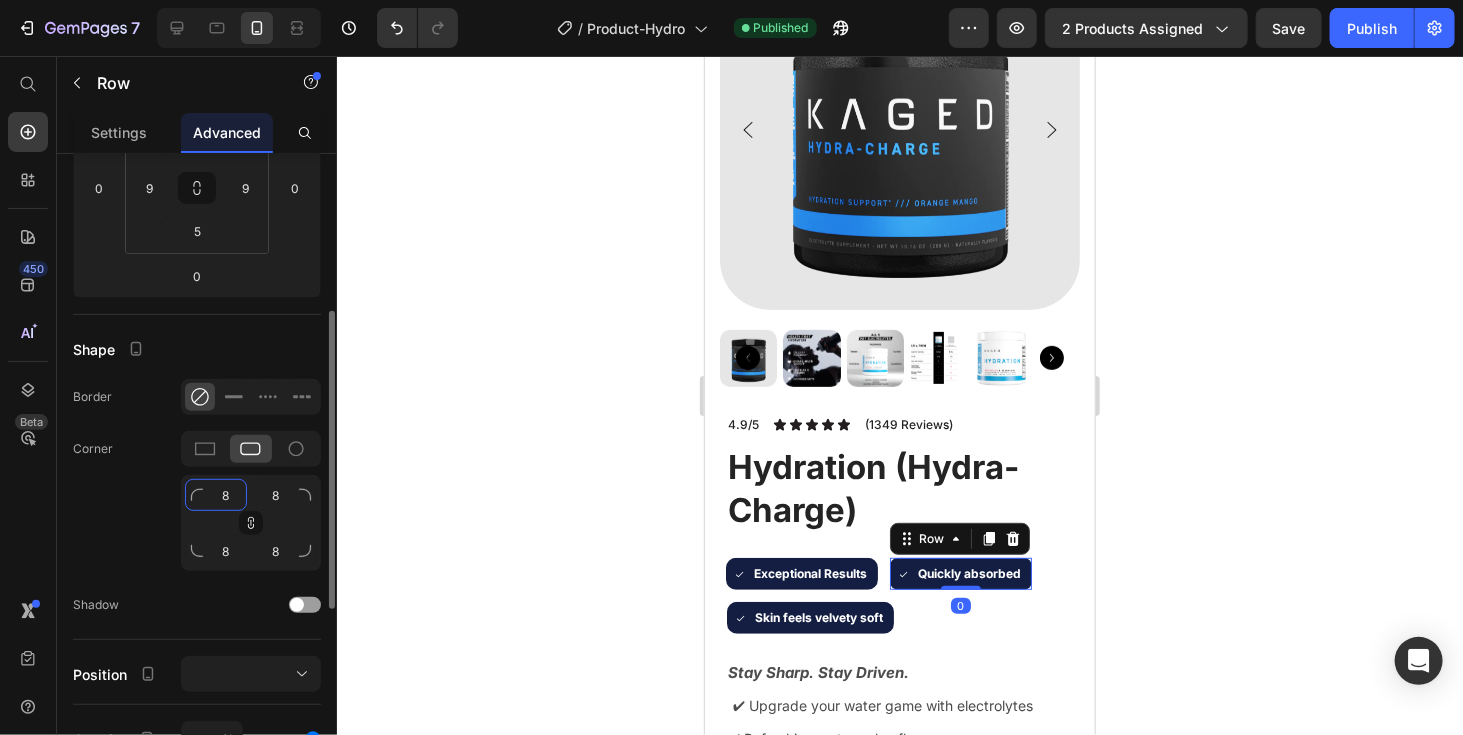 click on "8" 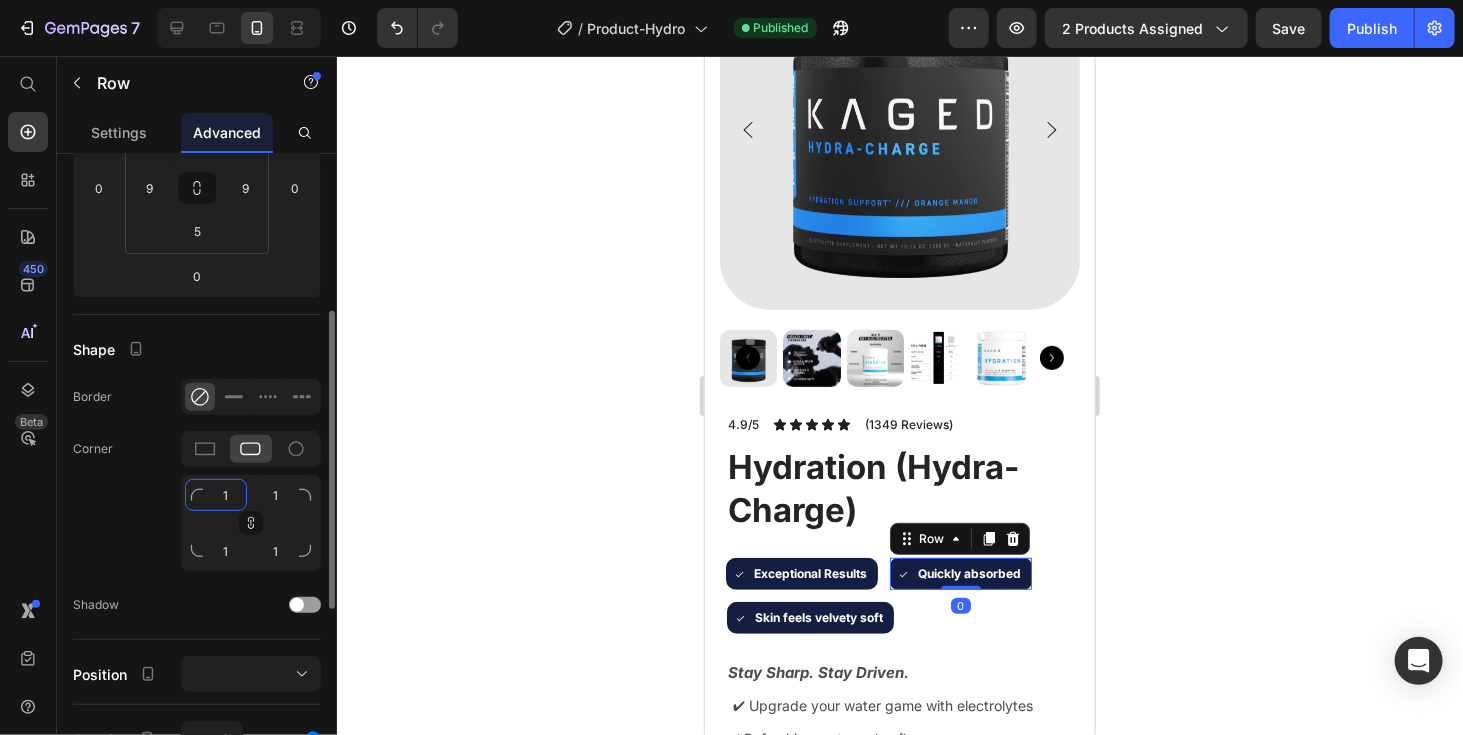 type on "10" 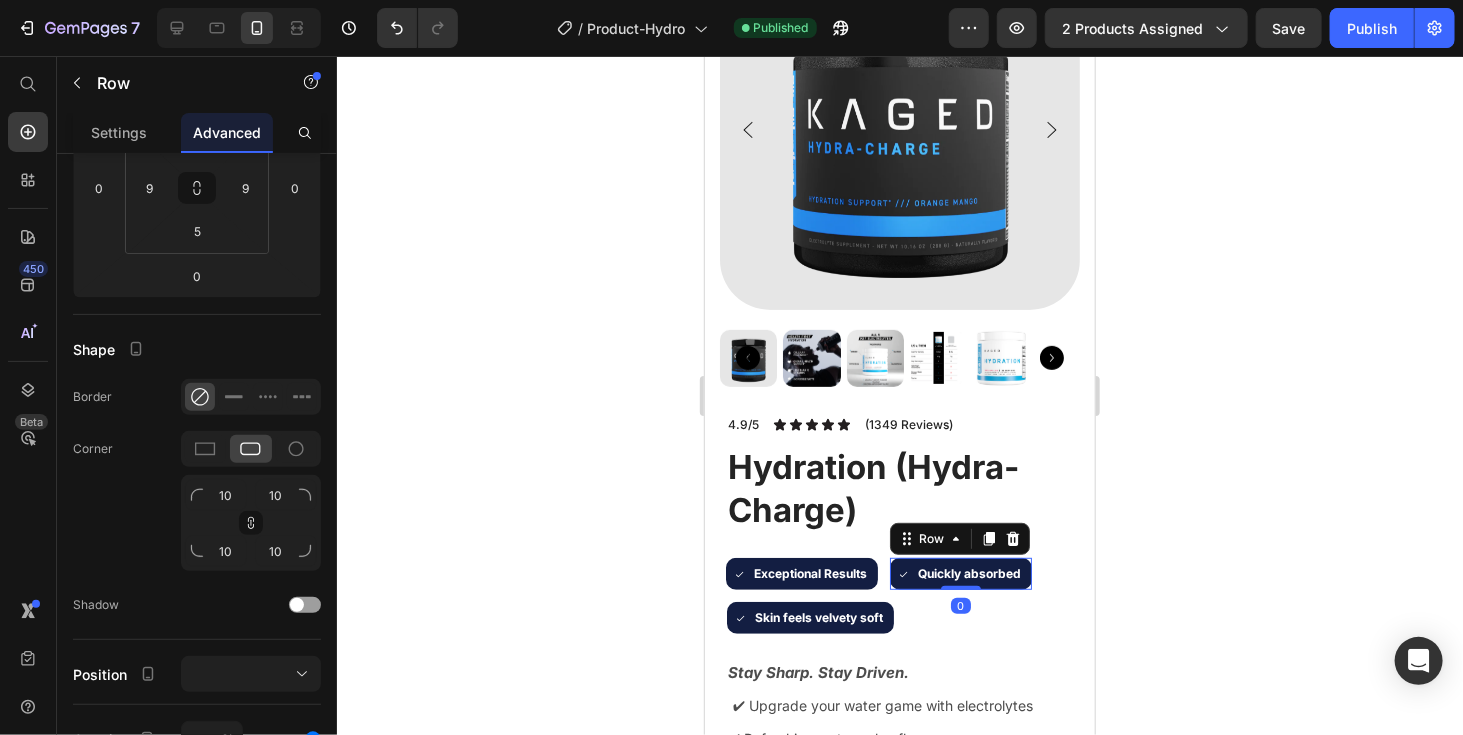click 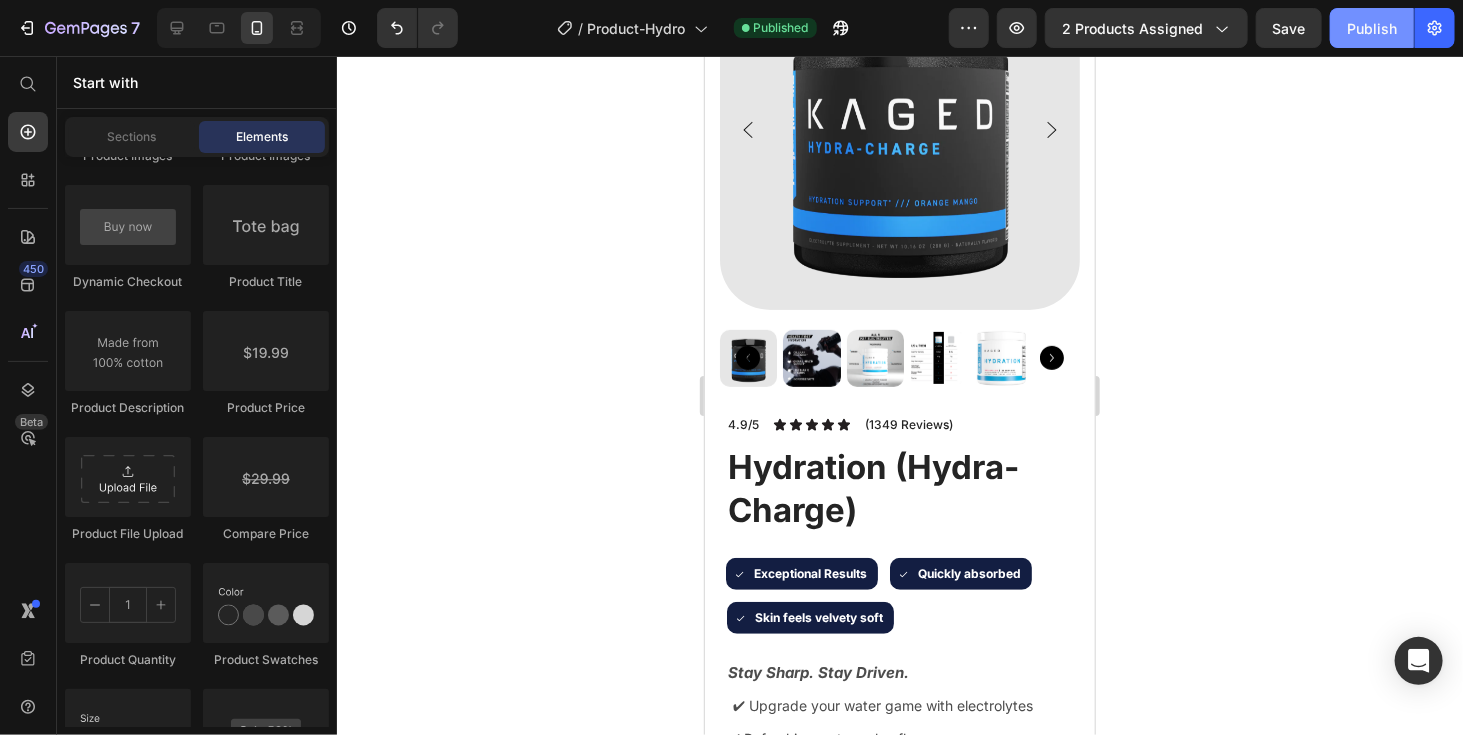 click on "Publish" at bounding box center (1372, 28) 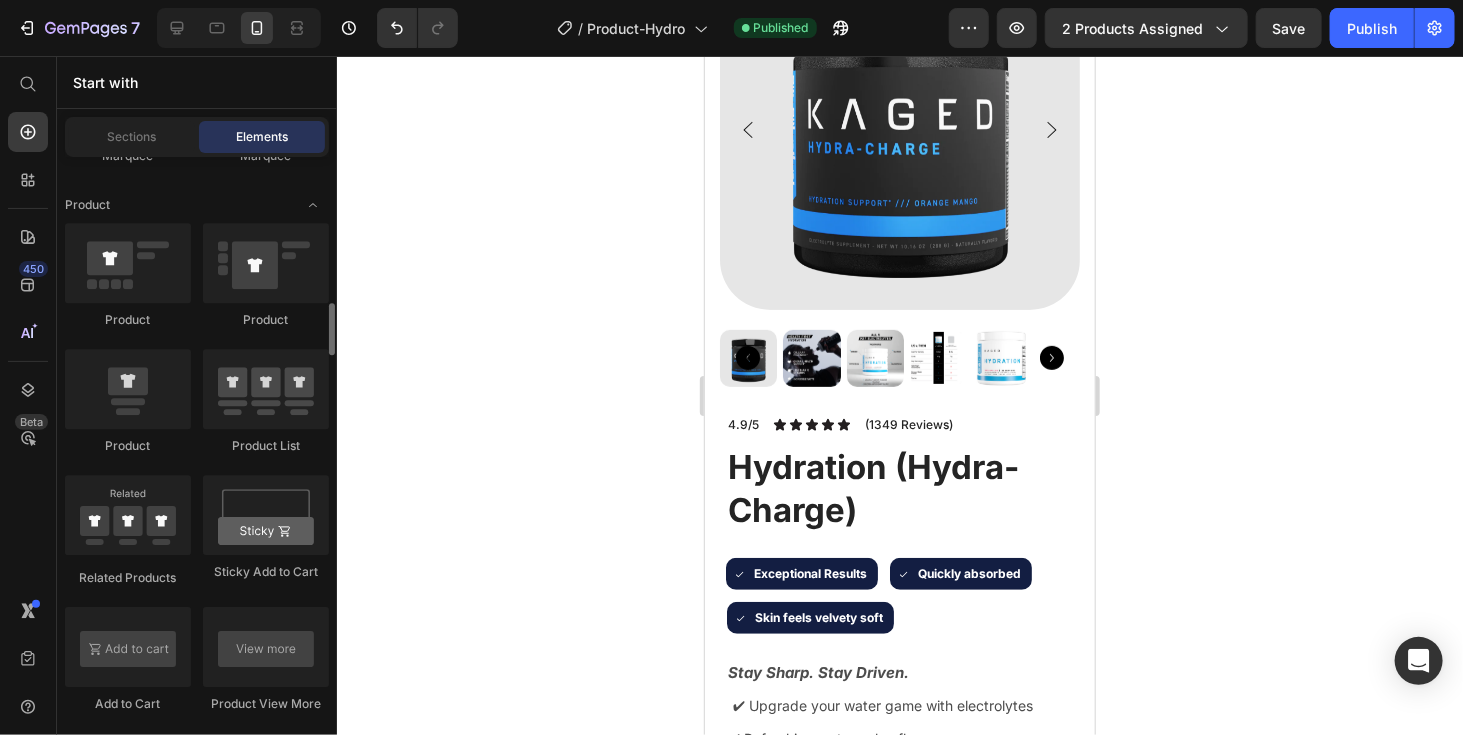 scroll, scrollTop: 2162, scrollLeft: 0, axis: vertical 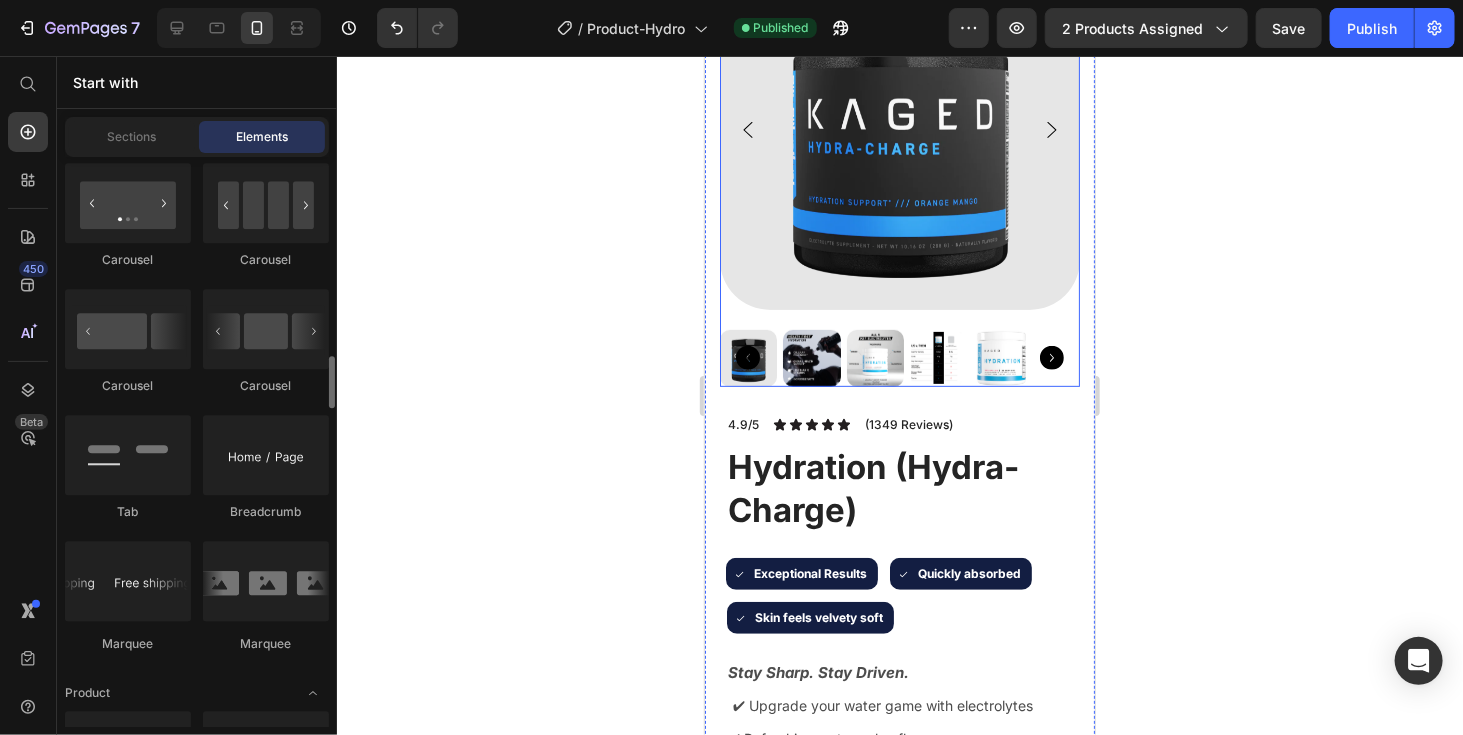 click at bounding box center [899, 129] 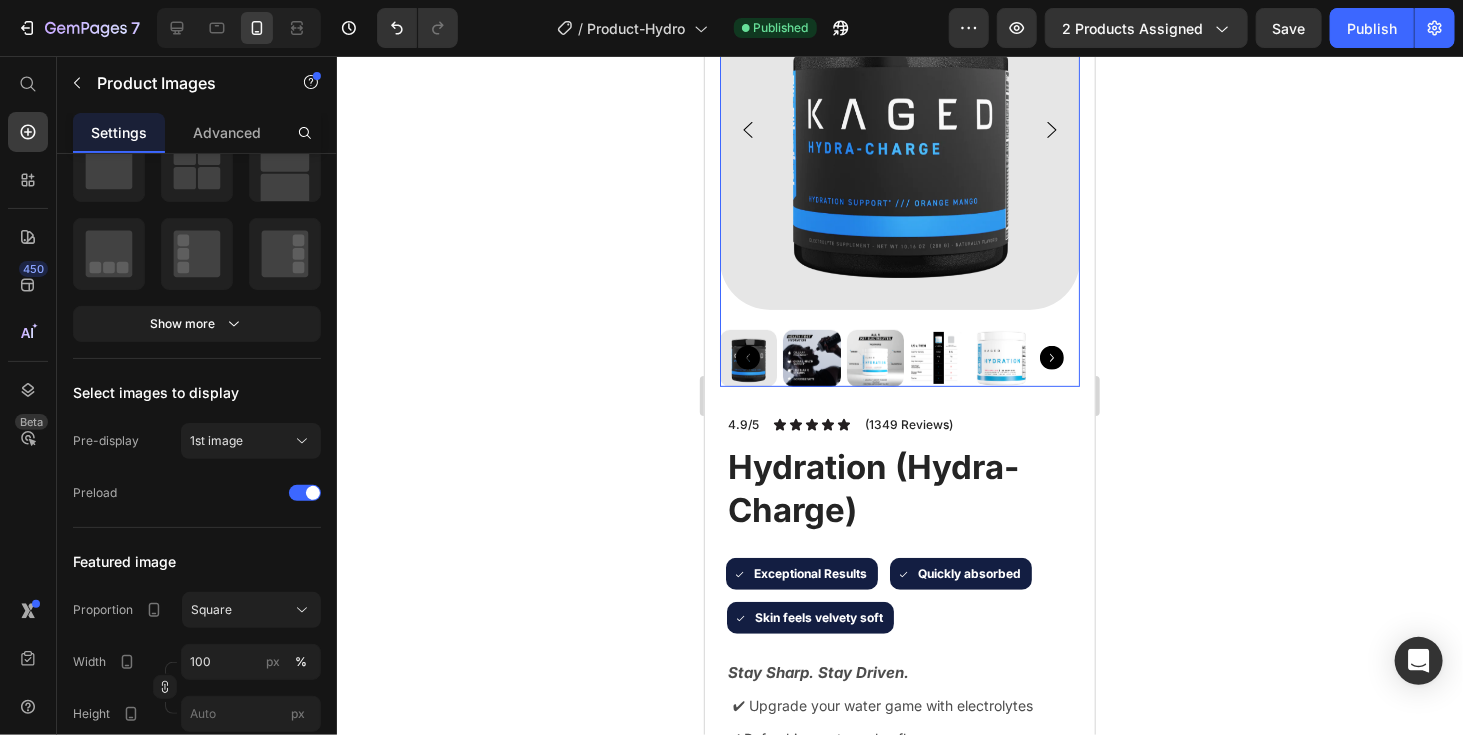 scroll, scrollTop: 0, scrollLeft: 0, axis: both 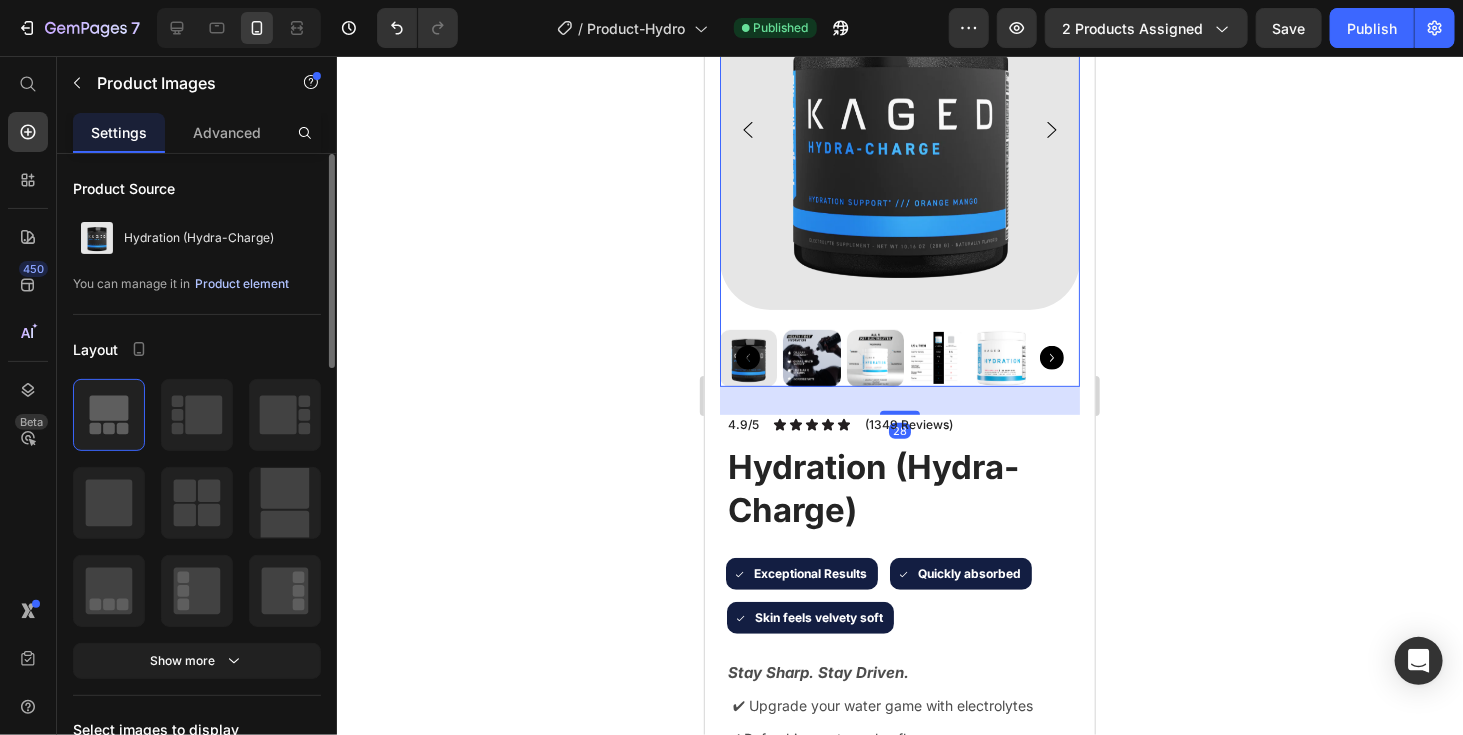 click on "Product element" at bounding box center (242, 284) 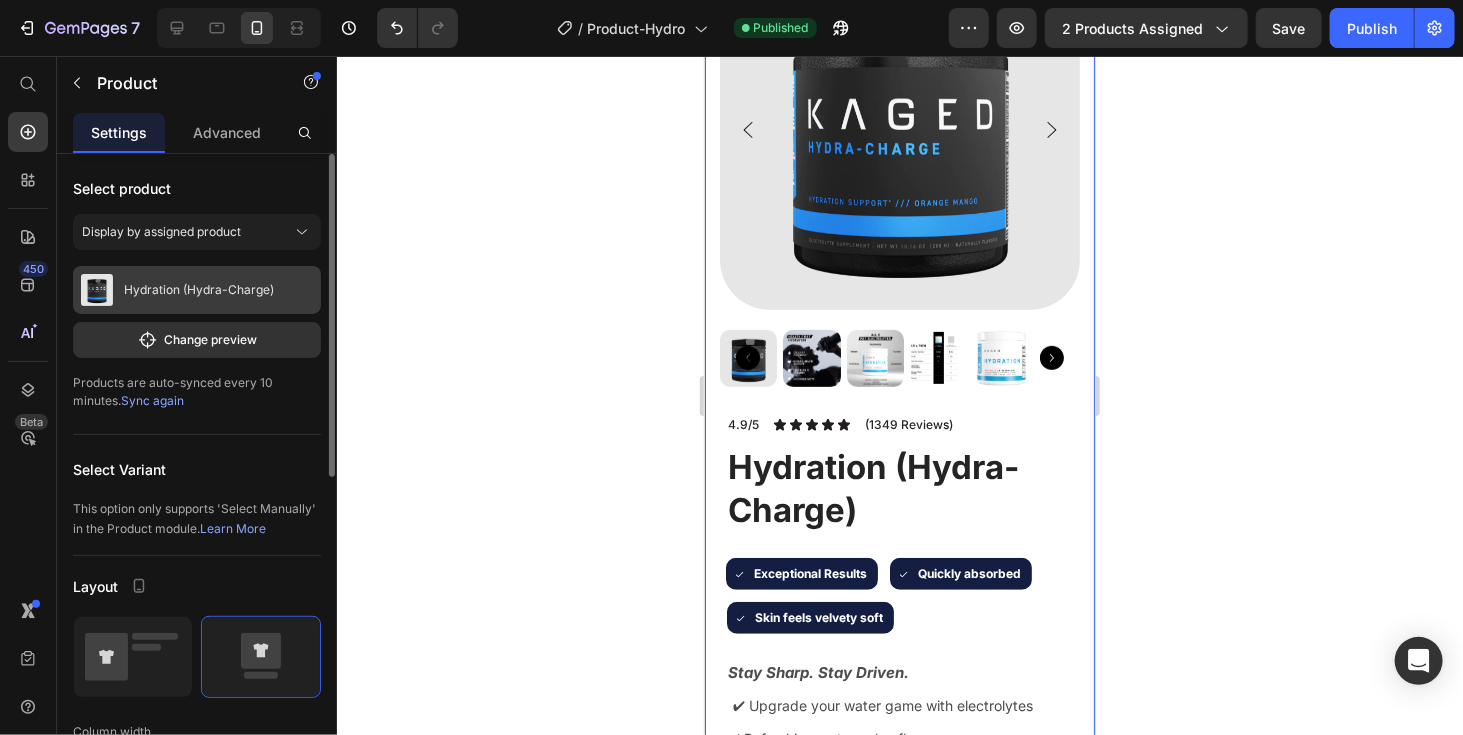 click on "Hydration (Hydra-Charge)" at bounding box center [199, 290] 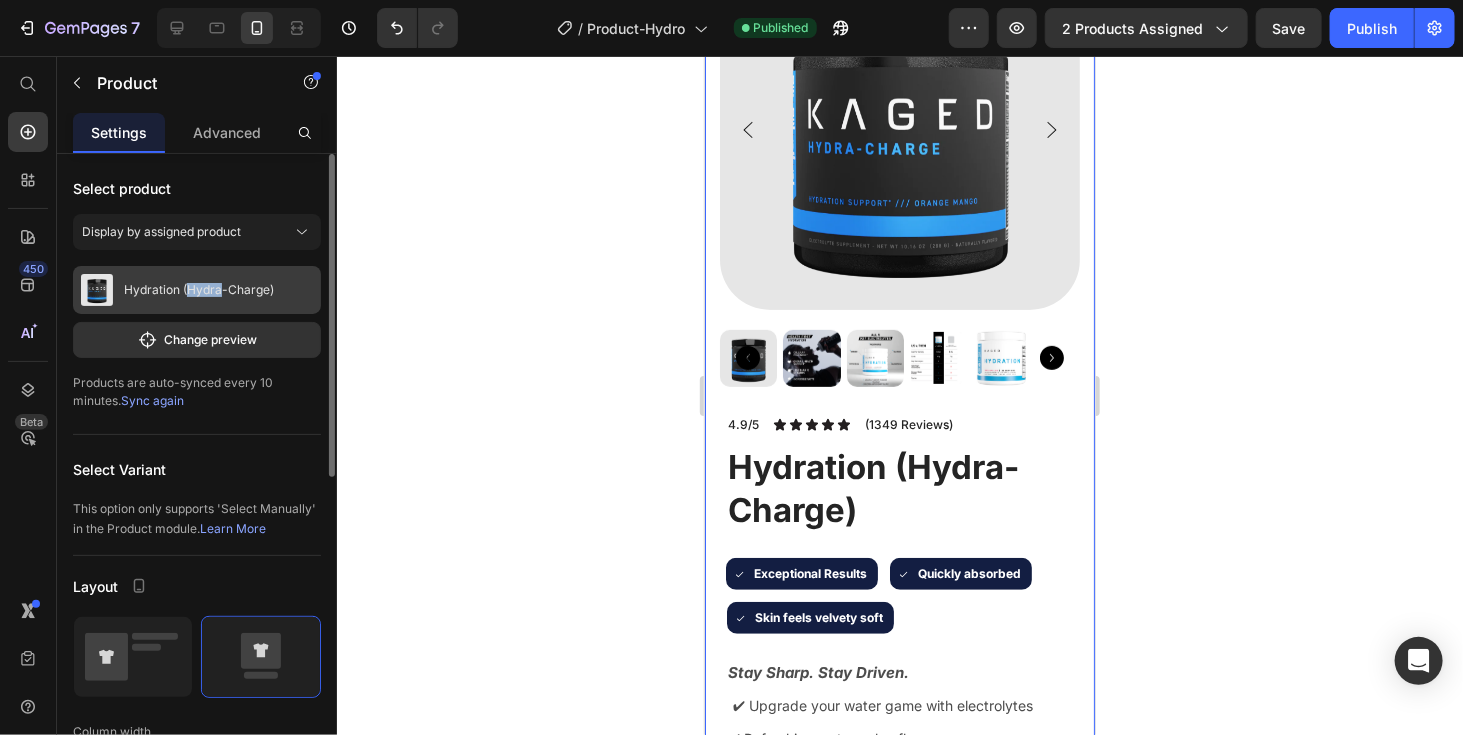 click on "Hydration (Hydra-Charge)" at bounding box center [199, 290] 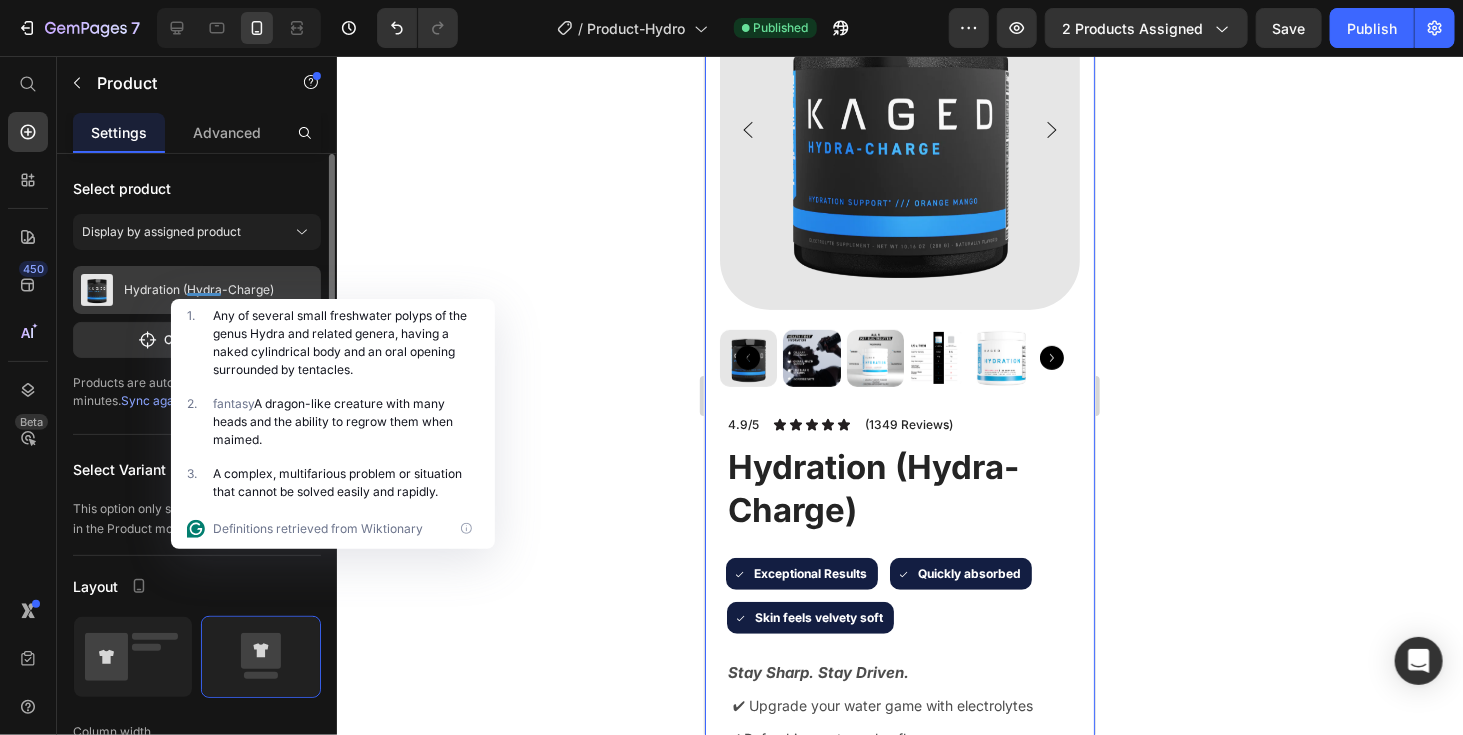 click on "Hydration (Hydra-Charge)" at bounding box center (199, 290) 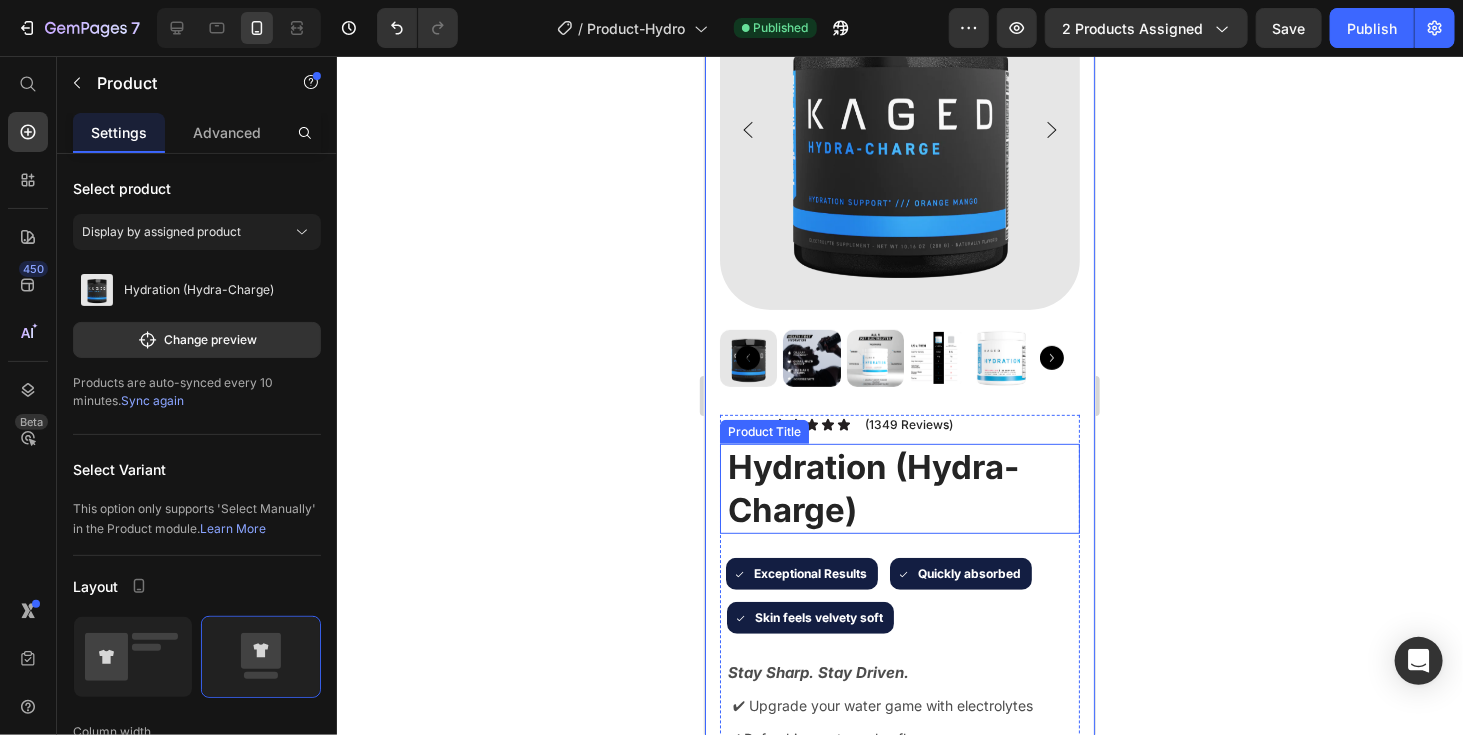 click on "Hydration (Hydra-Charge)" at bounding box center [902, 488] 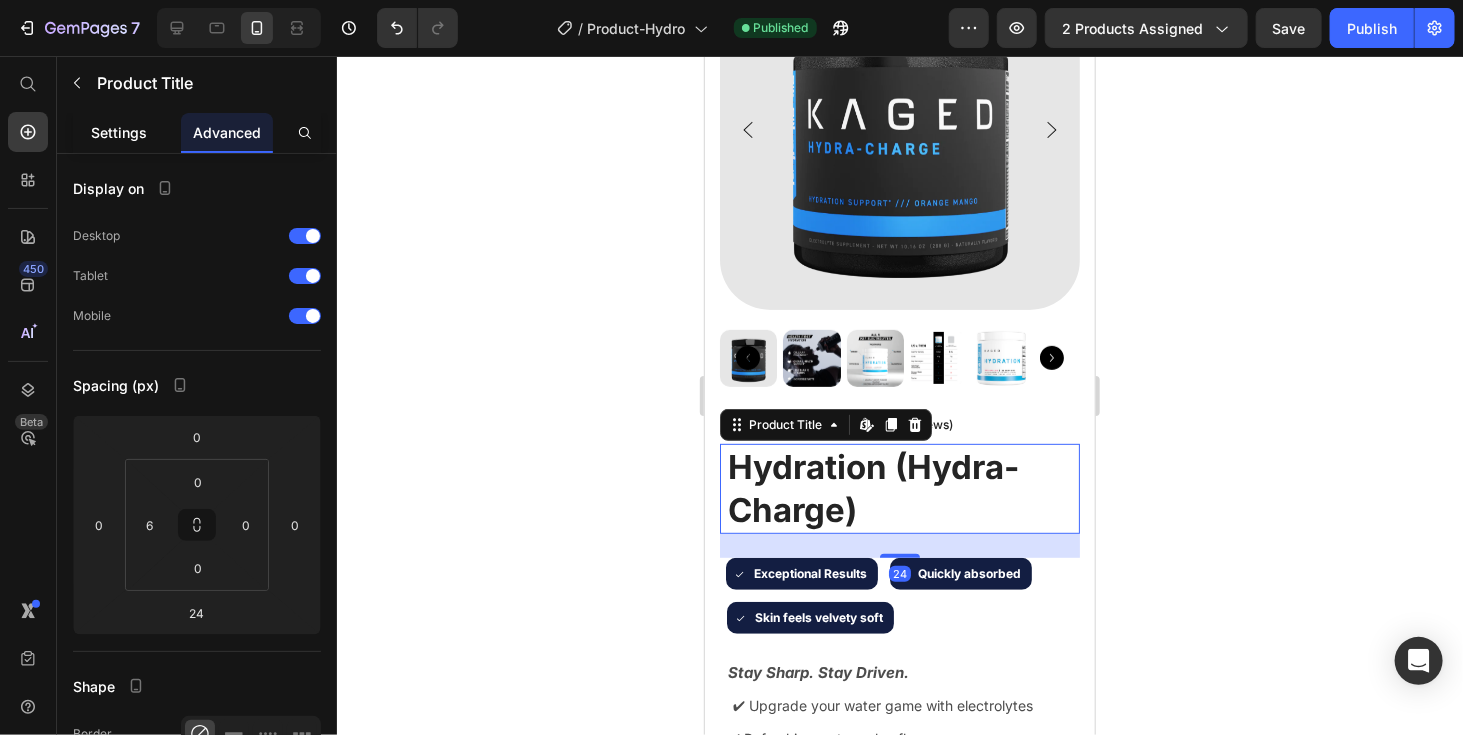 click on "Settings" at bounding box center (119, 132) 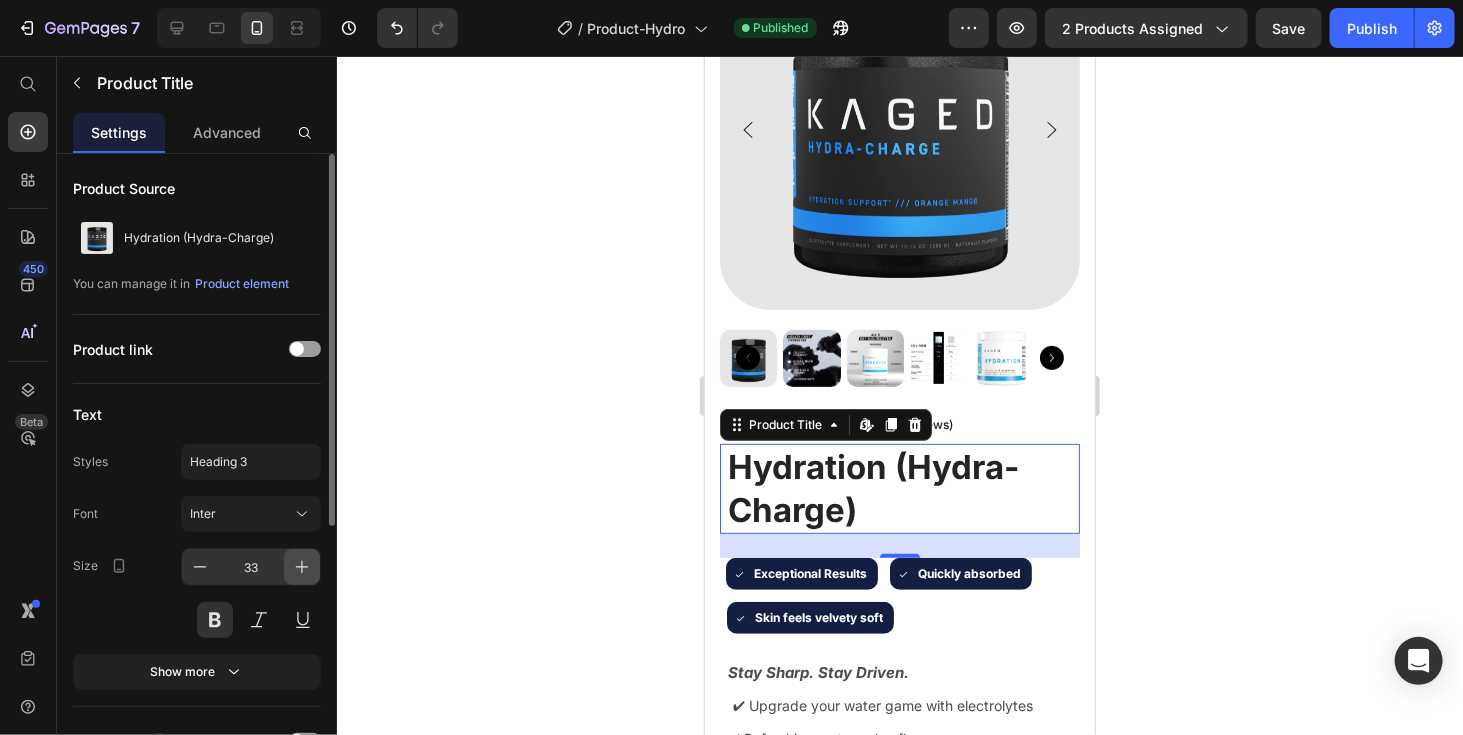click 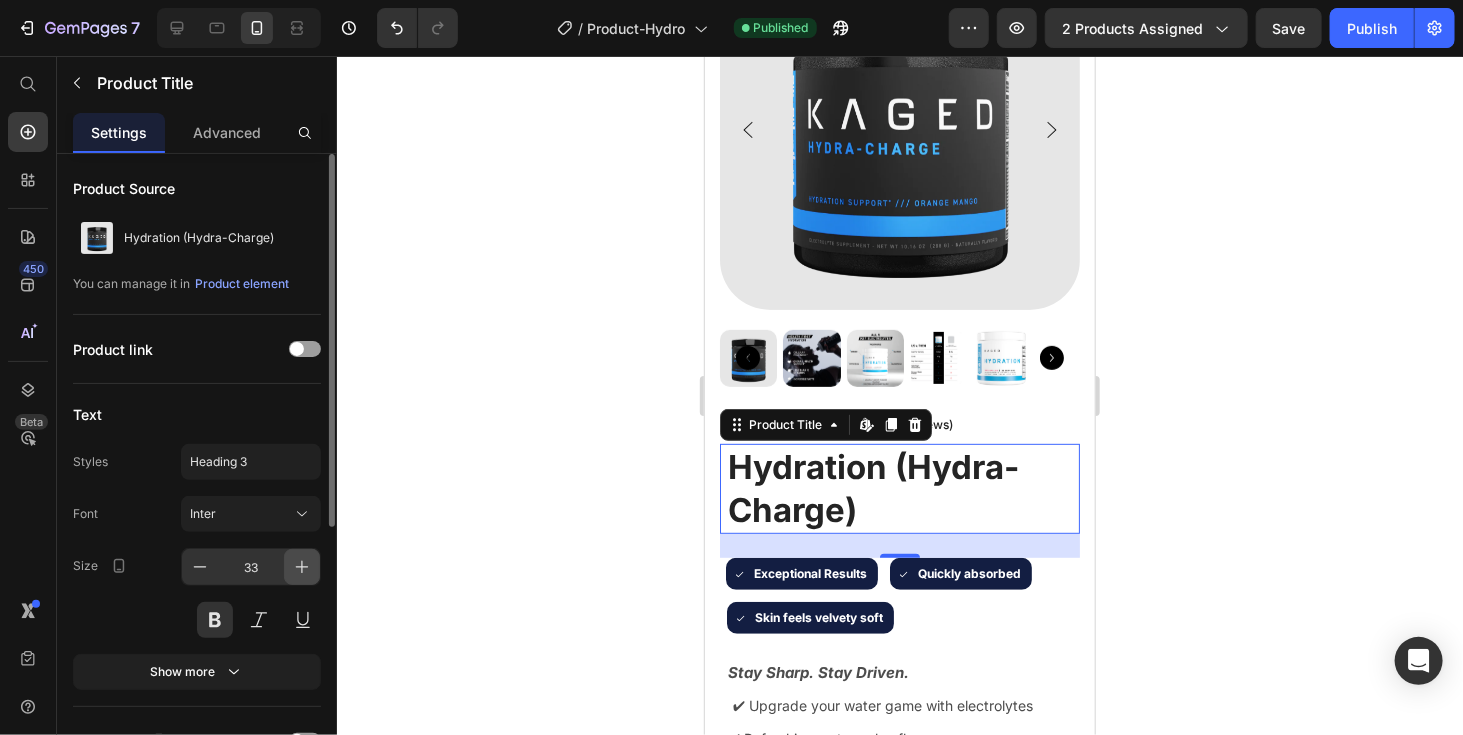 click 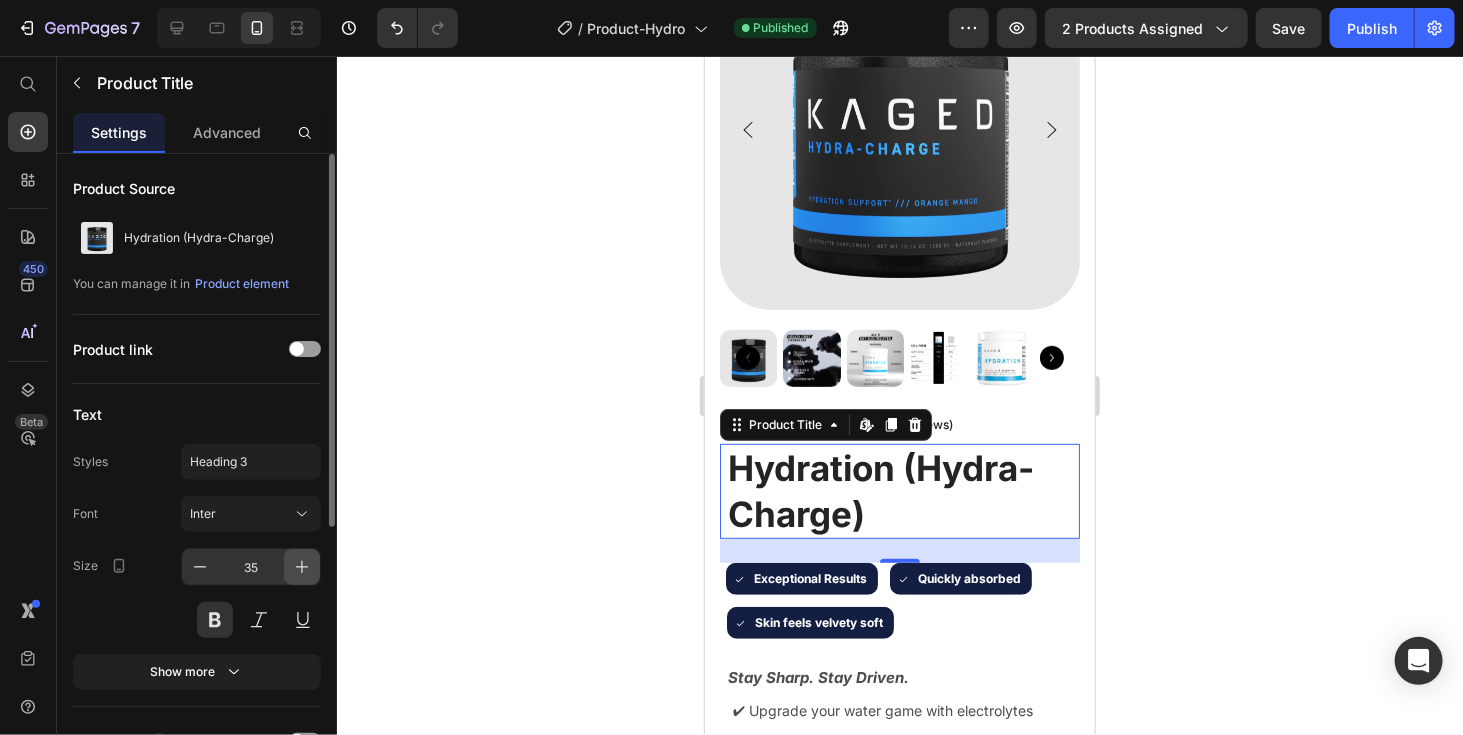 click 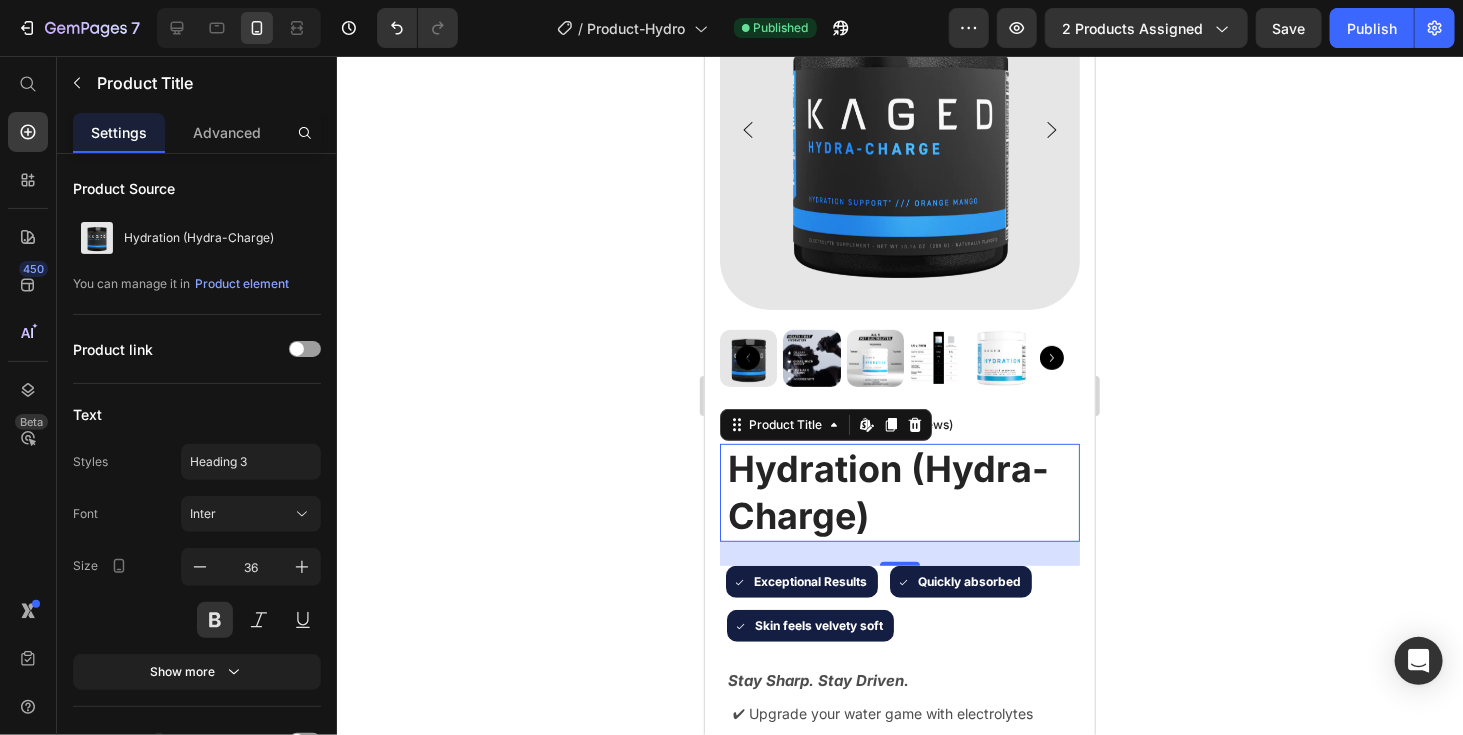 click 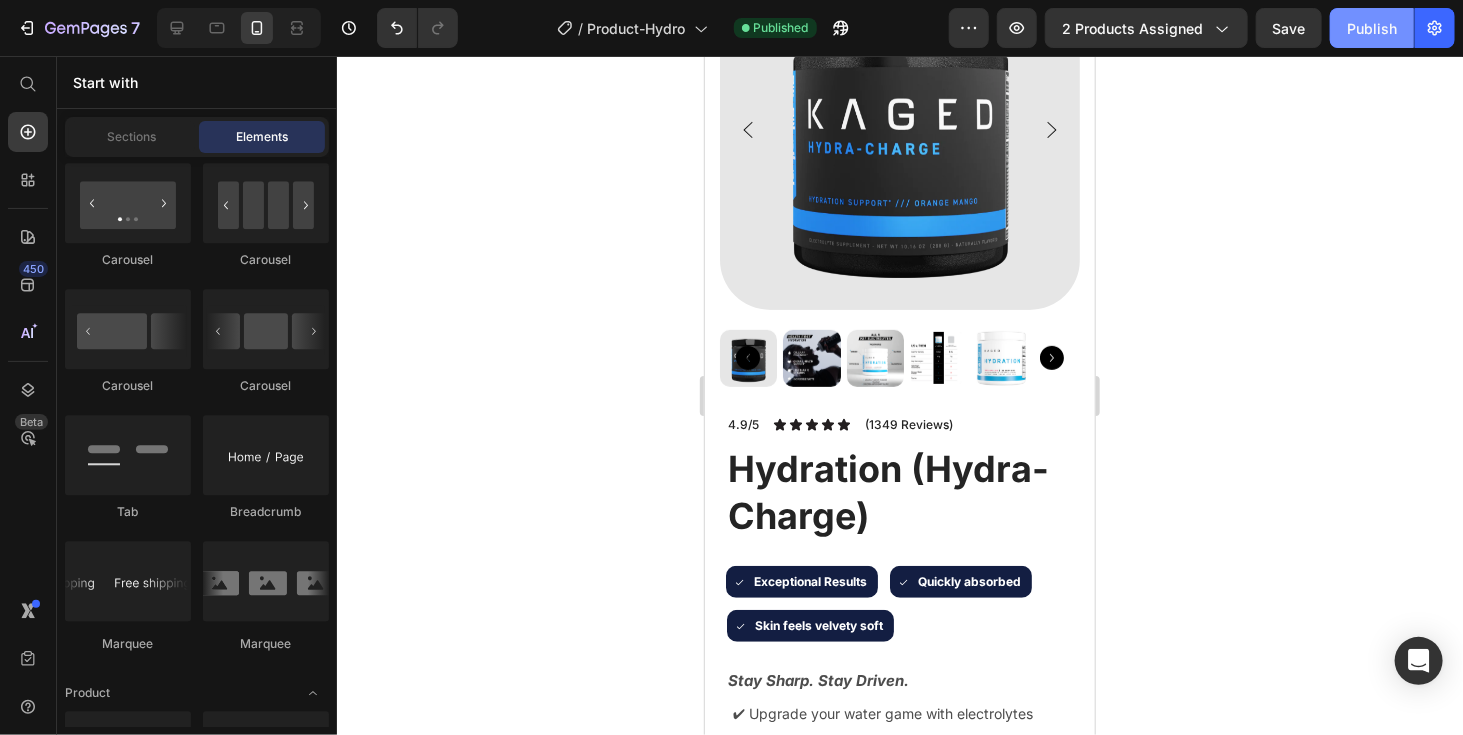 click on "Publish" at bounding box center [1372, 28] 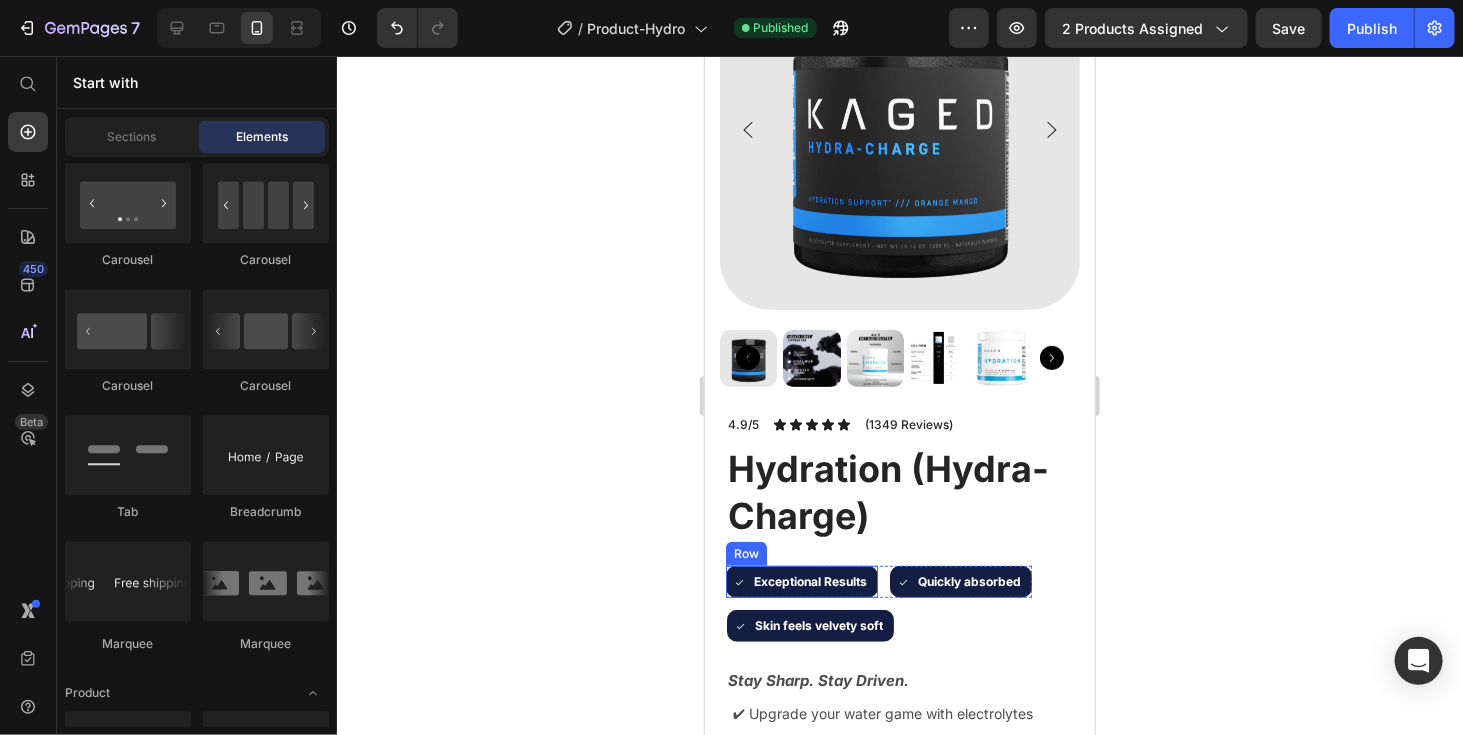 click on "Icon Exceptional Results Text Block Row" at bounding box center (801, 581) 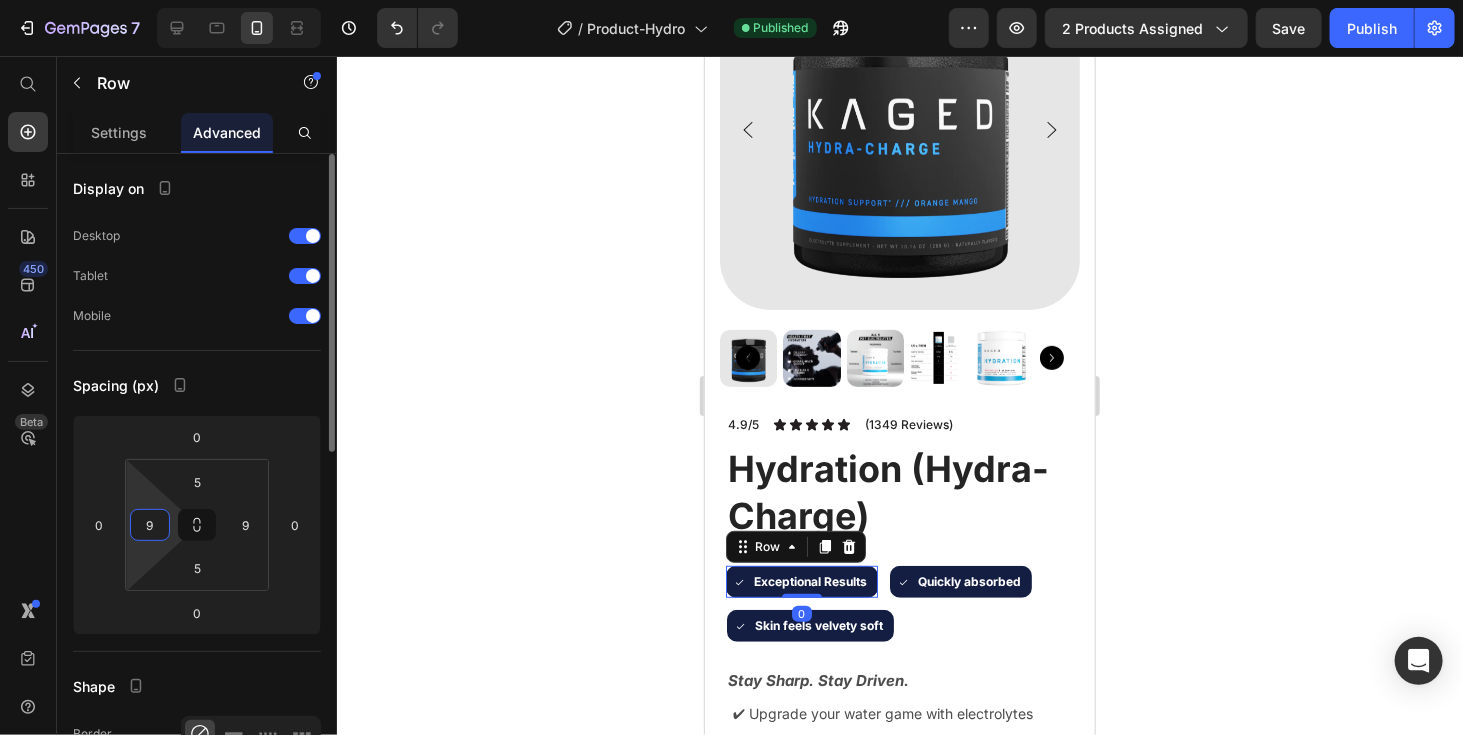 click on "9" at bounding box center (150, 525) 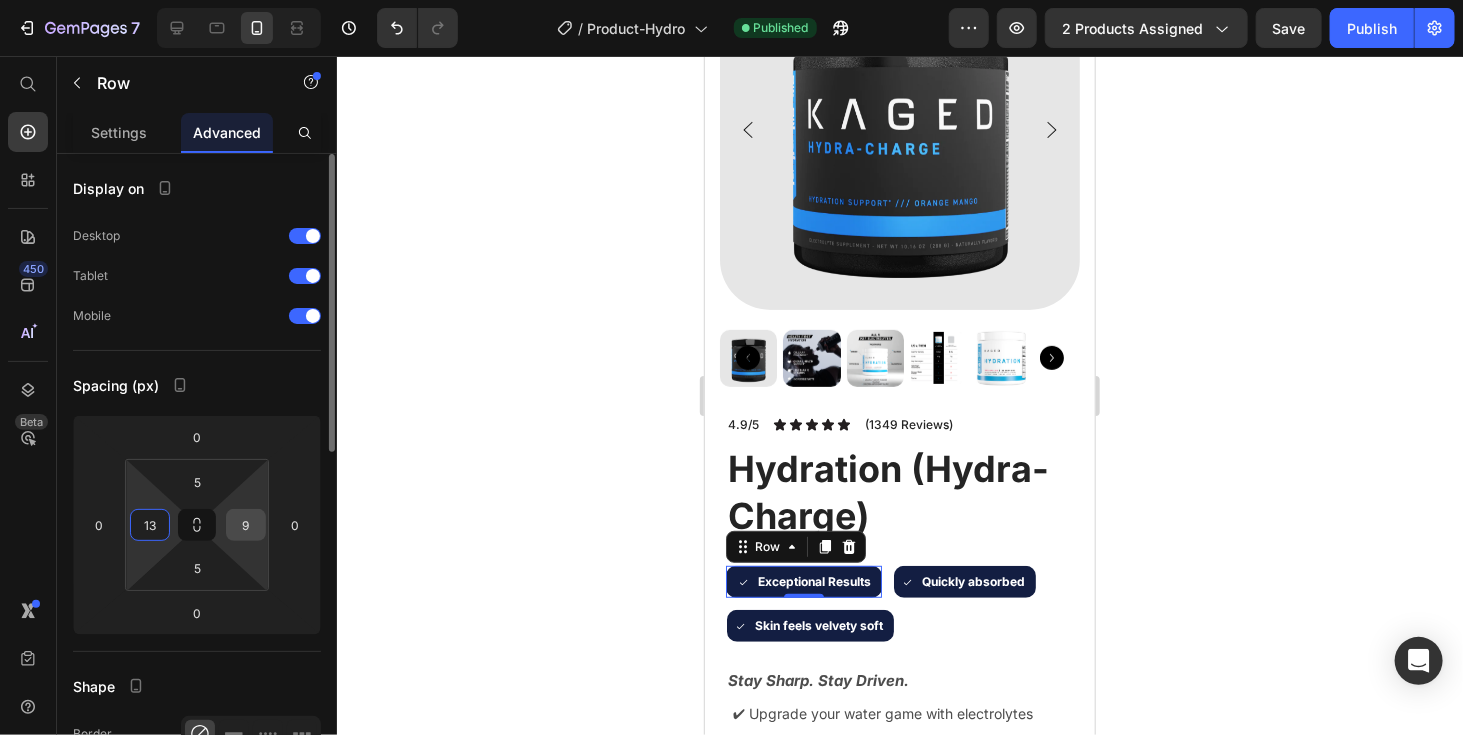 type on "13" 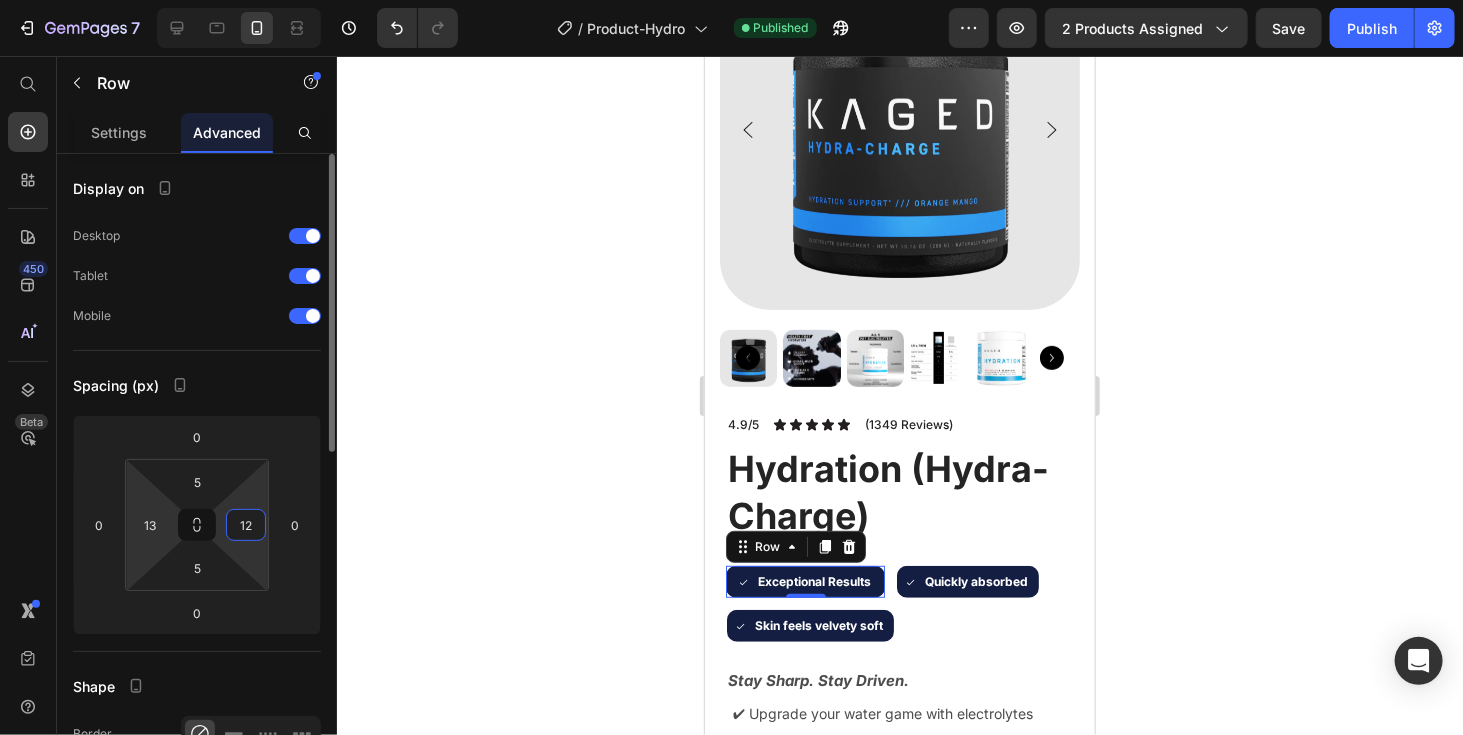type on "12" 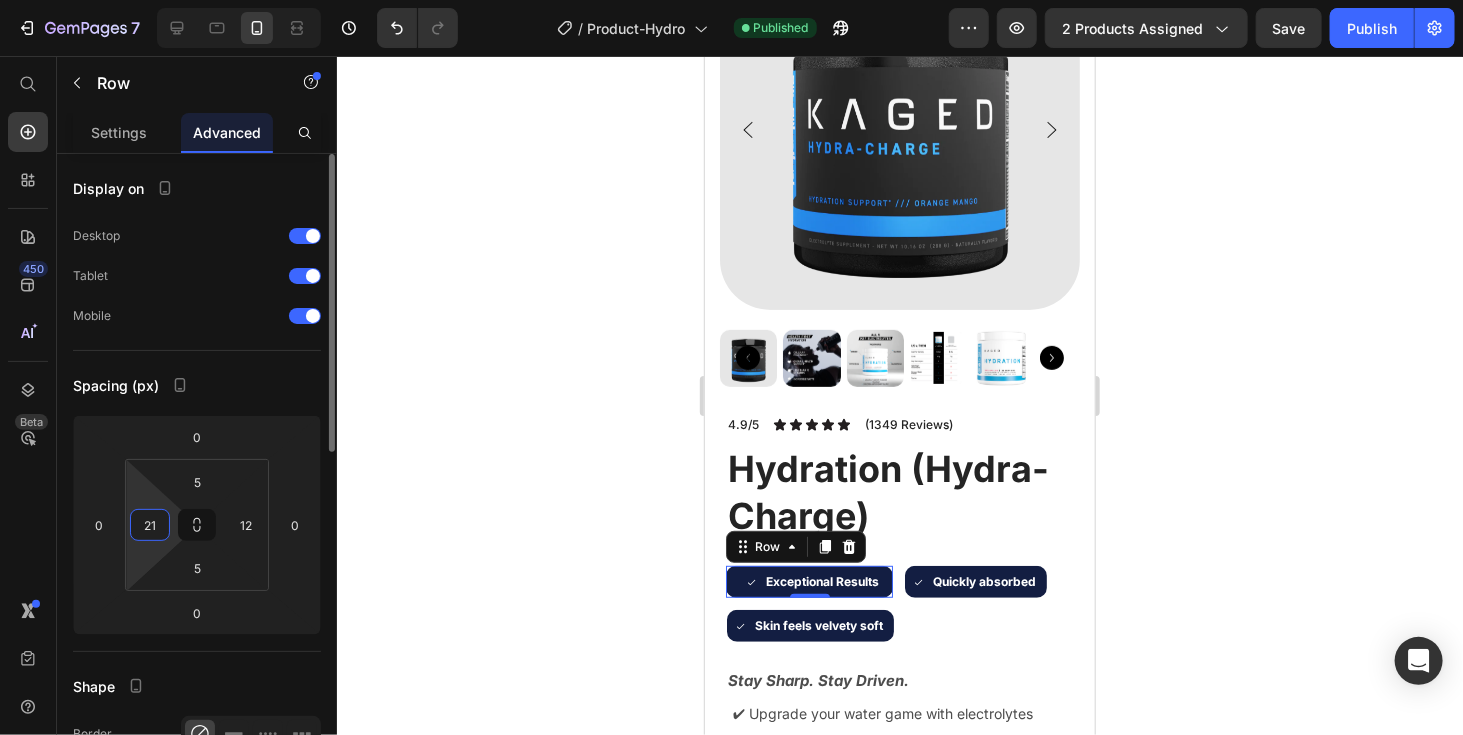 type on "2" 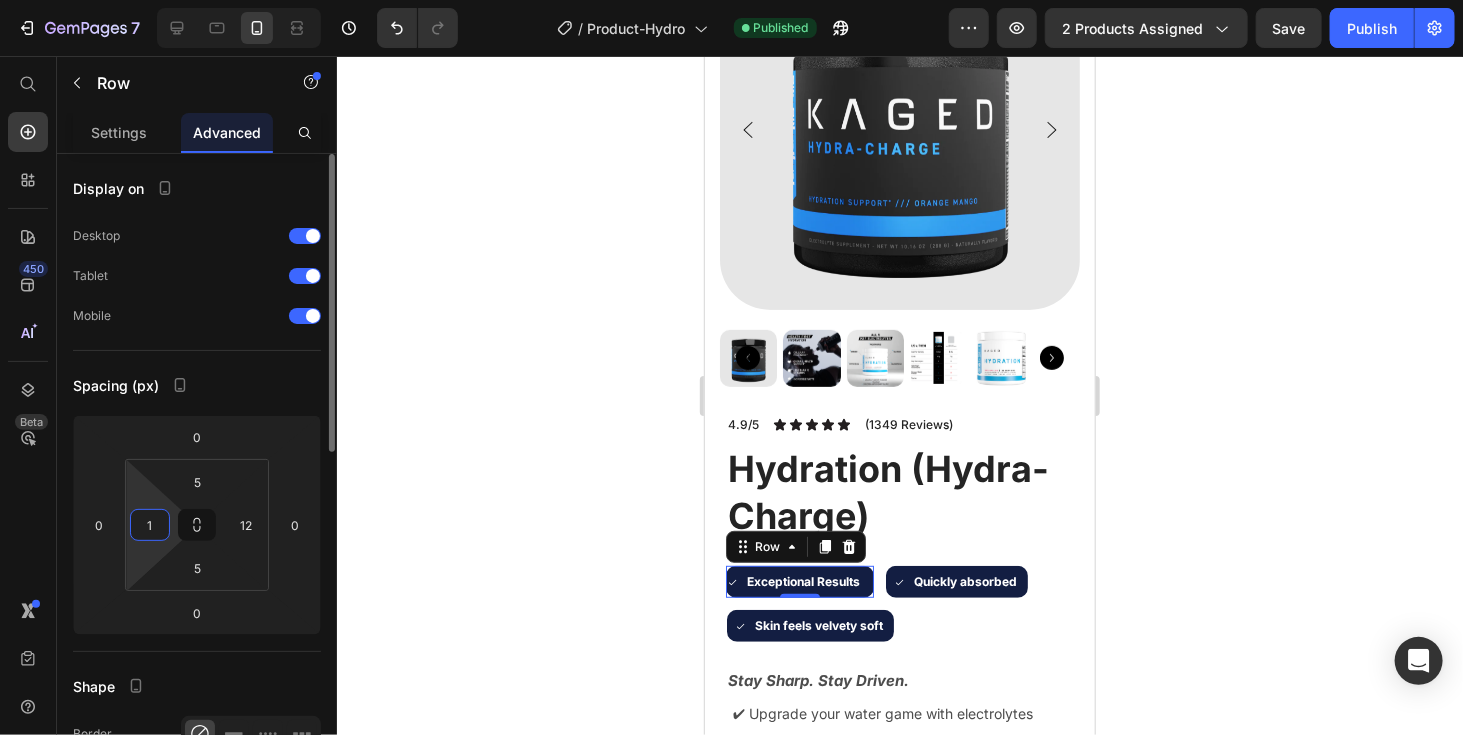 type on "12" 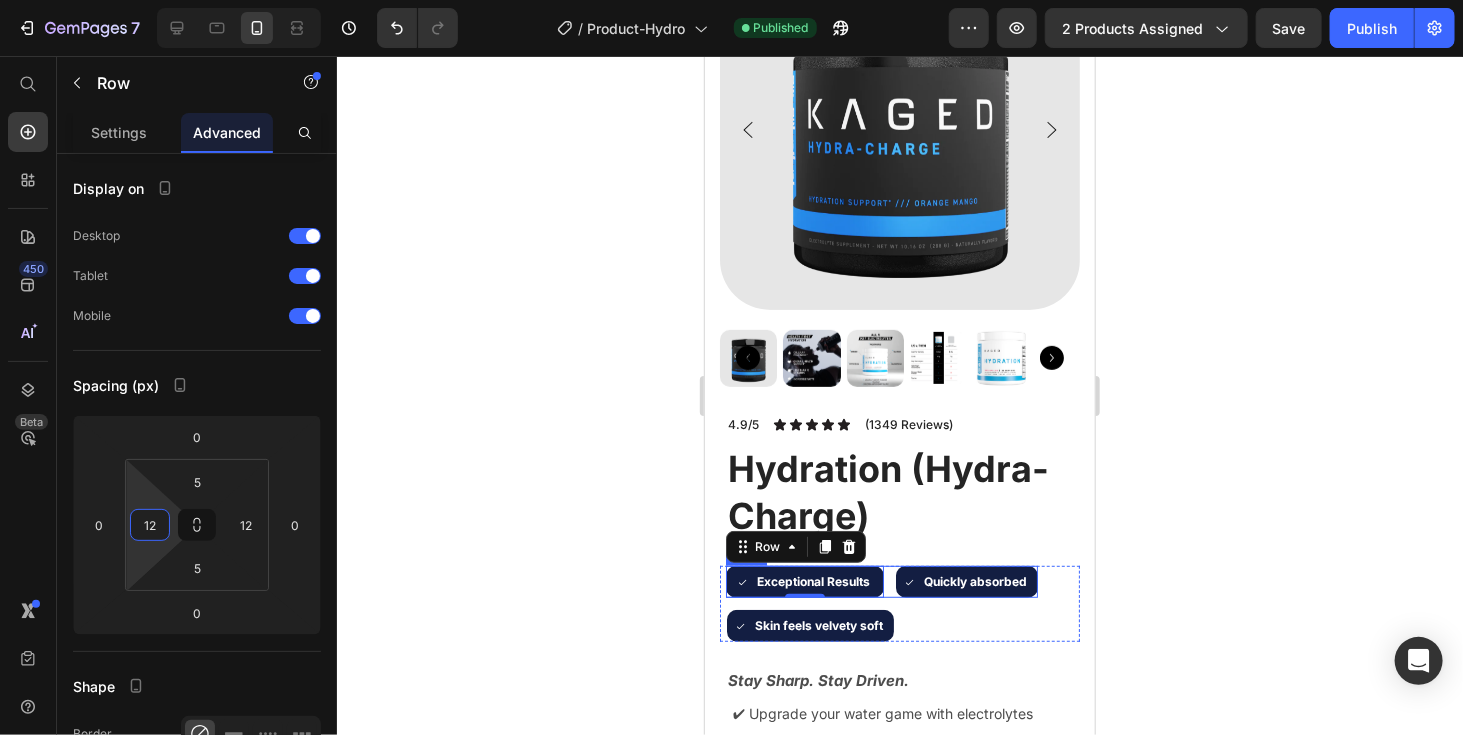 click 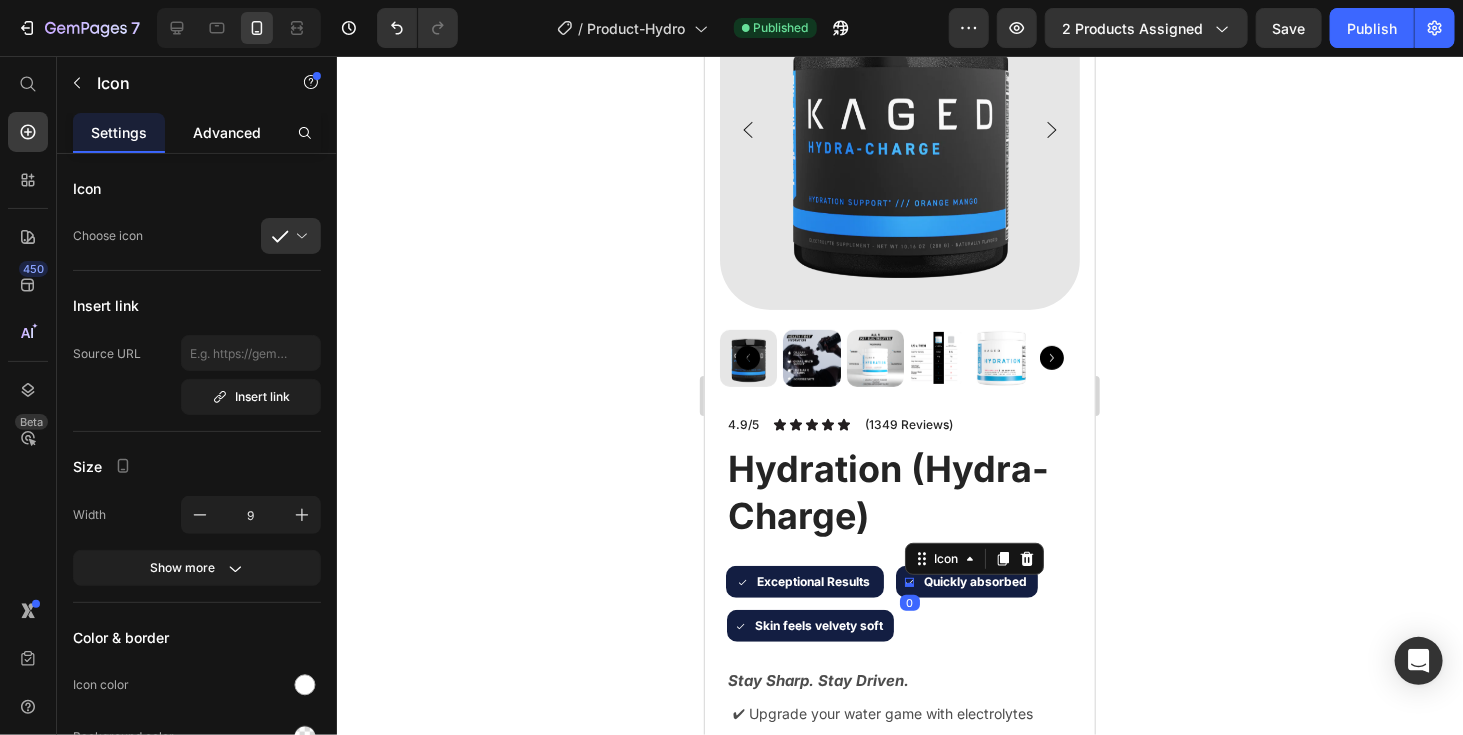 click on "Advanced" at bounding box center [227, 132] 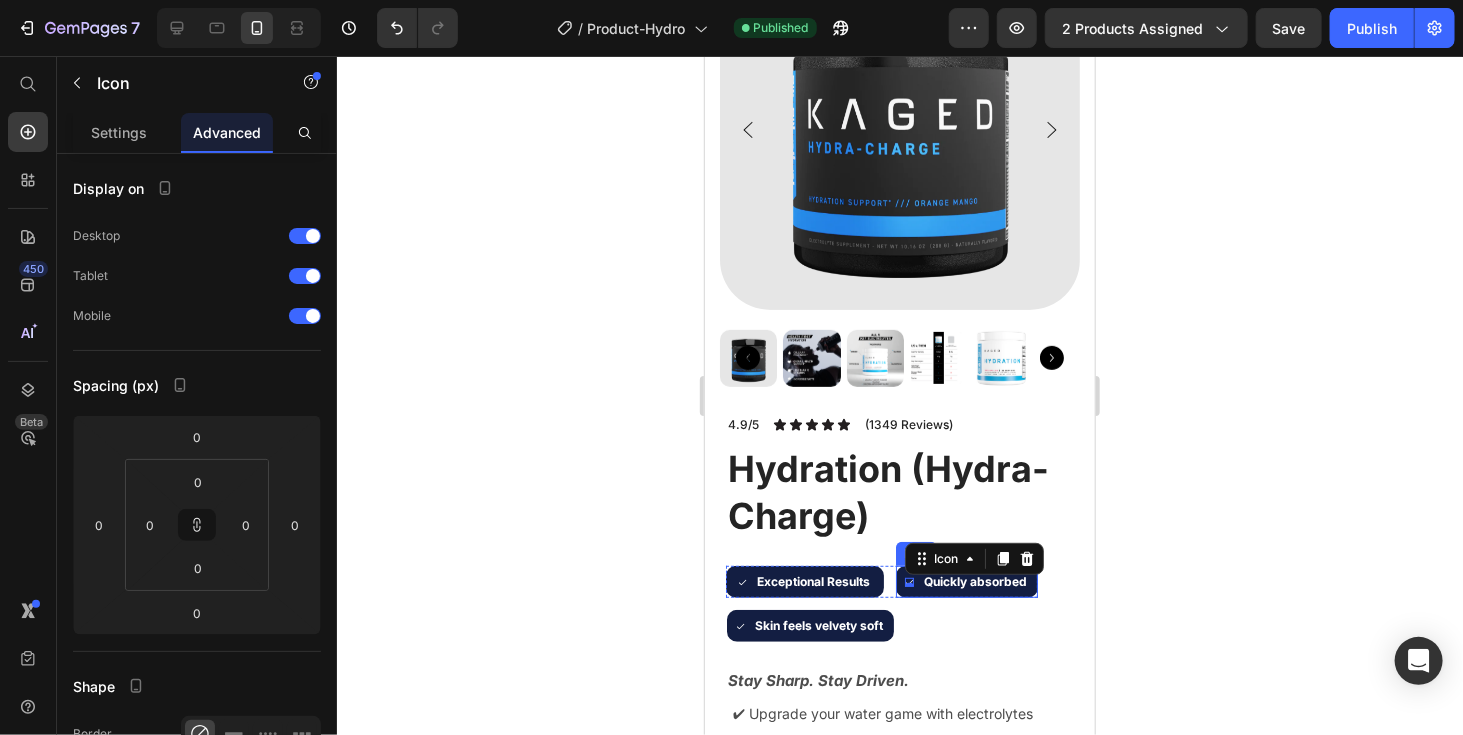 click on "Icon   0 Quickly absorbed Text Block Row" at bounding box center [966, 581] 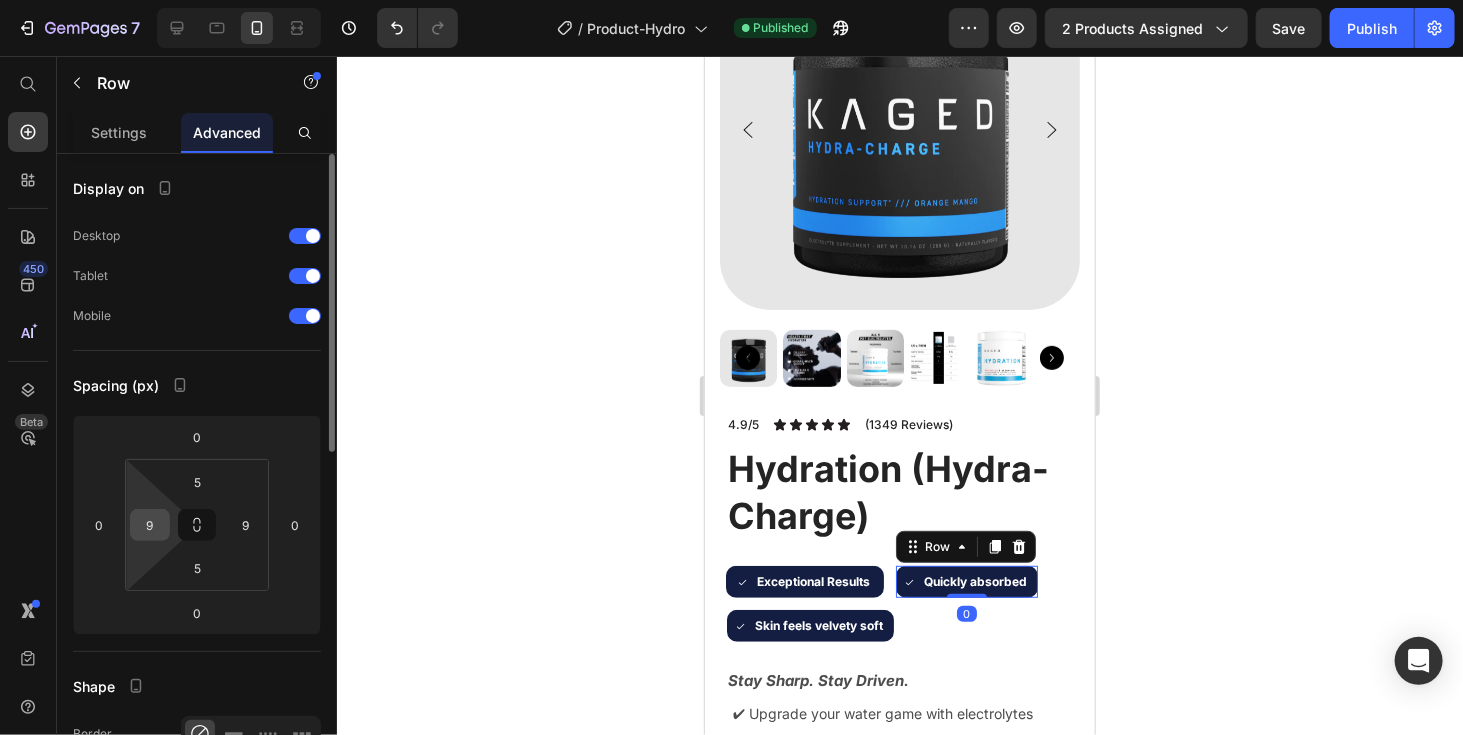 click on "9" at bounding box center [150, 525] 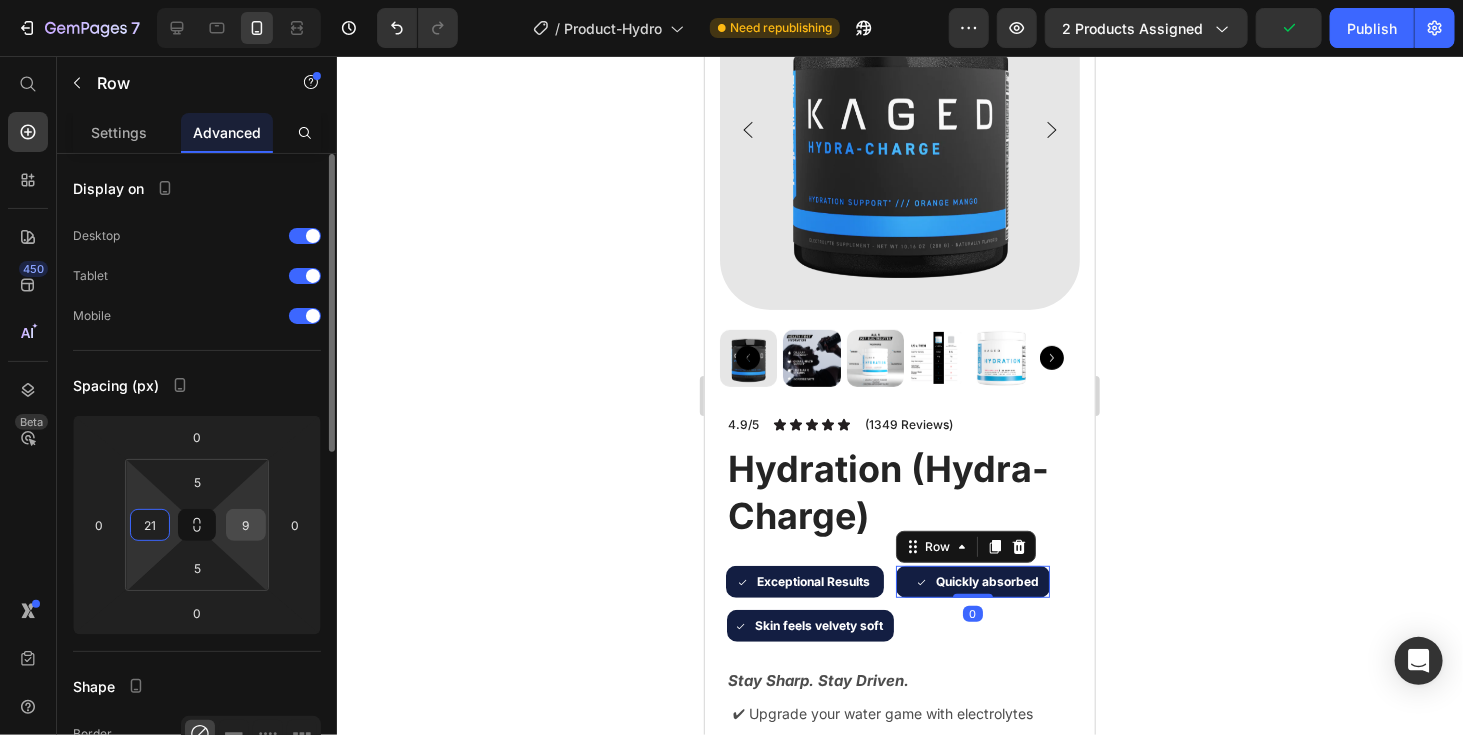 type on "2" 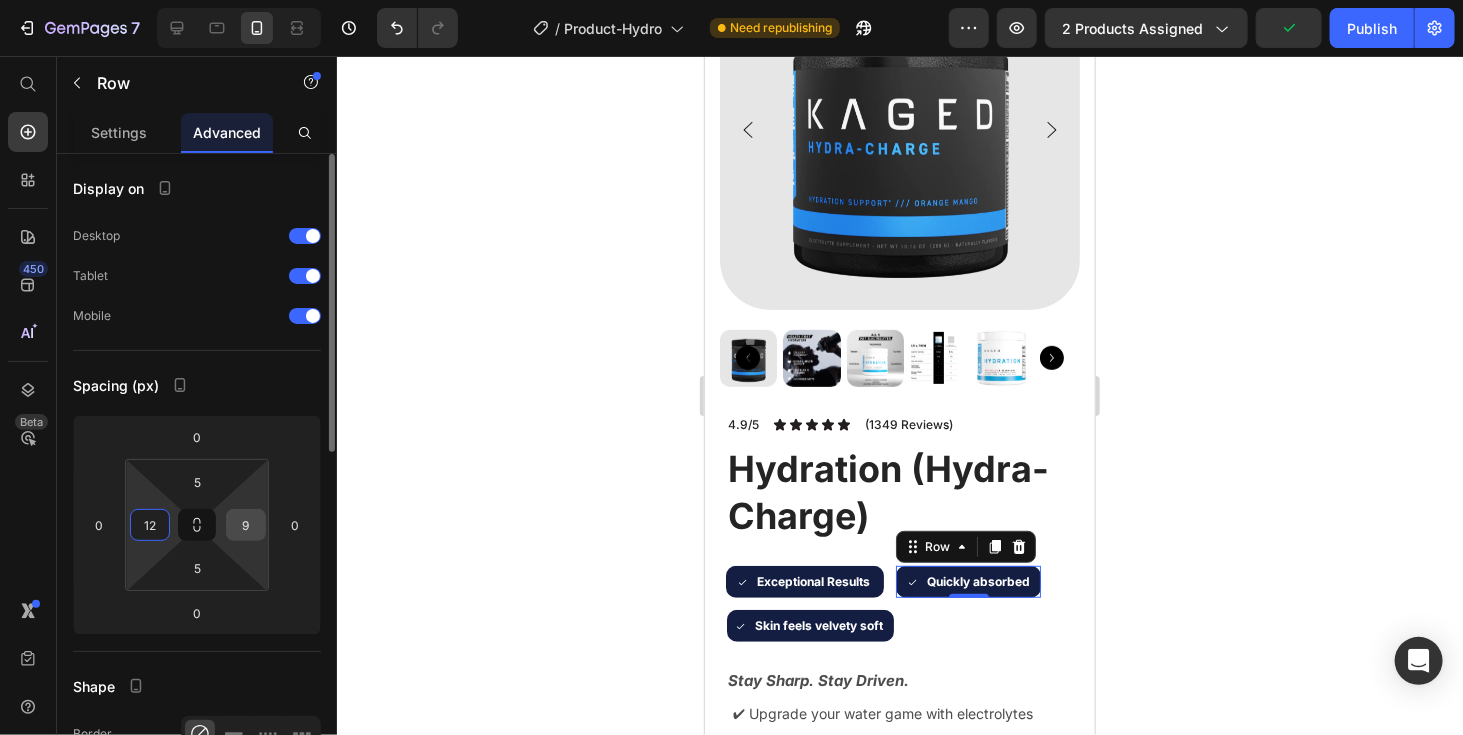 type on "12" 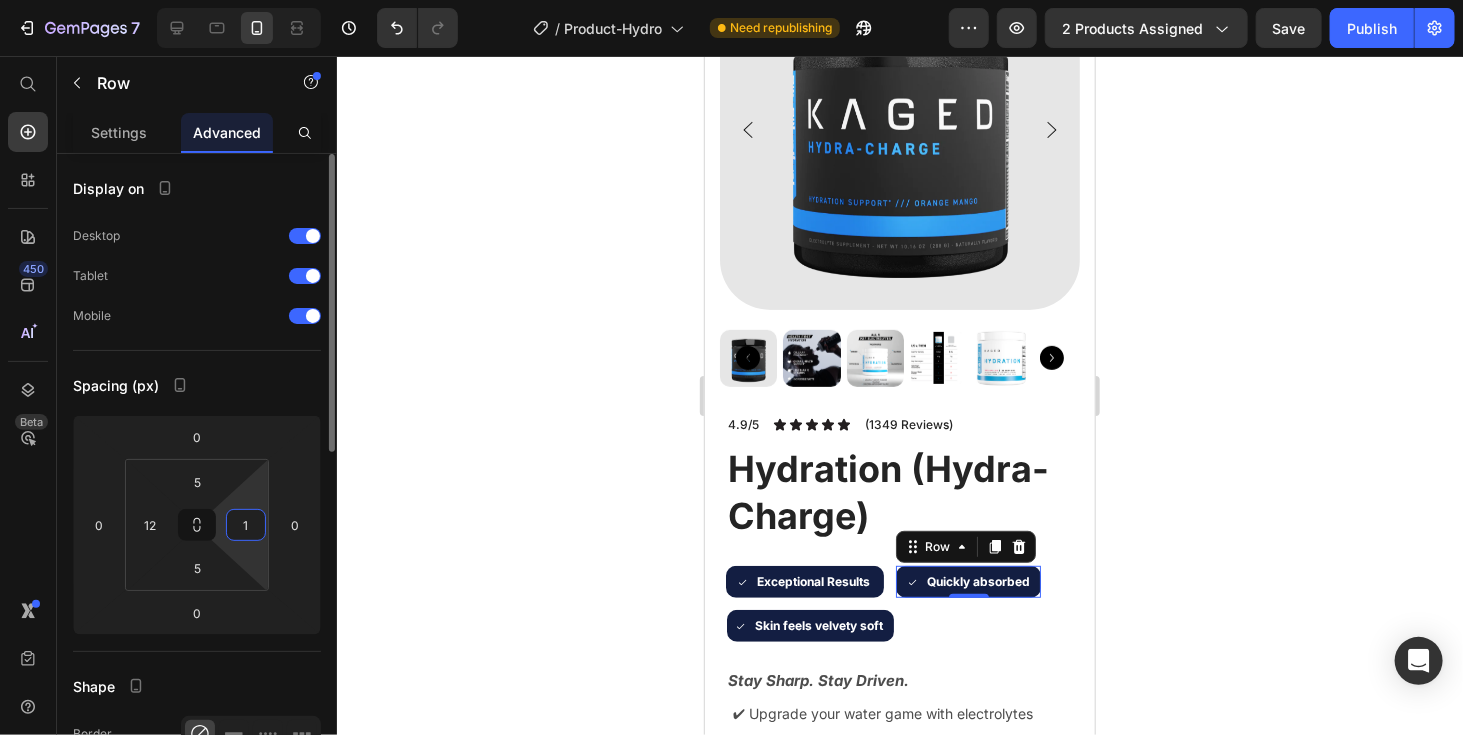type on "12" 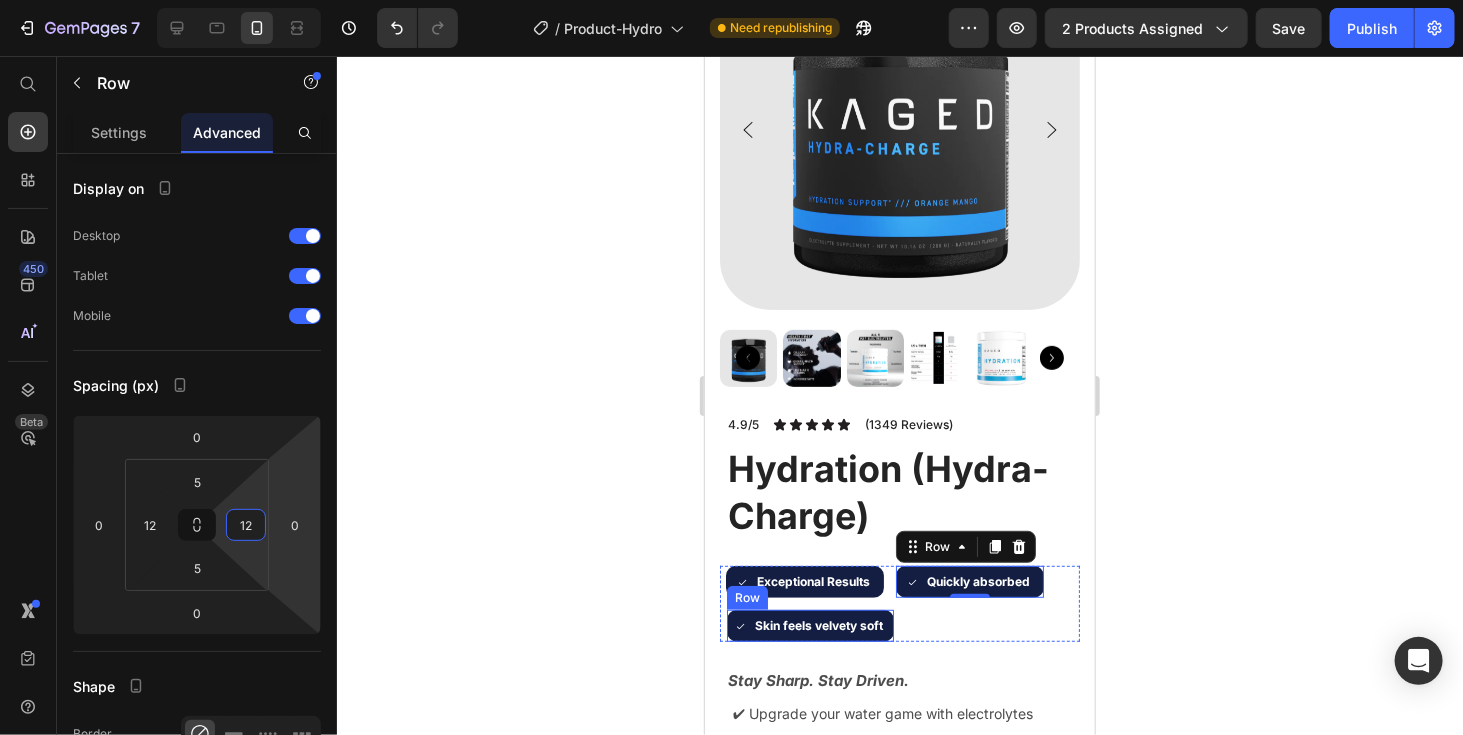 click on "Icon Skin feels velvety soft Text Block Row" at bounding box center [809, 625] 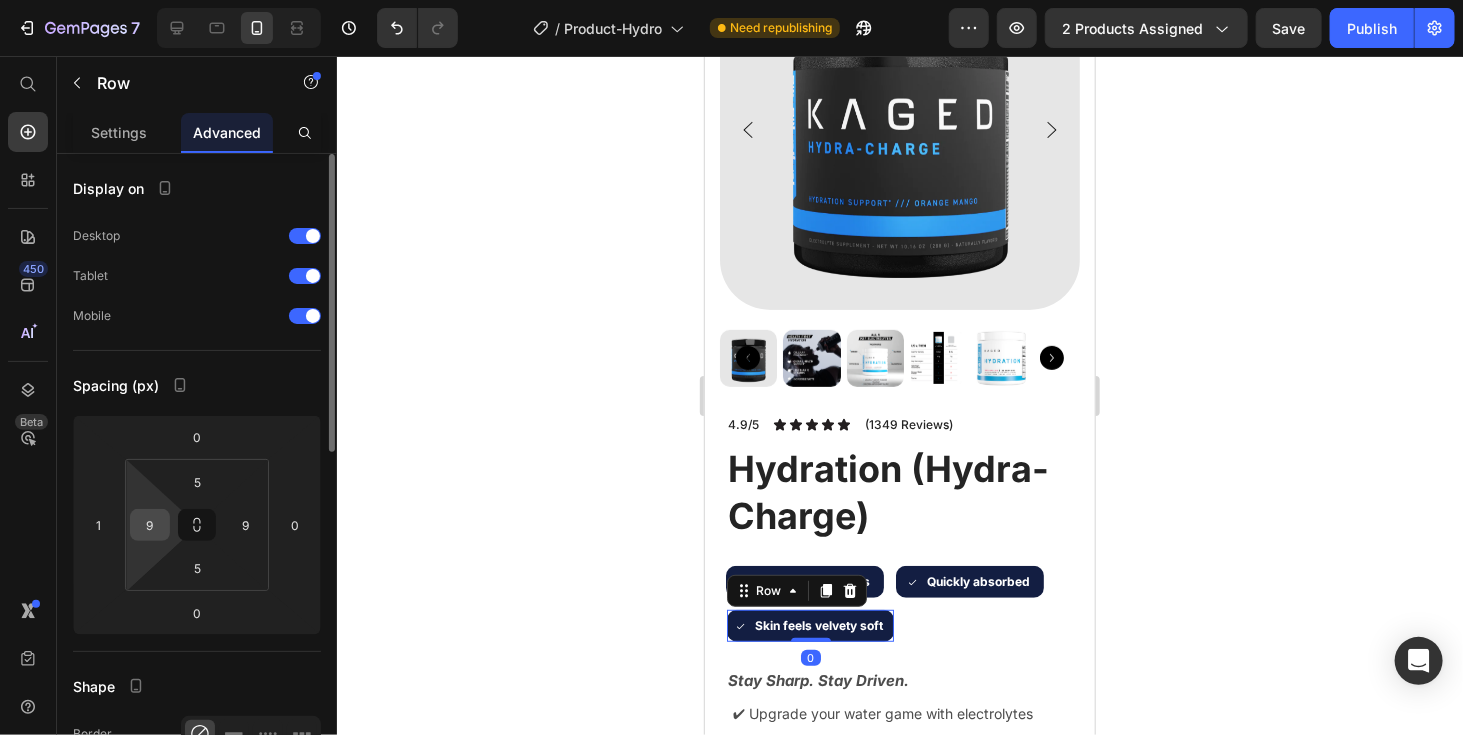 click on "9" at bounding box center (150, 525) 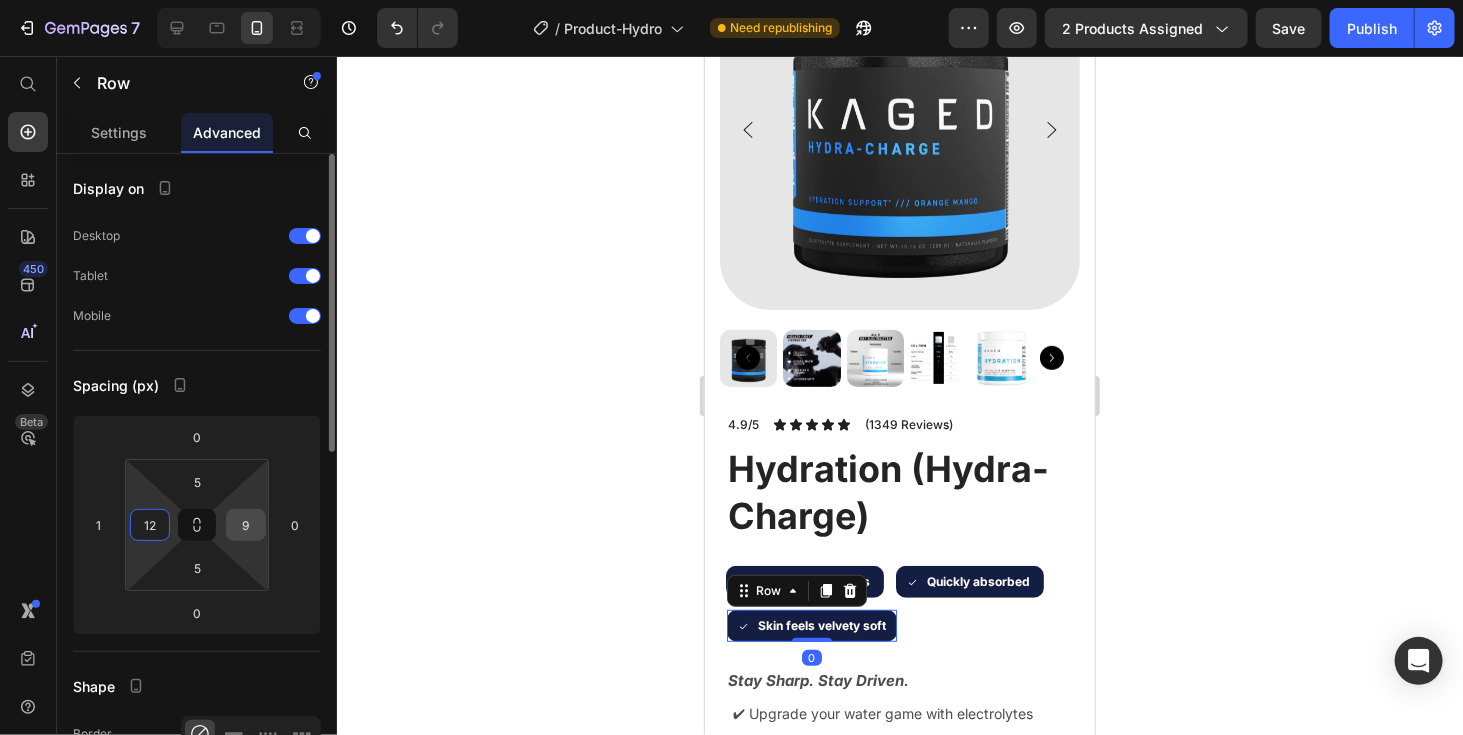 type on "12" 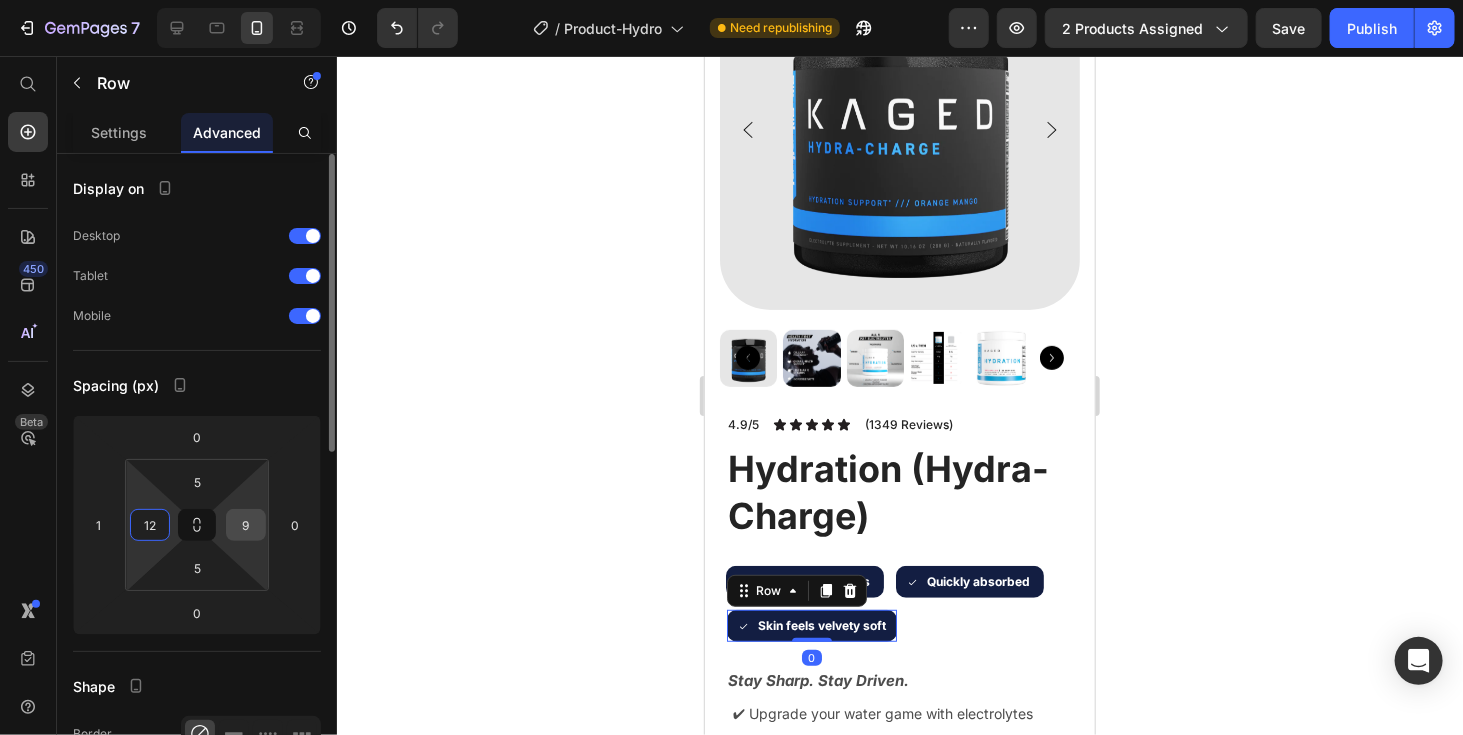 click on "9" at bounding box center [246, 525] 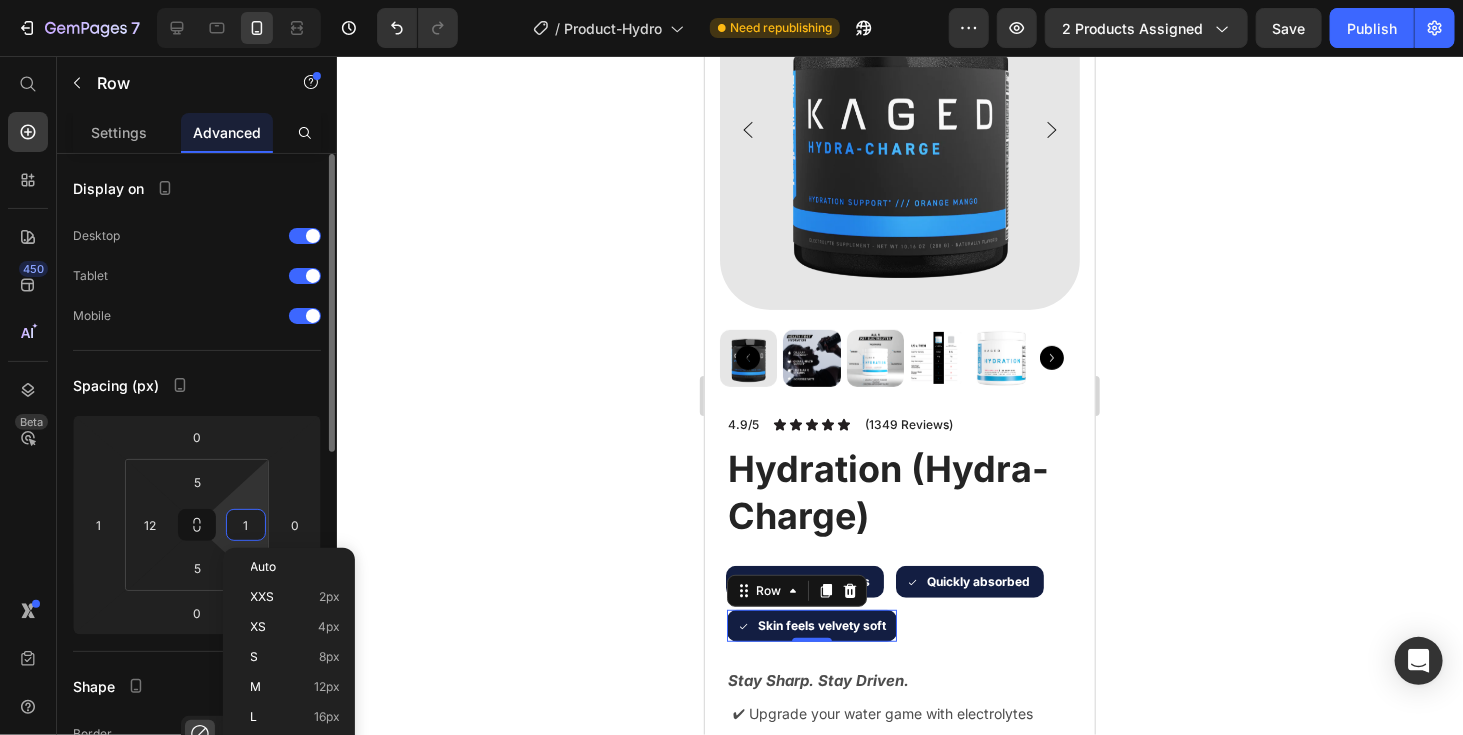 type on "12" 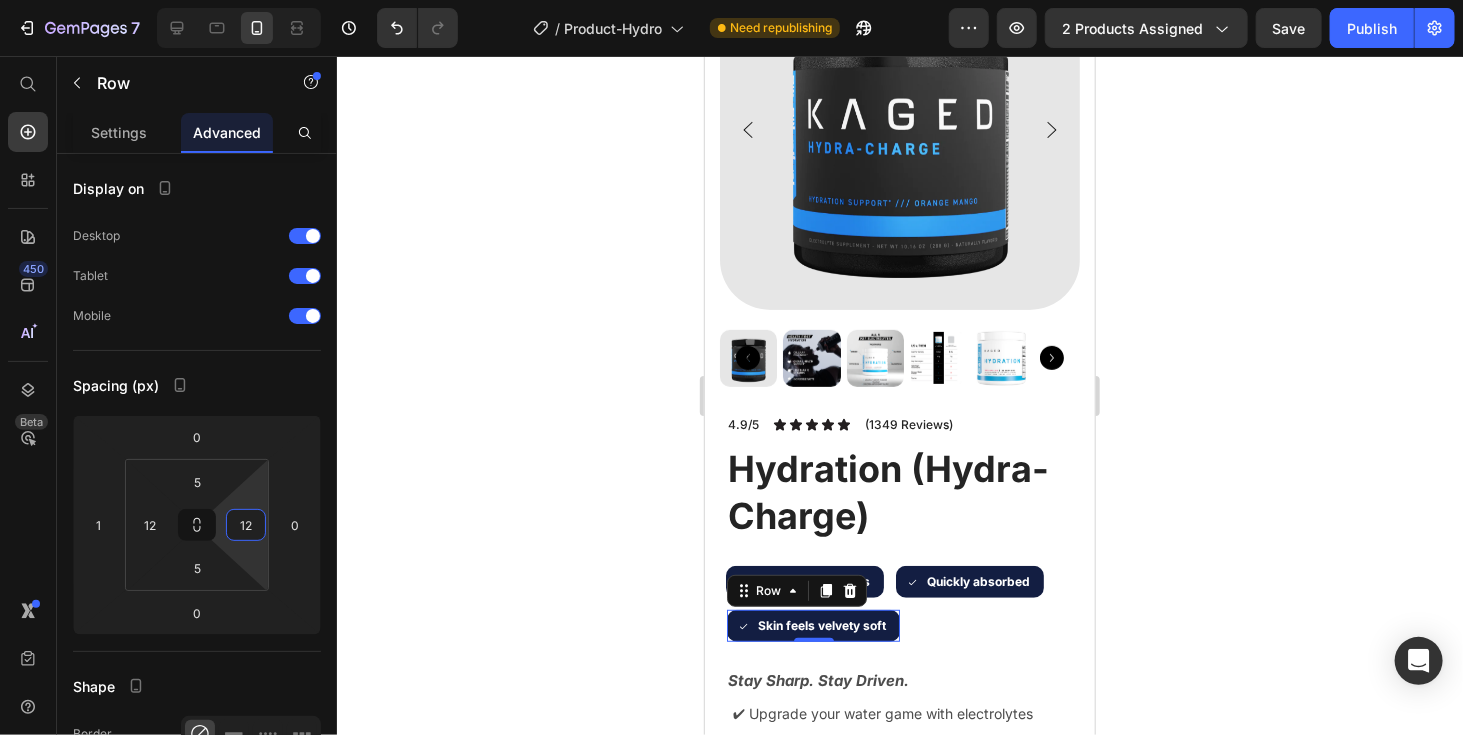 click 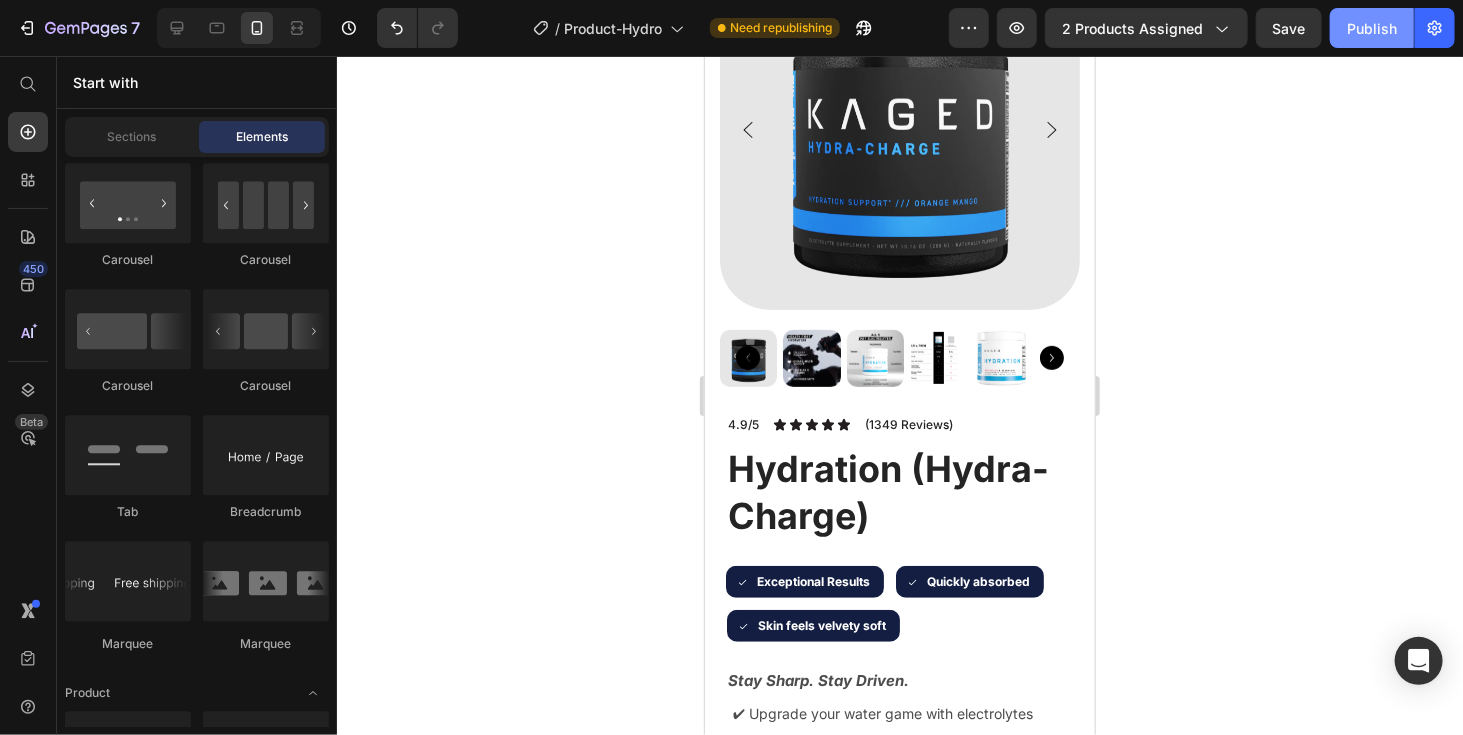 click on "Publish" at bounding box center (1372, 28) 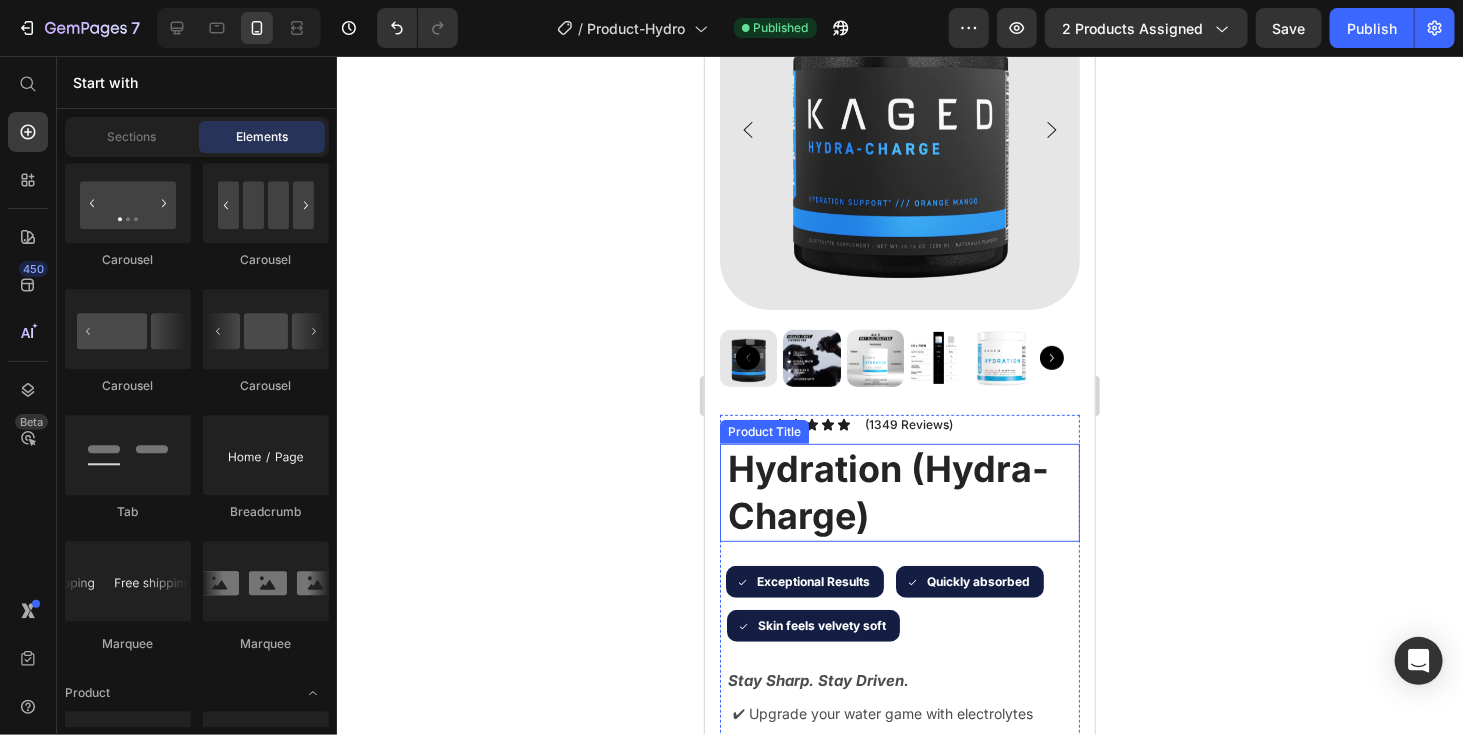 click on "Hydration (Hydra-Charge)" at bounding box center [902, 492] 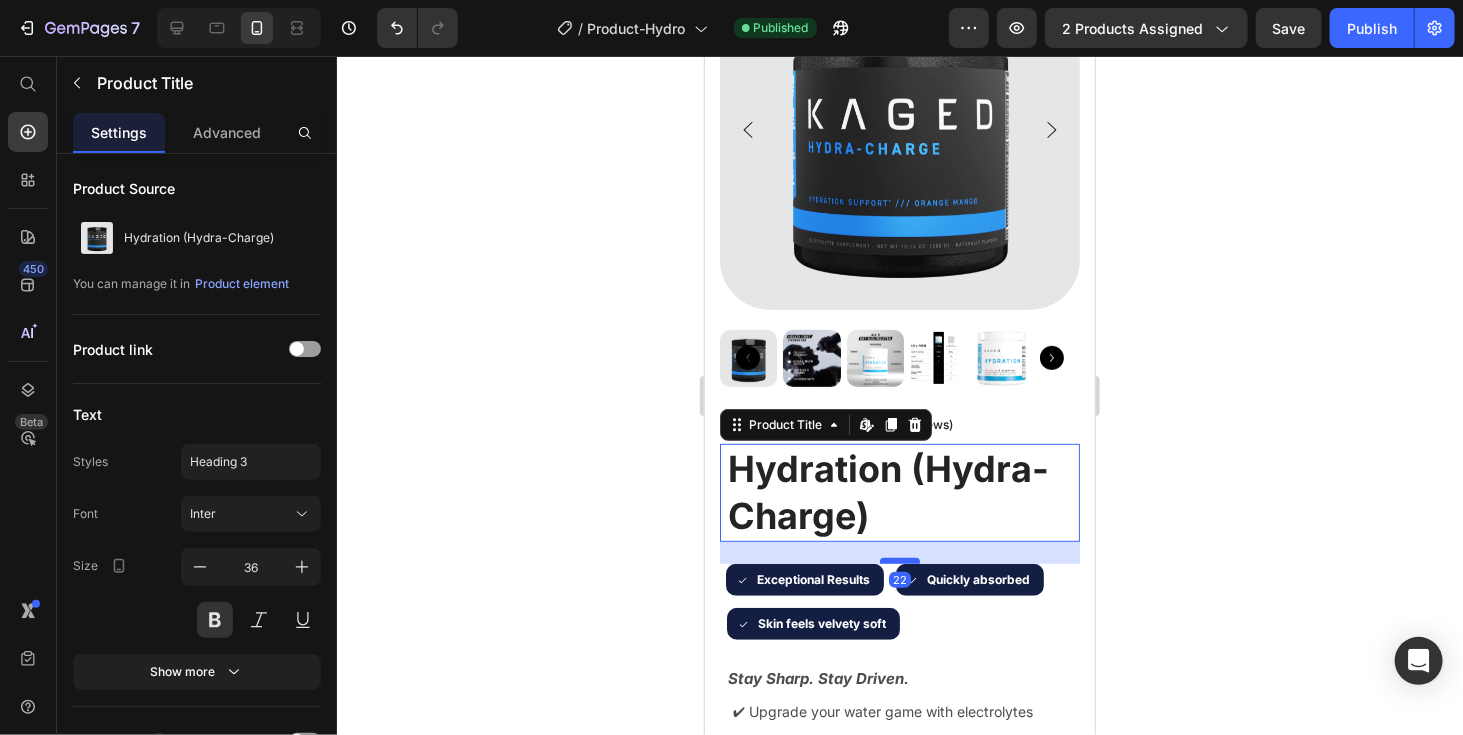 click at bounding box center (899, 560) 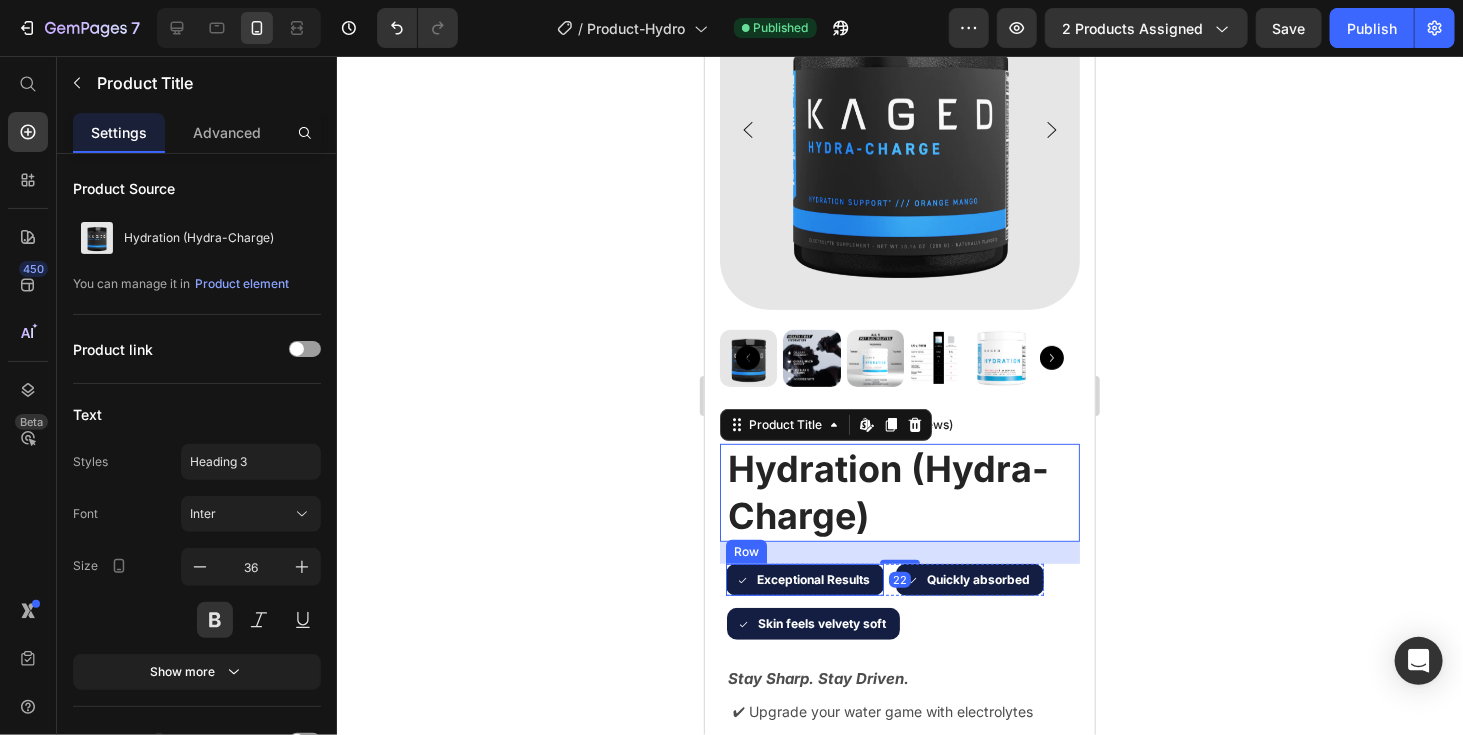 click on "Icon Exceptional Results Text Block Row" at bounding box center [804, 579] 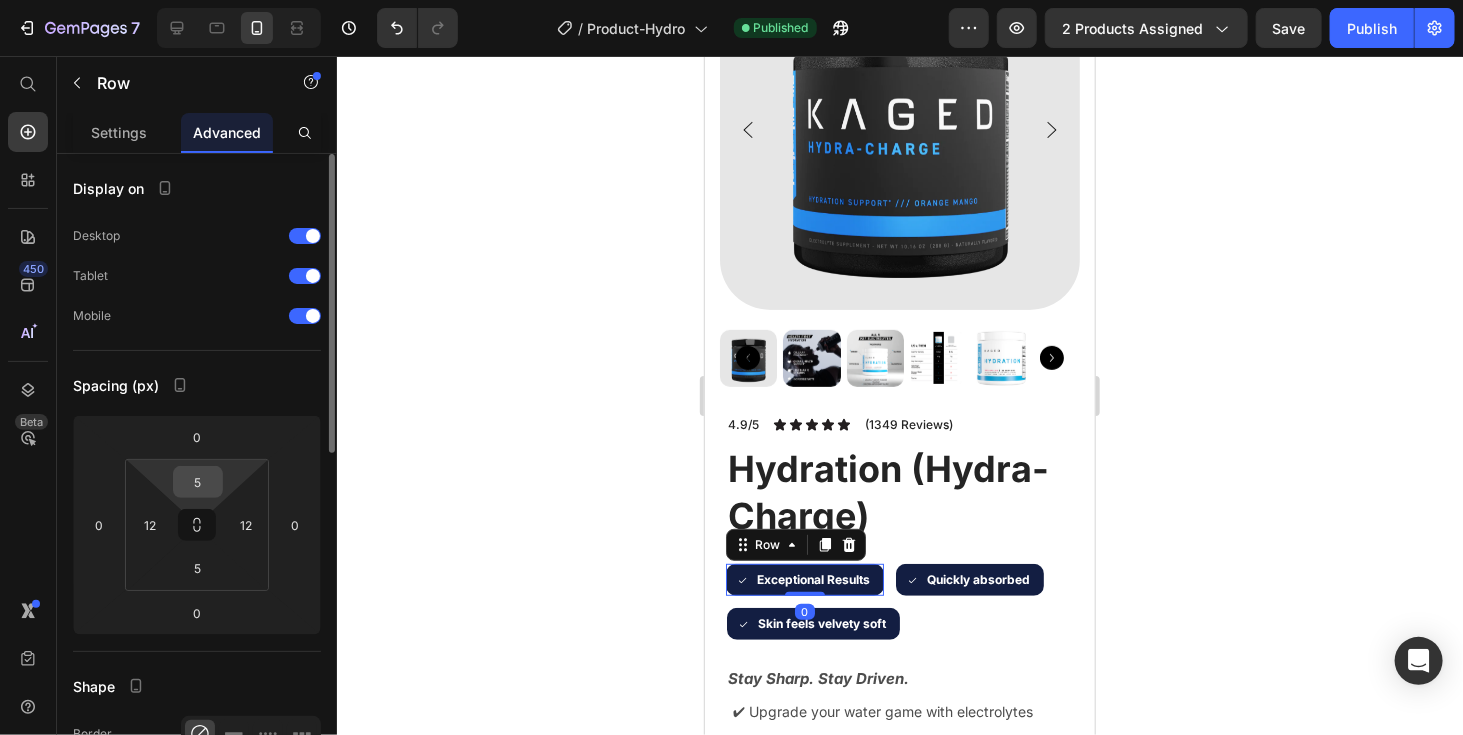 click on "5" at bounding box center [198, 482] 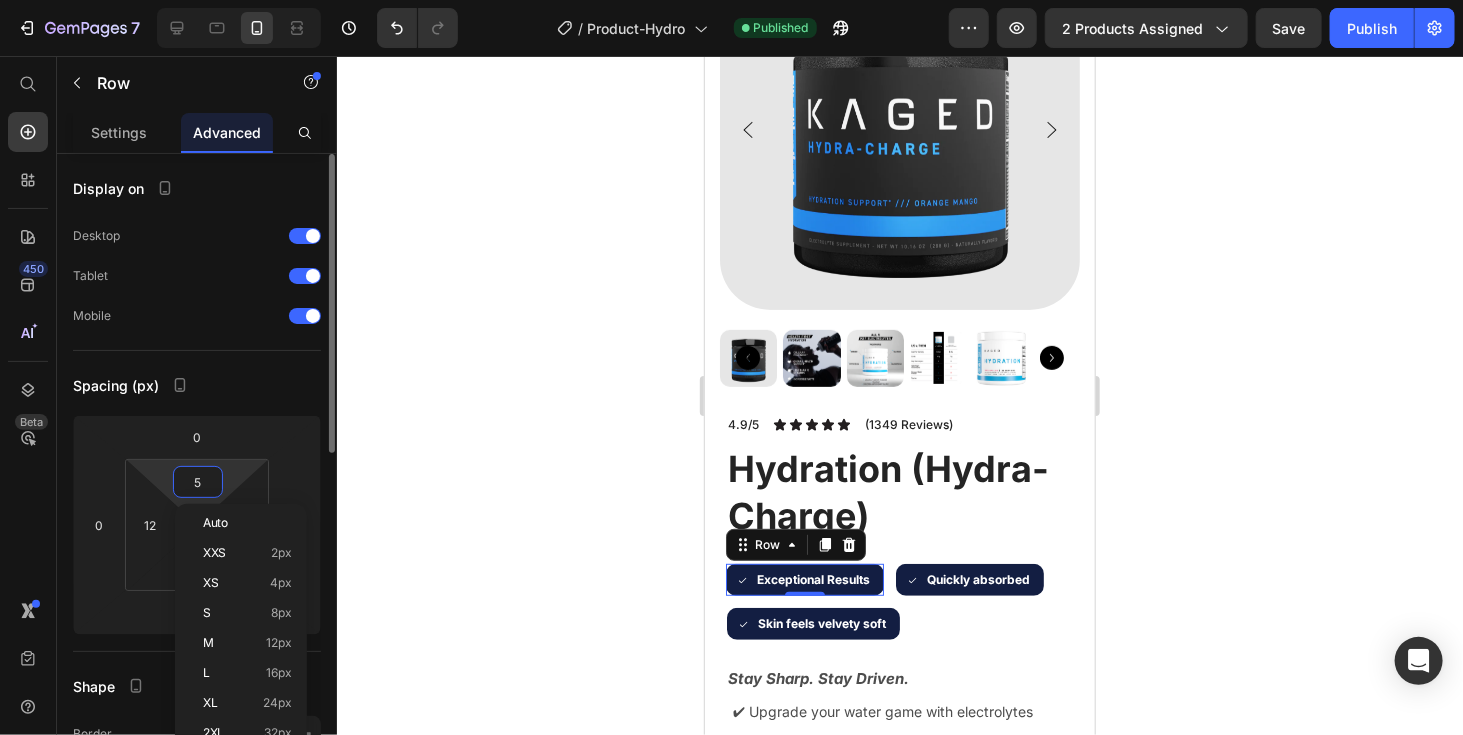 type on "7" 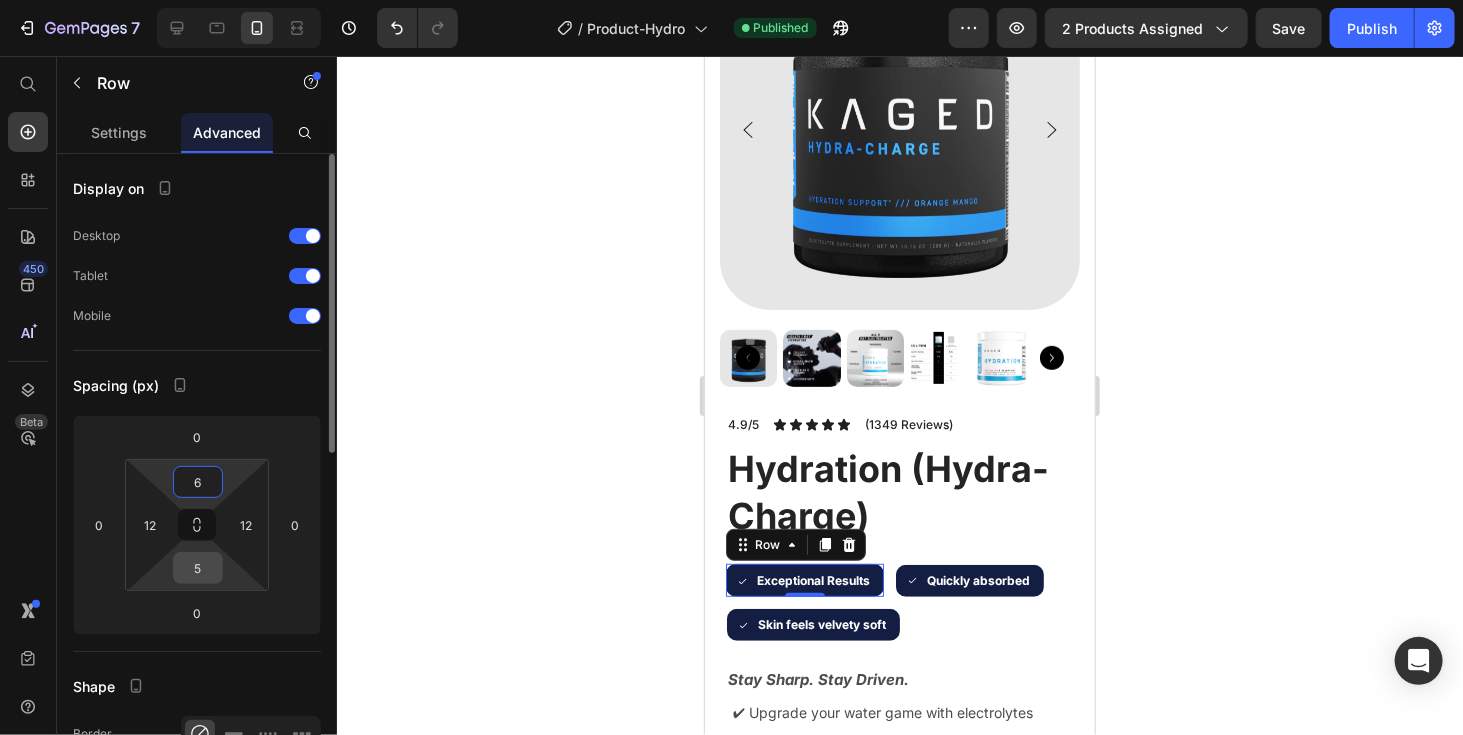 type on "6" 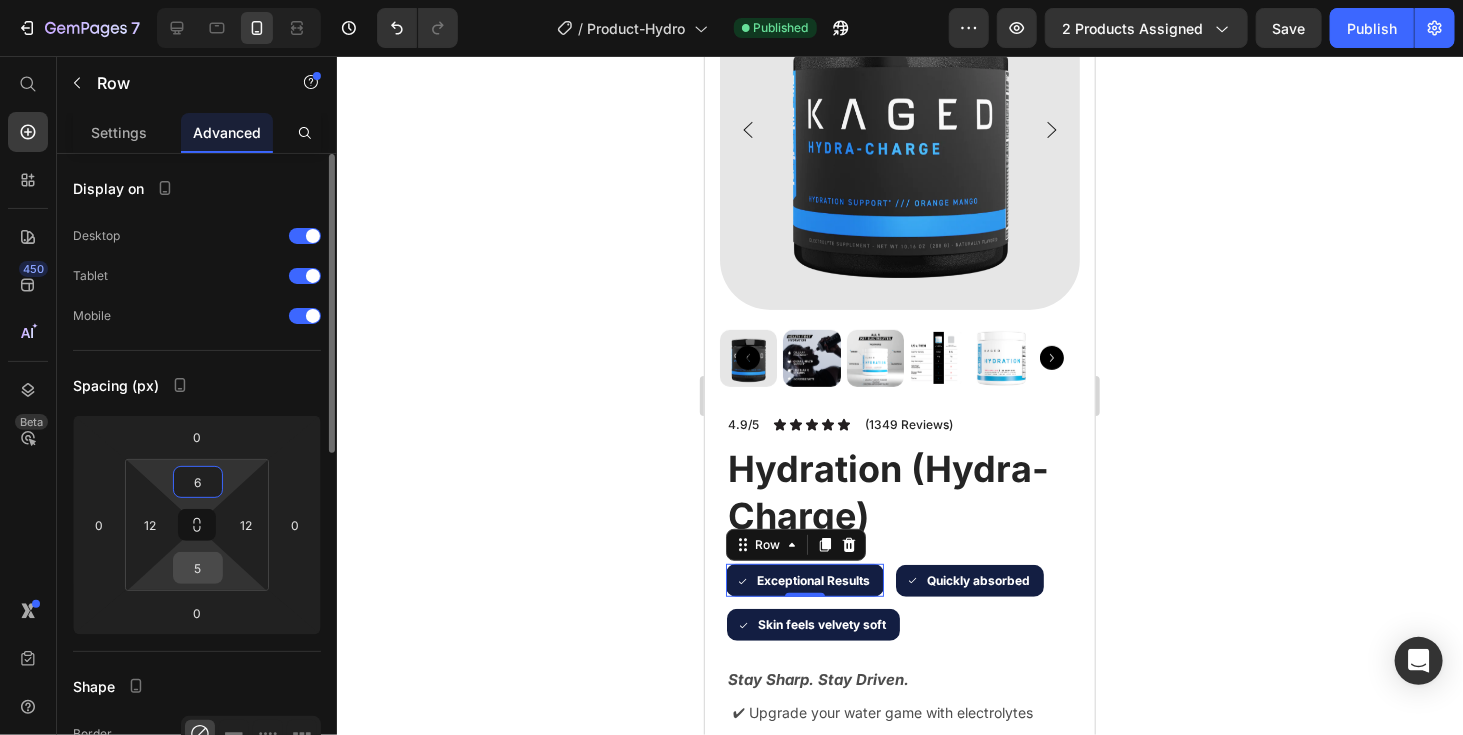 click on "5" at bounding box center (198, 568) 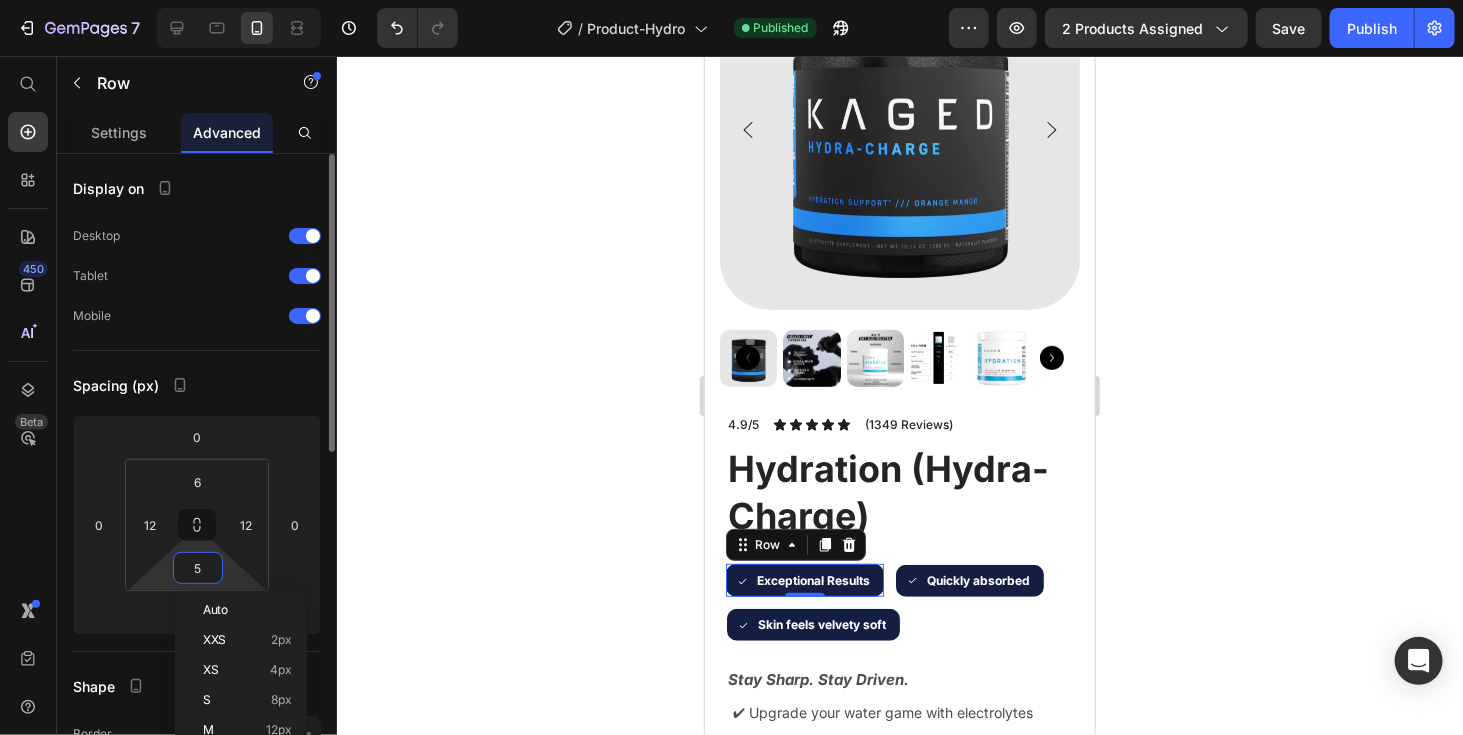 type on "6" 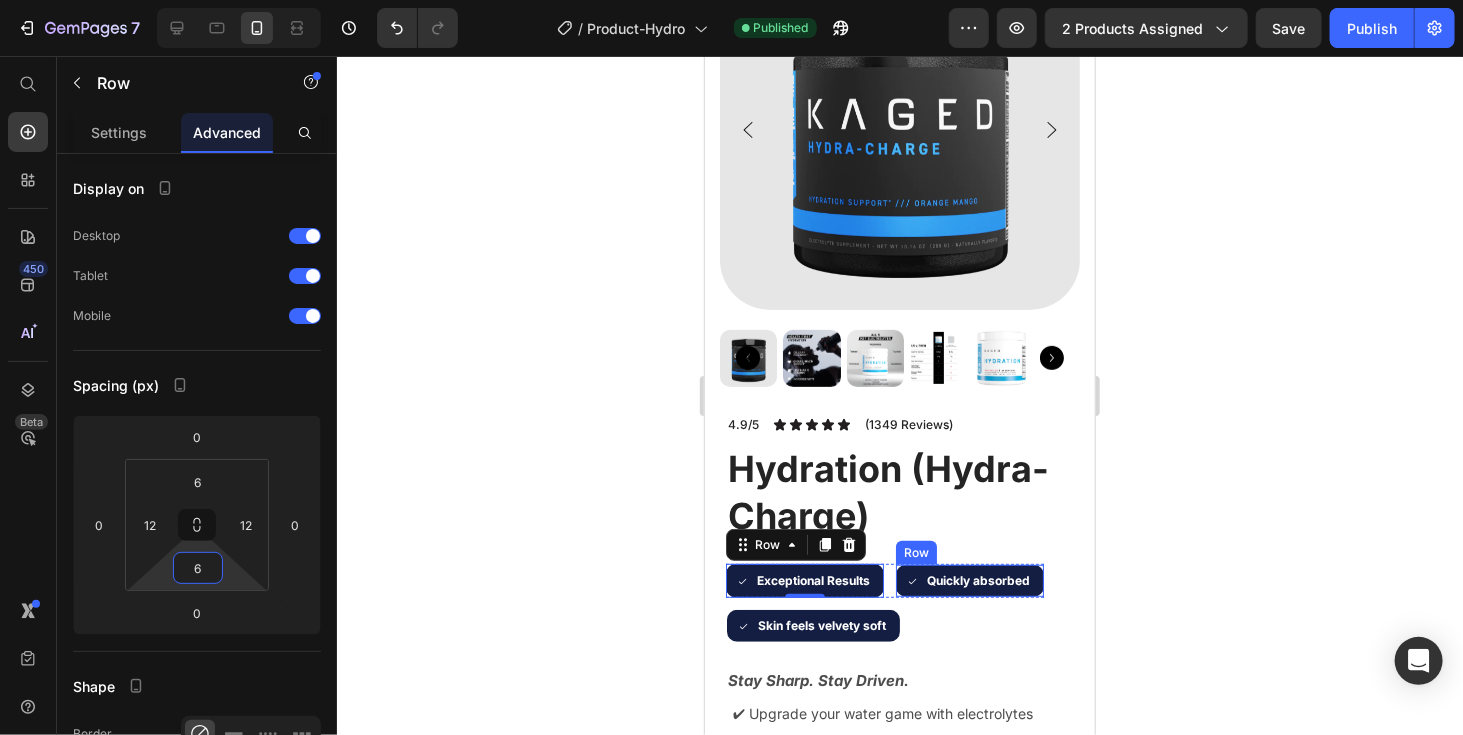 click on "Icon Quickly absorbed Text Block Row" at bounding box center [969, 580] 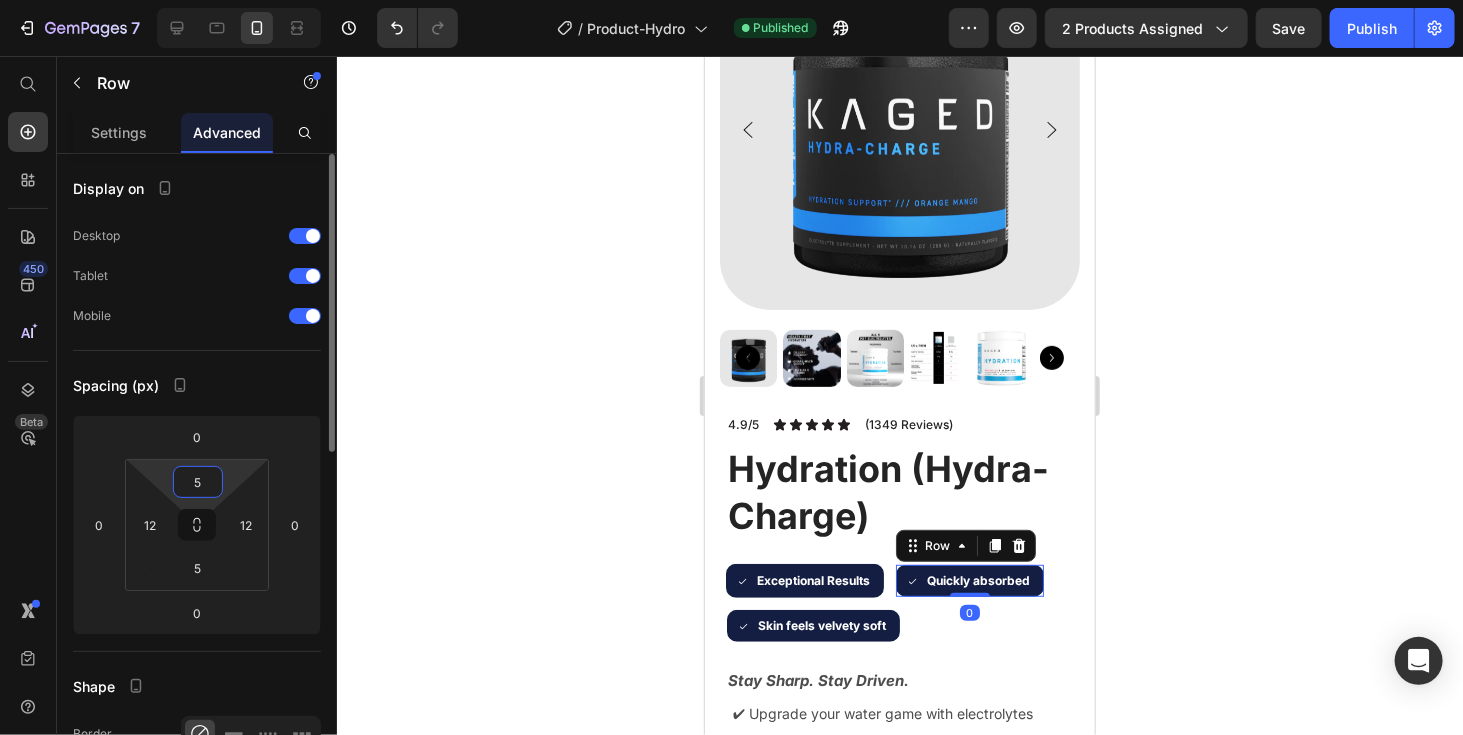 click on "5" at bounding box center (198, 482) 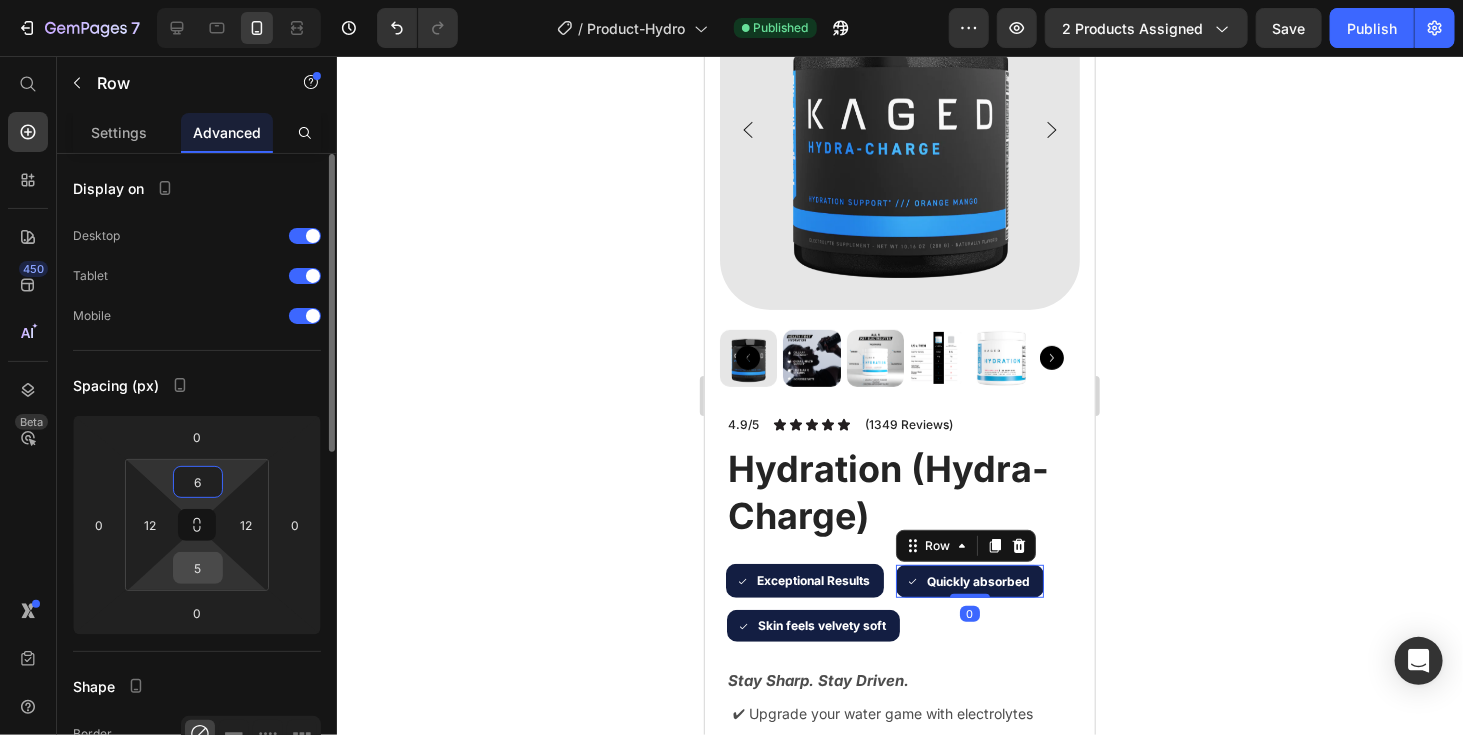 type on "6" 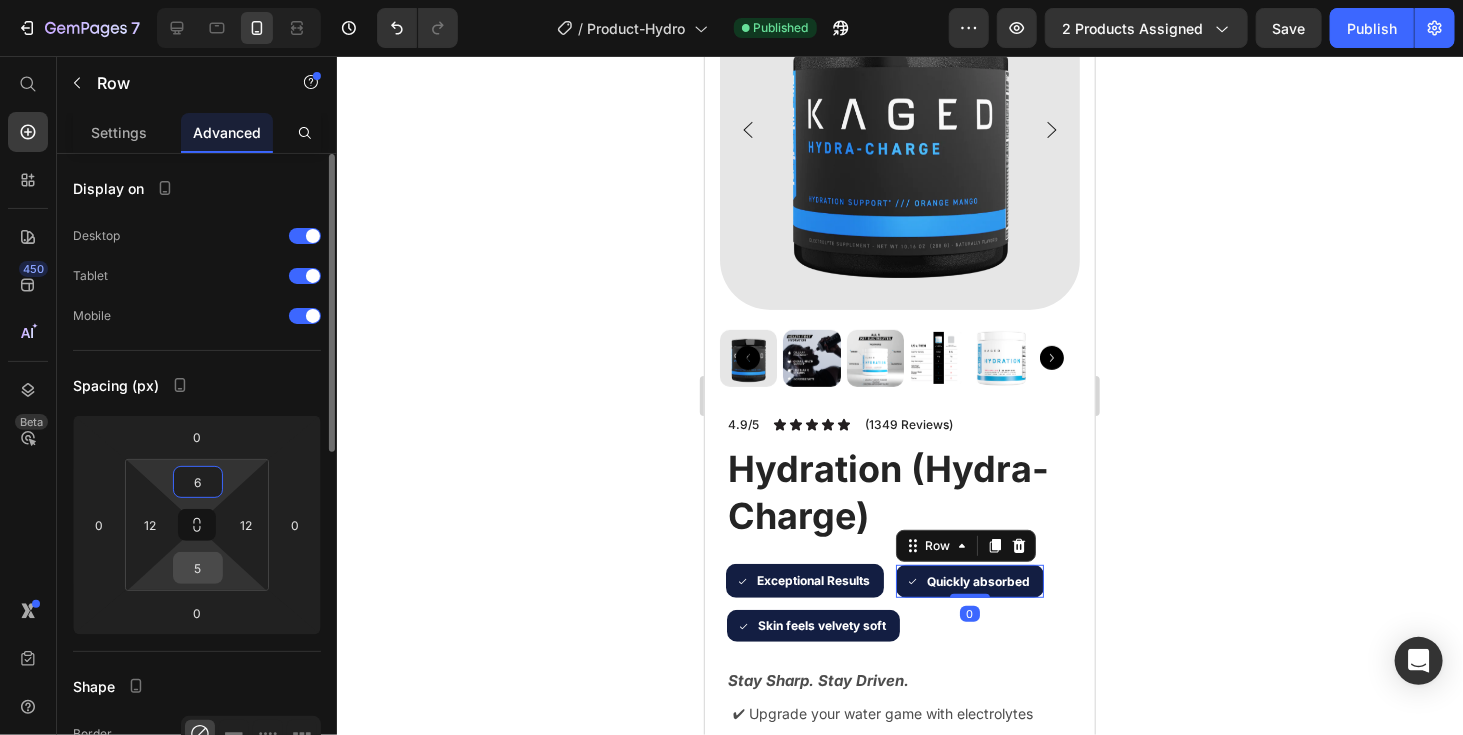 click on "5" at bounding box center [198, 568] 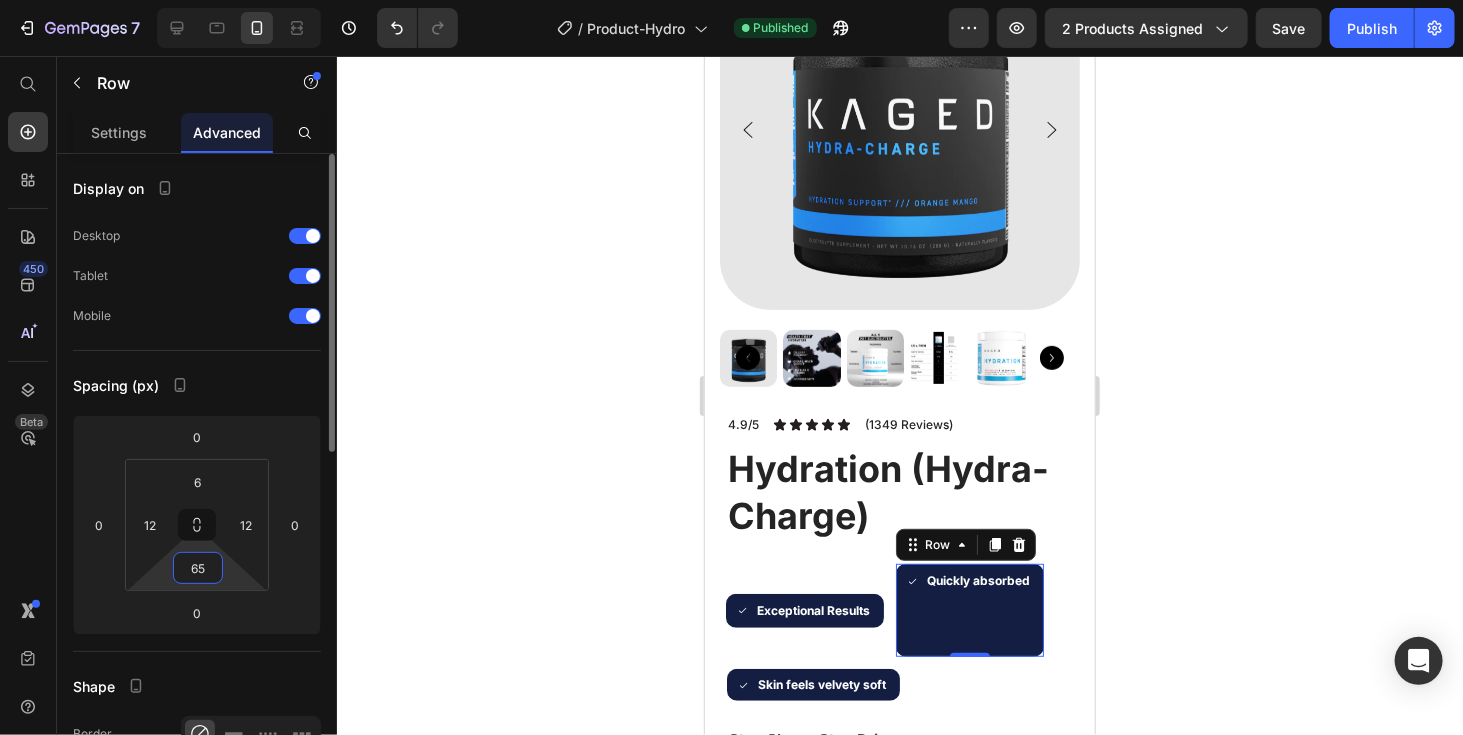 type on "6" 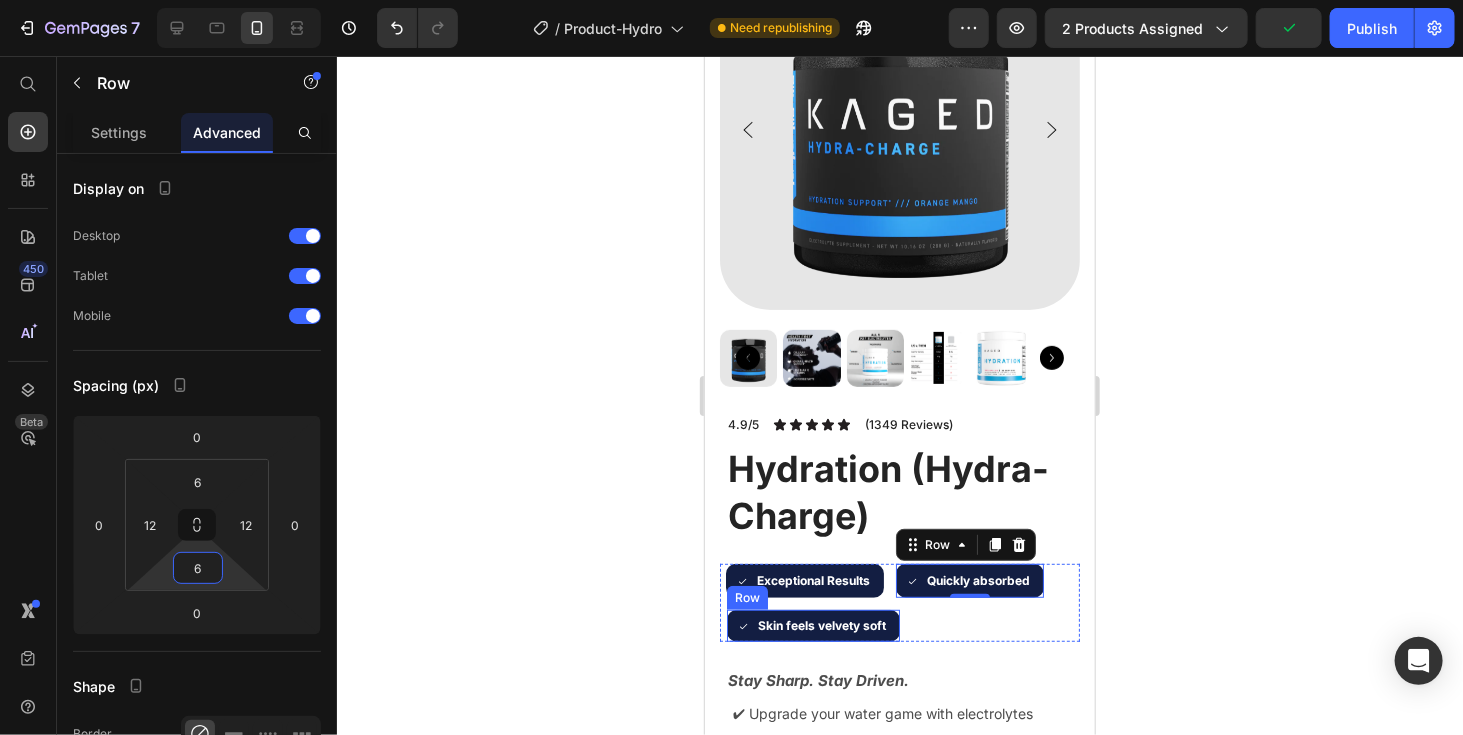 click on "Icon Skin feels velvety soft Text Block Row" at bounding box center [812, 625] 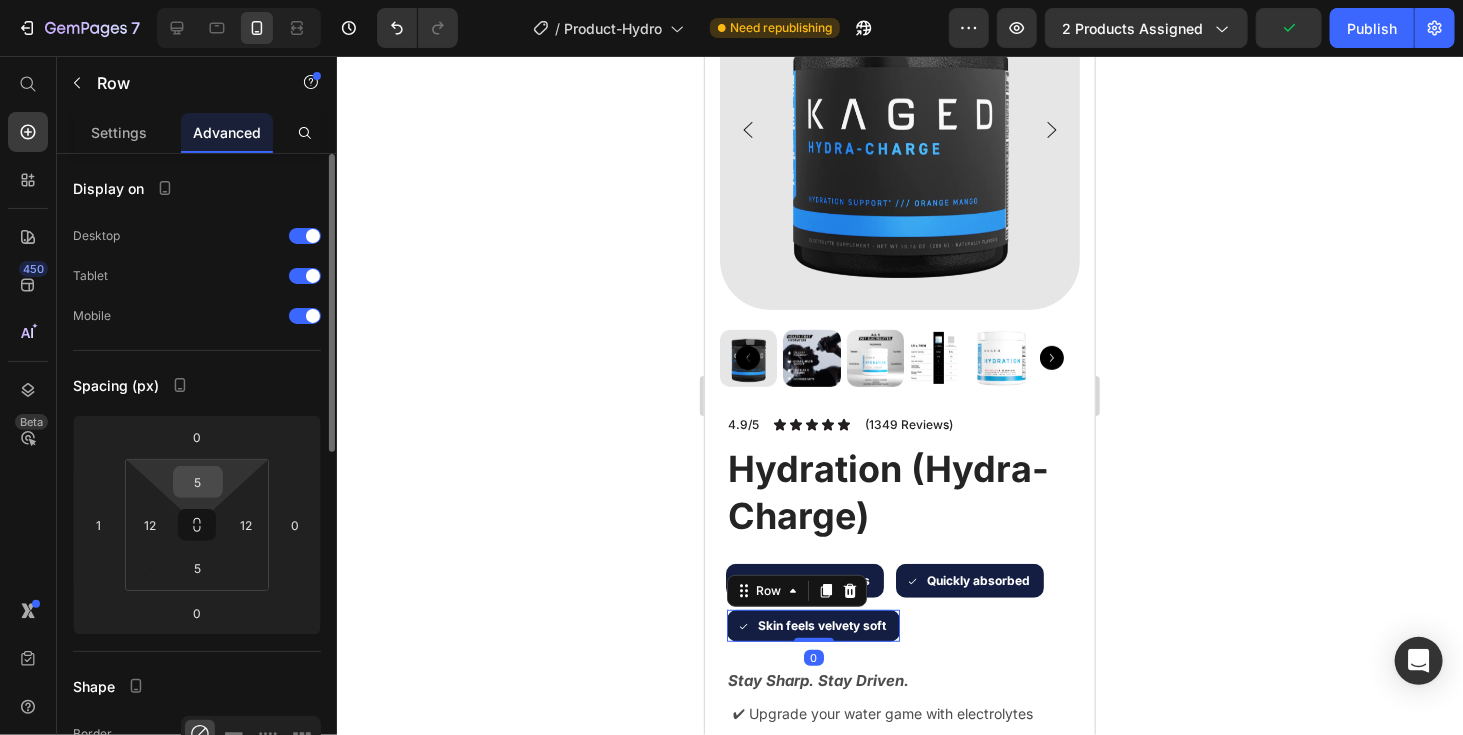 click on "5" at bounding box center (198, 482) 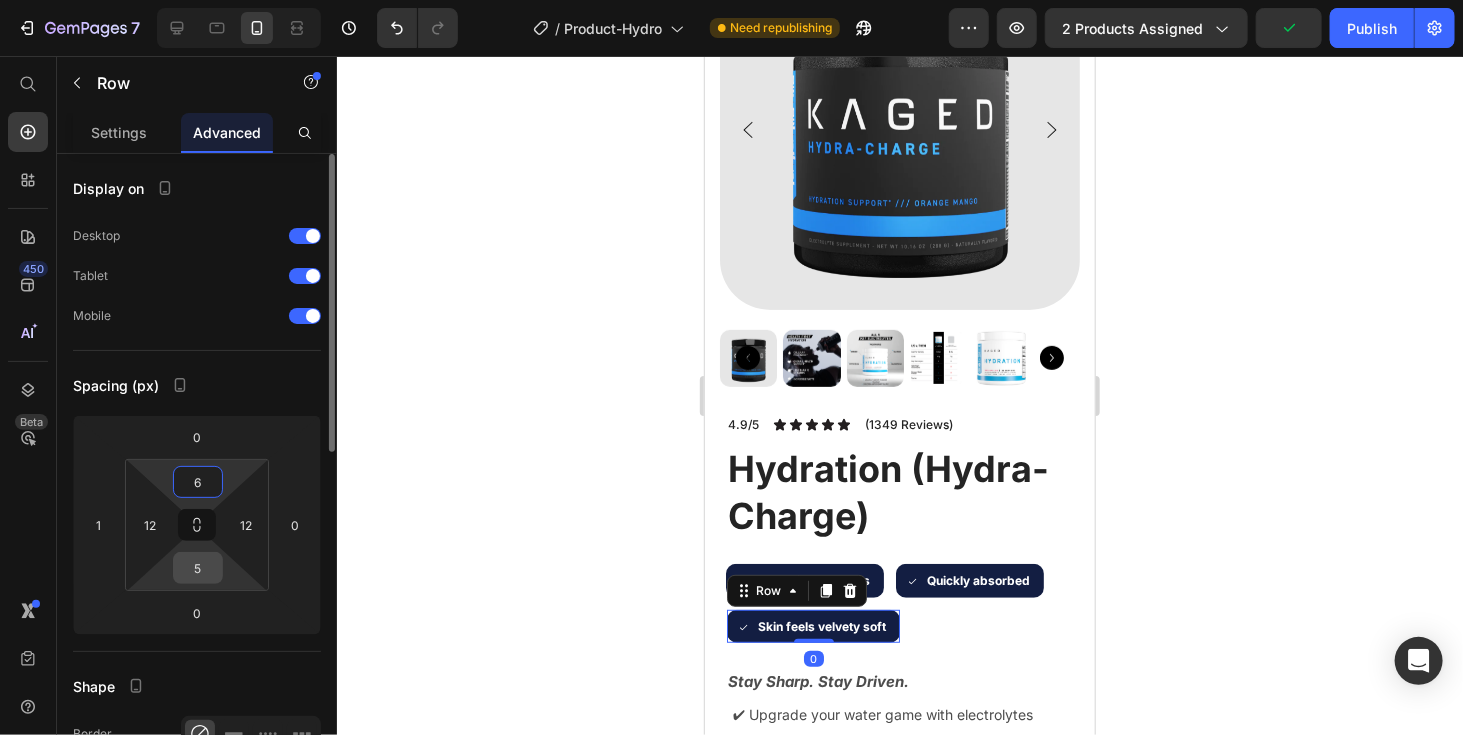 type on "6" 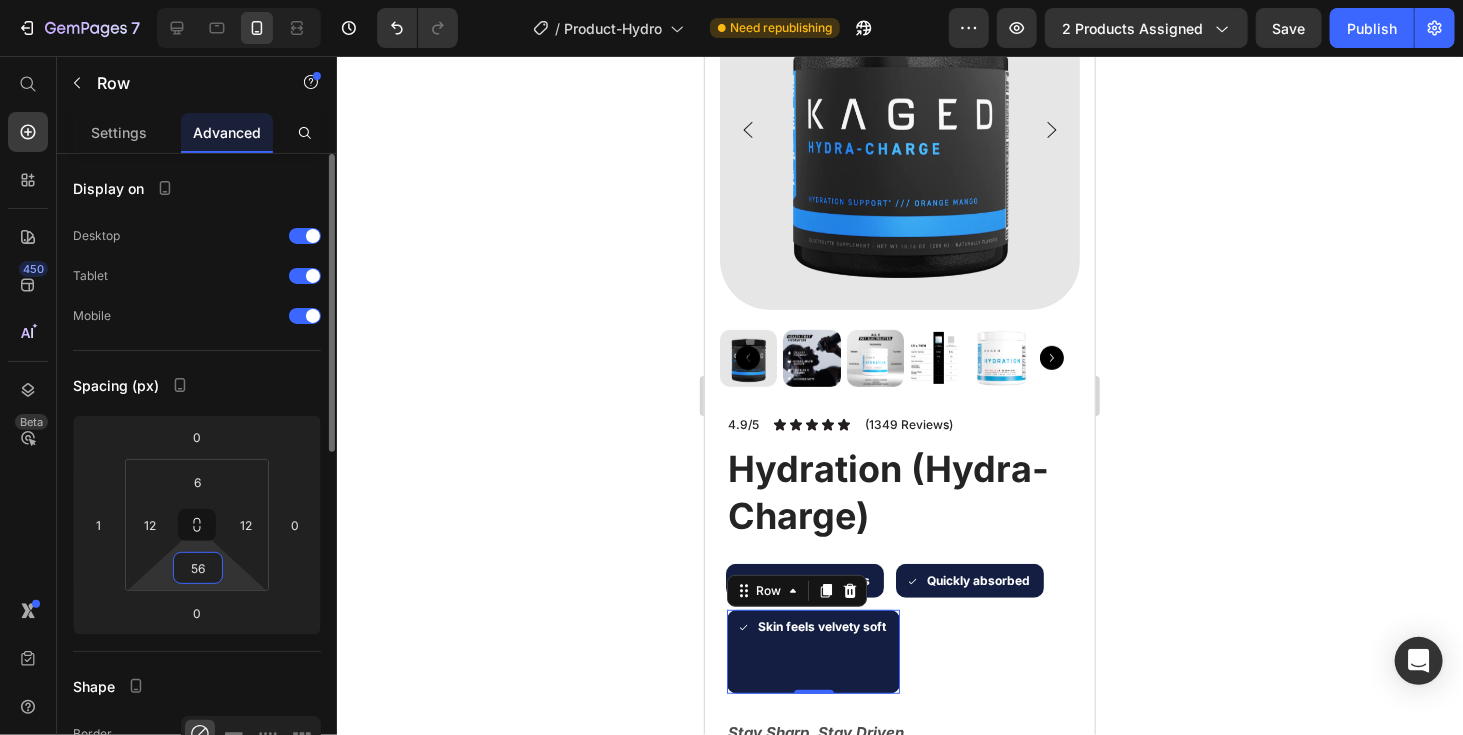 type on "6" 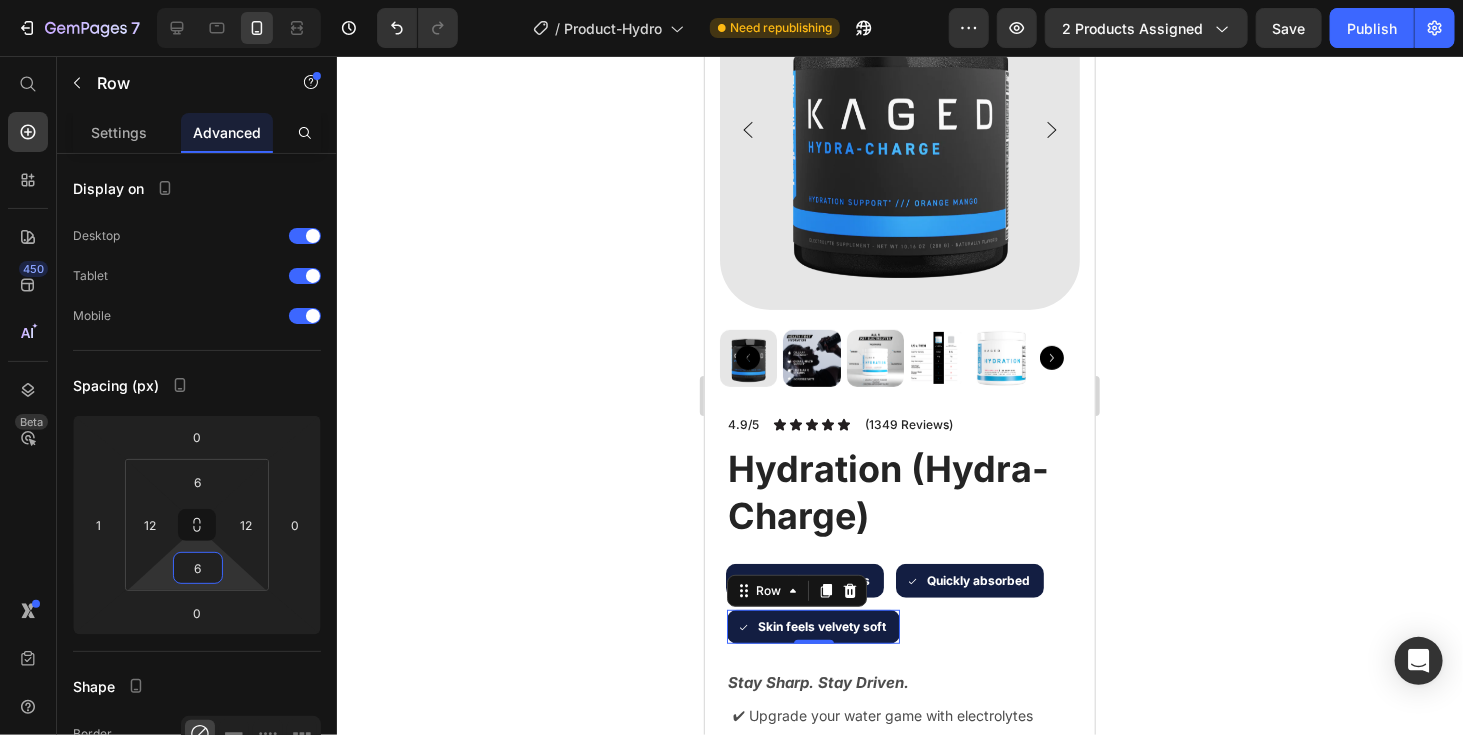 click 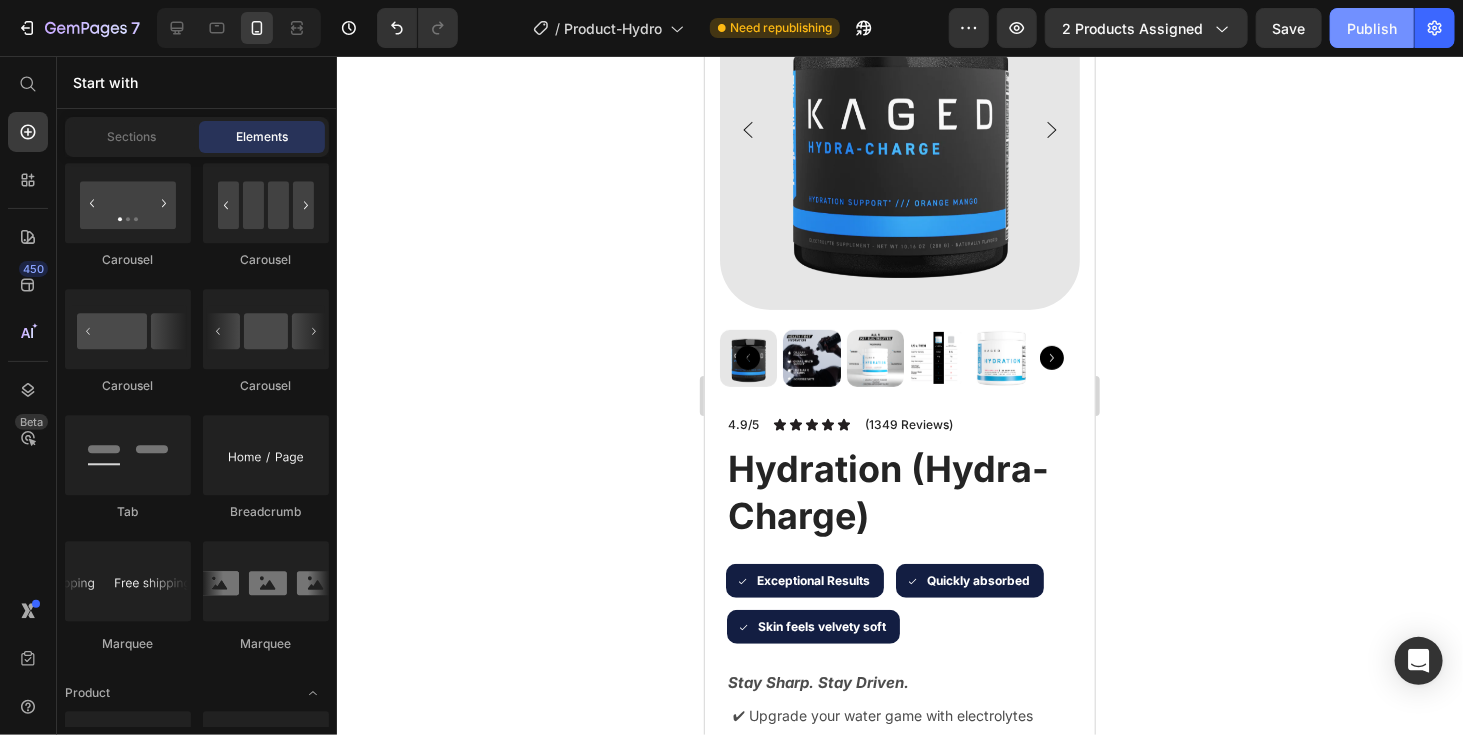 click on "Publish" 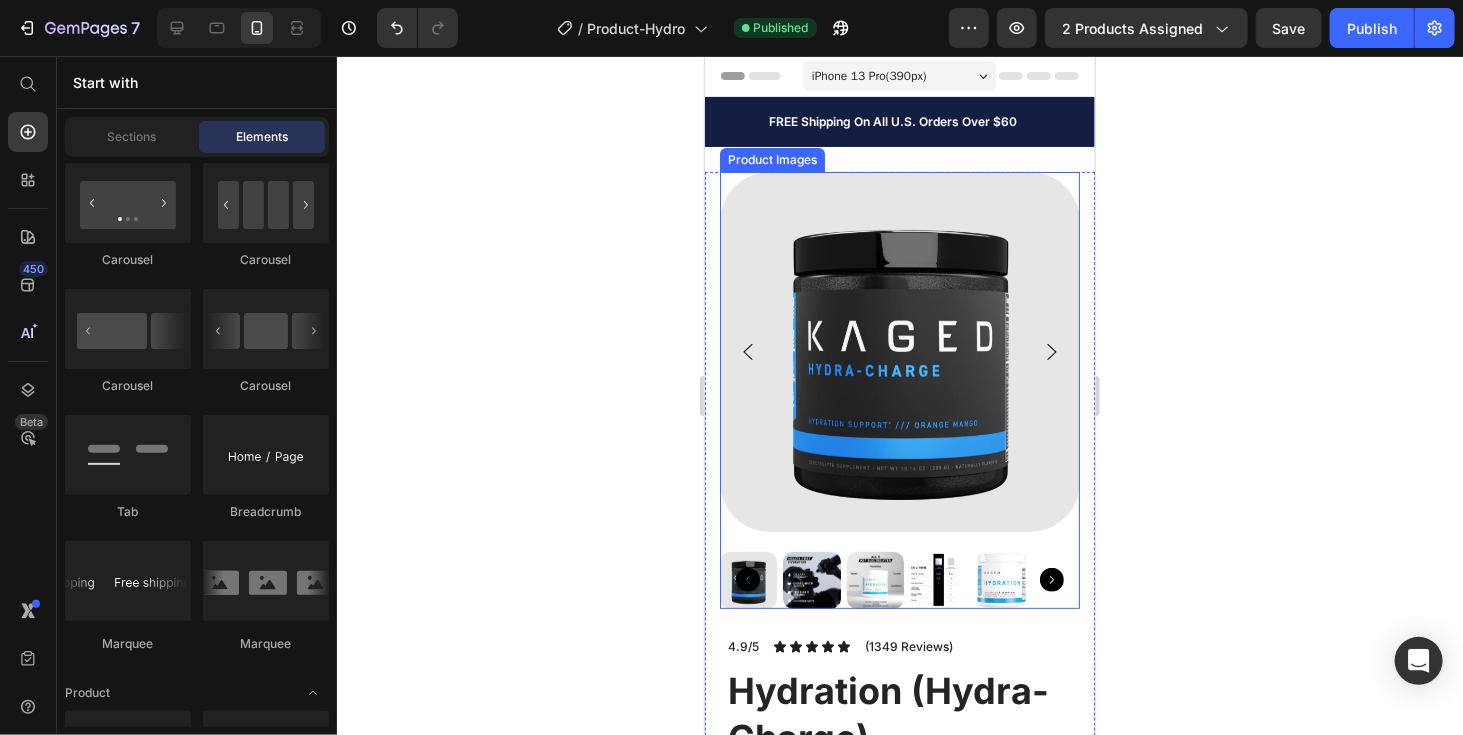 scroll, scrollTop: 76, scrollLeft: 0, axis: vertical 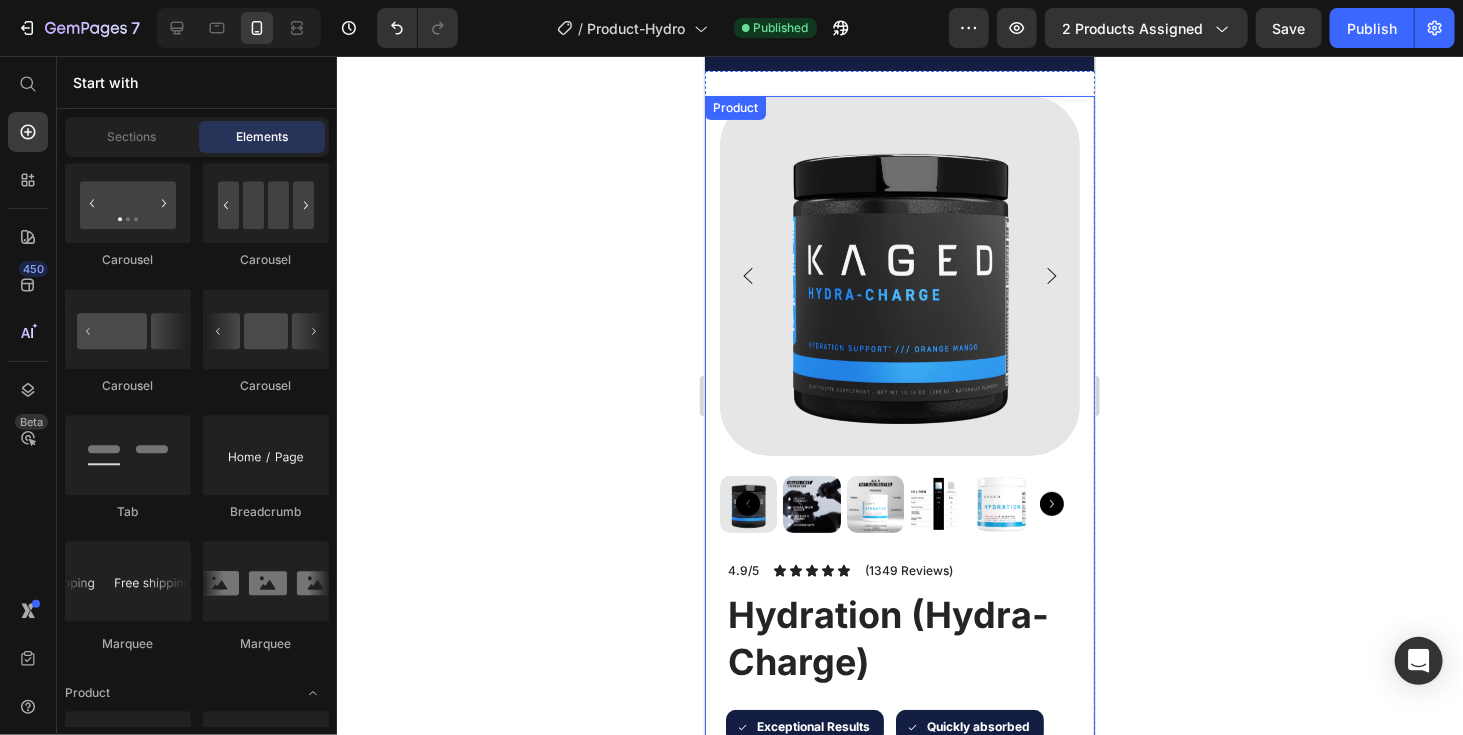 click on "4.9/5 Text Block Icon Icon Icon Icon Icon Icon List (1349 Reviews) Text Block Row" at bounding box center [899, 570] 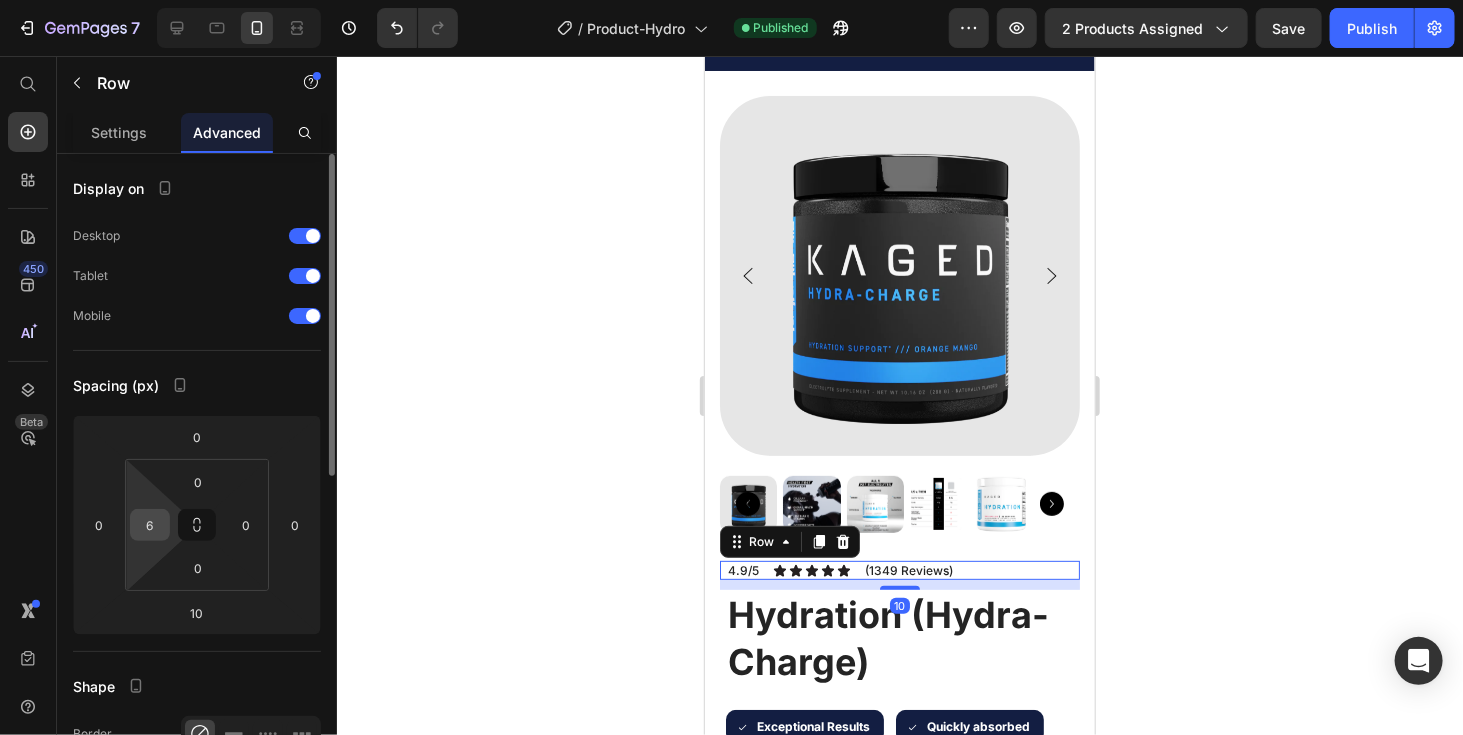 click on "6" at bounding box center (150, 525) 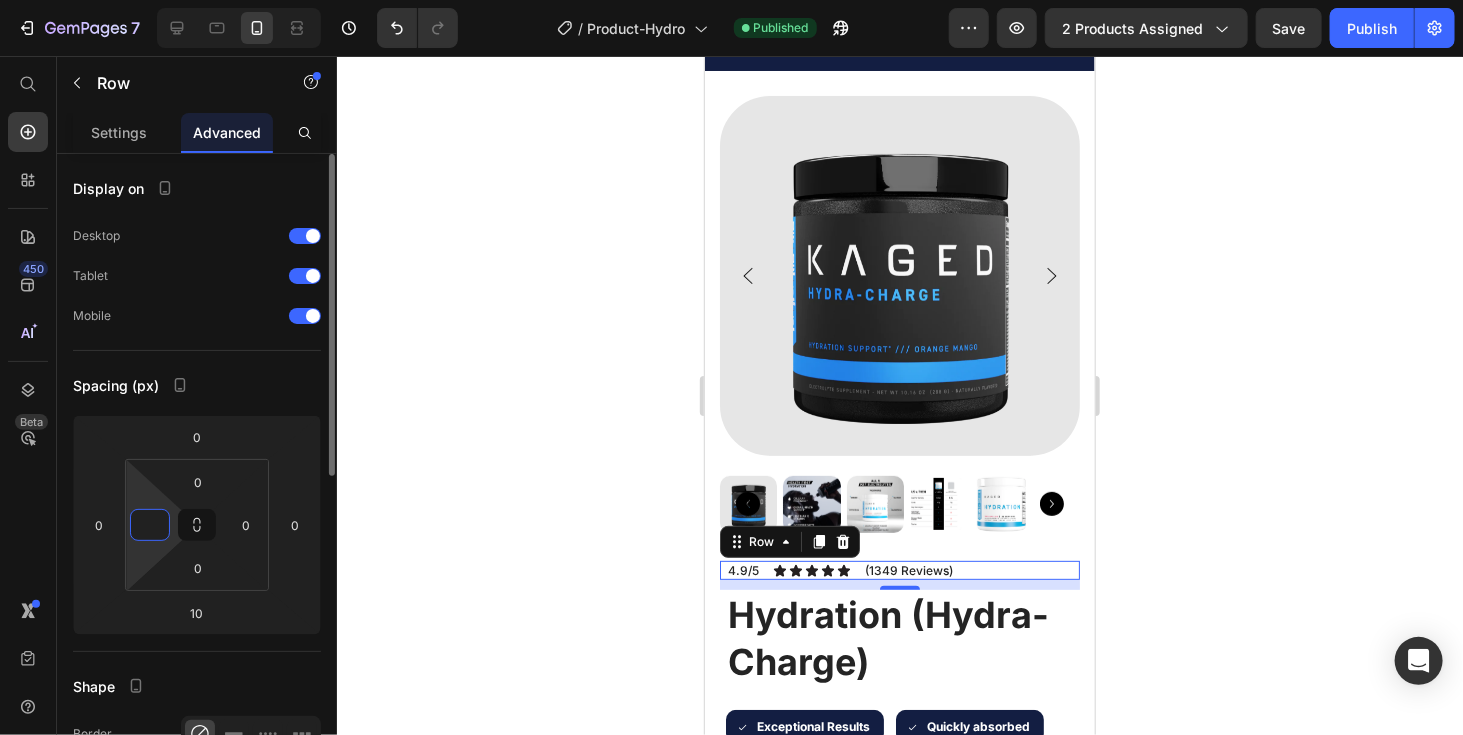 type on "7" 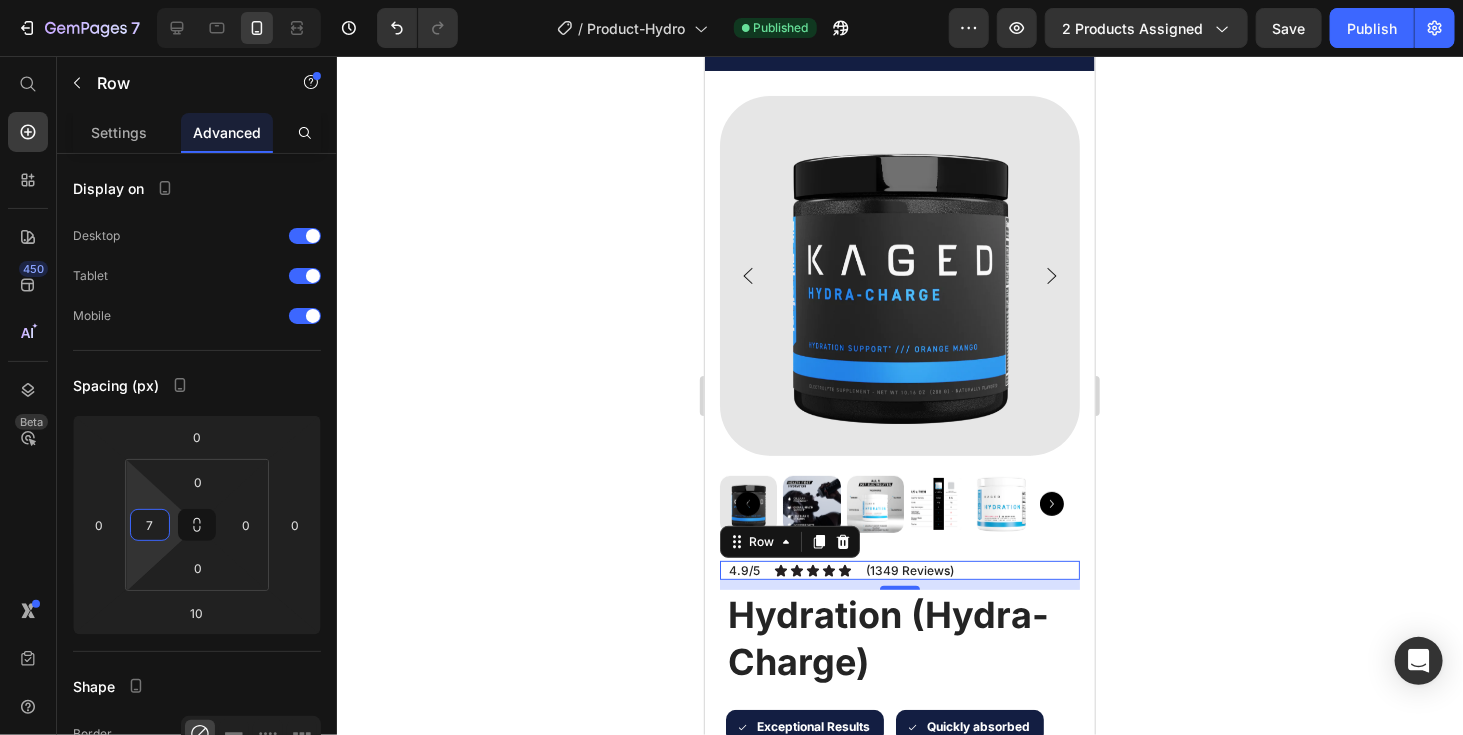 click 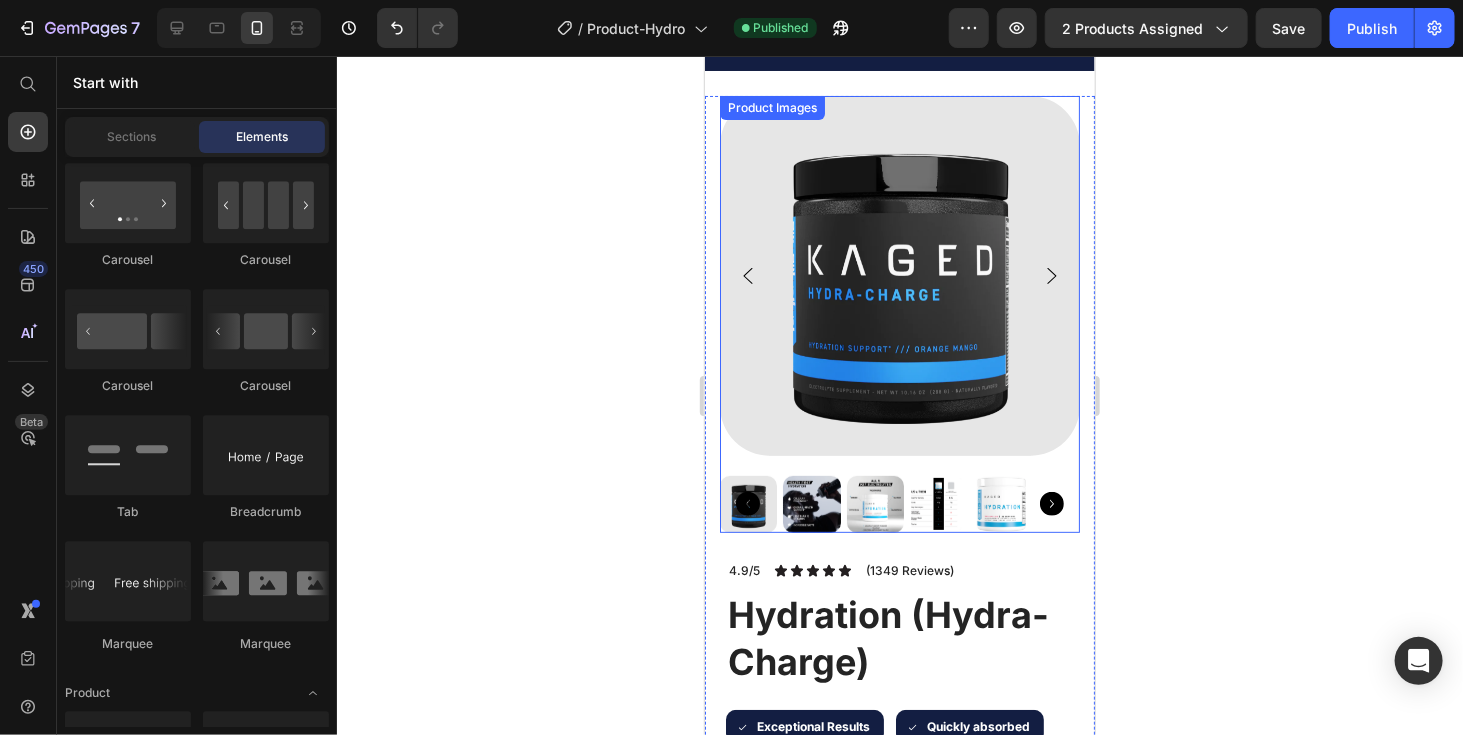 scroll, scrollTop: 106, scrollLeft: 0, axis: vertical 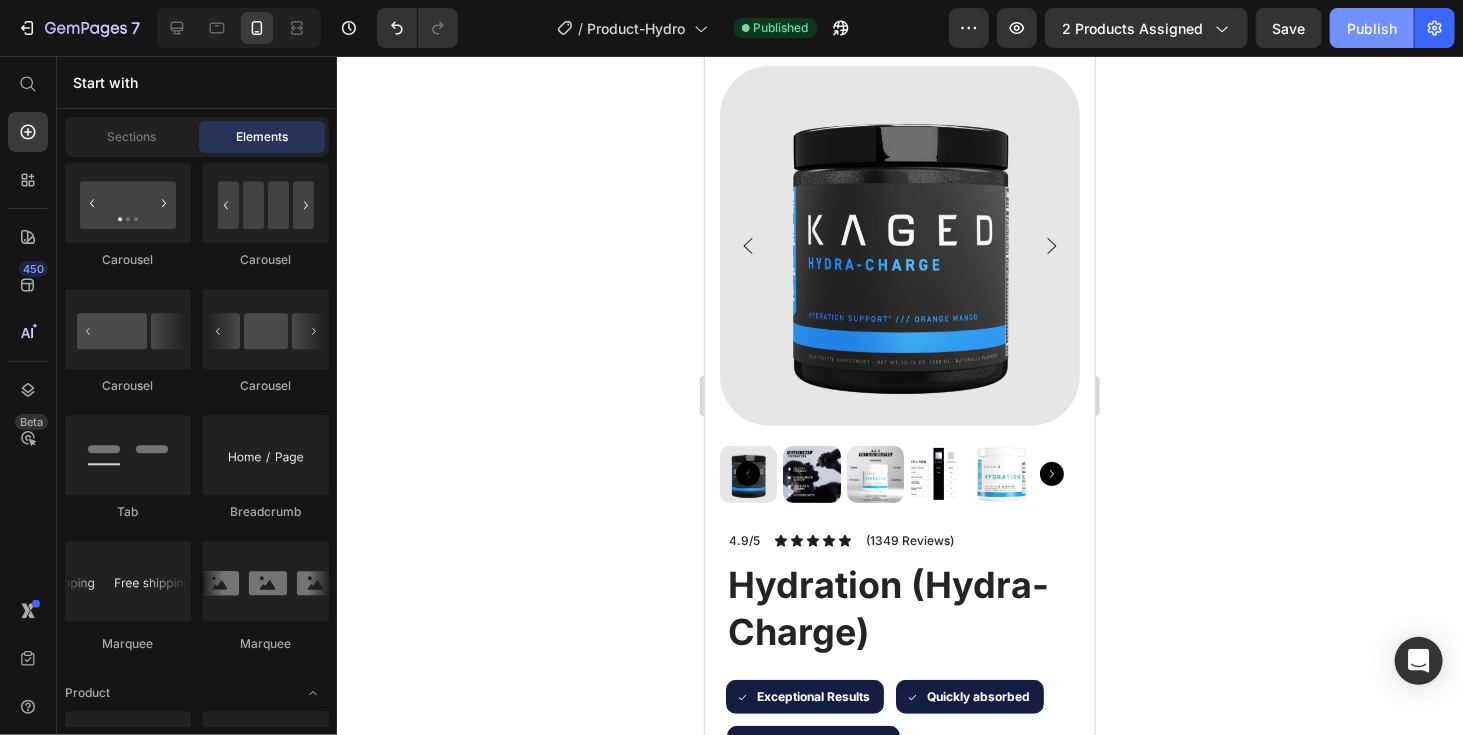 click on "Publish" 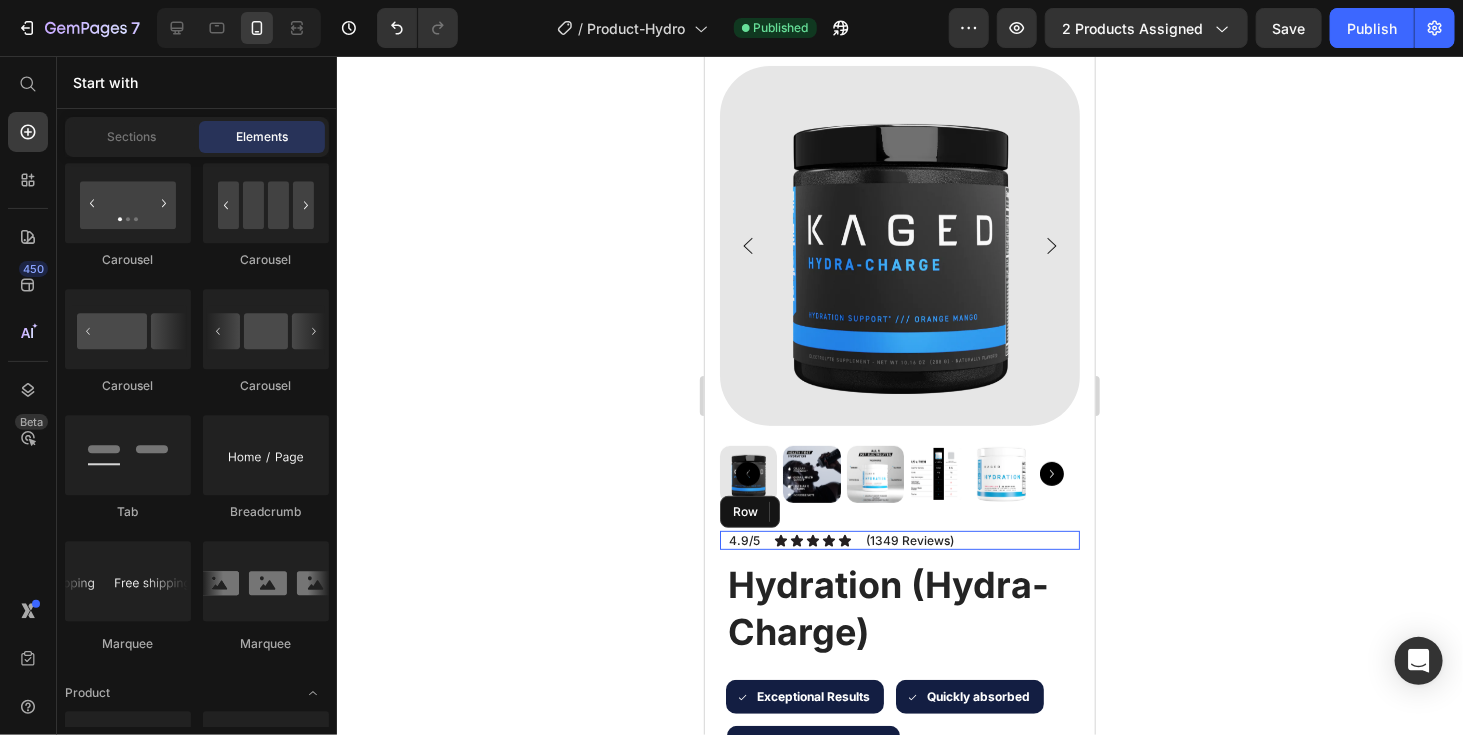 click on "4.9/5 Text Block Icon Icon Icon Icon Icon Icon List (1349 Reviews) Text Block Row" at bounding box center (899, 540) 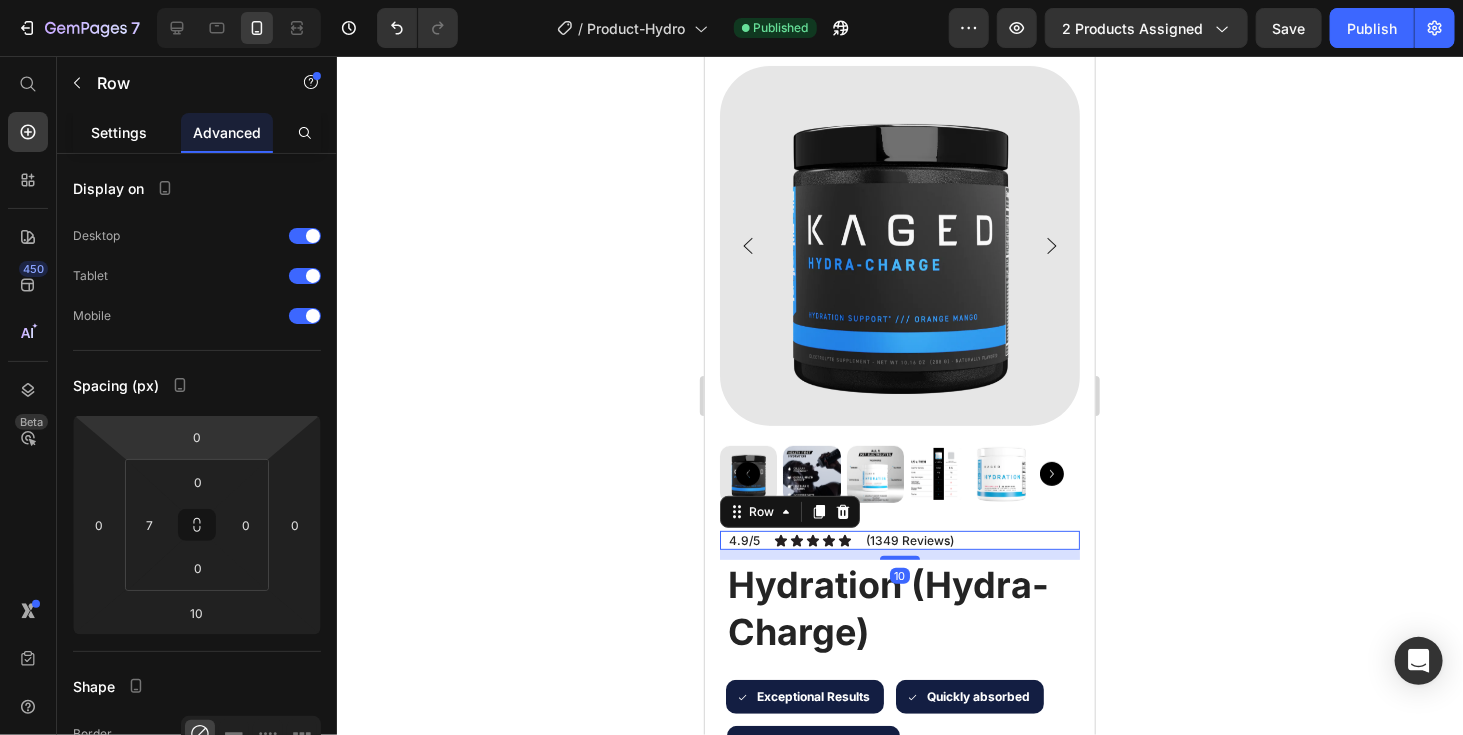 click on "Settings" at bounding box center [119, 132] 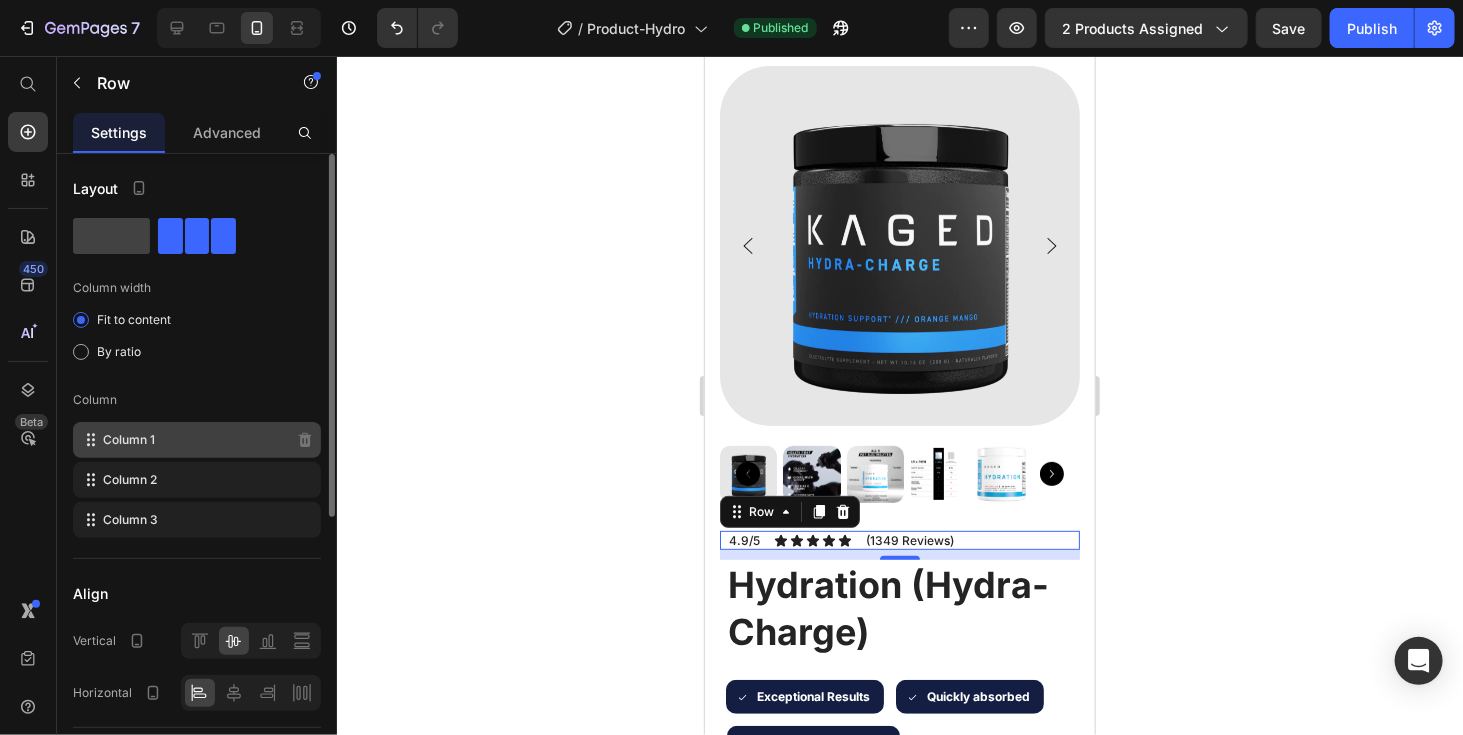 type 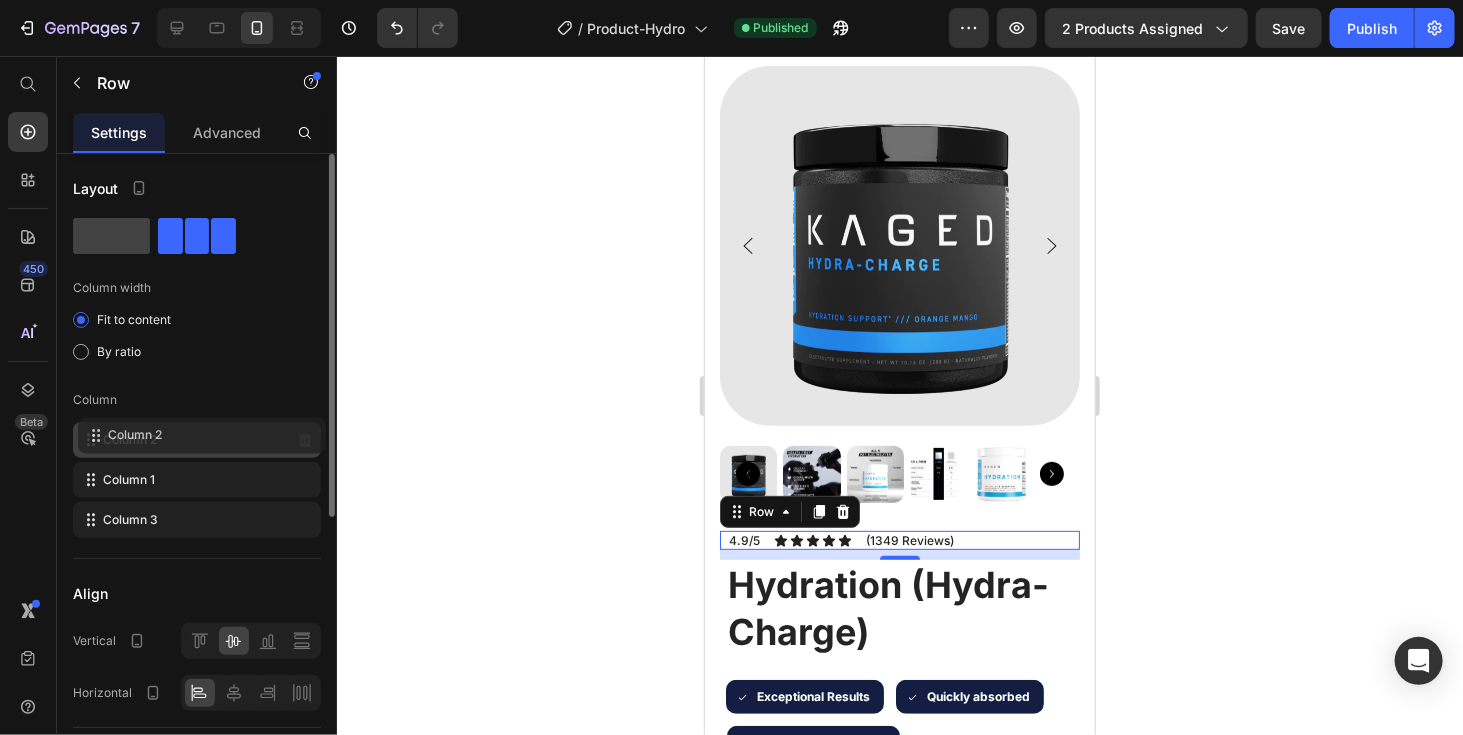 drag, startPoint x: 141, startPoint y: 491, endPoint x: 146, endPoint y: 440, distance: 51.24451 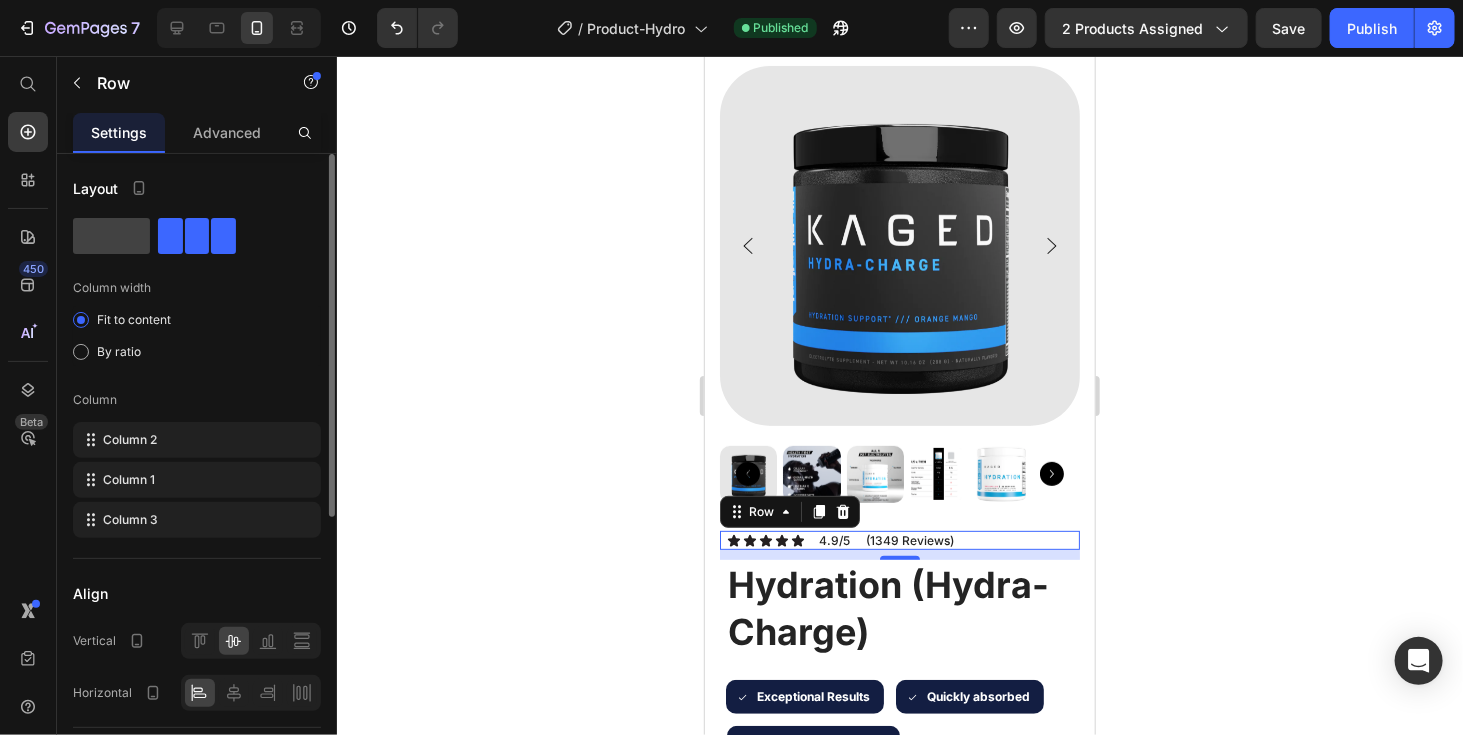 click 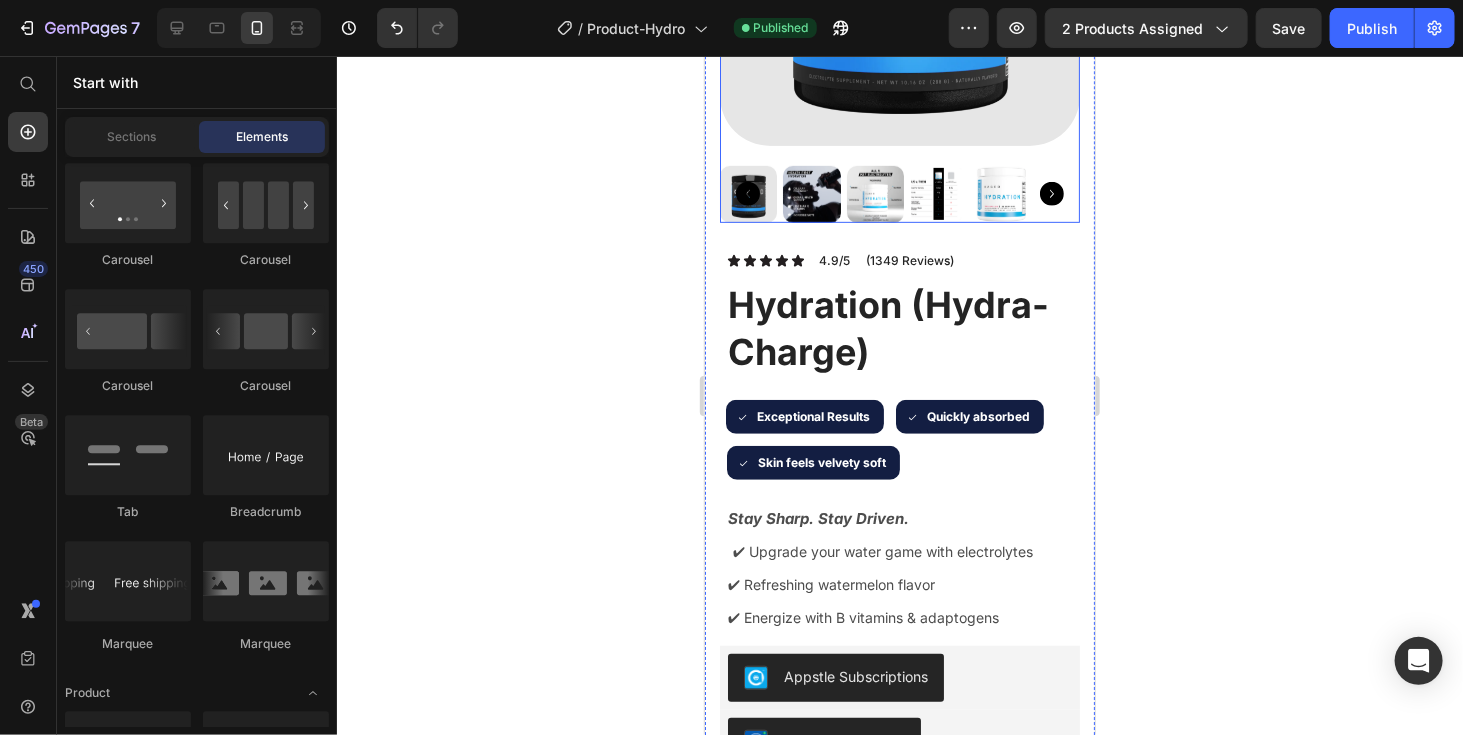 scroll, scrollTop: 398, scrollLeft: 0, axis: vertical 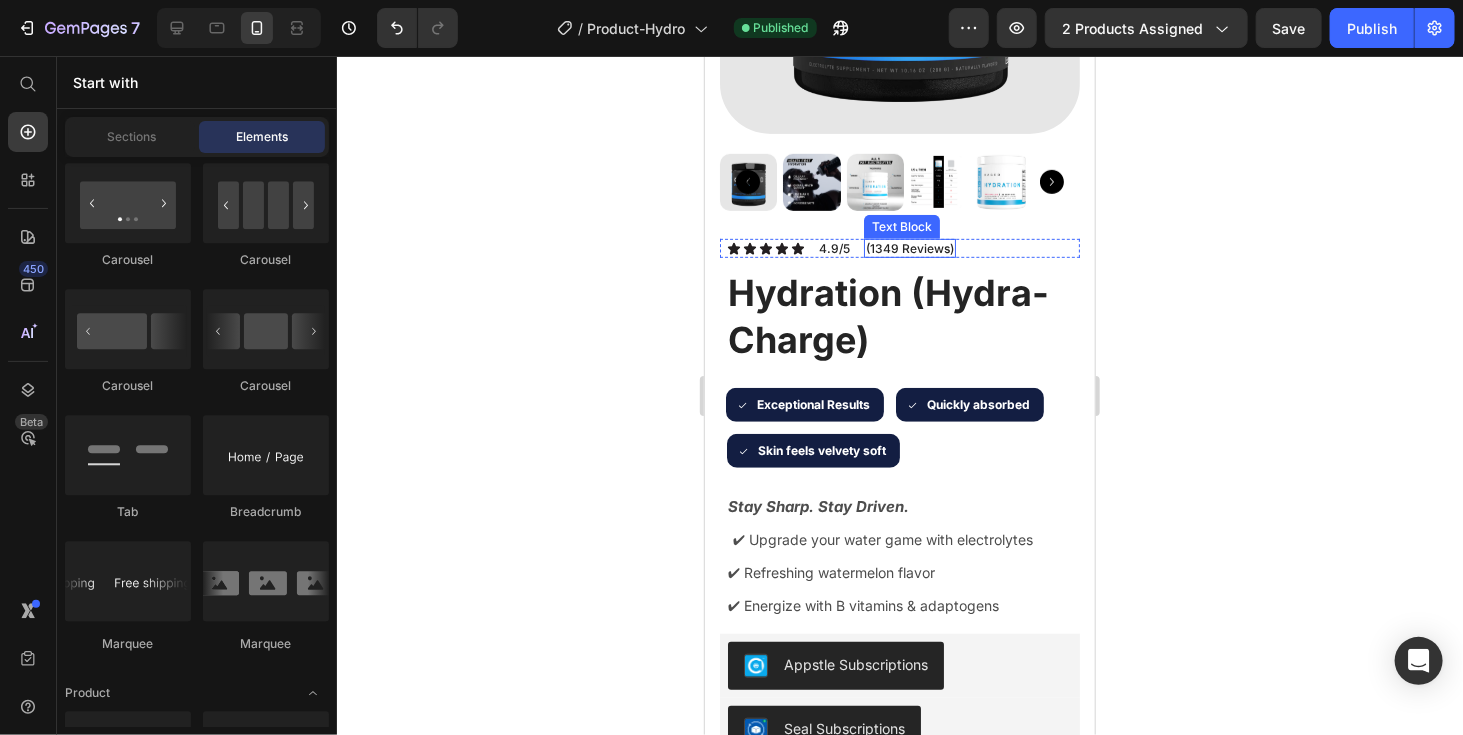 click on "4.9/5 Text Block Icon Icon Icon Icon Icon Icon List (1349 Reviews) Text Block Row" at bounding box center (899, 248) 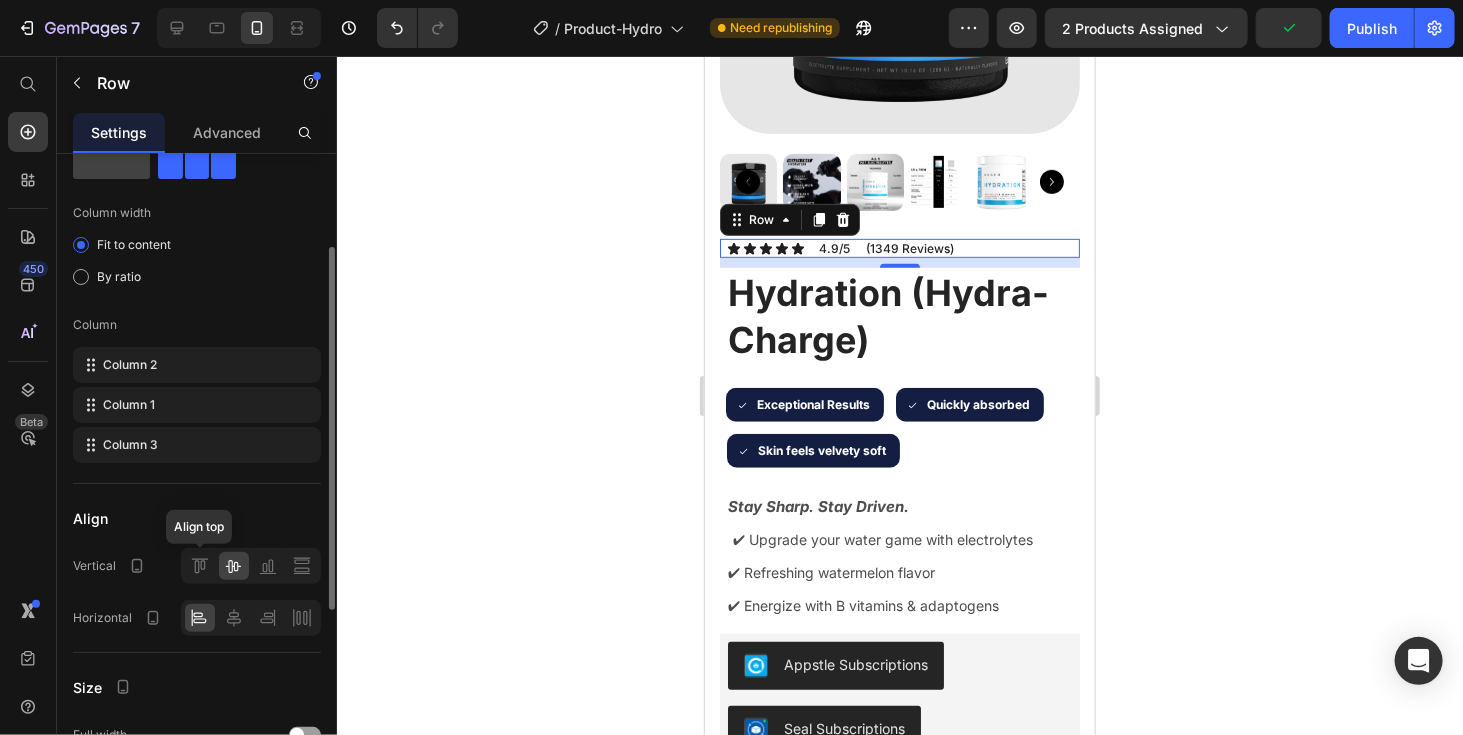 scroll, scrollTop: 67, scrollLeft: 0, axis: vertical 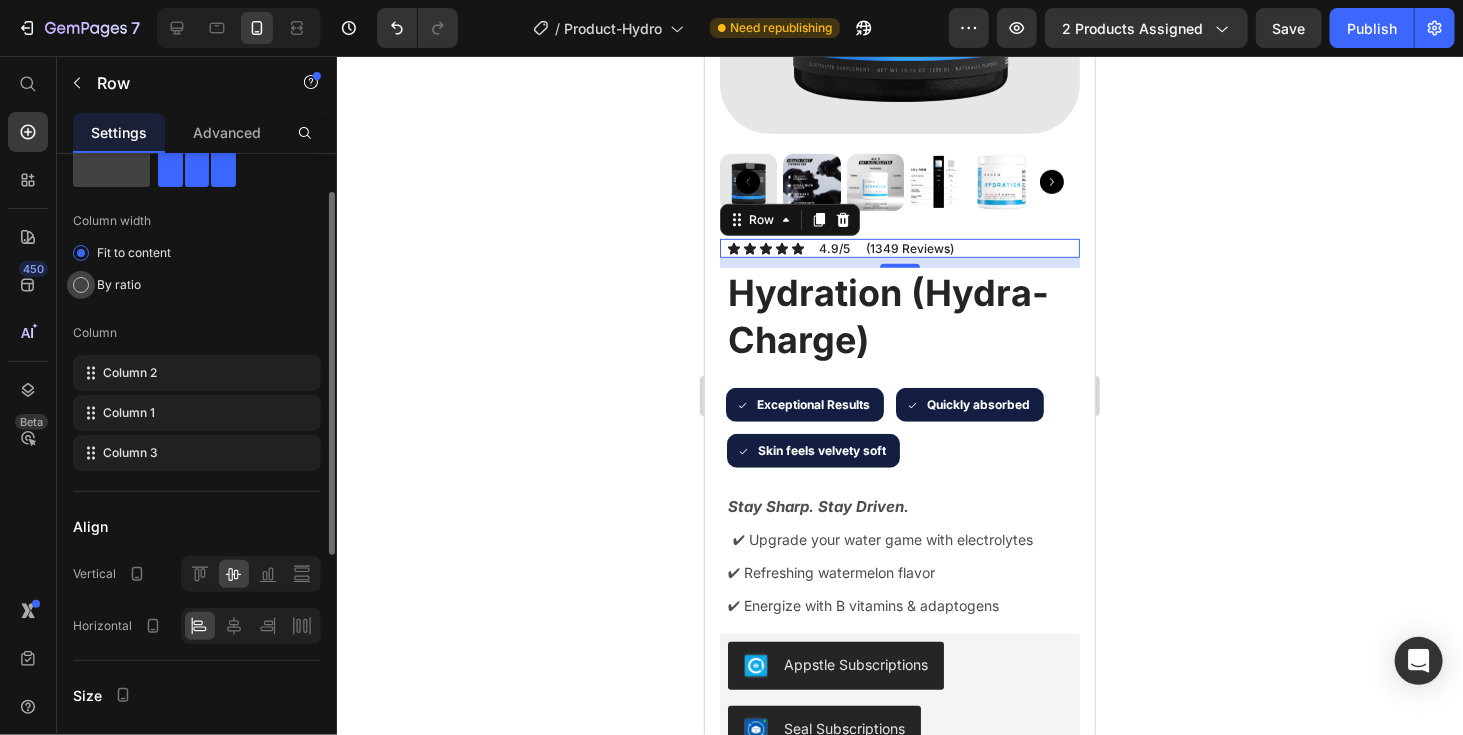 click on "By ratio" at bounding box center (119, 285) 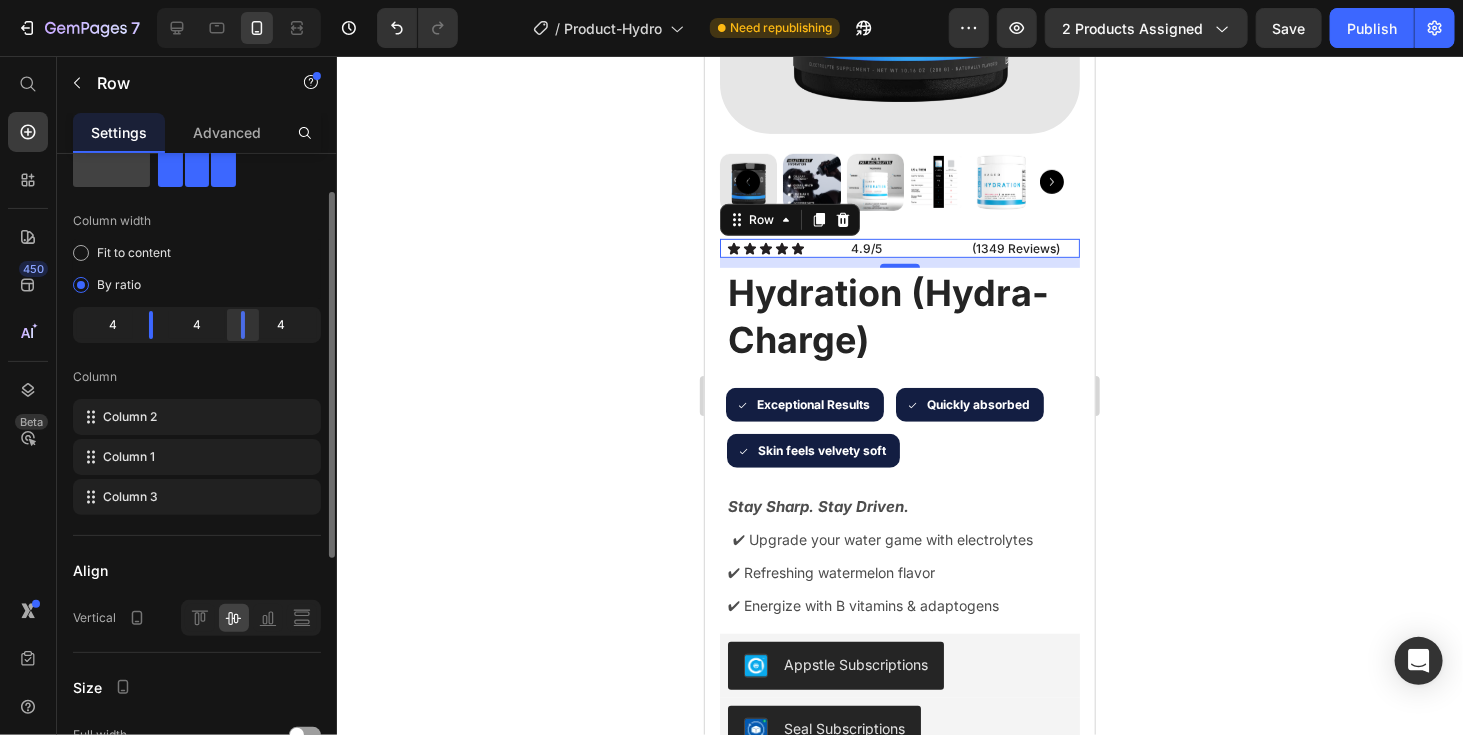click 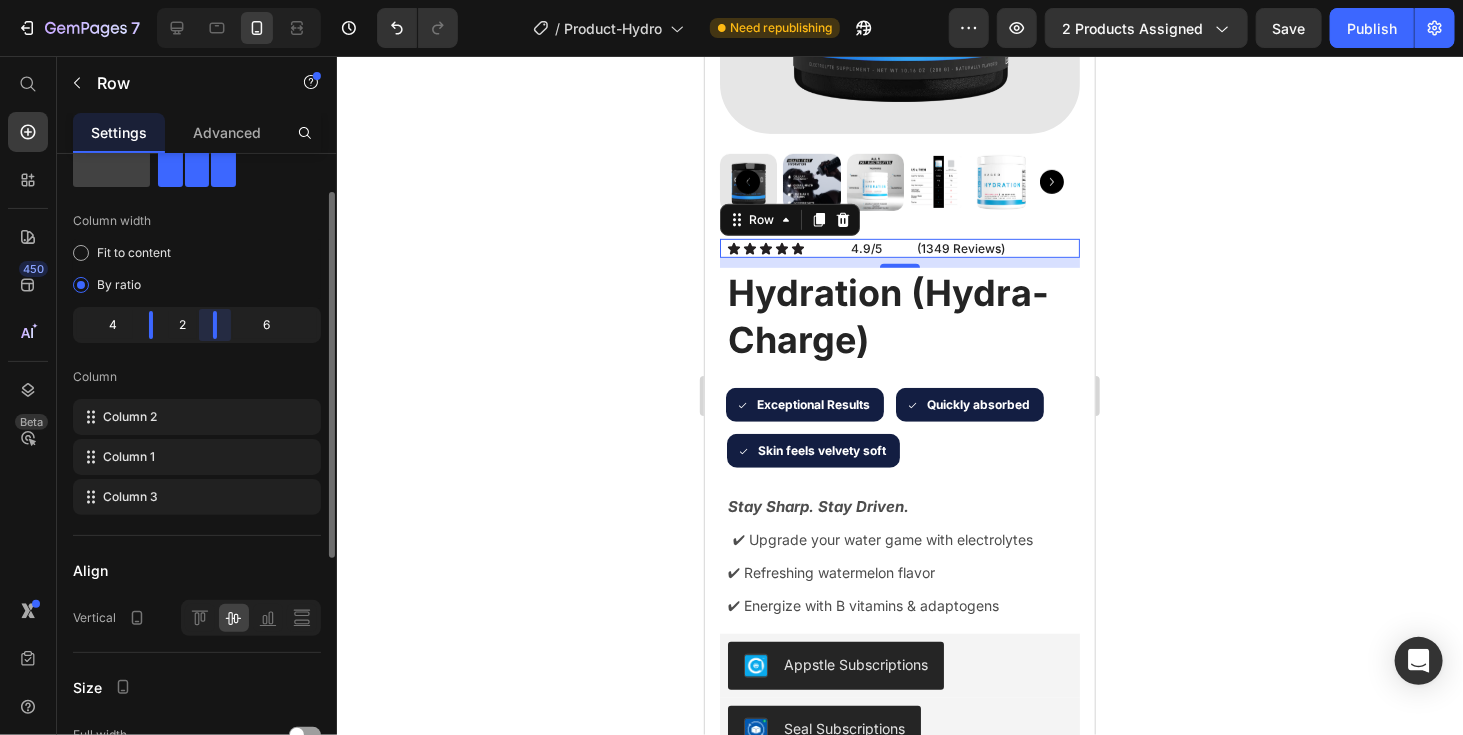 drag, startPoint x: 247, startPoint y: 324, endPoint x: 194, endPoint y: 323, distance: 53.009434 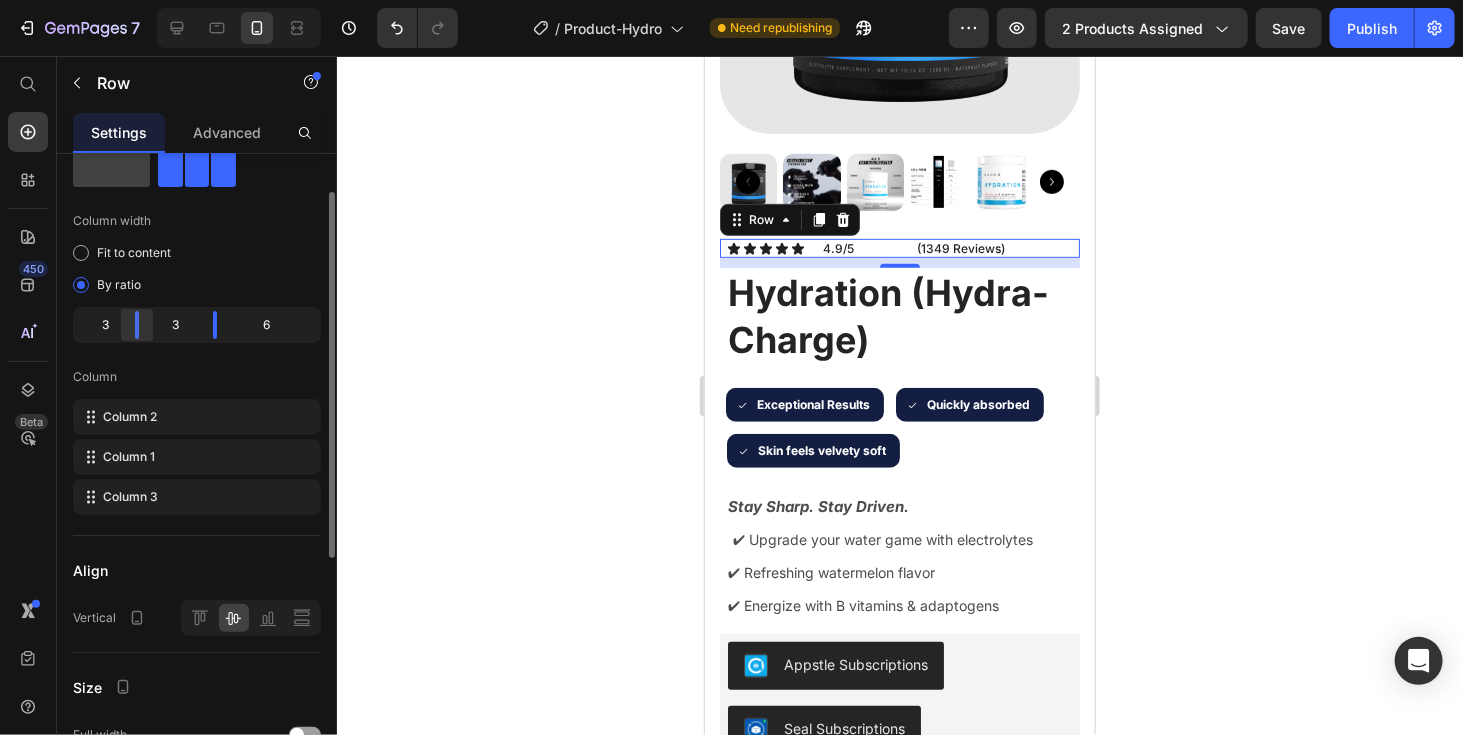 drag, startPoint x: 152, startPoint y: 325, endPoint x: 138, endPoint y: 326, distance: 14.035668 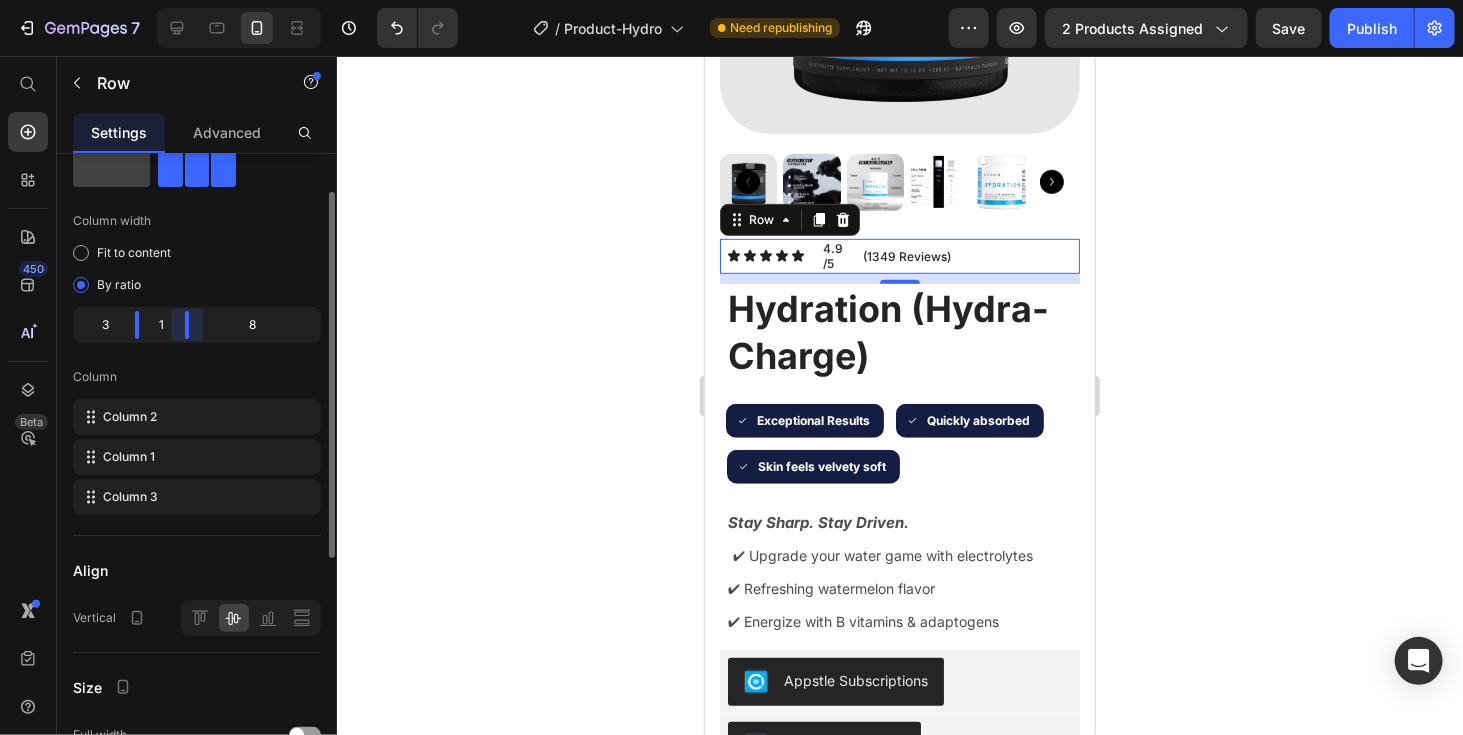 drag, startPoint x: 210, startPoint y: 330, endPoint x: 166, endPoint y: 327, distance: 44.102154 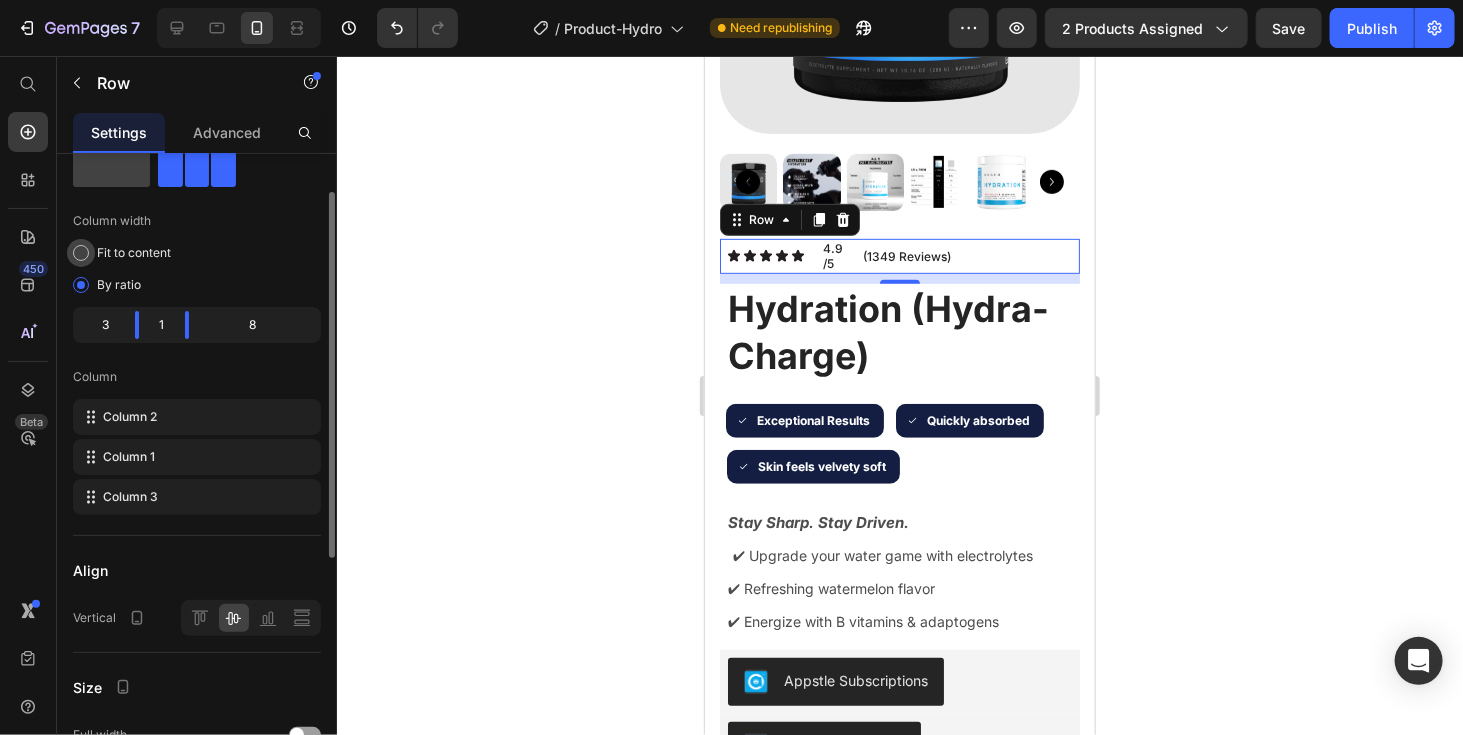 click on "Fit to content" at bounding box center [134, 253] 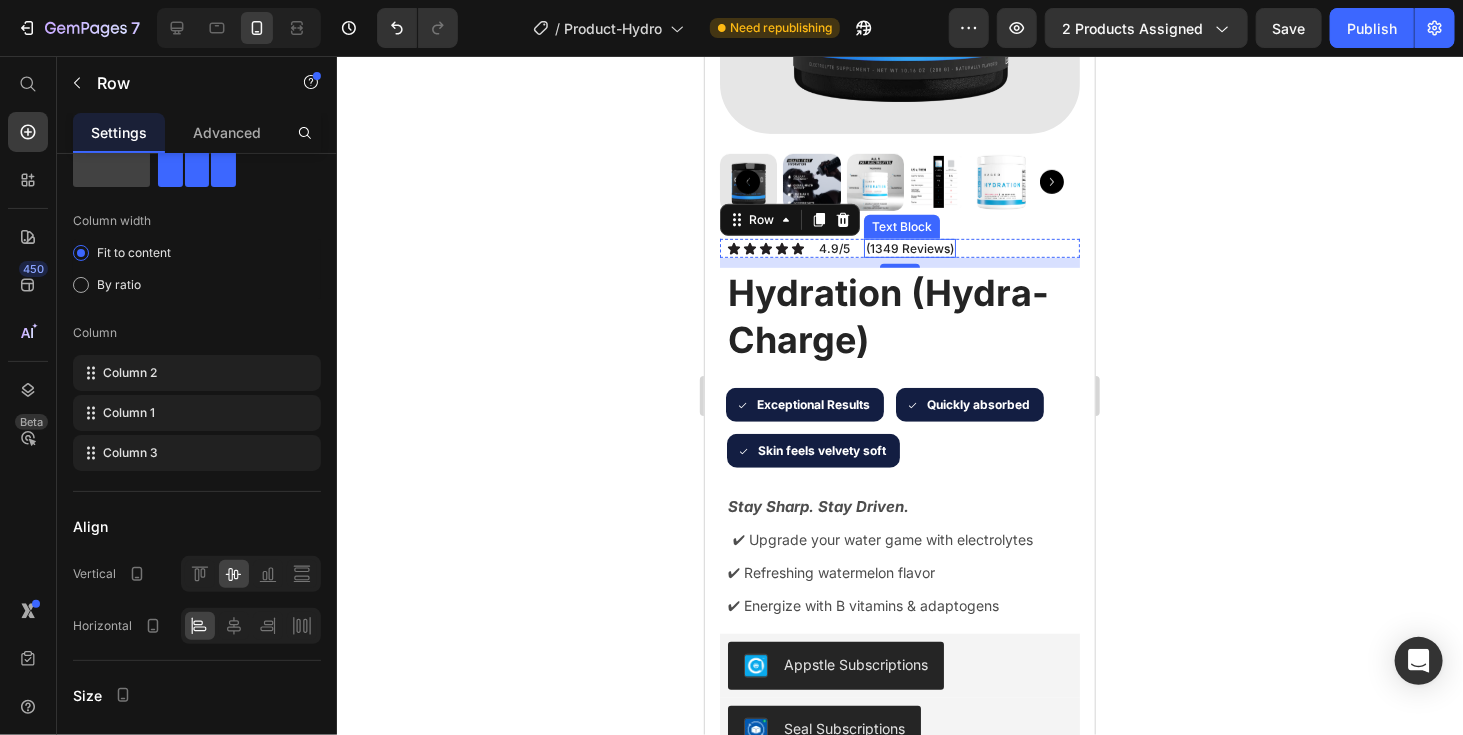 click on "(1349 Reviews)" at bounding box center [909, 248] 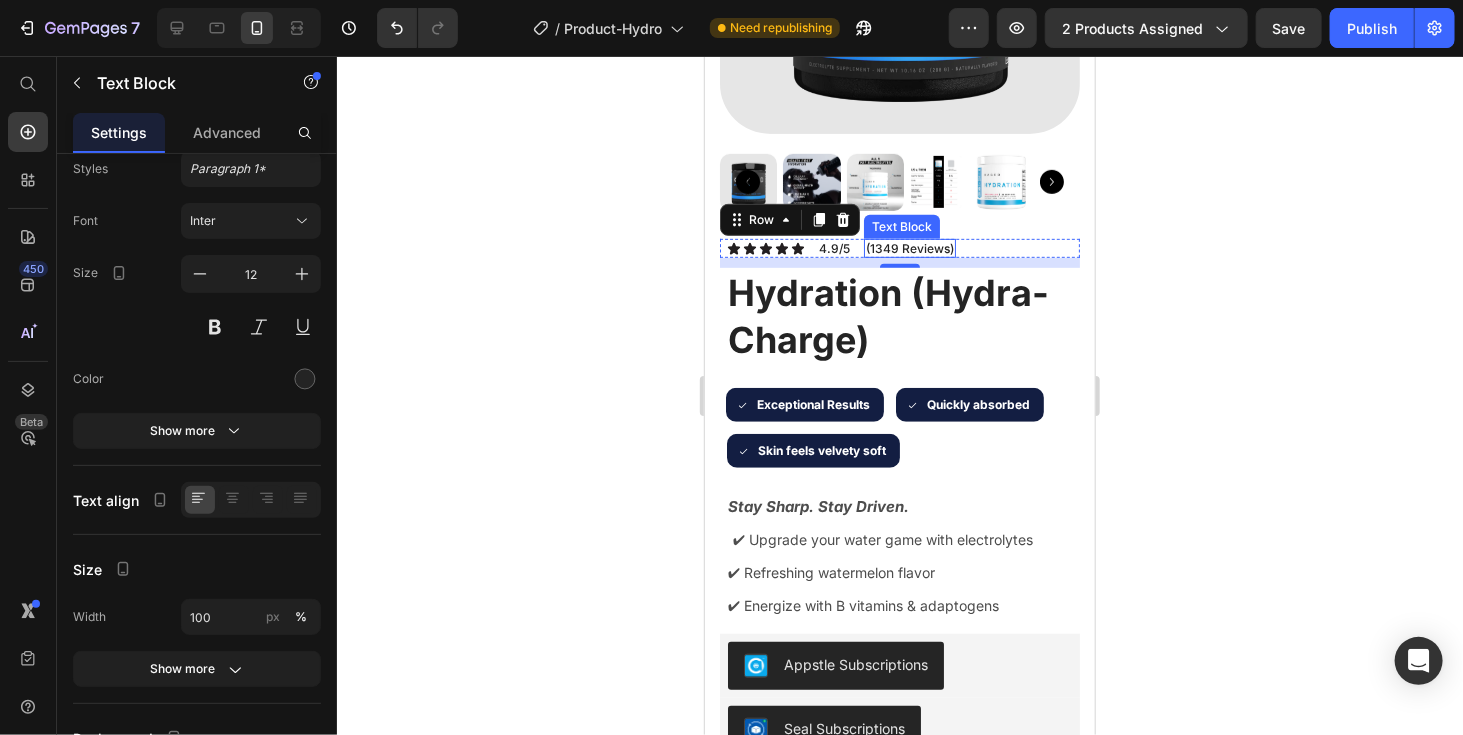 scroll, scrollTop: 0, scrollLeft: 0, axis: both 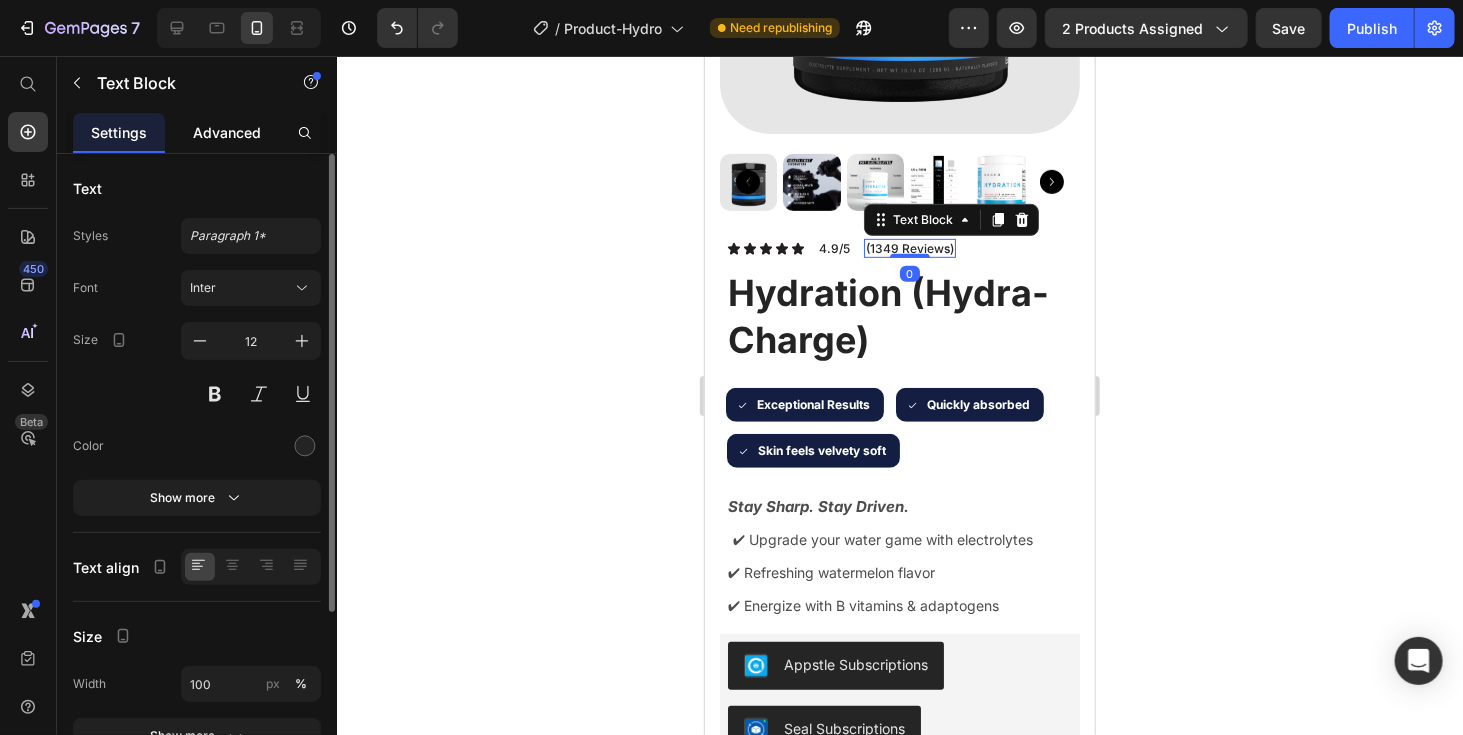 click on "Advanced" at bounding box center [227, 132] 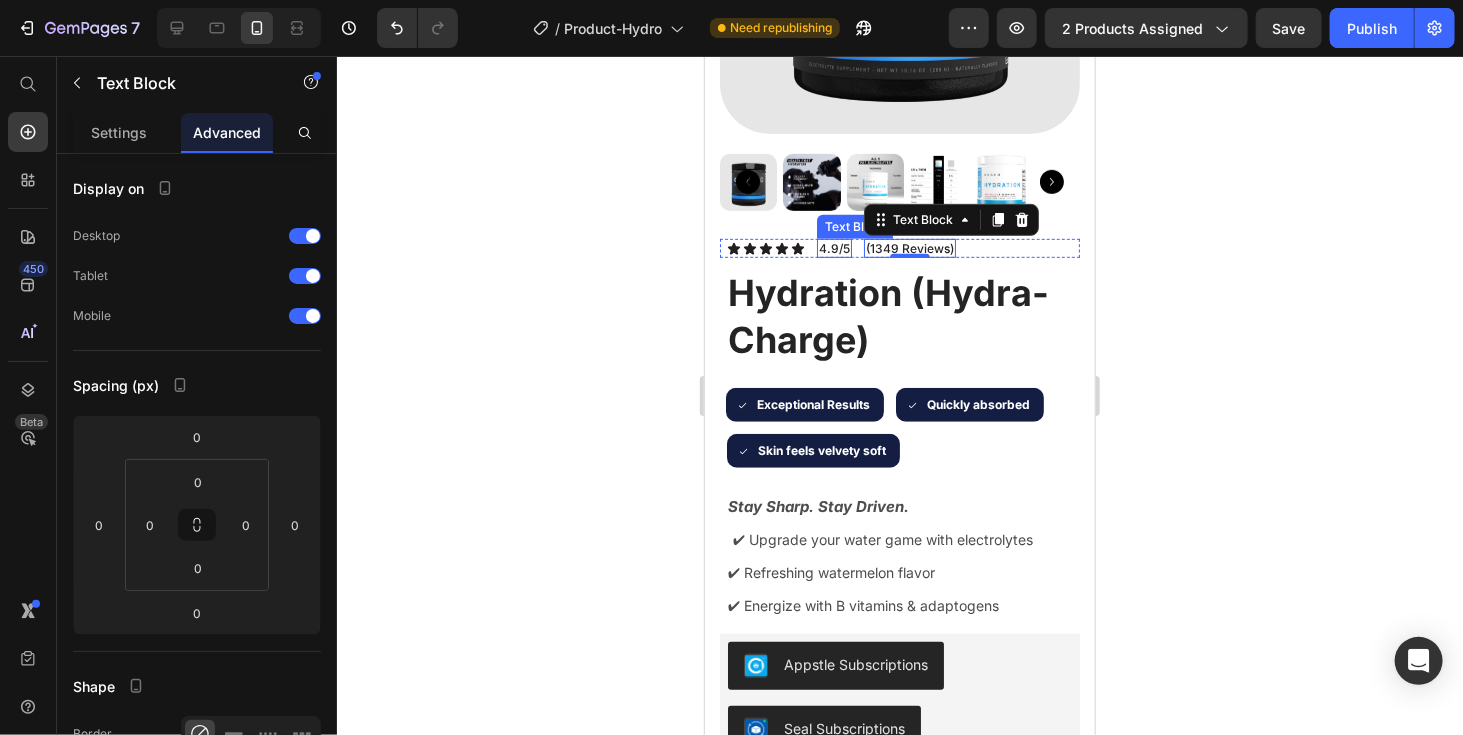 click on "4.9/5" at bounding box center [833, 248] 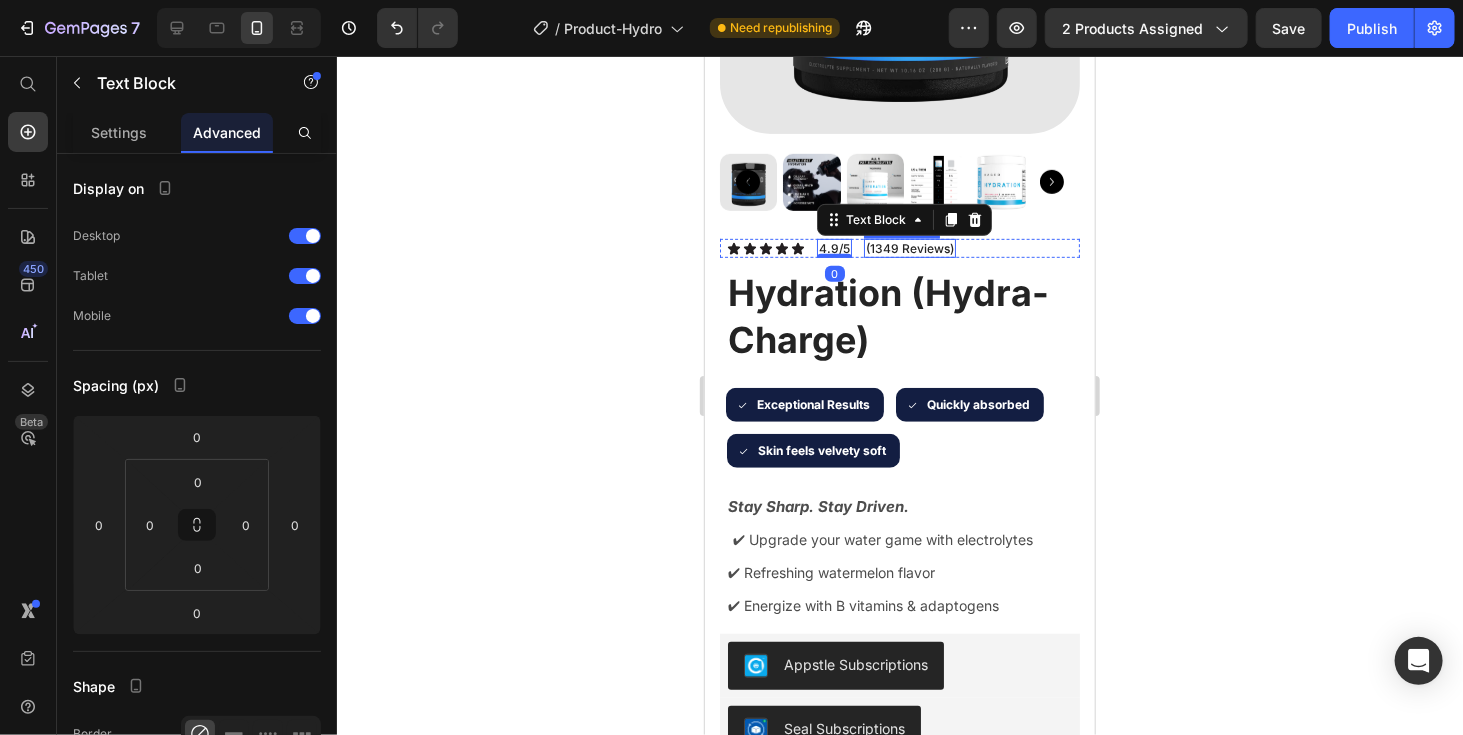 click on "(1349 Reviews)" at bounding box center (909, 248) 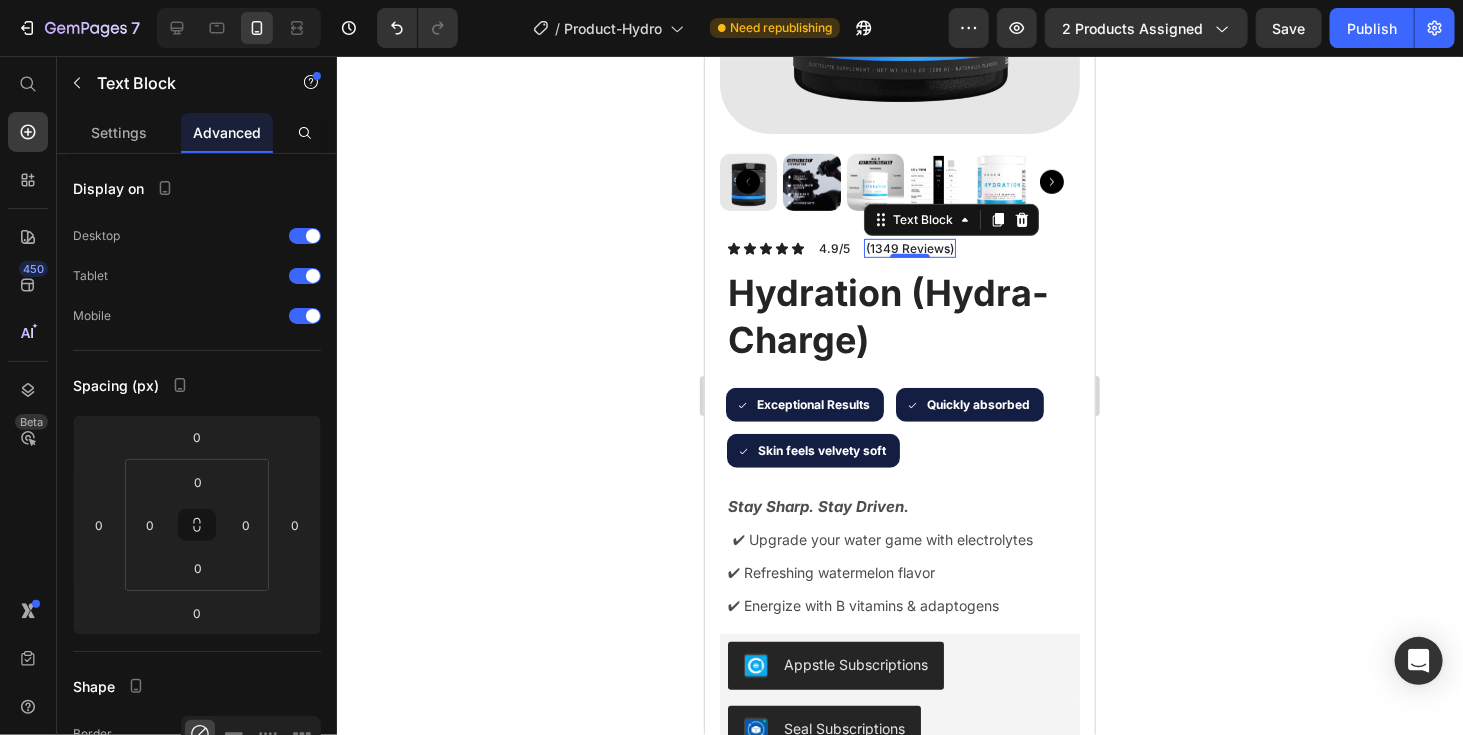 click on "(1349 Reviews)" at bounding box center [909, 248] 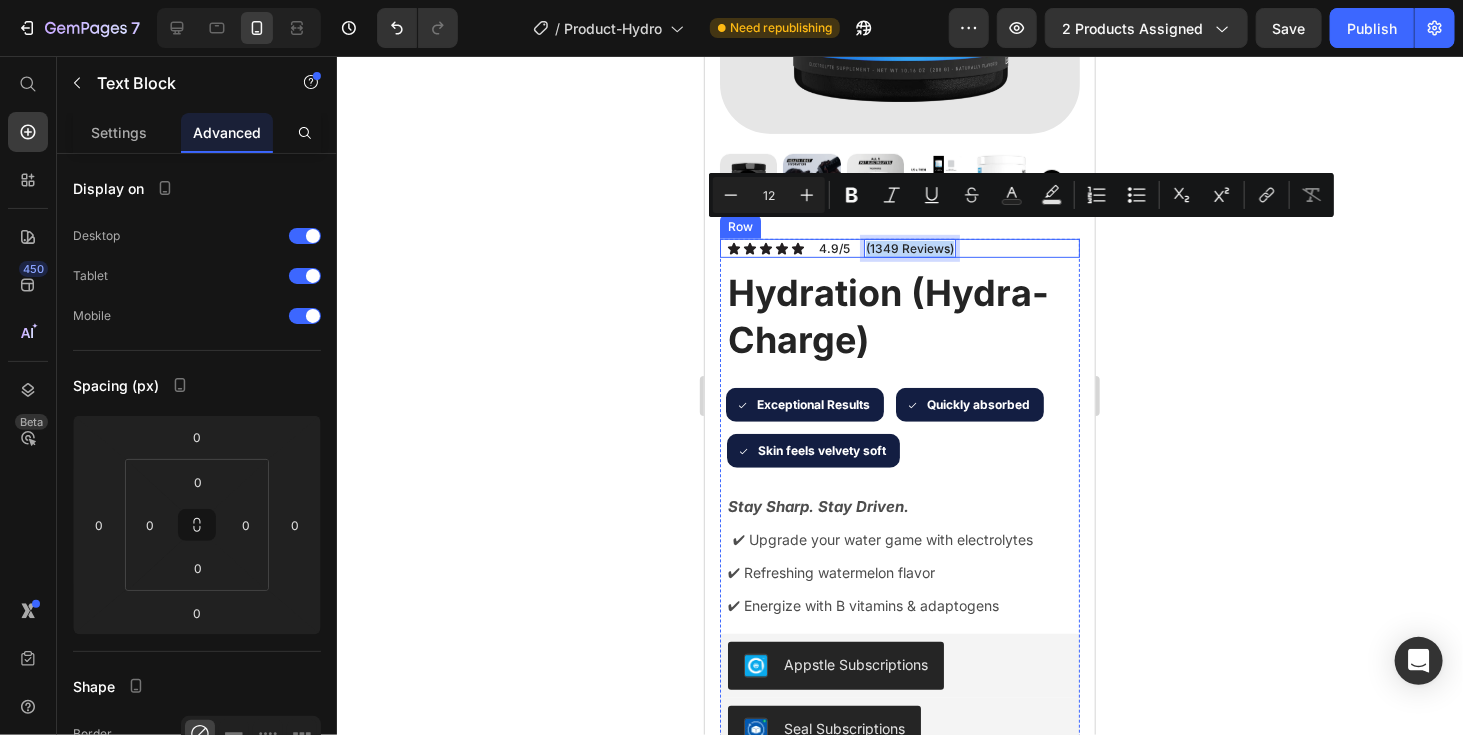 drag, startPoint x: 950, startPoint y: 229, endPoint x: 850, endPoint y: 224, distance: 100.12492 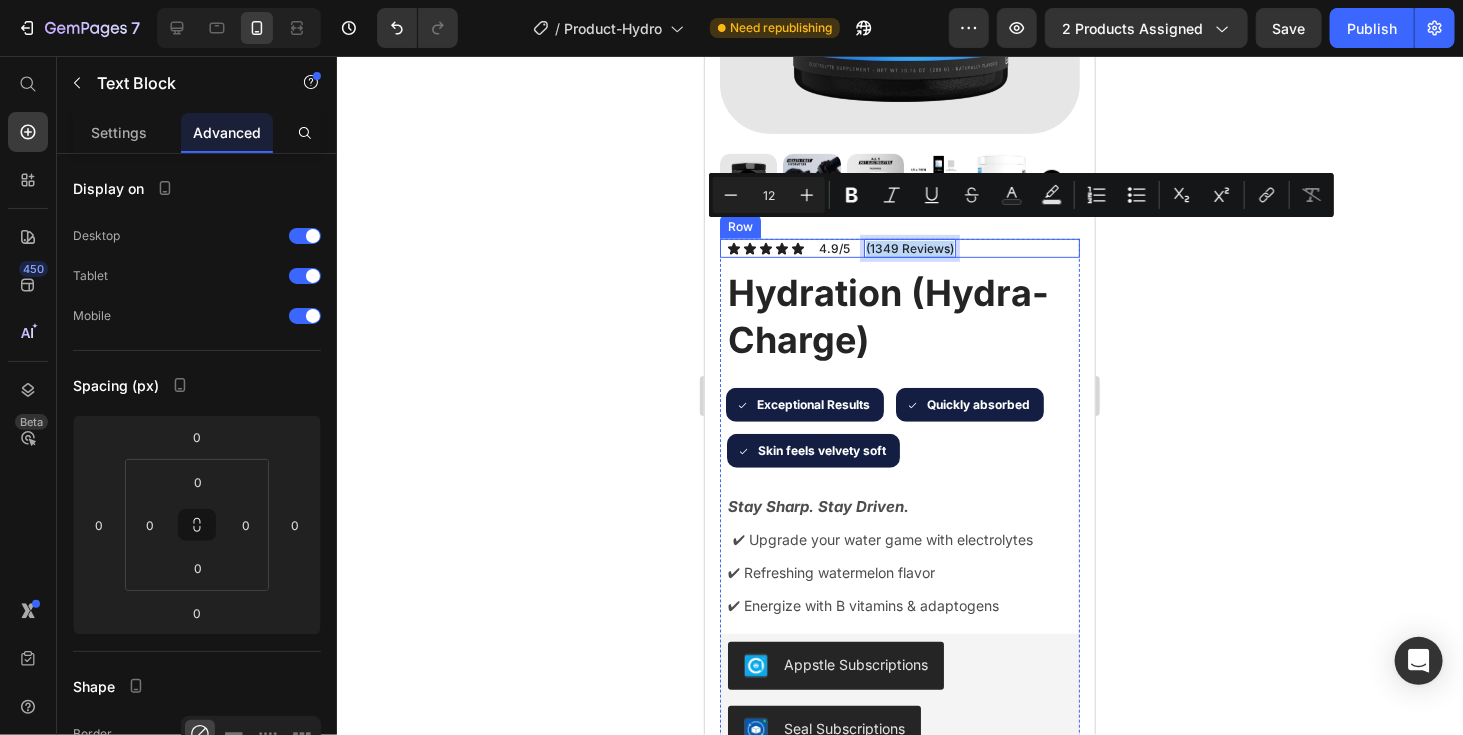 click on "4.9/5 Text Block Icon Icon Icon Icon Icon Icon List (1349 Reviews) Text Block   0 Row" at bounding box center [899, 248] 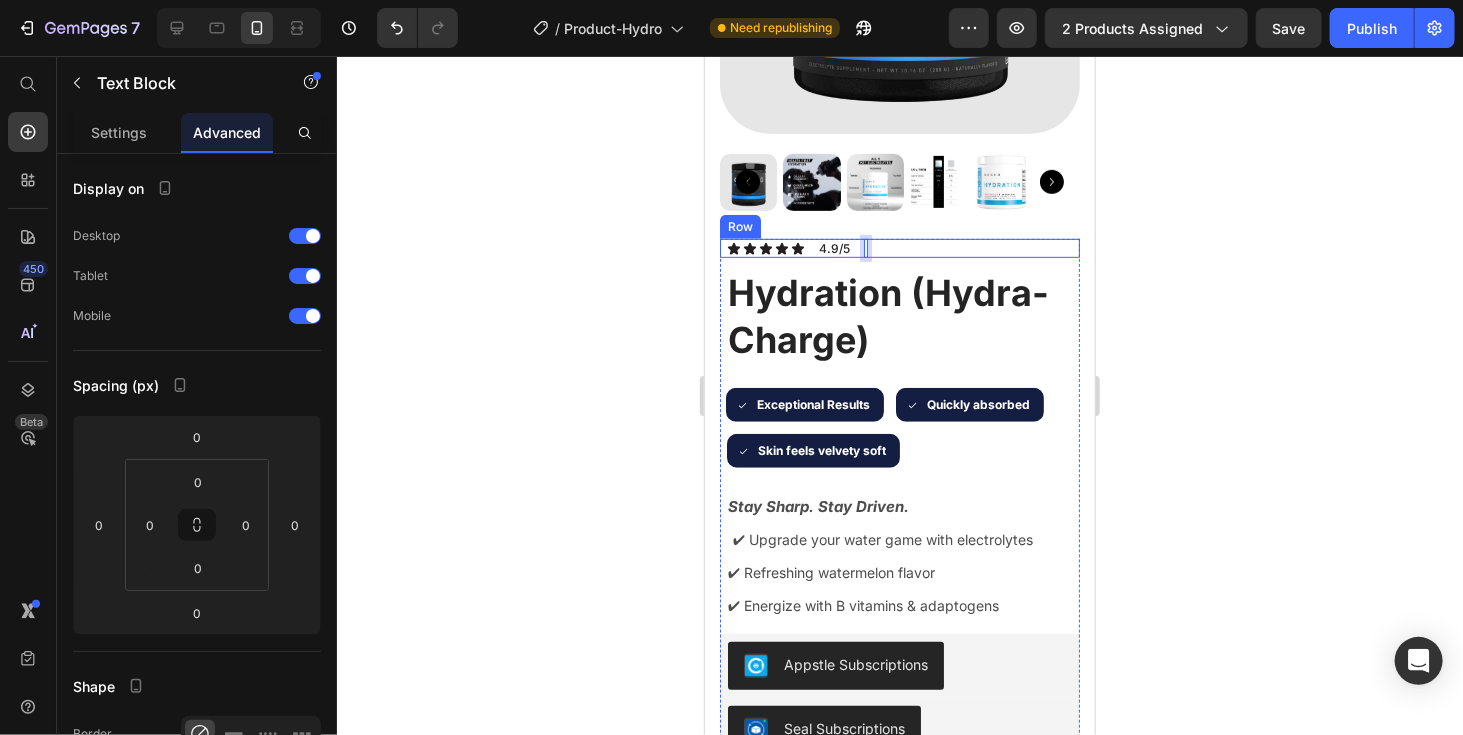 scroll, scrollTop: 390, scrollLeft: 0, axis: vertical 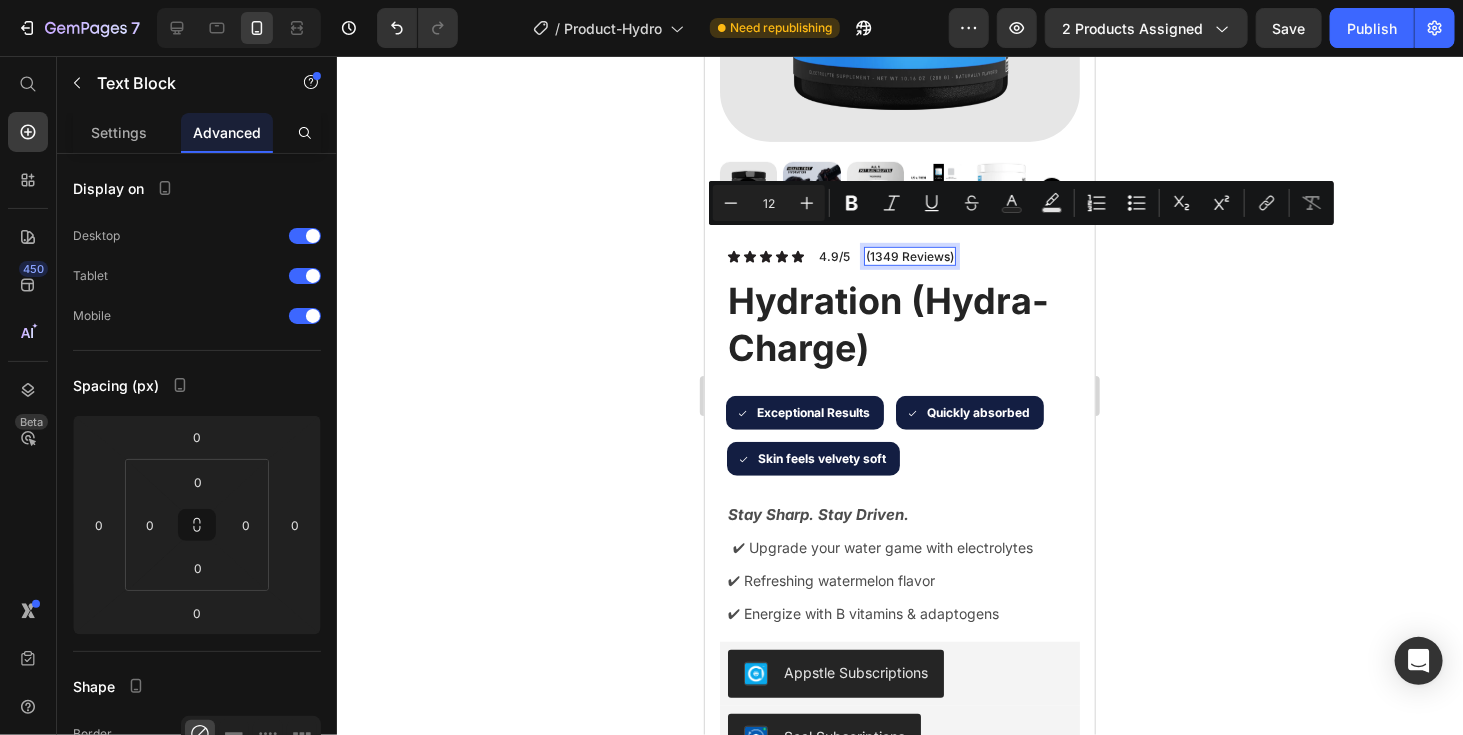 click 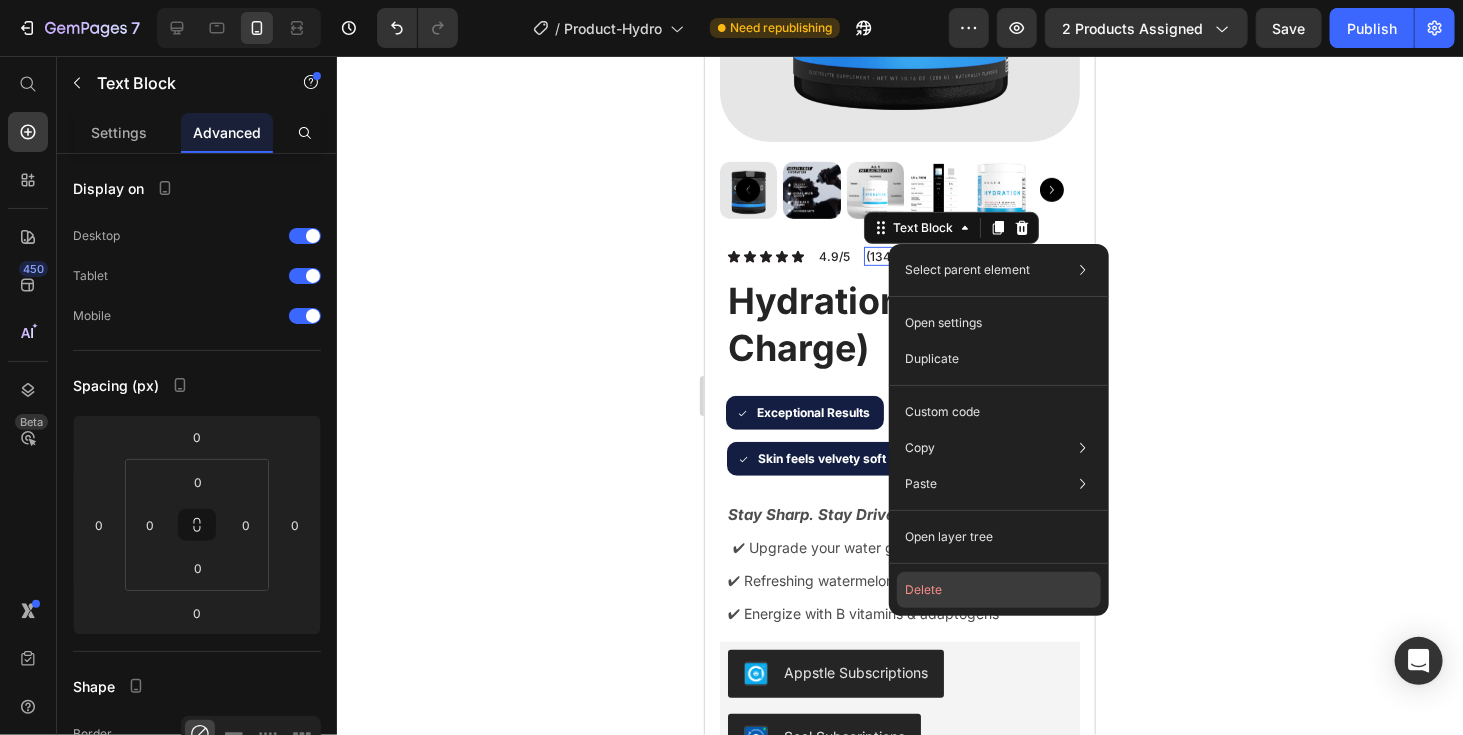click on "Delete" 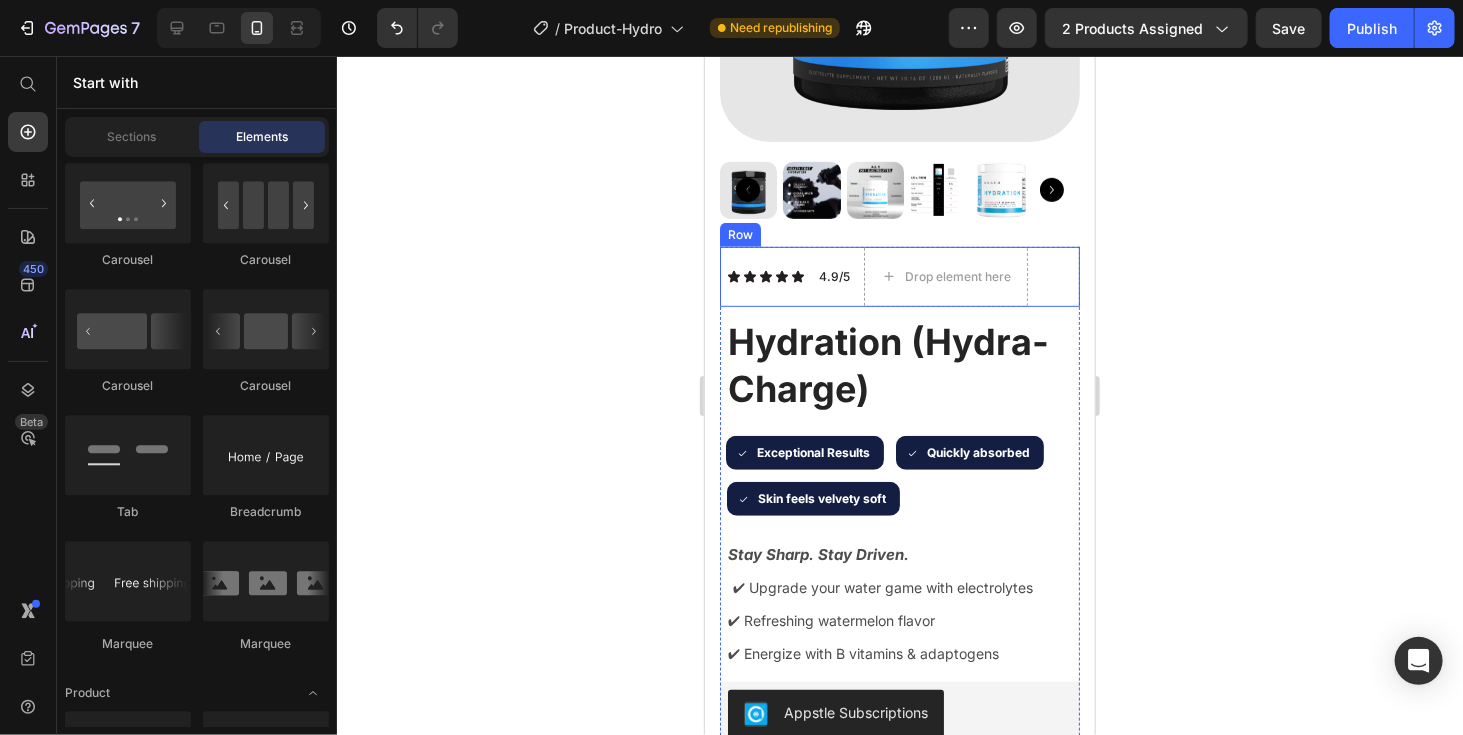 click on "4.9/5 Text Block" at bounding box center (833, 276) 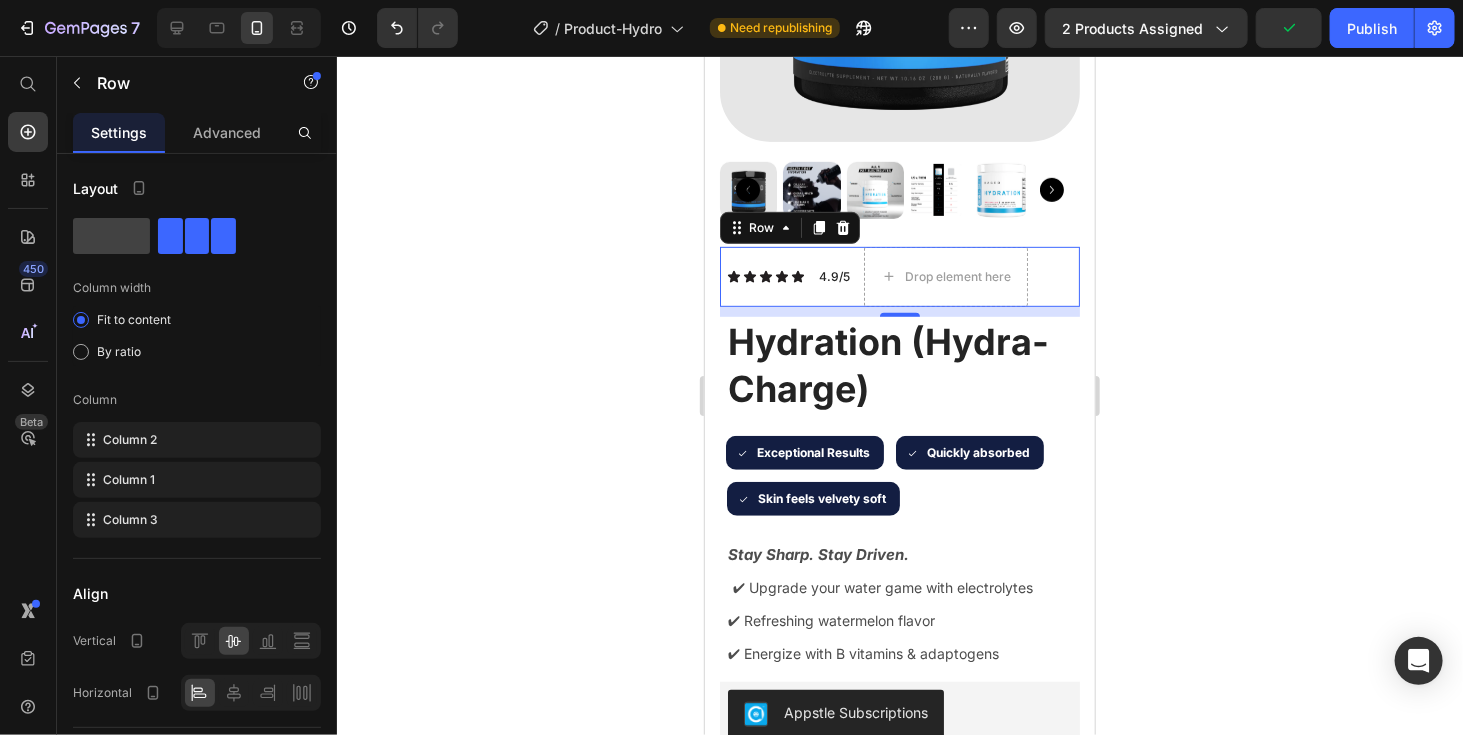 click on "4.9/5 Text Block" at bounding box center [833, 276] 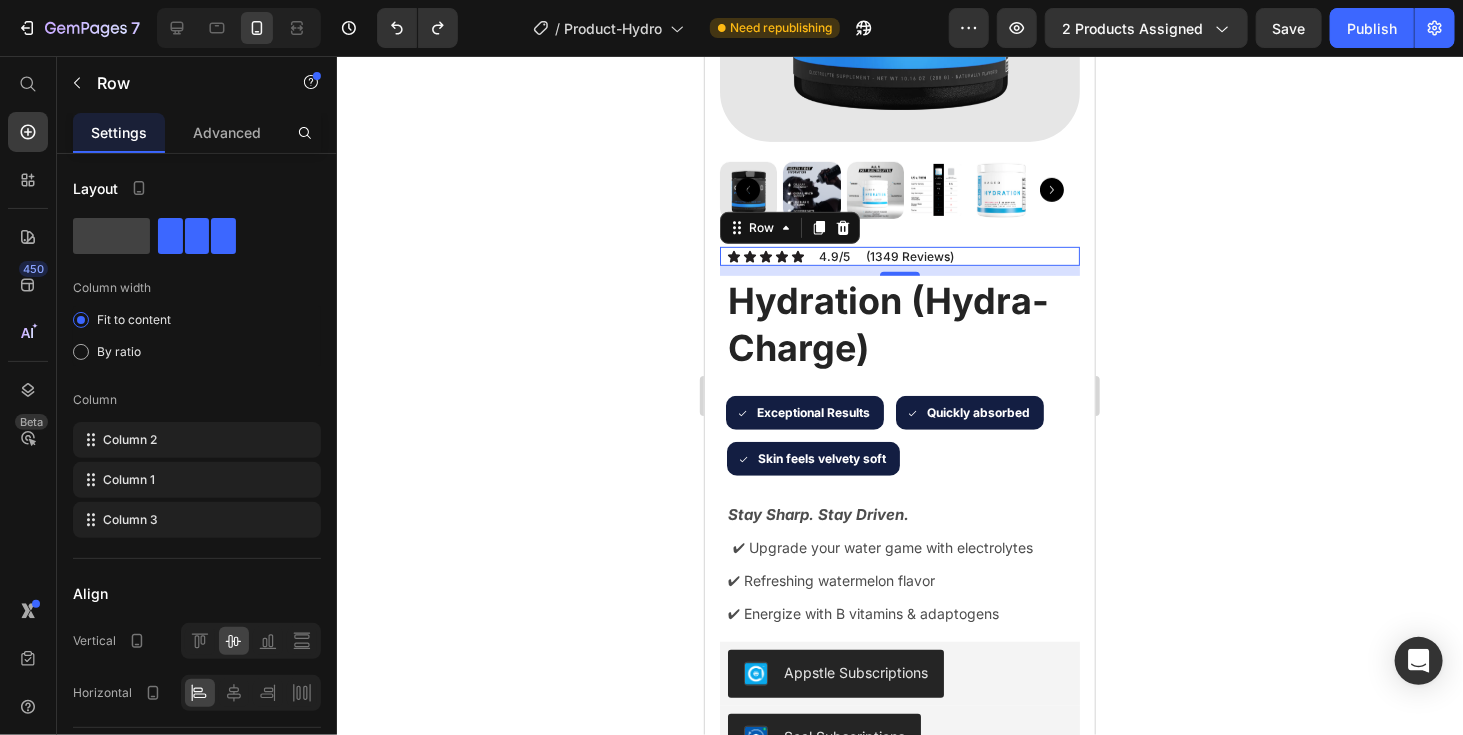 click 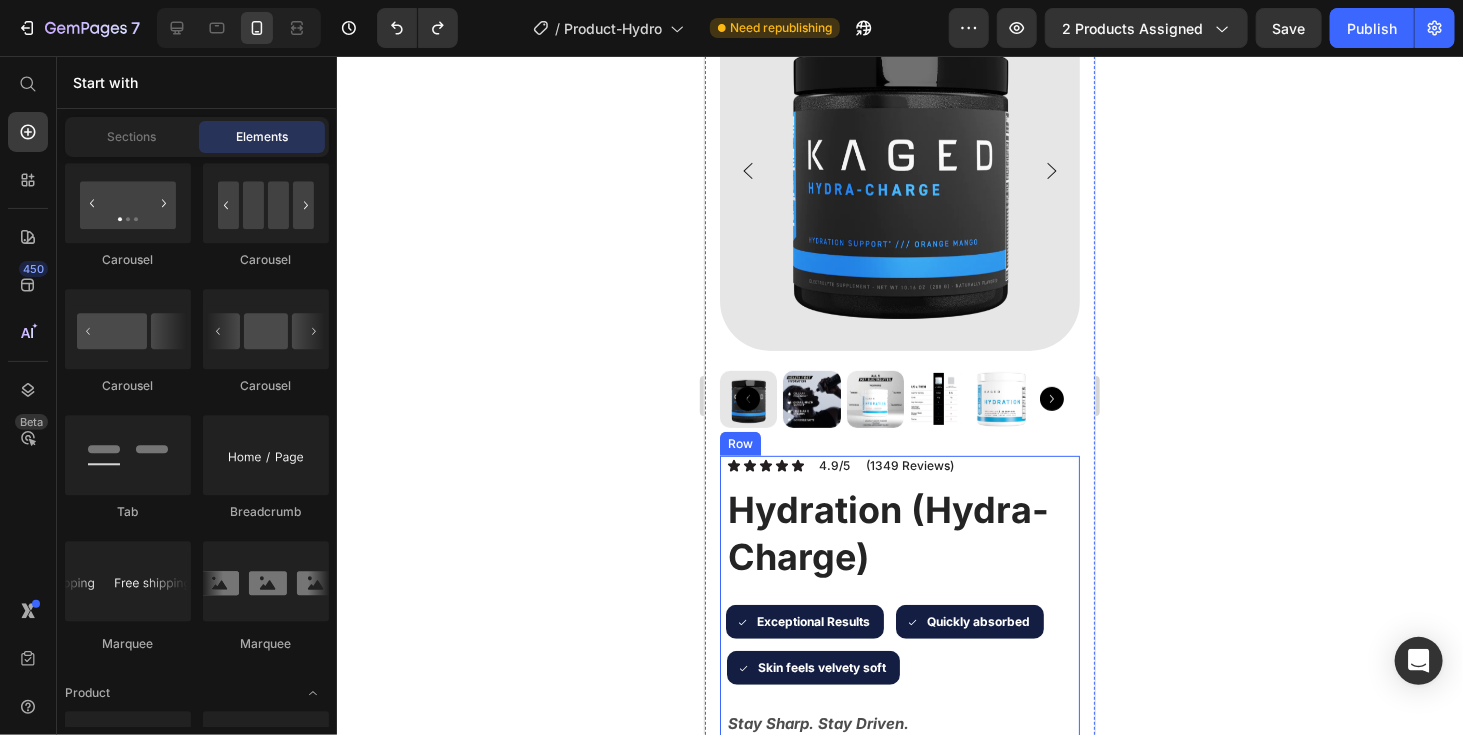 scroll, scrollTop: 180, scrollLeft: 0, axis: vertical 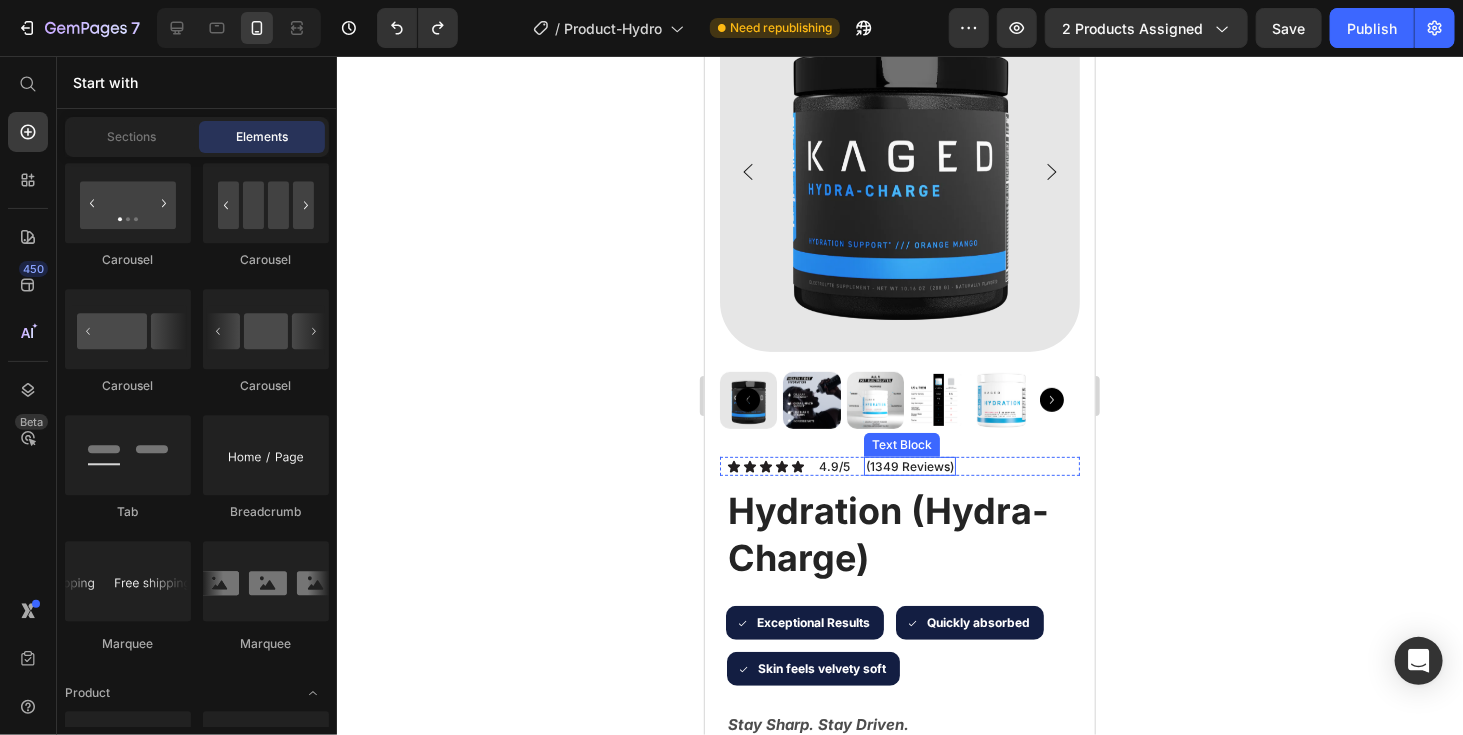 click on "(1349 Reviews)" at bounding box center (909, 466) 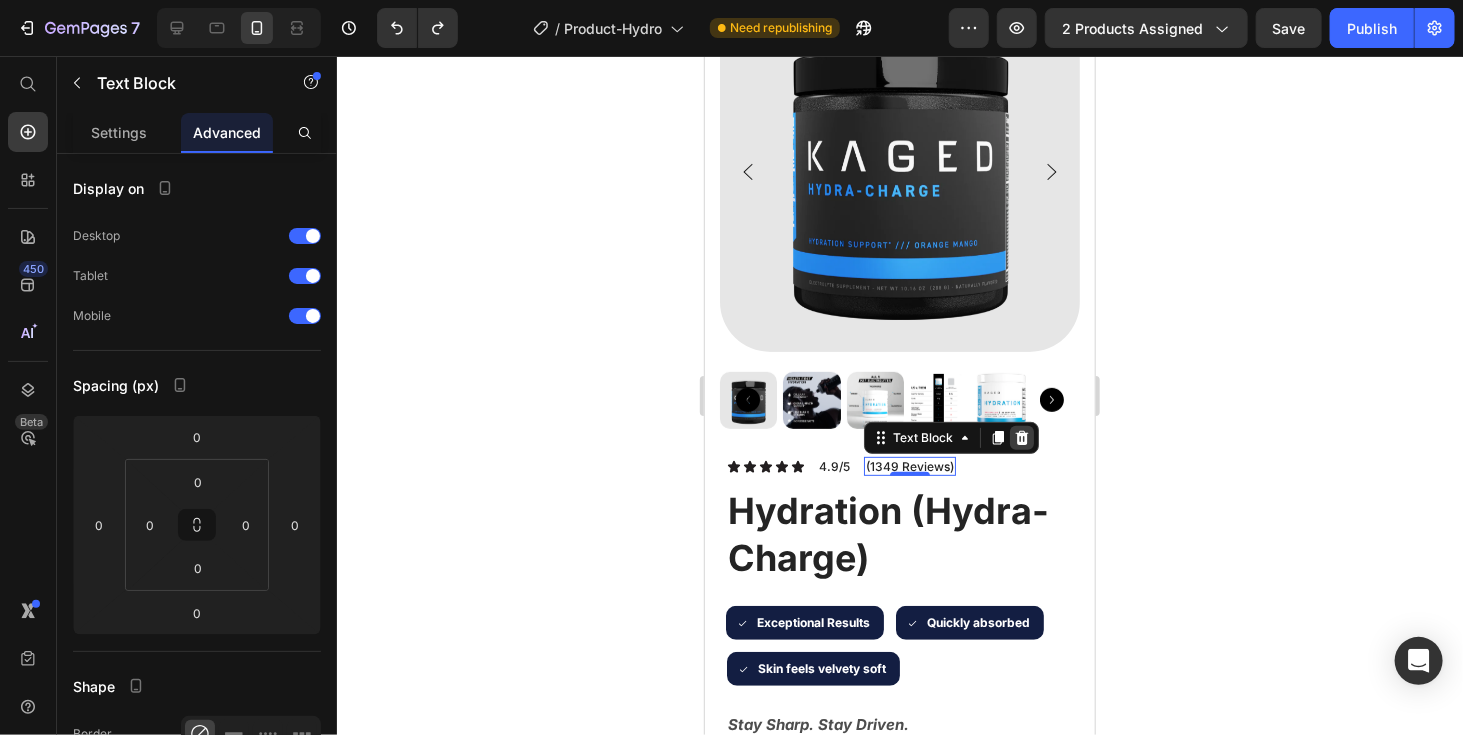 click 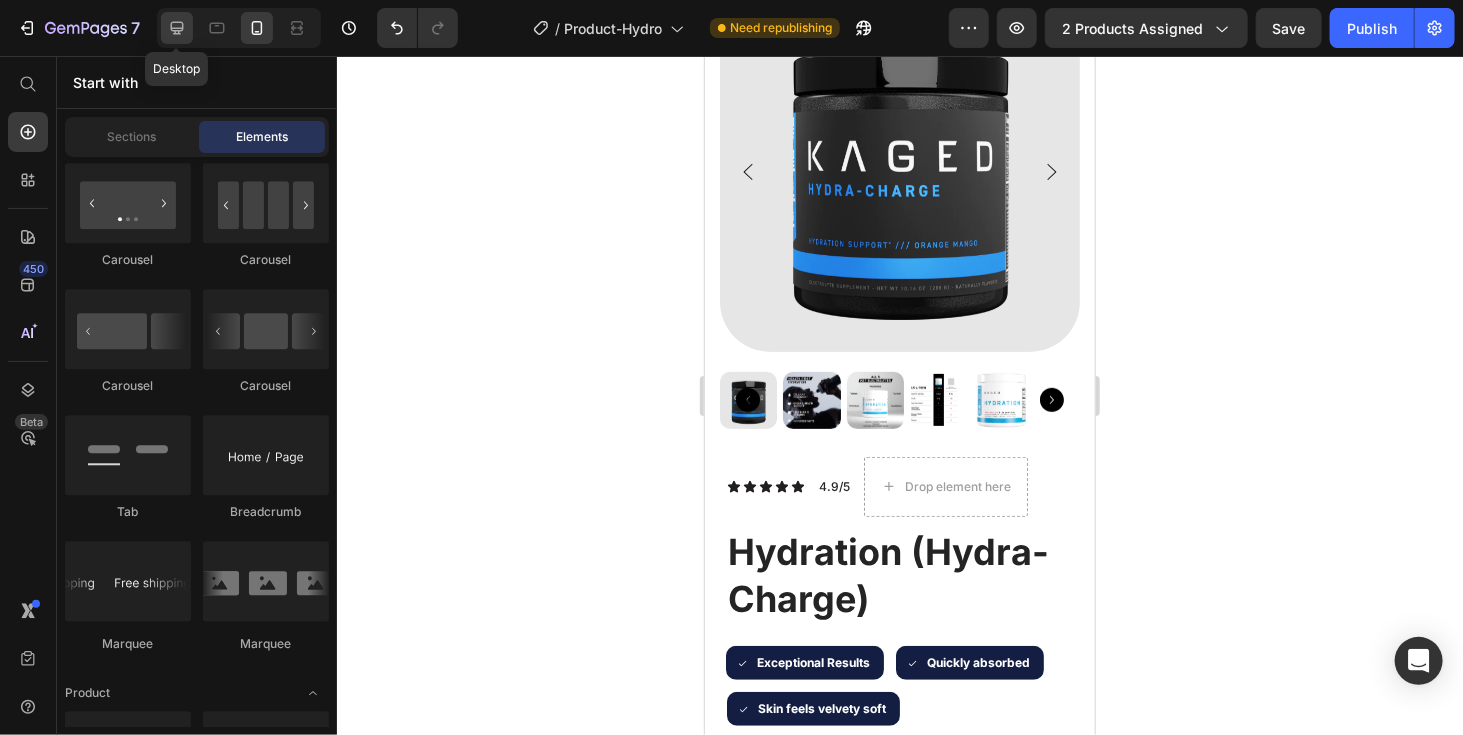 click 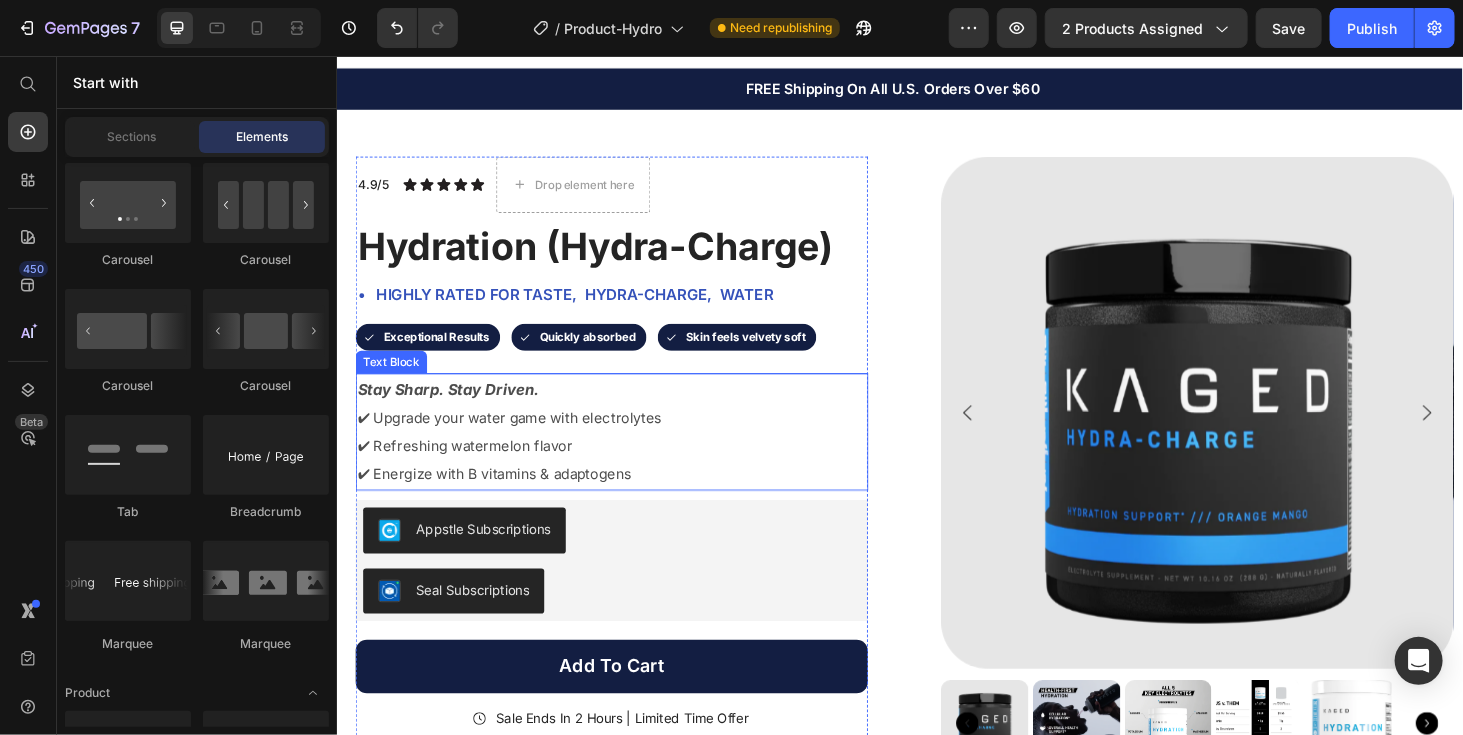 scroll, scrollTop: 0, scrollLeft: 0, axis: both 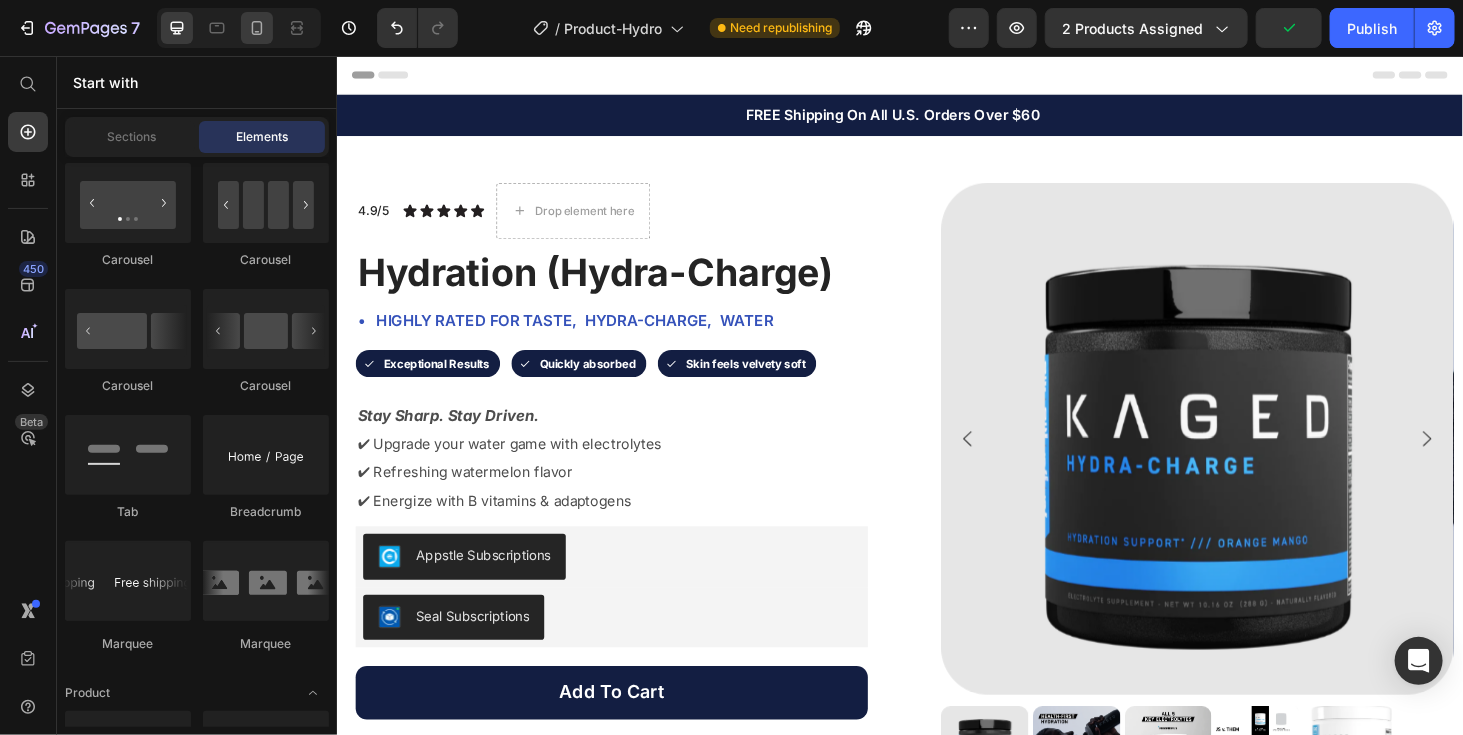 click 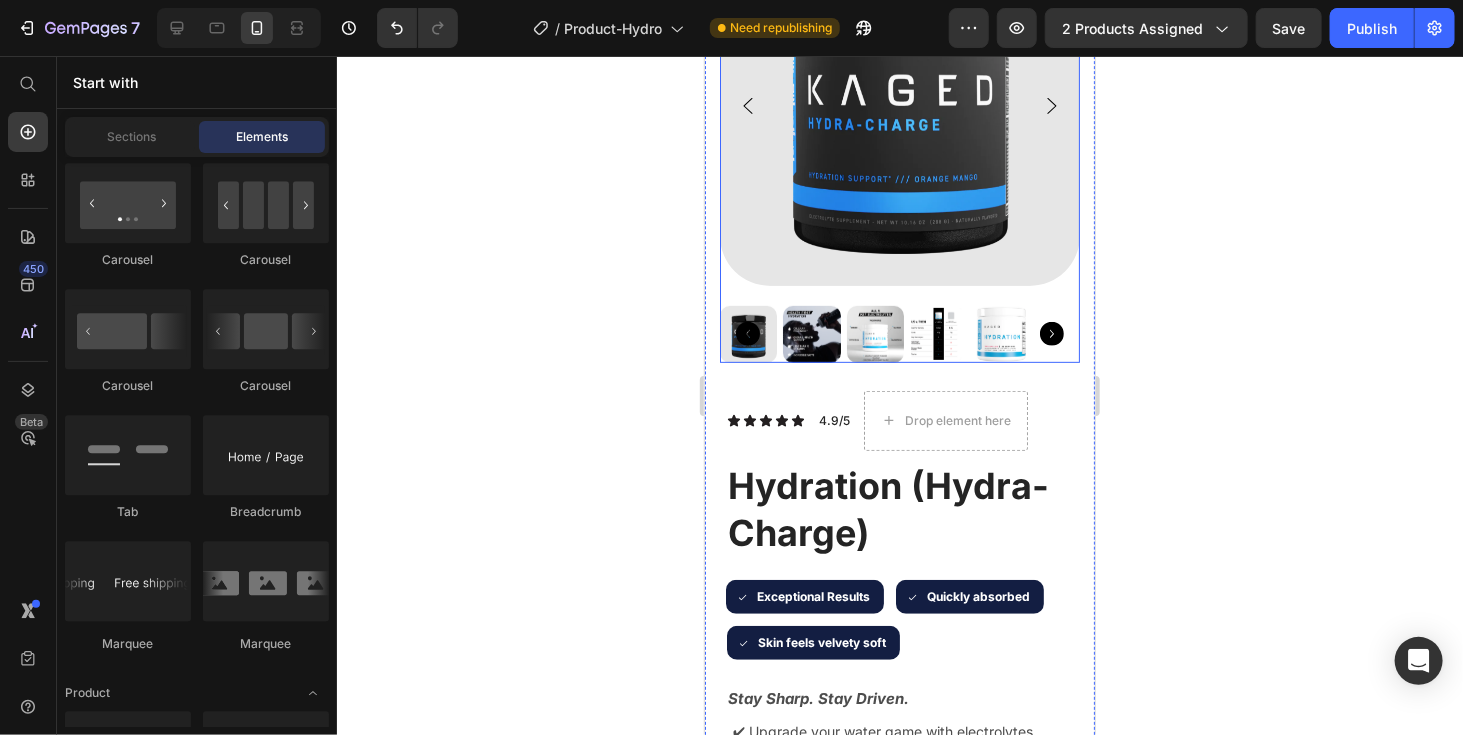scroll, scrollTop: 270, scrollLeft: 0, axis: vertical 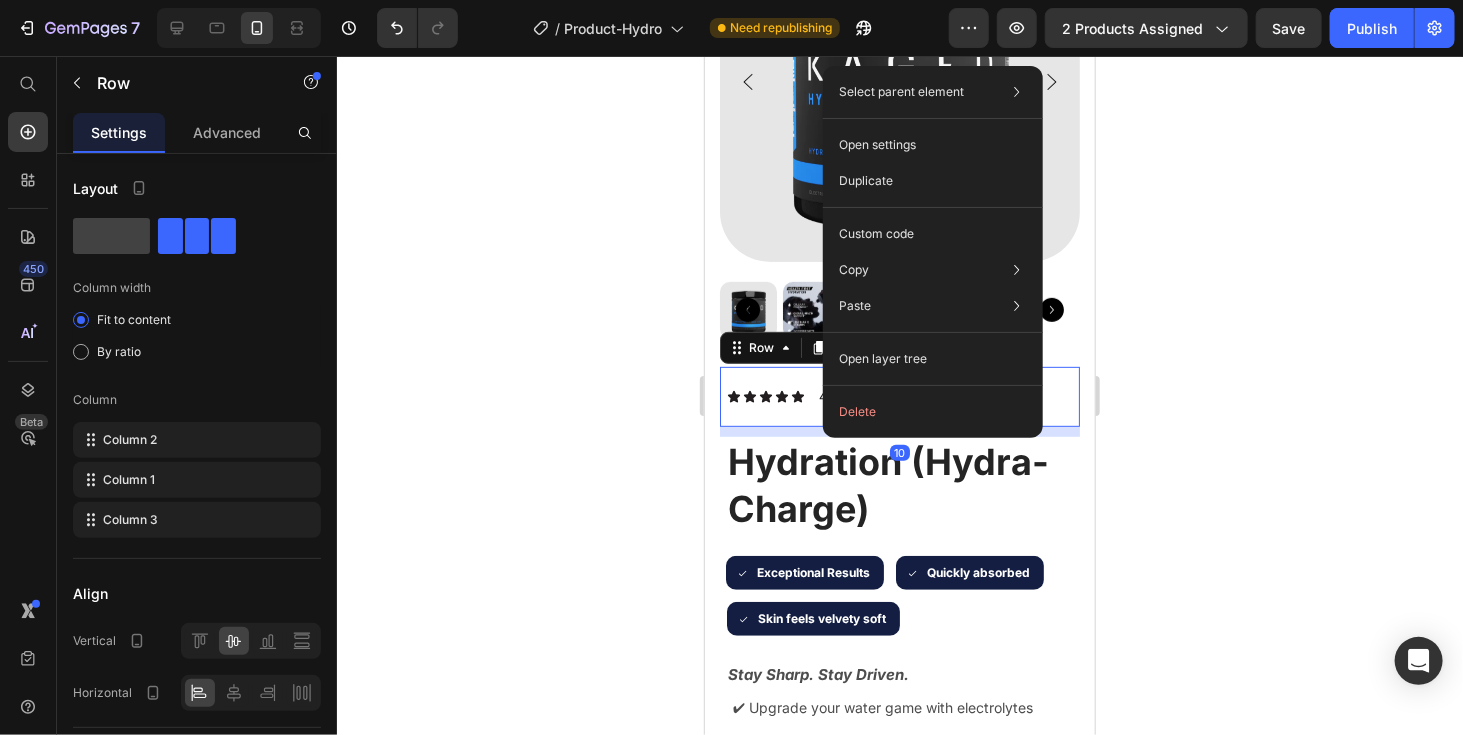 click on "Icon Icon Icon Icon Icon Icon List" at bounding box center (765, 396) 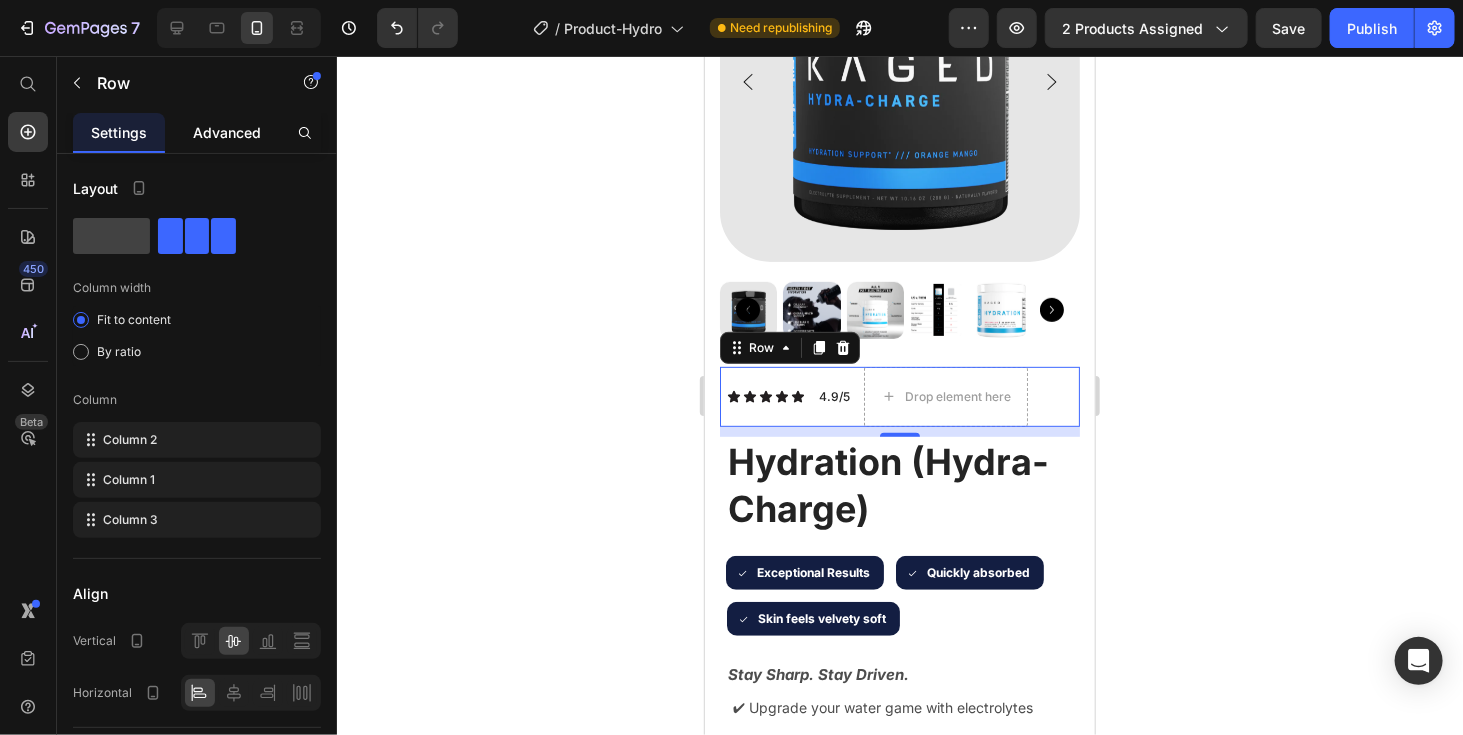 click on "Advanced" at bounding box center (227, 132) 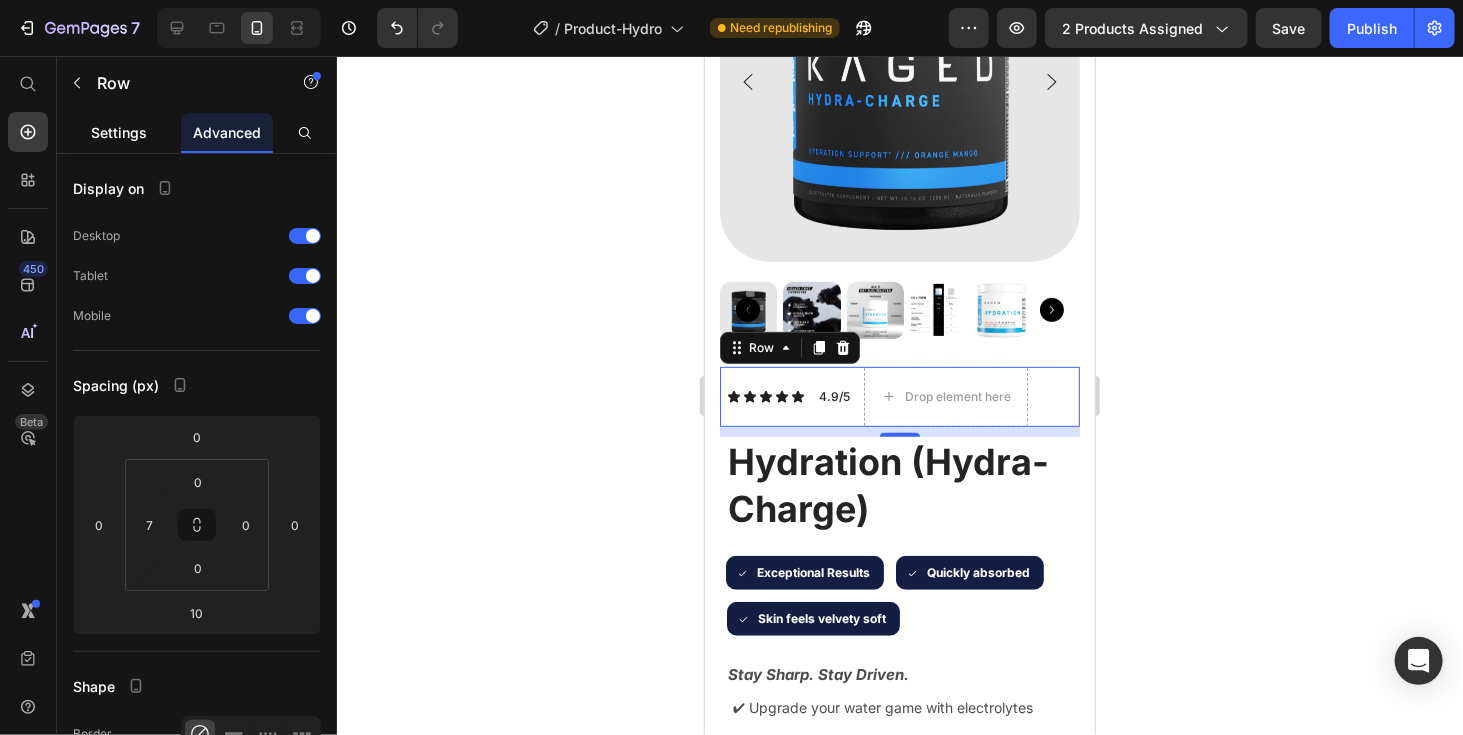 click on "Settings" at bounding box center [119, 132] 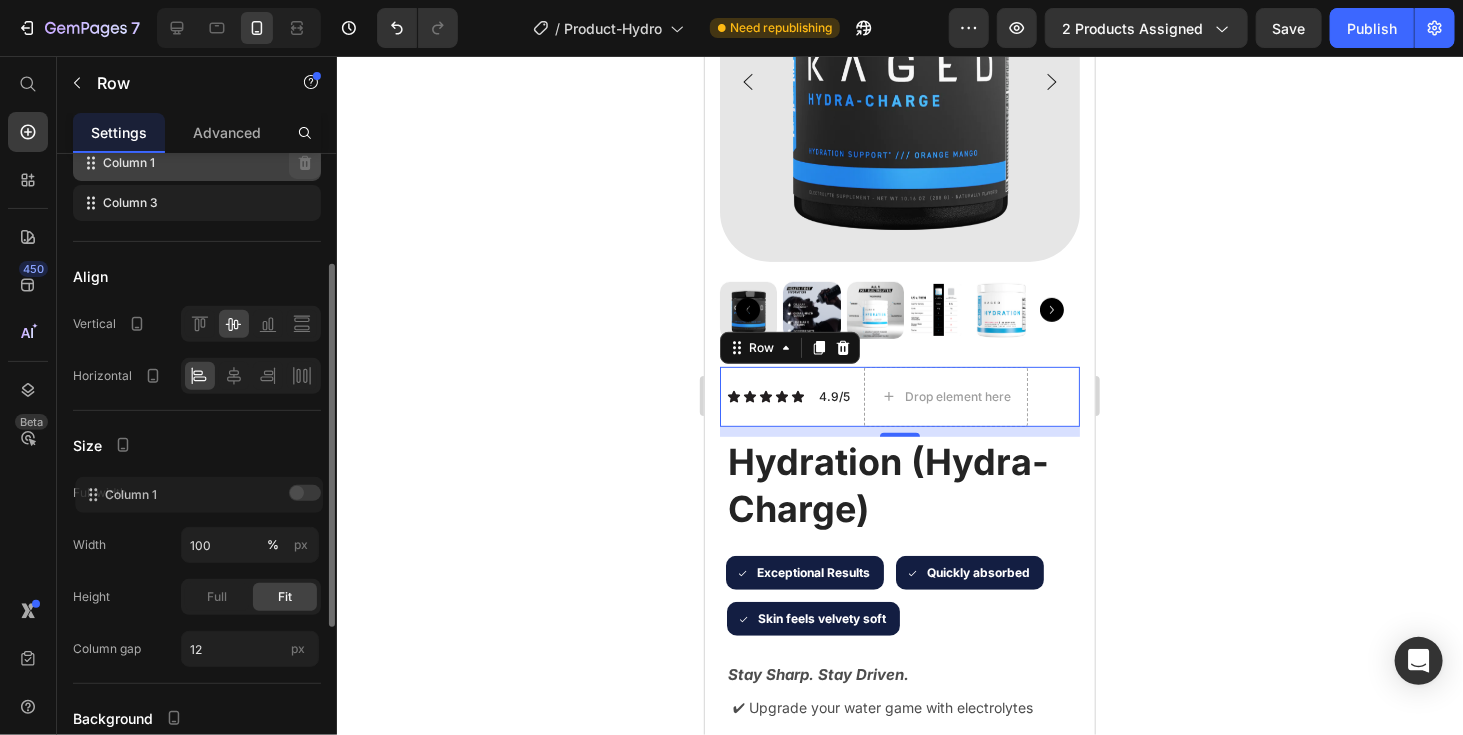 scroll, scrollTop: 483, scrollLeft: 0, axis: vertical 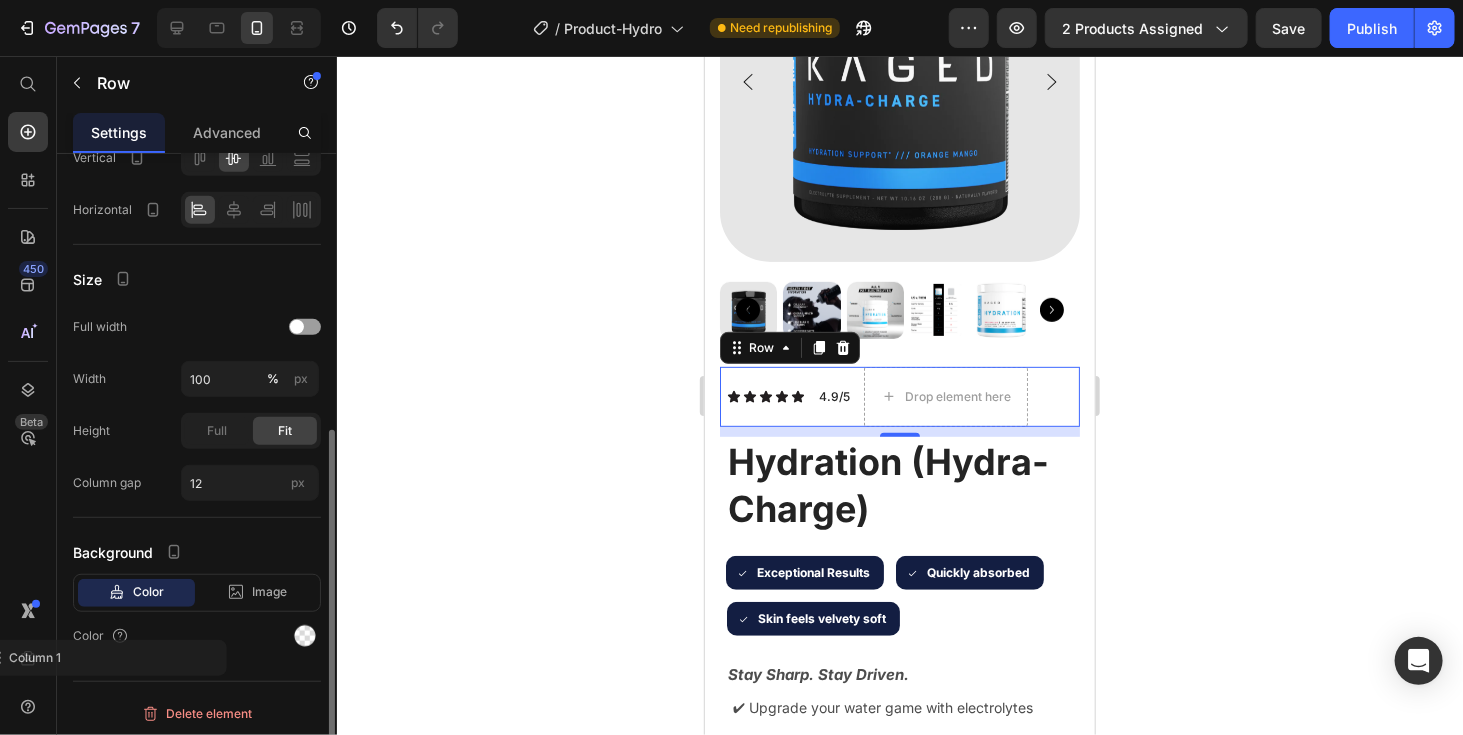 click on "Background Color Image Video  Color" 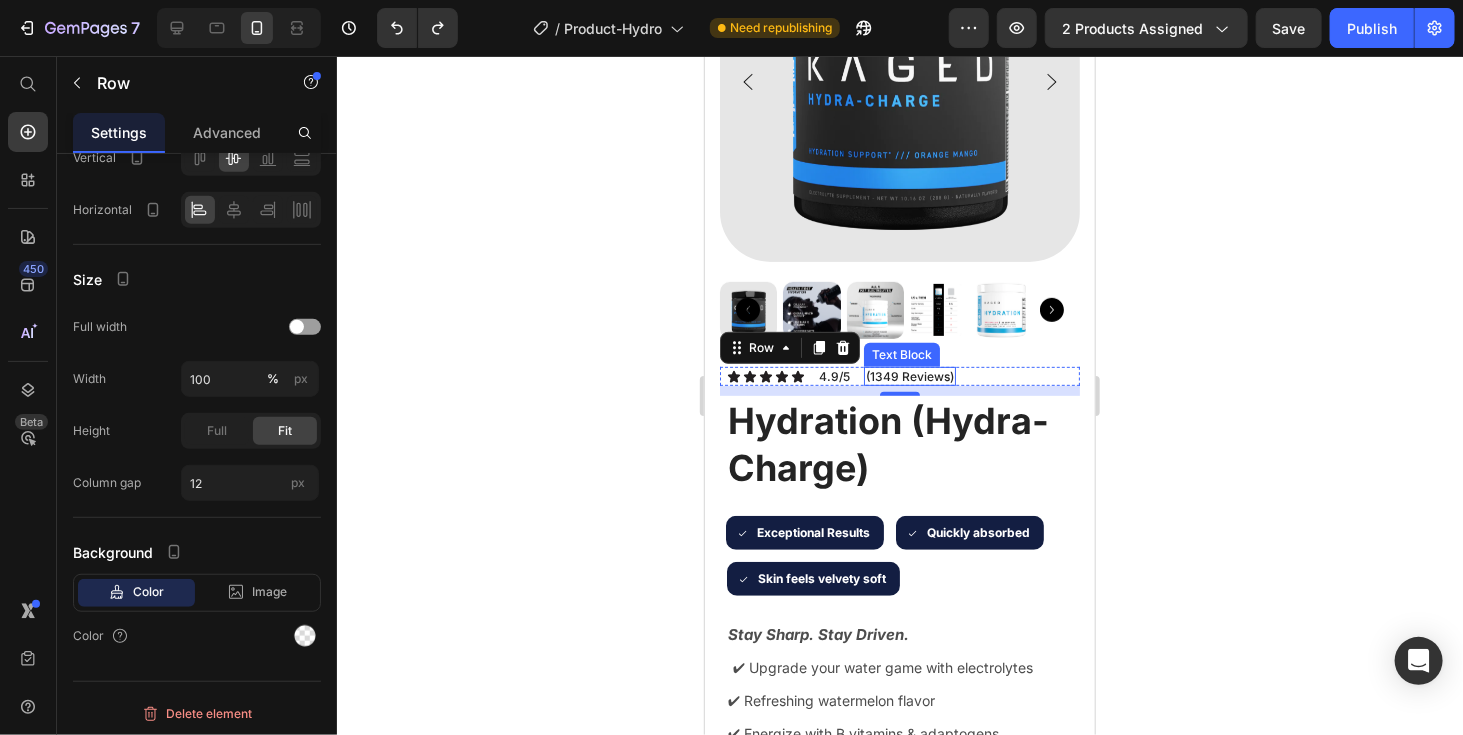 click on "(1349 Reviews)" at bounding box center [909, 376] 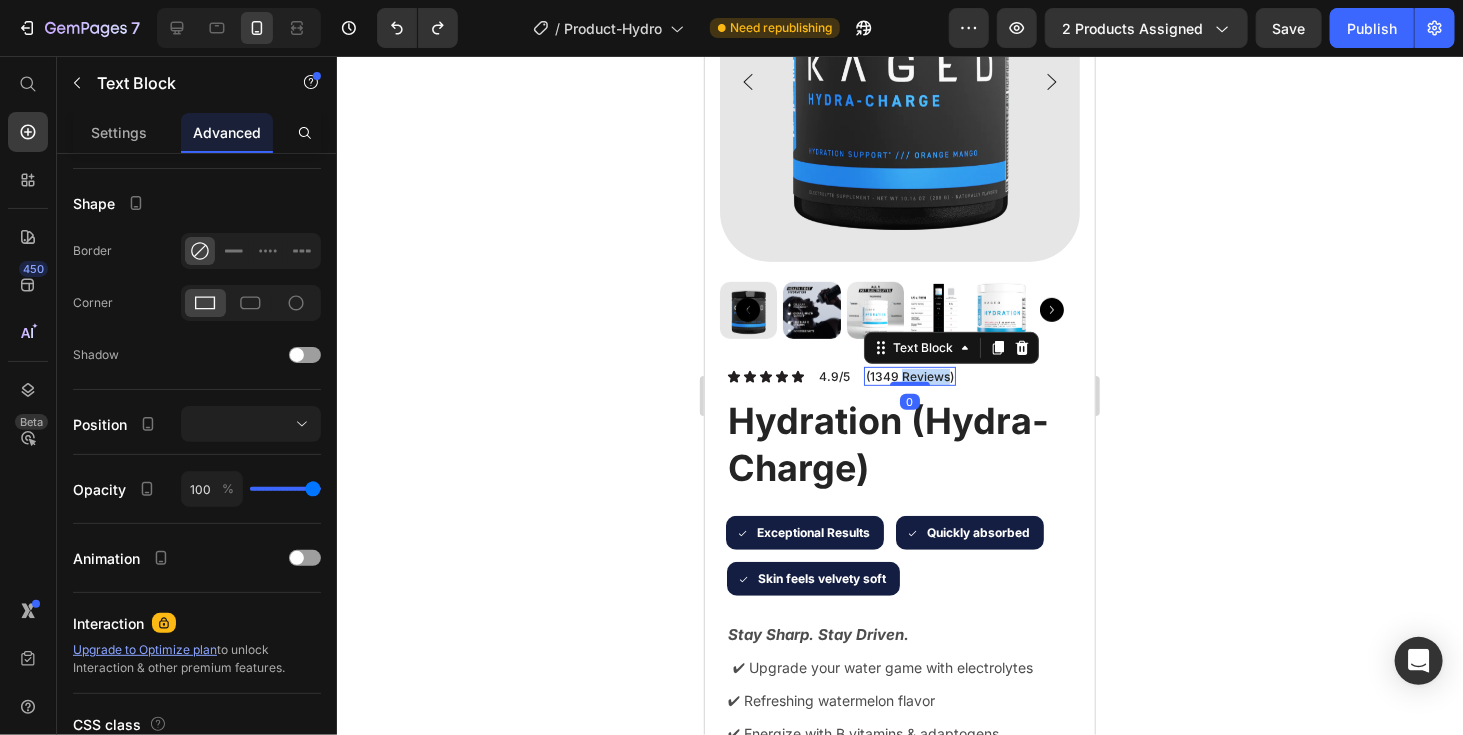click on "(1349 Reviews)" at bounding box center [909, 376] 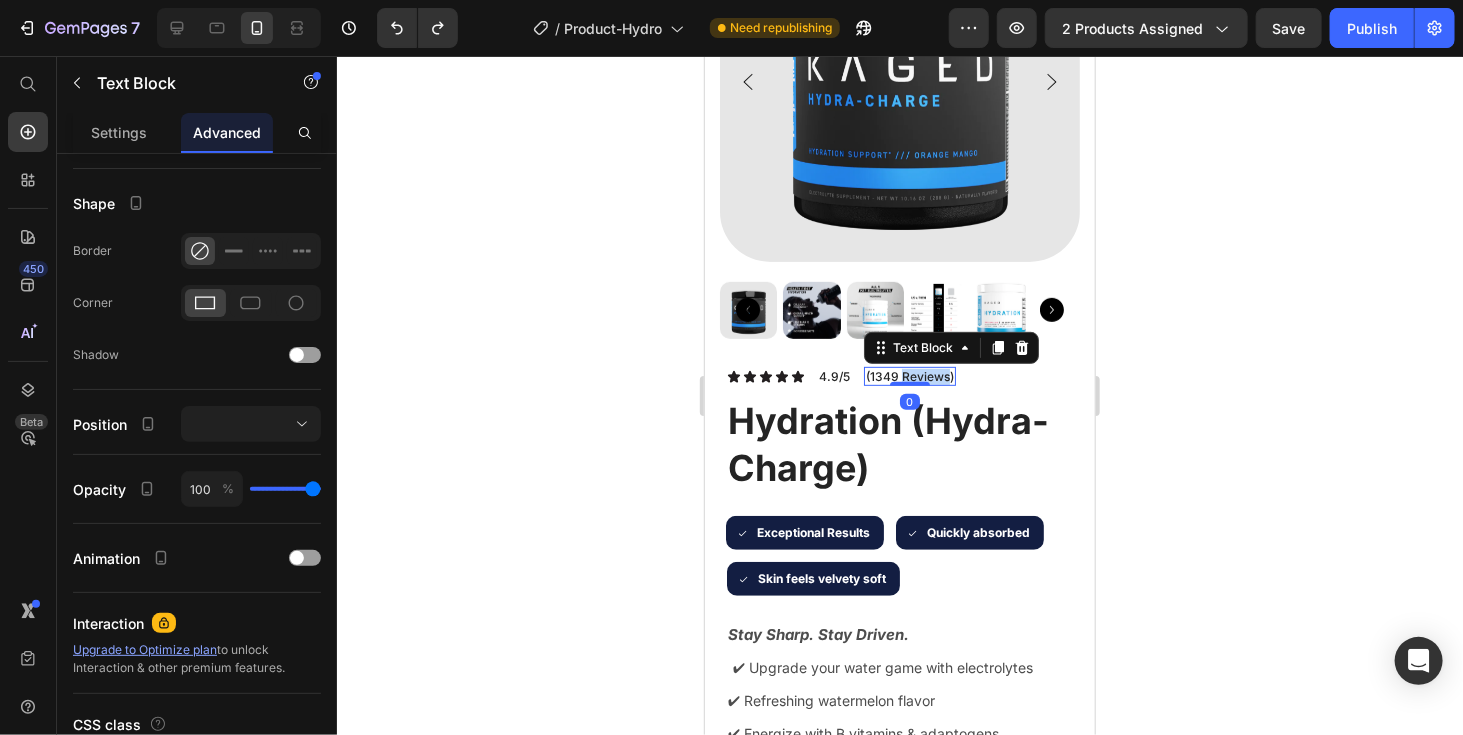 scroll, scrollTop: 0, scrollLeft: 0, axis: both 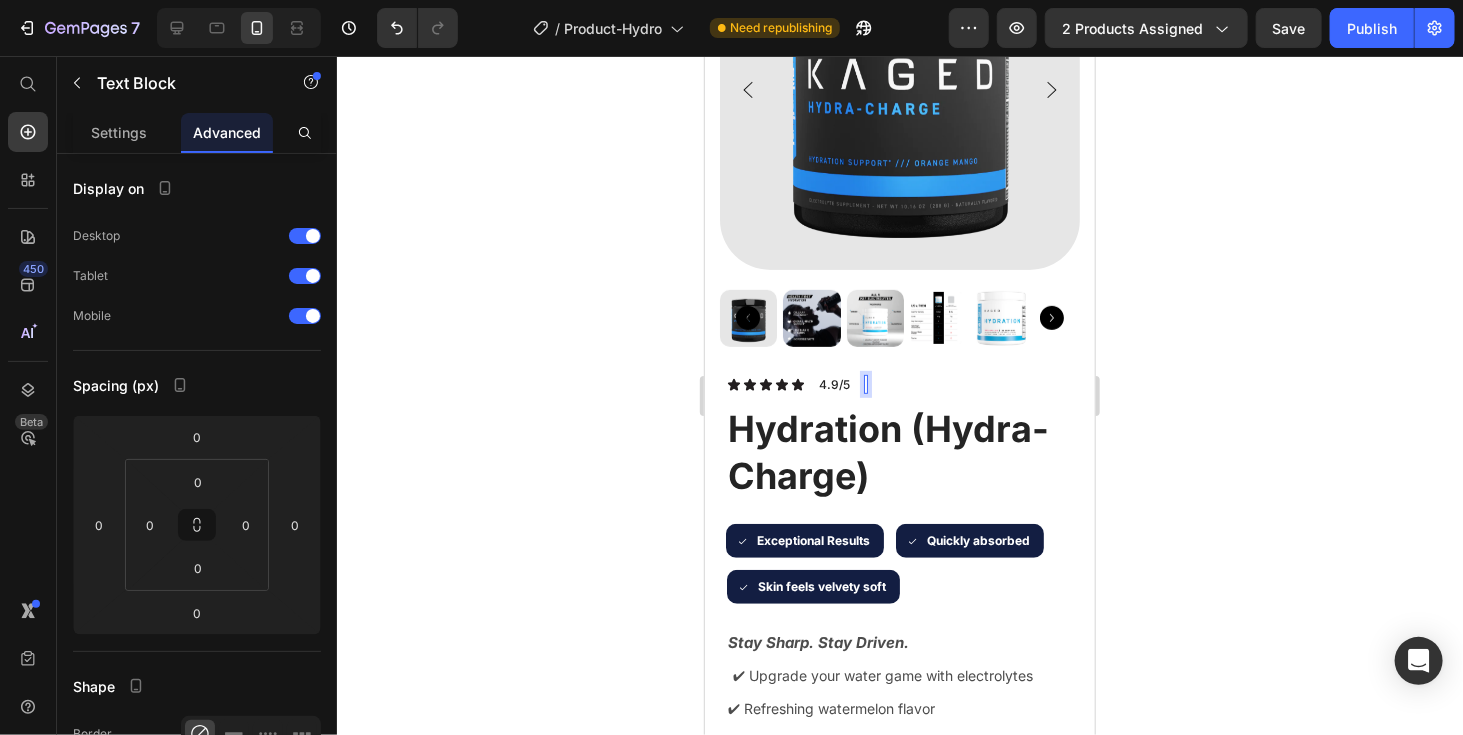 click 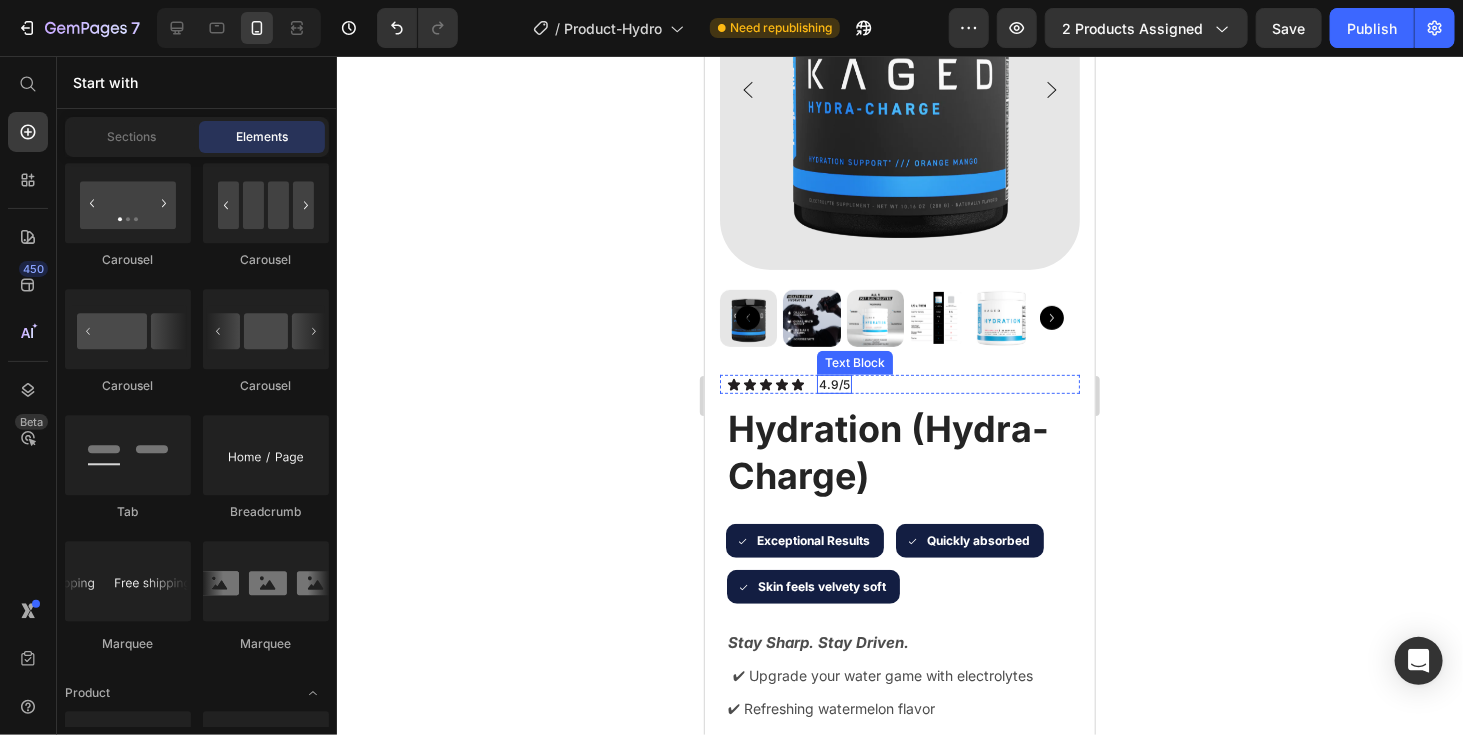 click on "4.9/5" at bounding box center (833, 384) 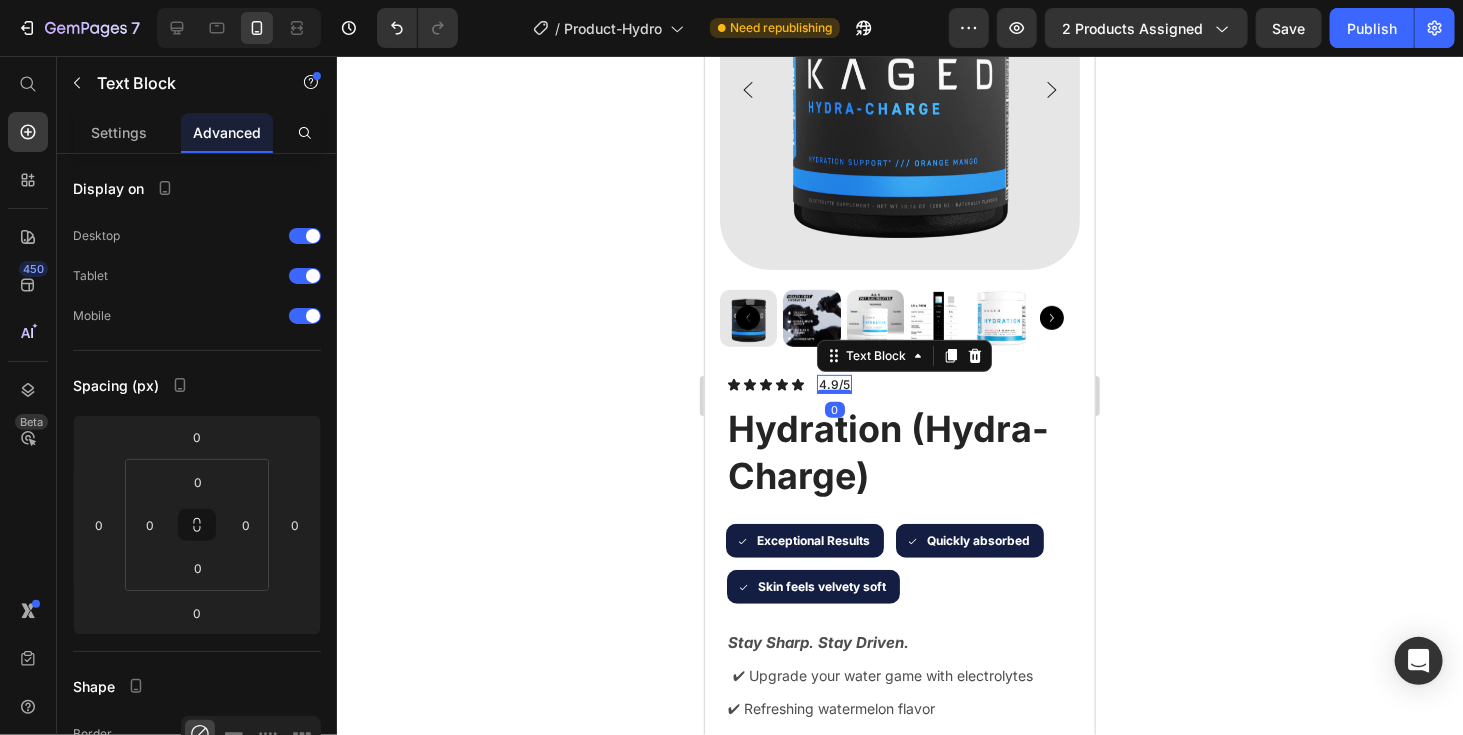 click on "4.9/5" at bounding box center [833, 384] 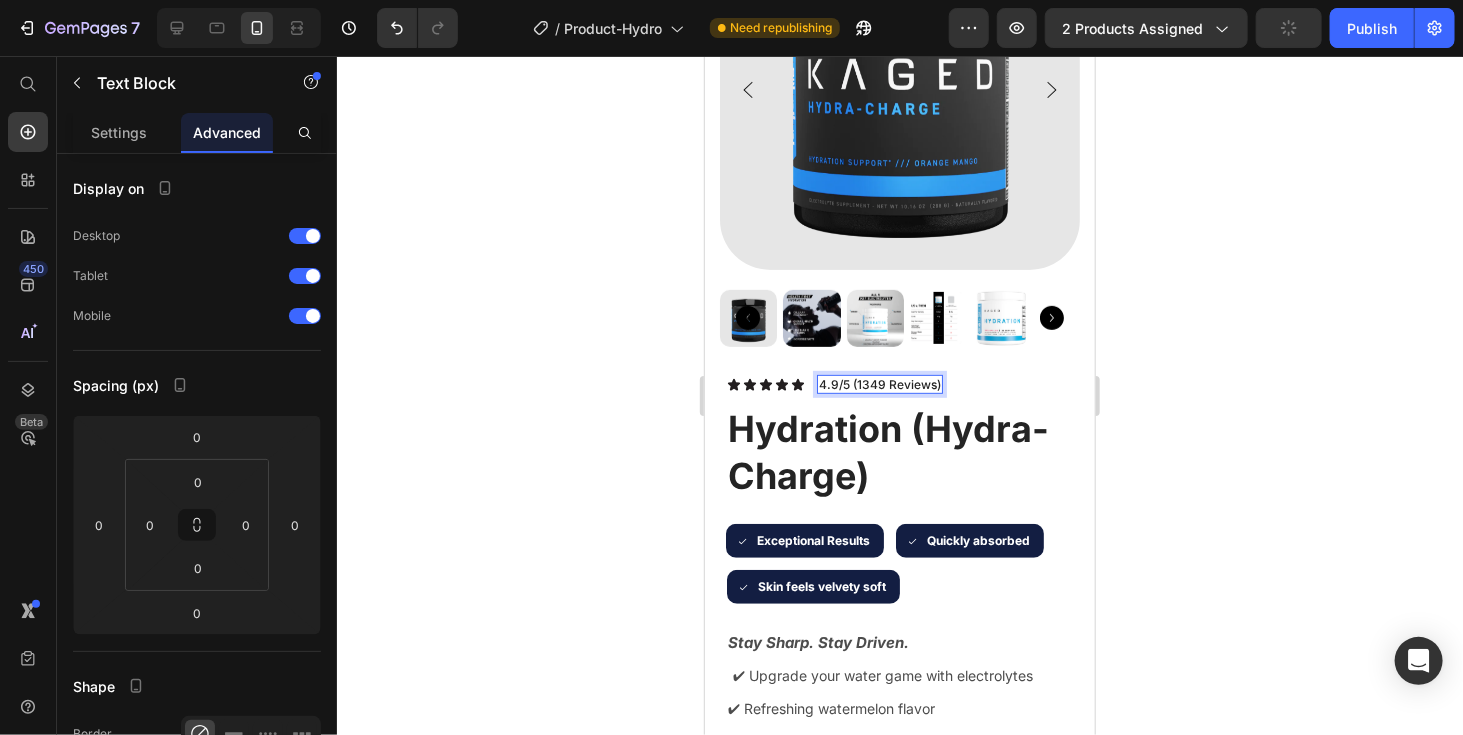 click on "4.9/5 (1349 Reviews)" at bounding box center [879, 384] 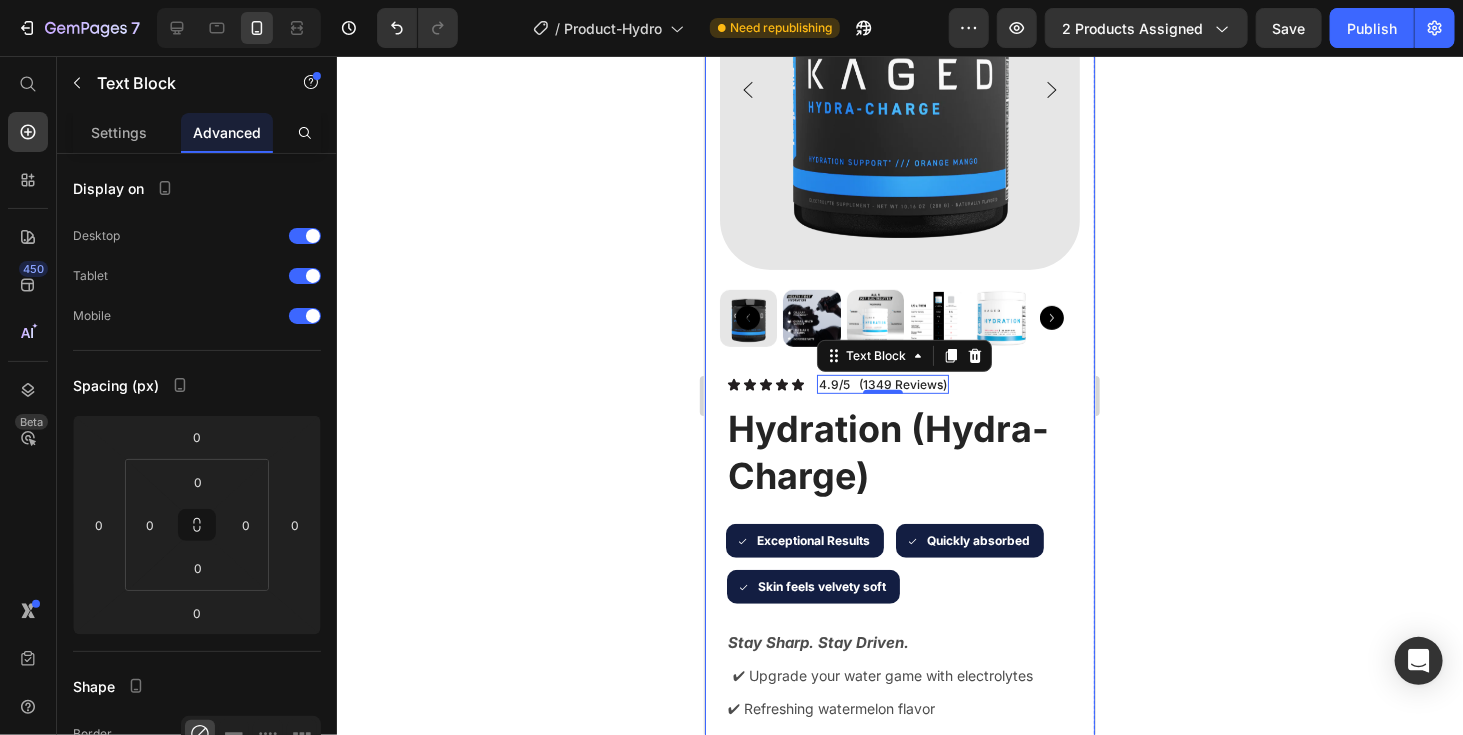 drag, startPoint x: 1228, startPoint y: 481, endPoint x: 658, endPoint y: 437, distance: 571.69574 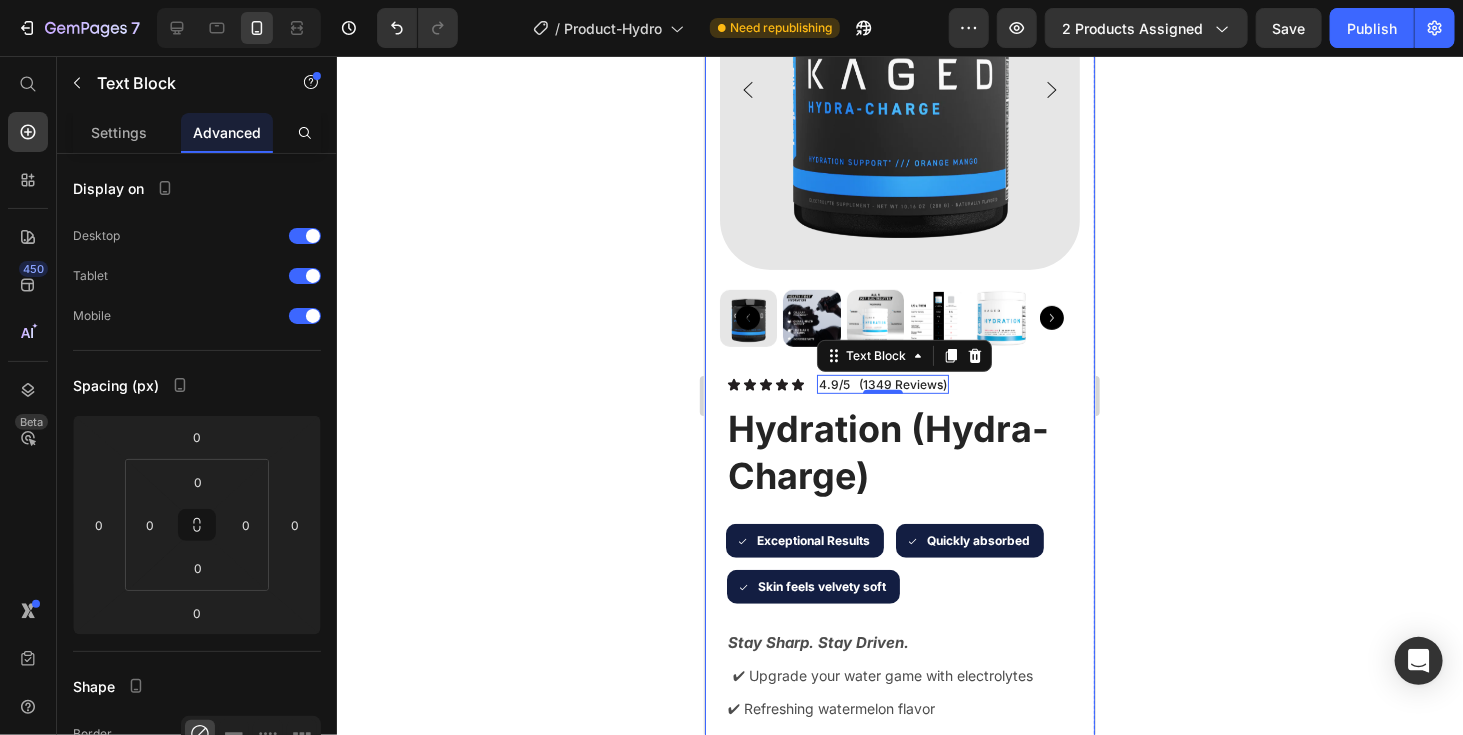 click 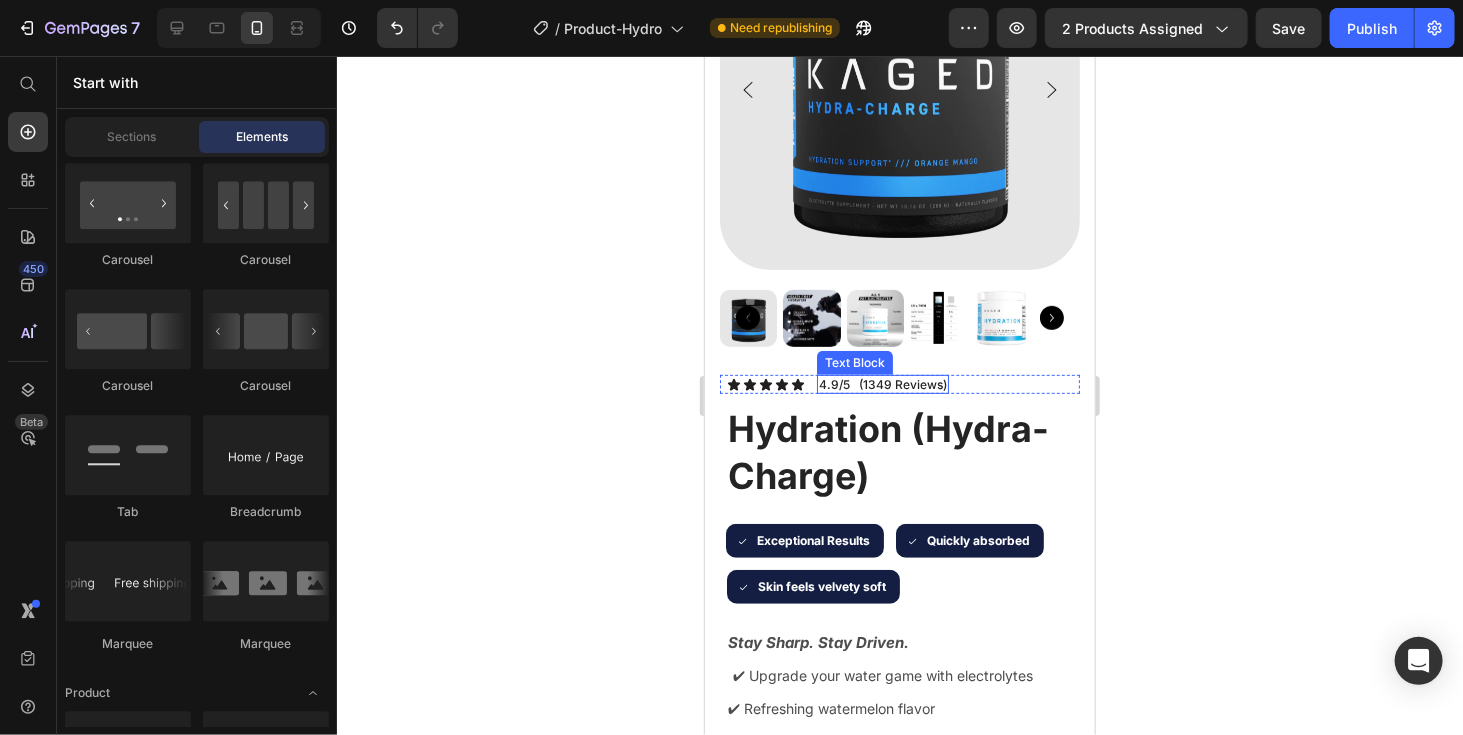 click on "4.9/5   (1349 Reviews)" at bounding box center [882, 384] 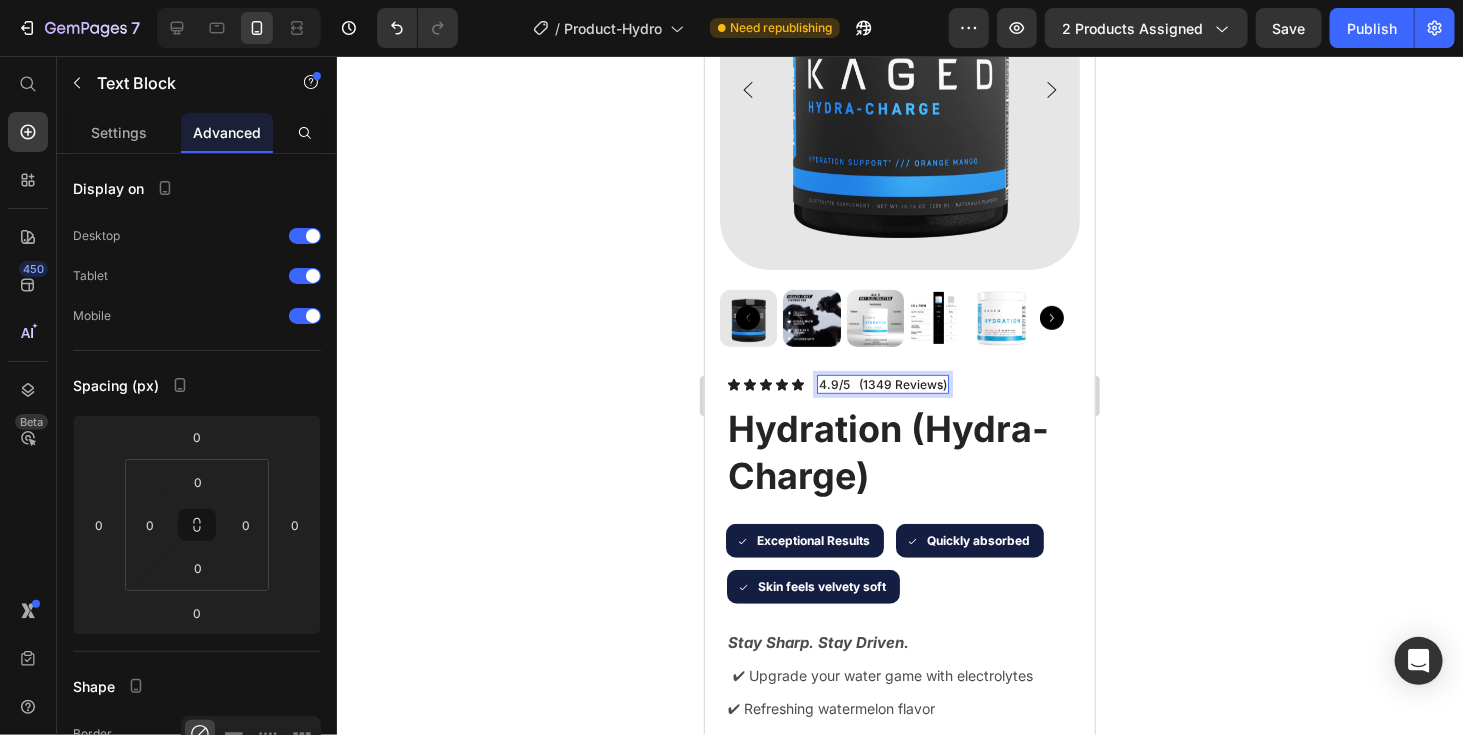 click on "4.9/5   (1349 Reviews)" at bounding box center [882, 384] 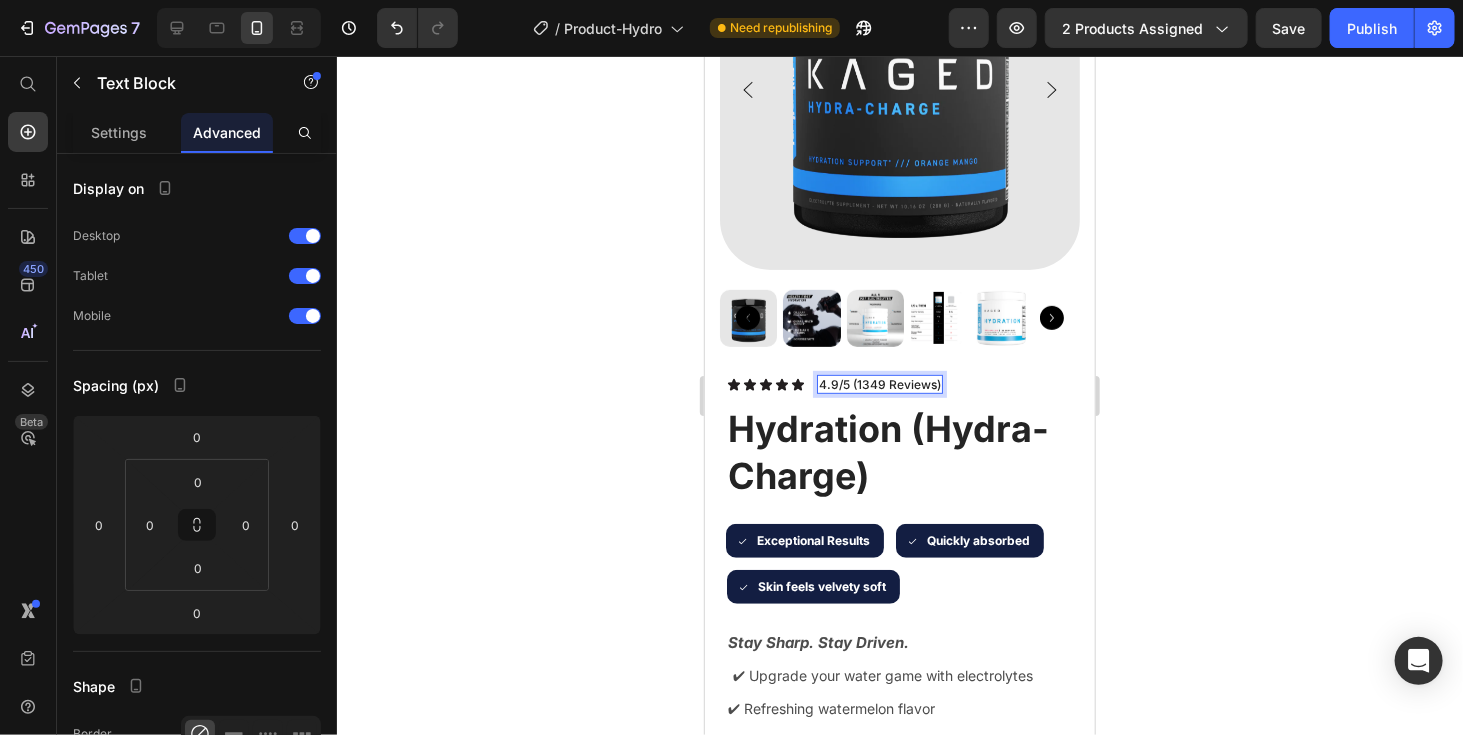 click 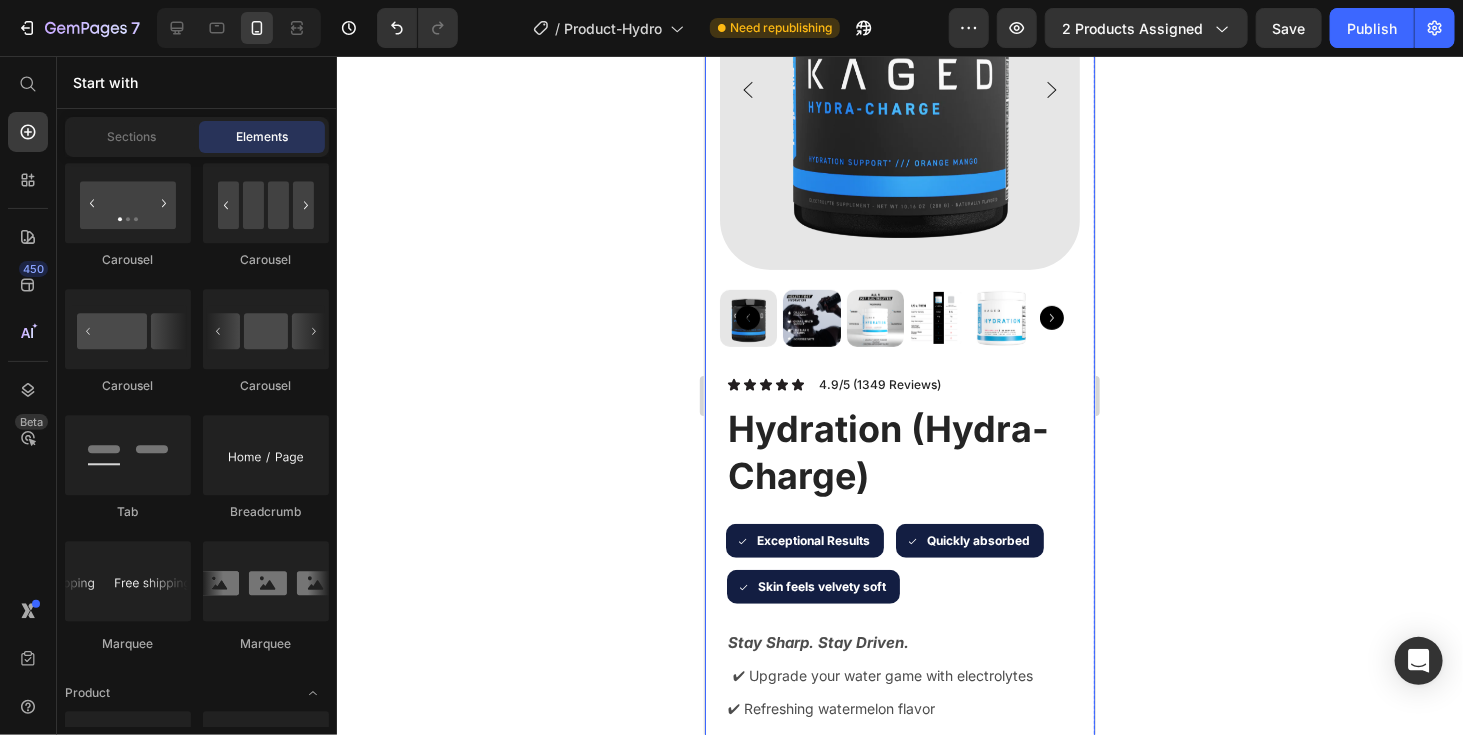click on "4.9/5 (1349 Reviews)" at bounding box center (879, 384) 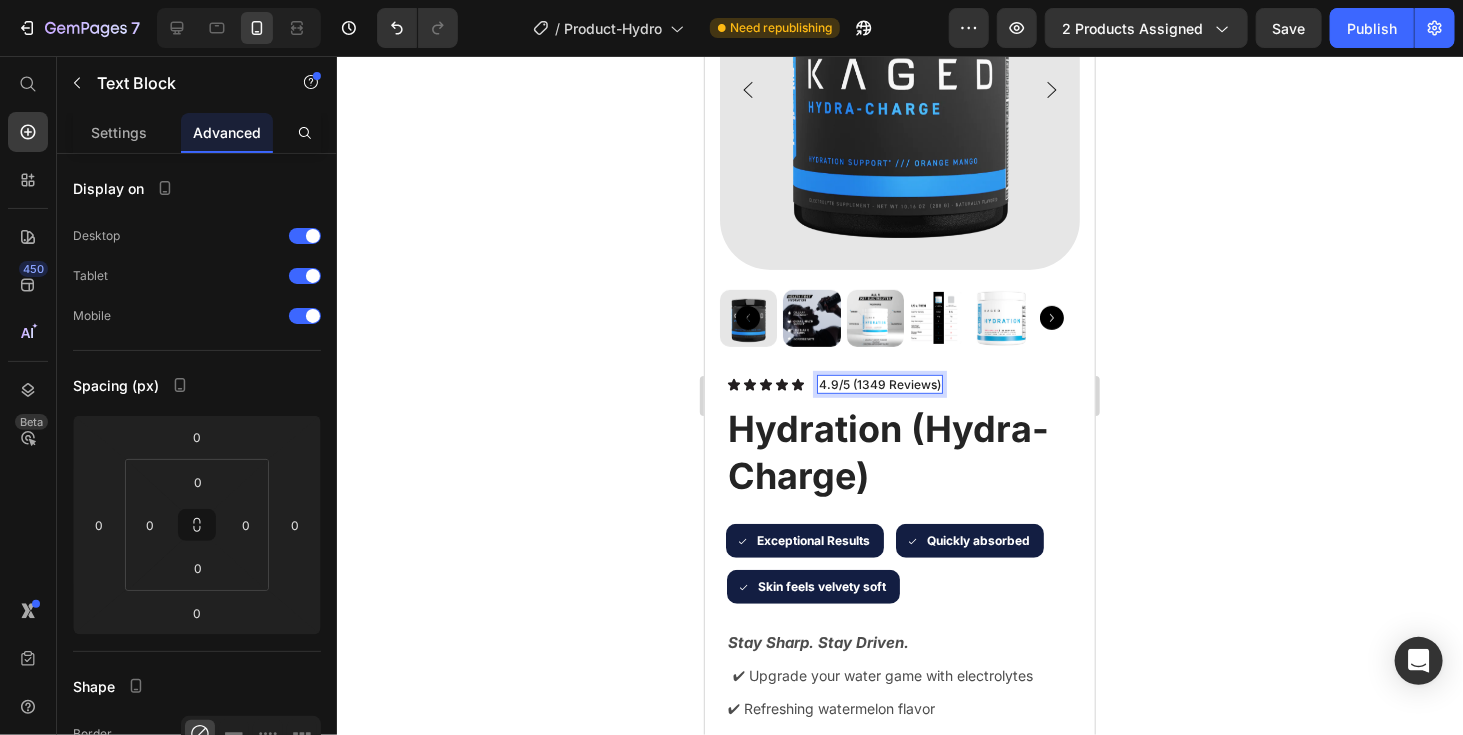 click on "4.9/5 (1349 Reviews)" at bounding box center (879, 384) 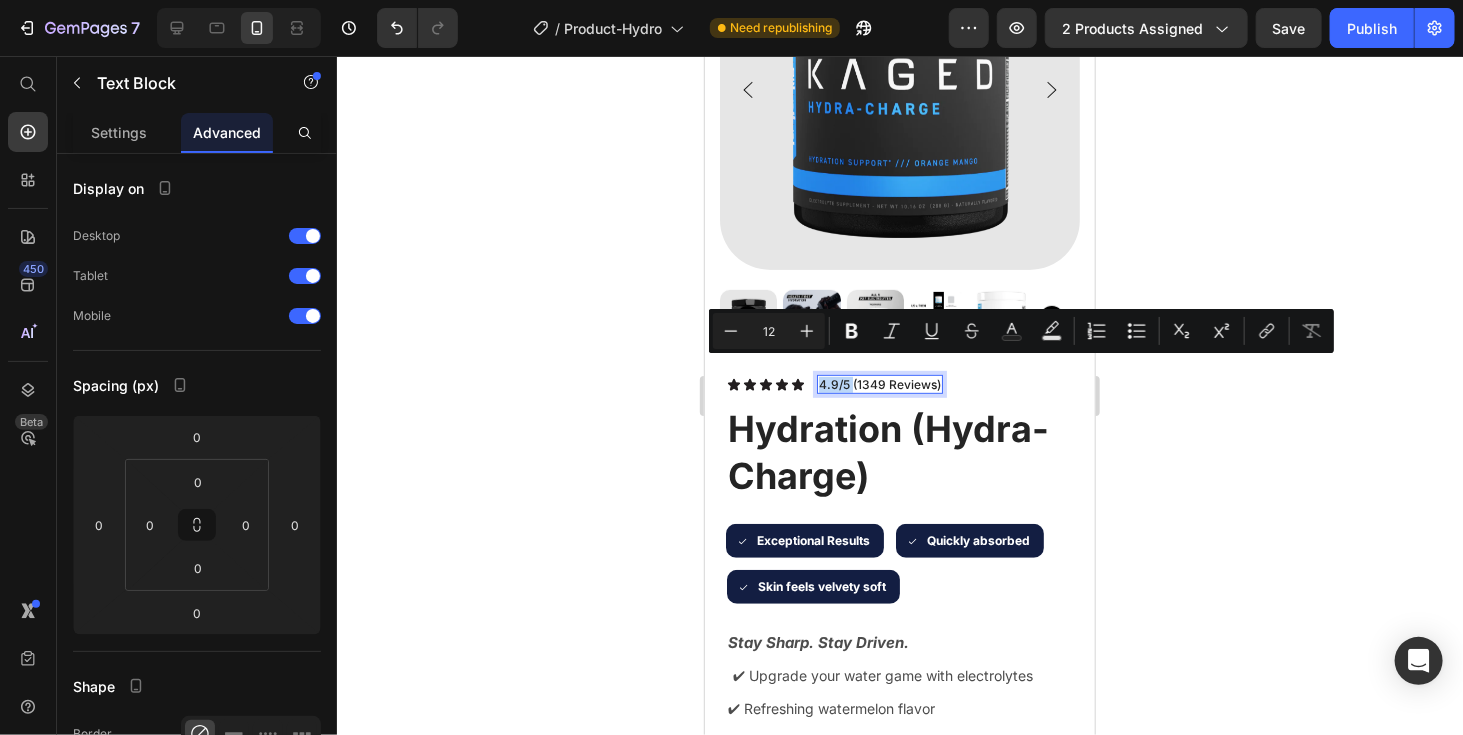 drag, startPoint x: 846, startPoint y: 369, endPoint x: 818, endPoint y: 368, distance: 28.01785 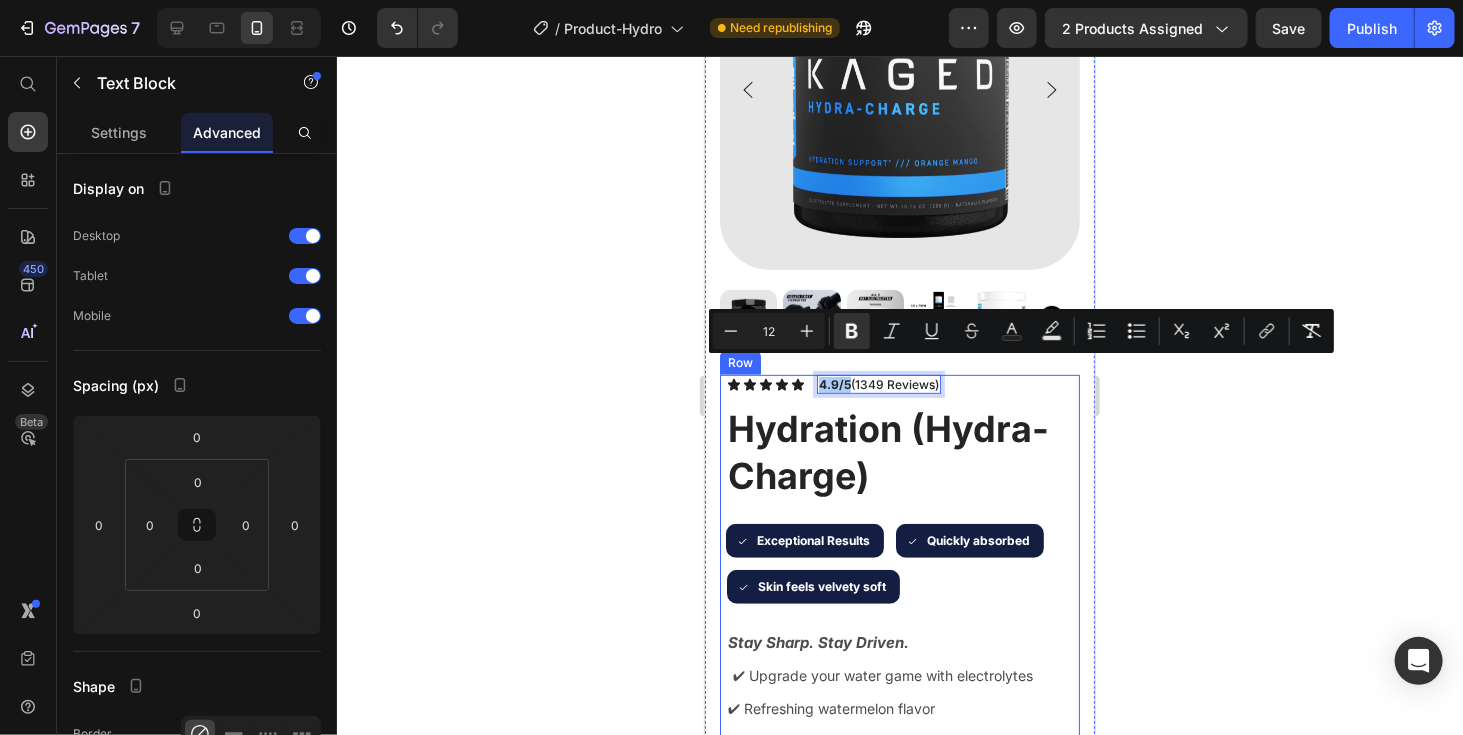 click 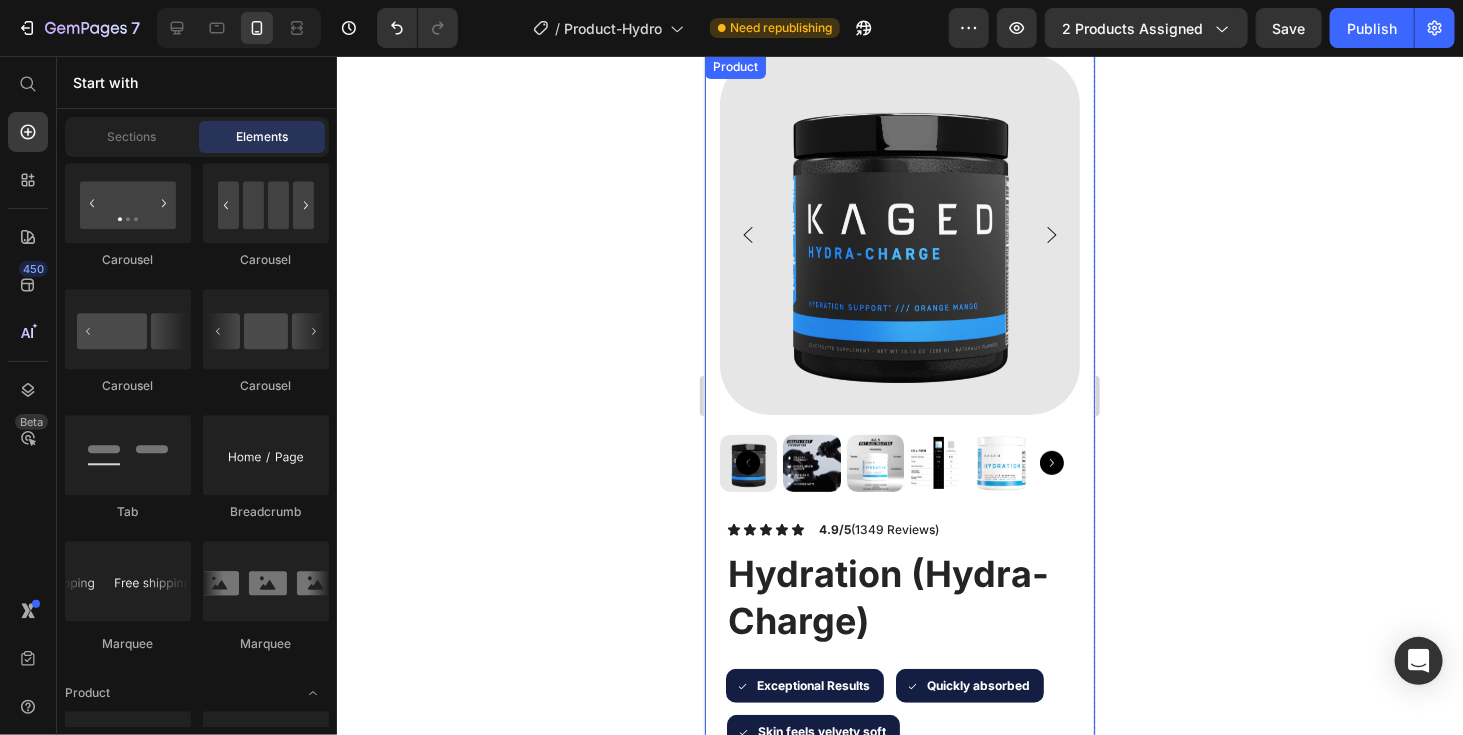 scroll, scrollTop: 246, scrollLeft: 0, axis: vertical 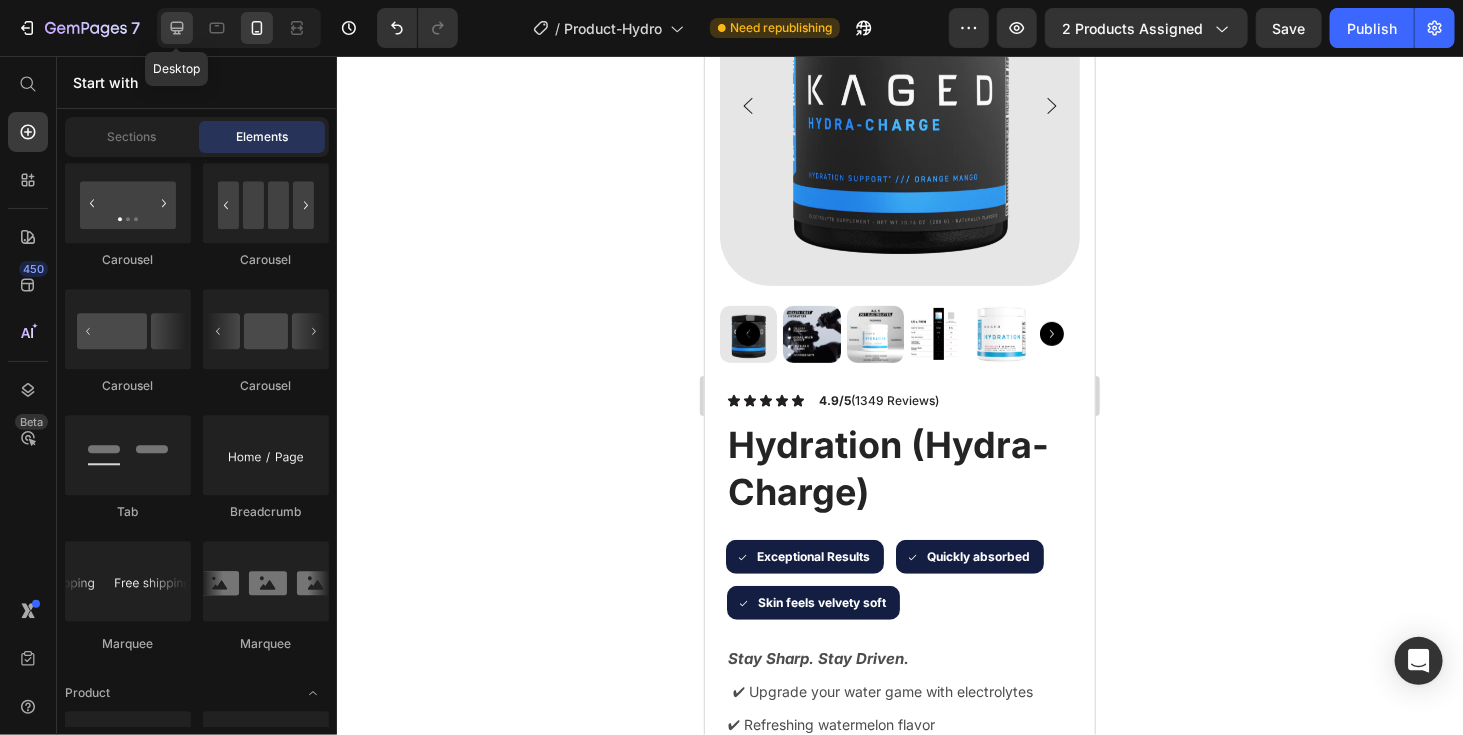 click 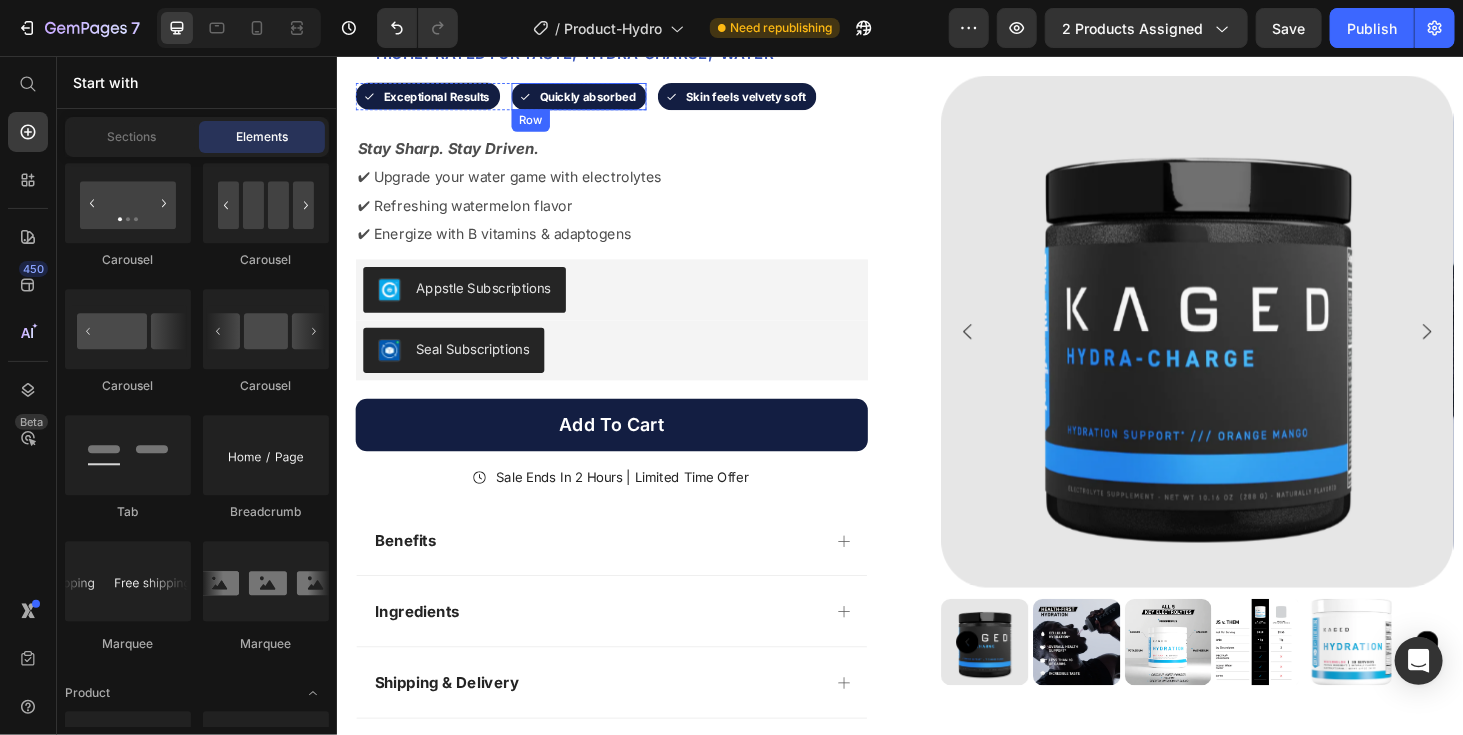 scroll, scrollTop: 0, scrollLeft: 0, axis: both 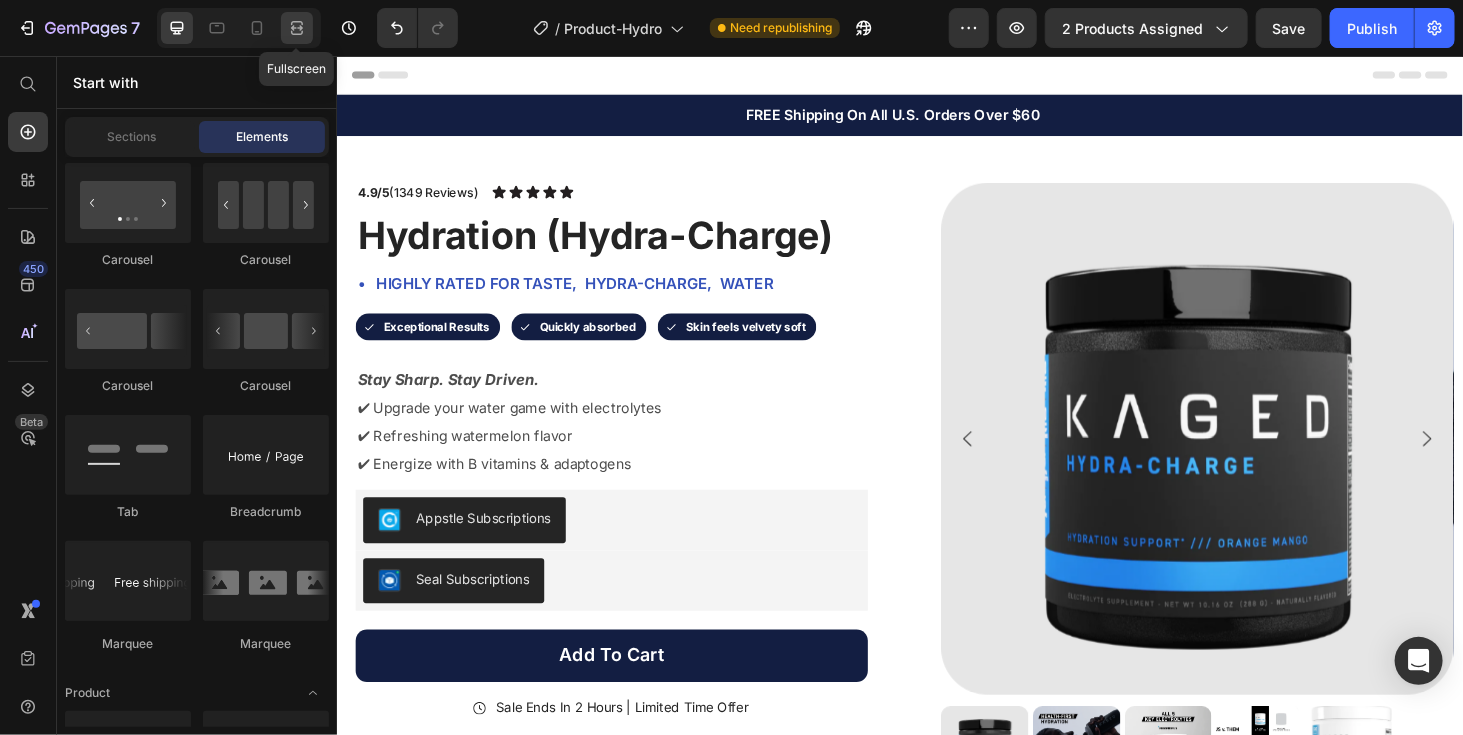 click 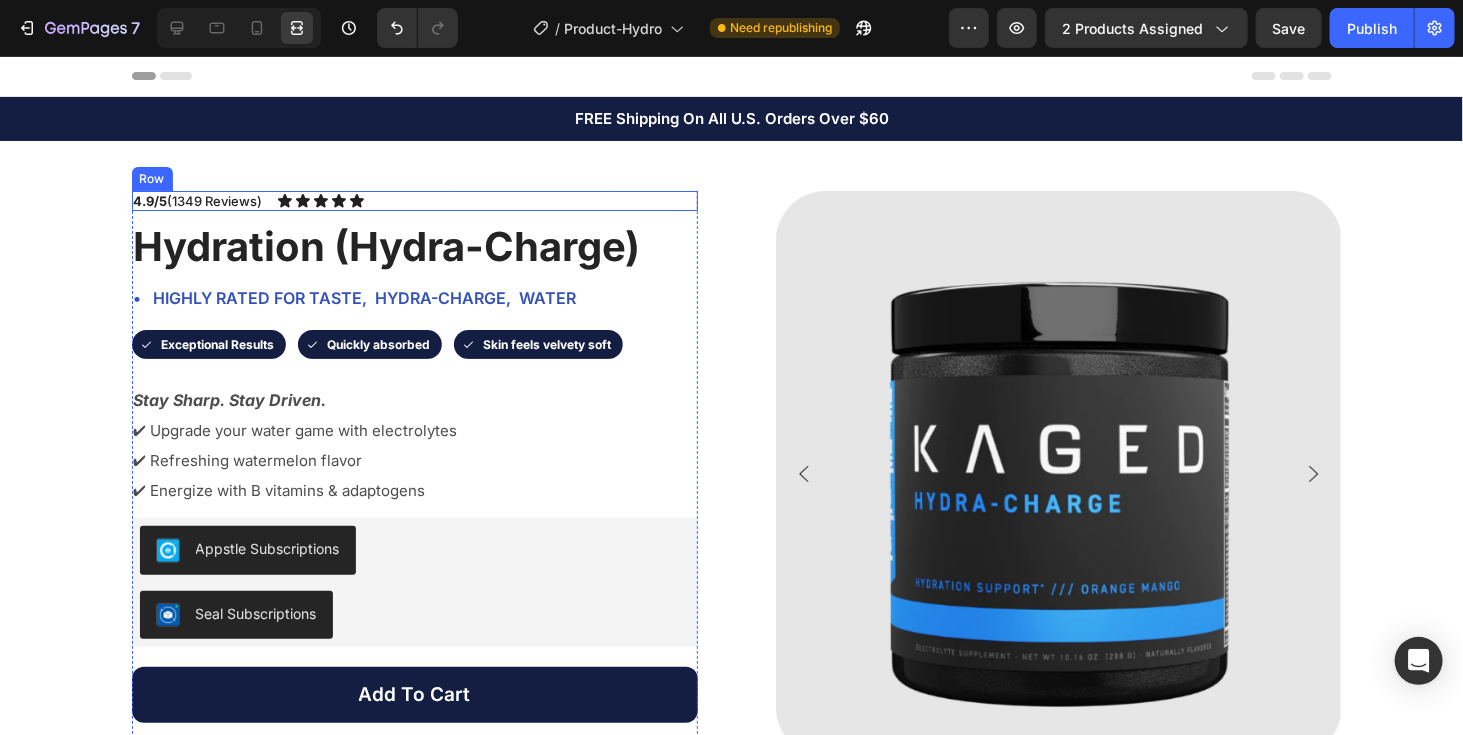 click on "4.9/5  (1349 Reviews) Text Block Icon Icon Icon Icon Icon Icon List Text Block Row" at bounding box center (415, 200) 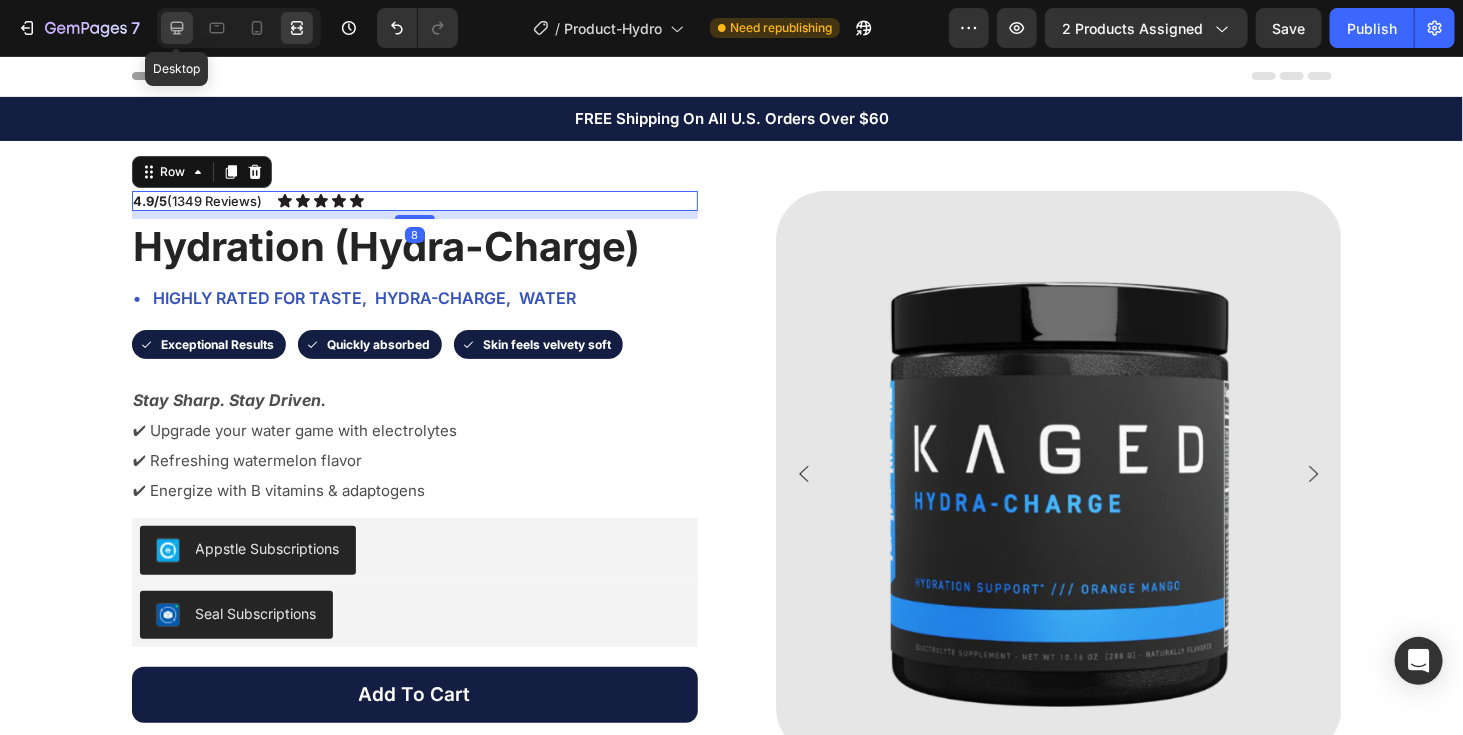 click 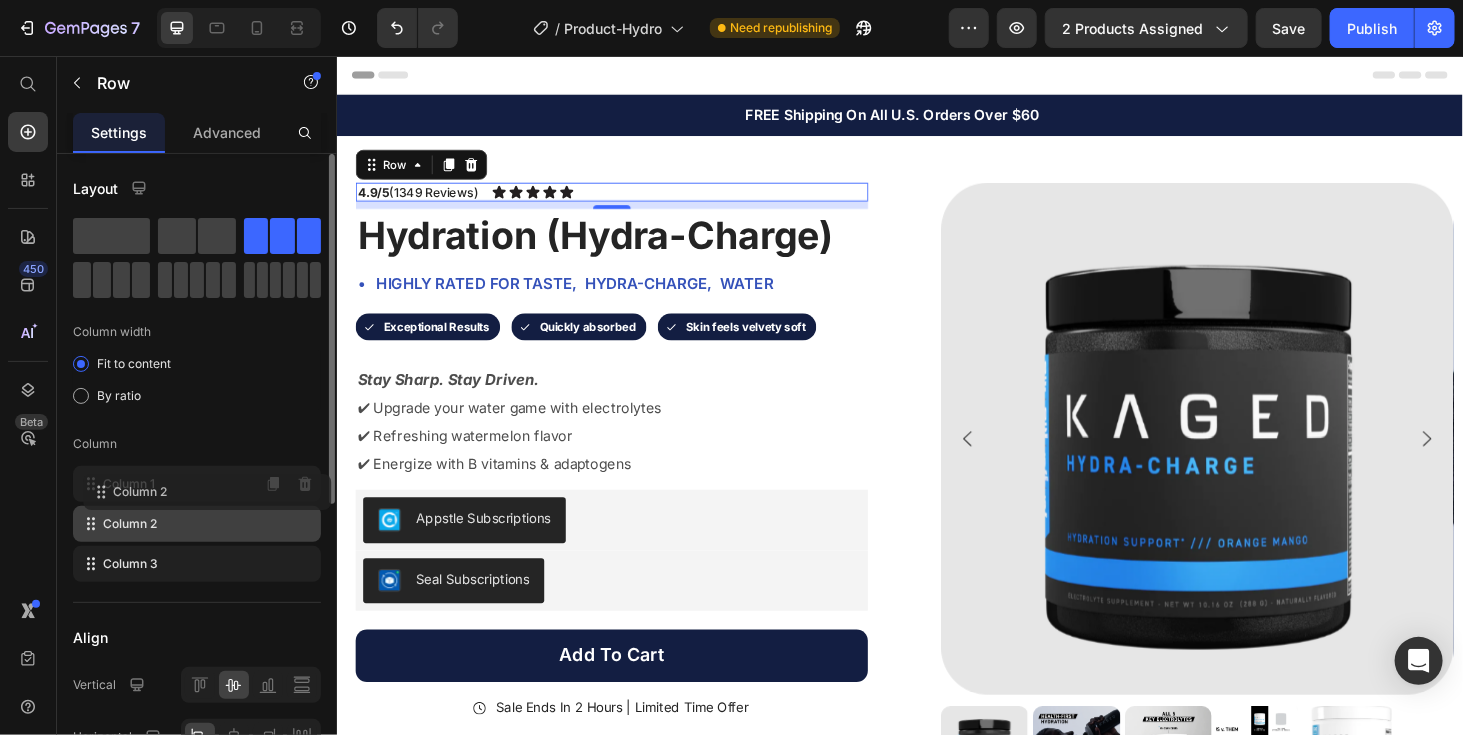 type 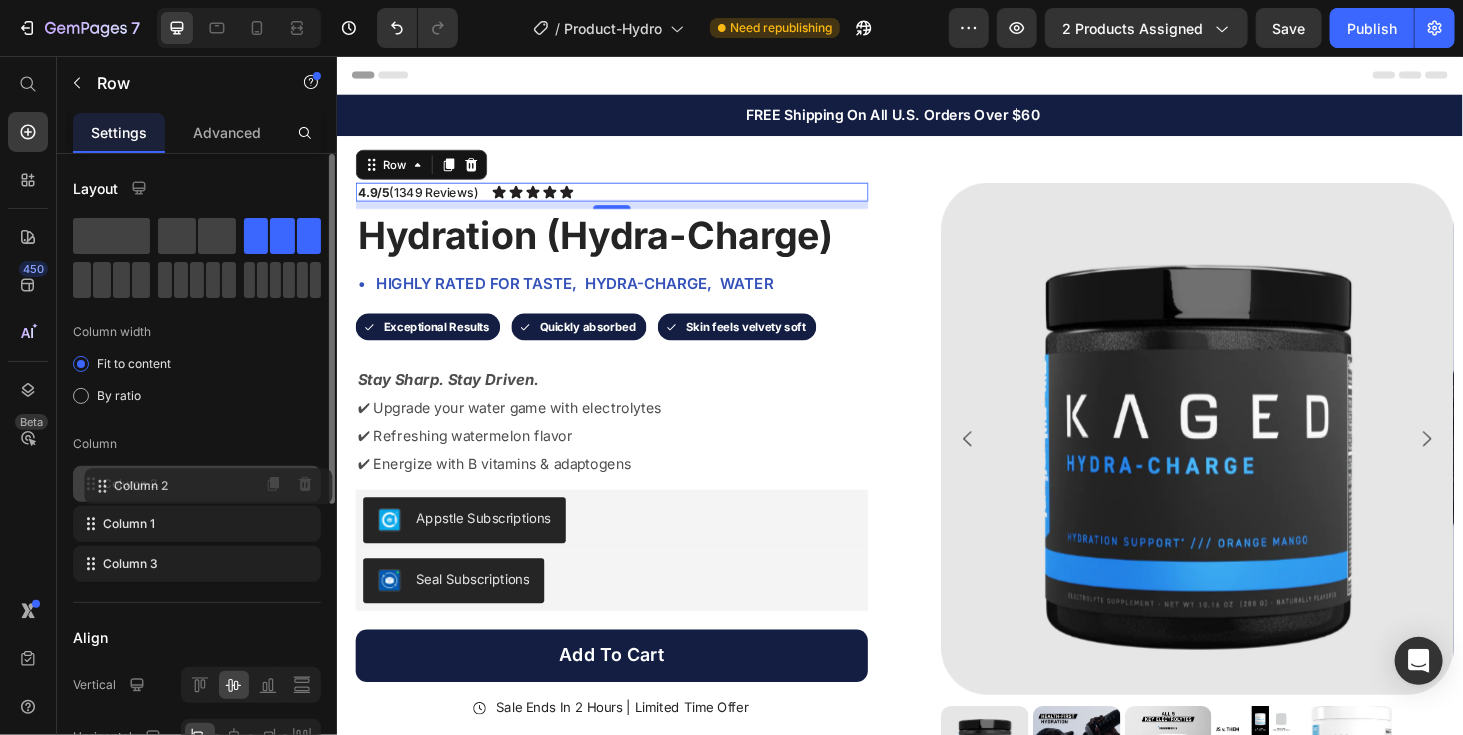 drag, startPoint x: 136, startPoint y: 529, endPoint x: 144, endPoint y: 489, distance: 40.792156 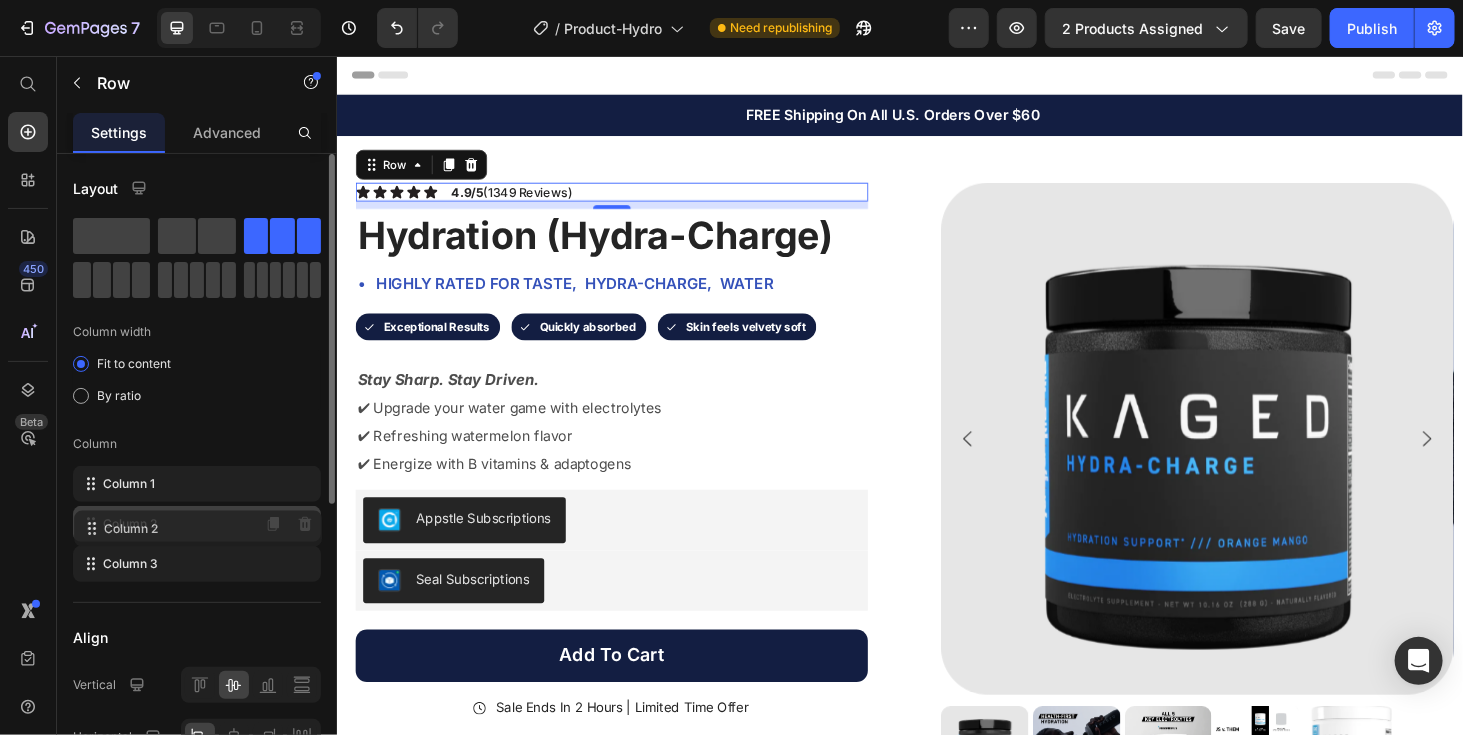 drag, startPoint x: 153, startPoint y: 484, endPoint x: 154, endPoint y: 533, distance: 49.010204 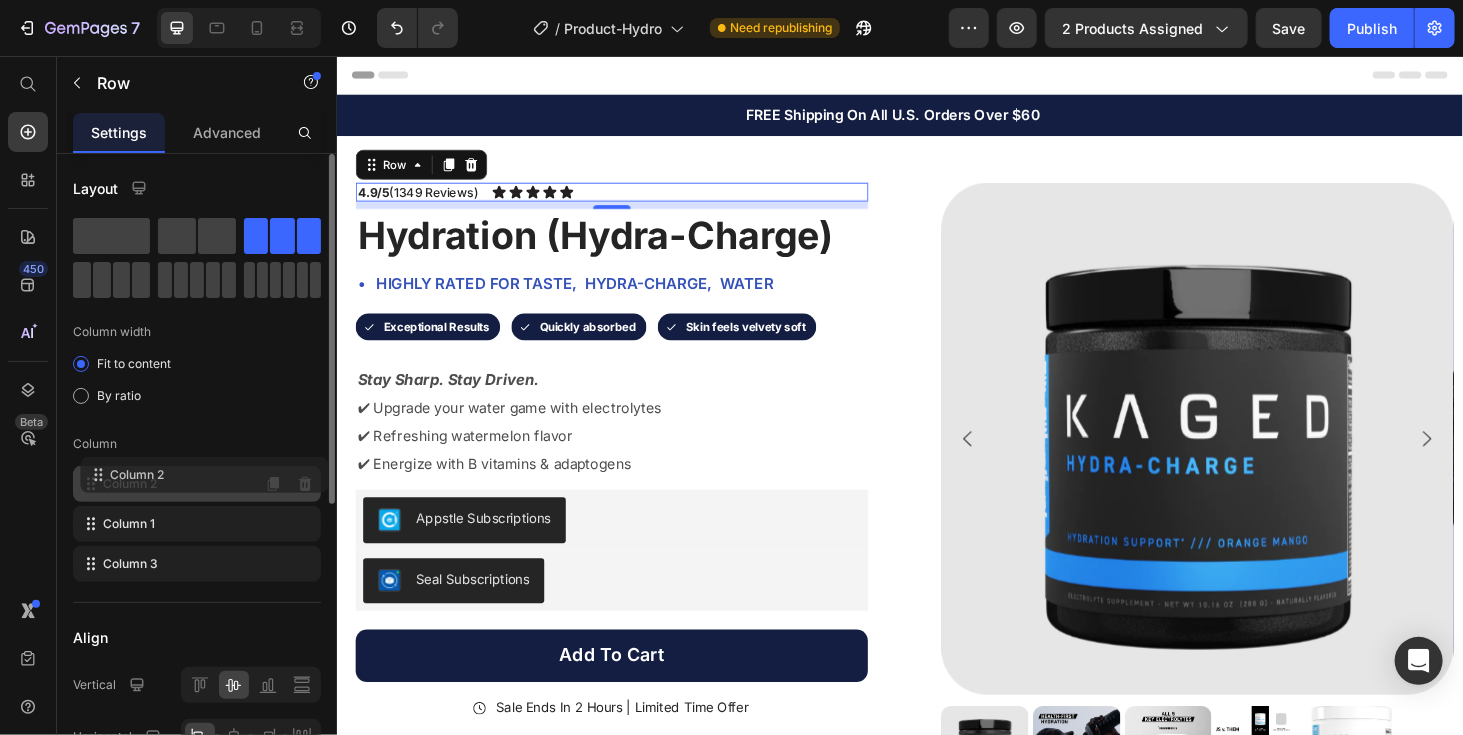 drag, startPoint x: 156, startPoint y: 528, endPoint x: 164, endPoint y: 475, distance: 53.600372 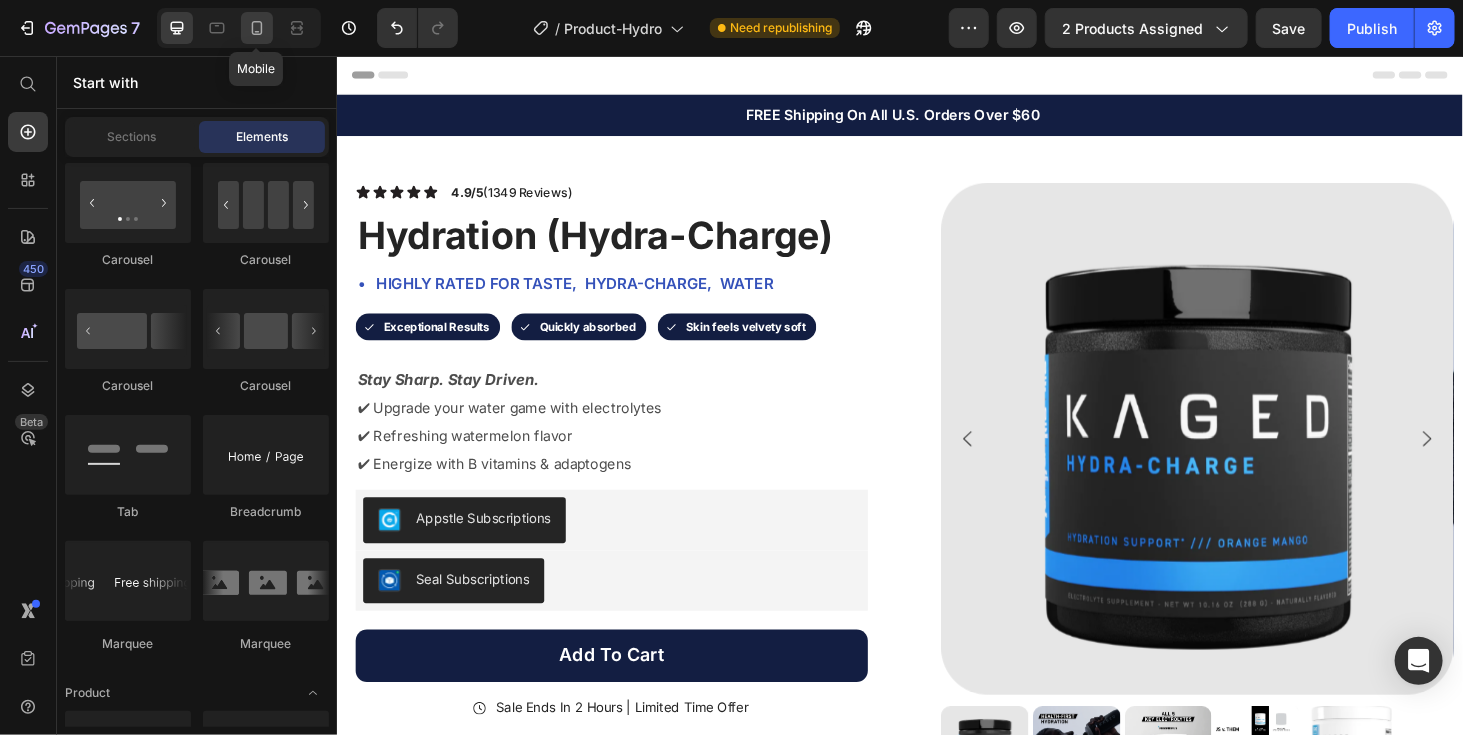 click 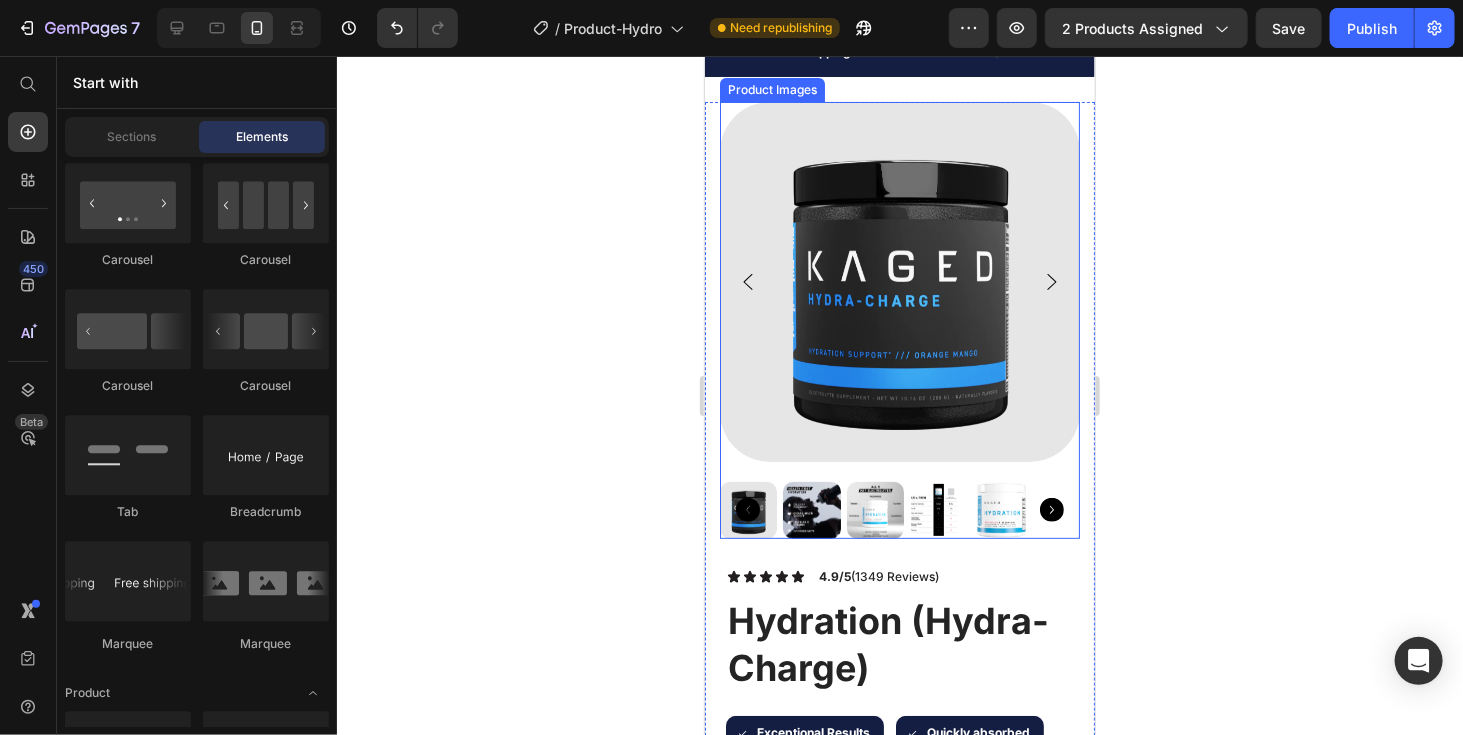 scroll, scrollTop: 78, scrollLeft: 0, axis: vertical 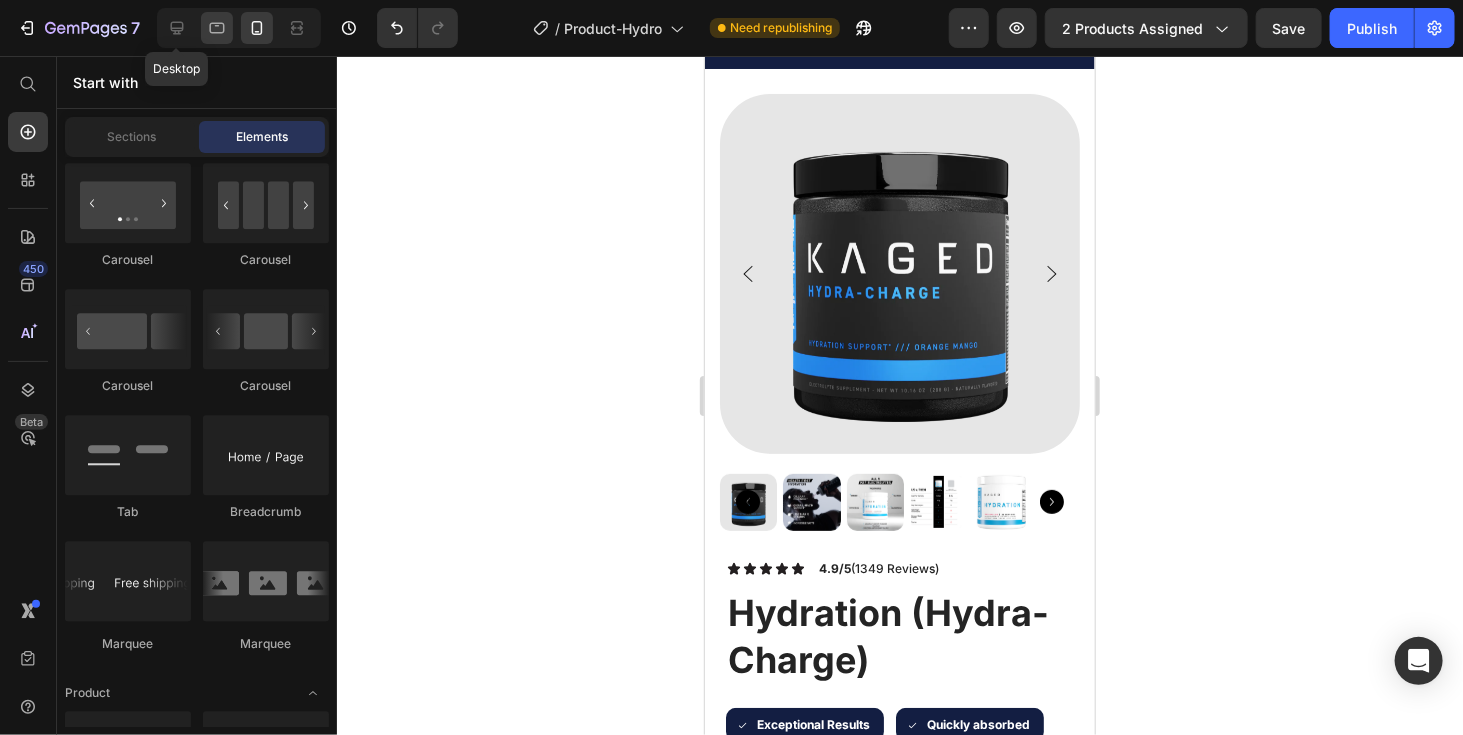 click 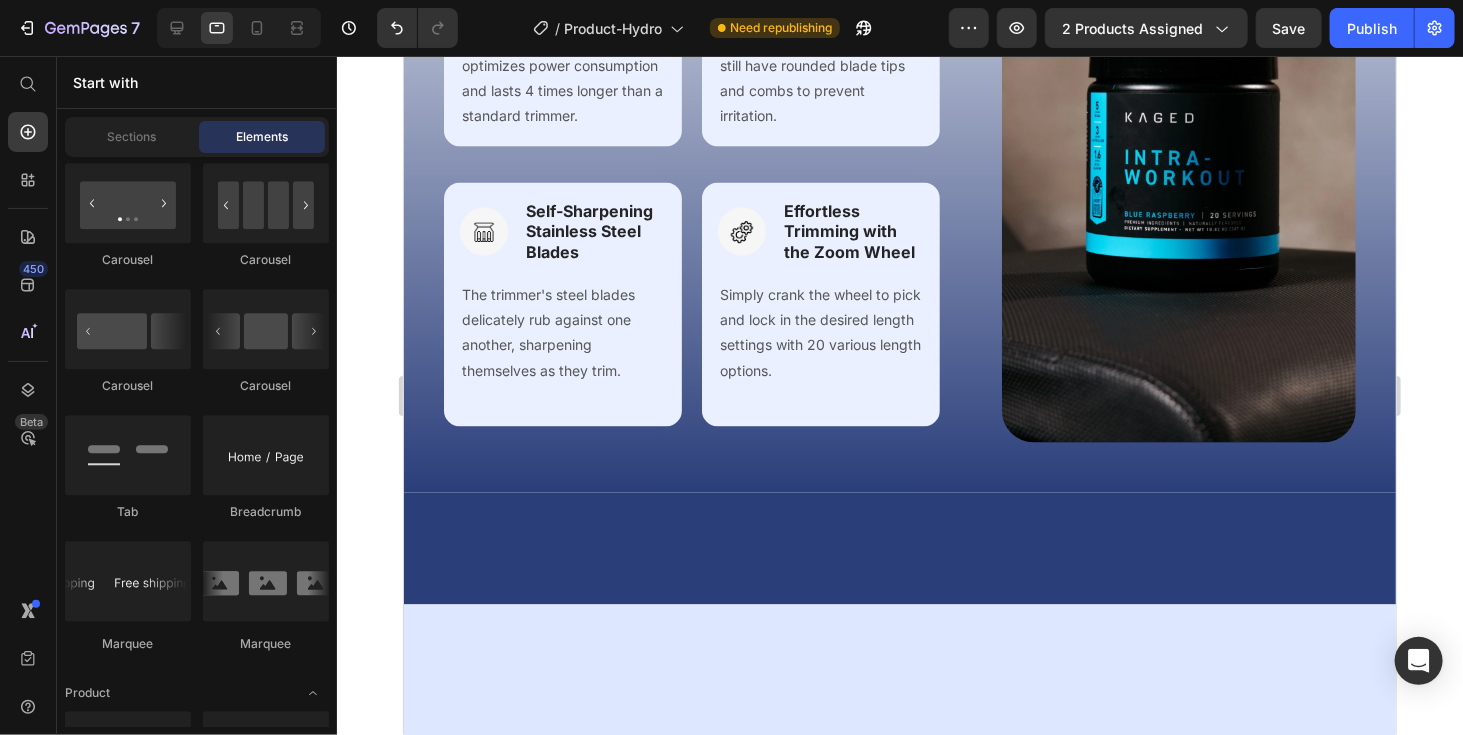 scroll, scrollTop: 0, scrollLeft: 0, axis: both 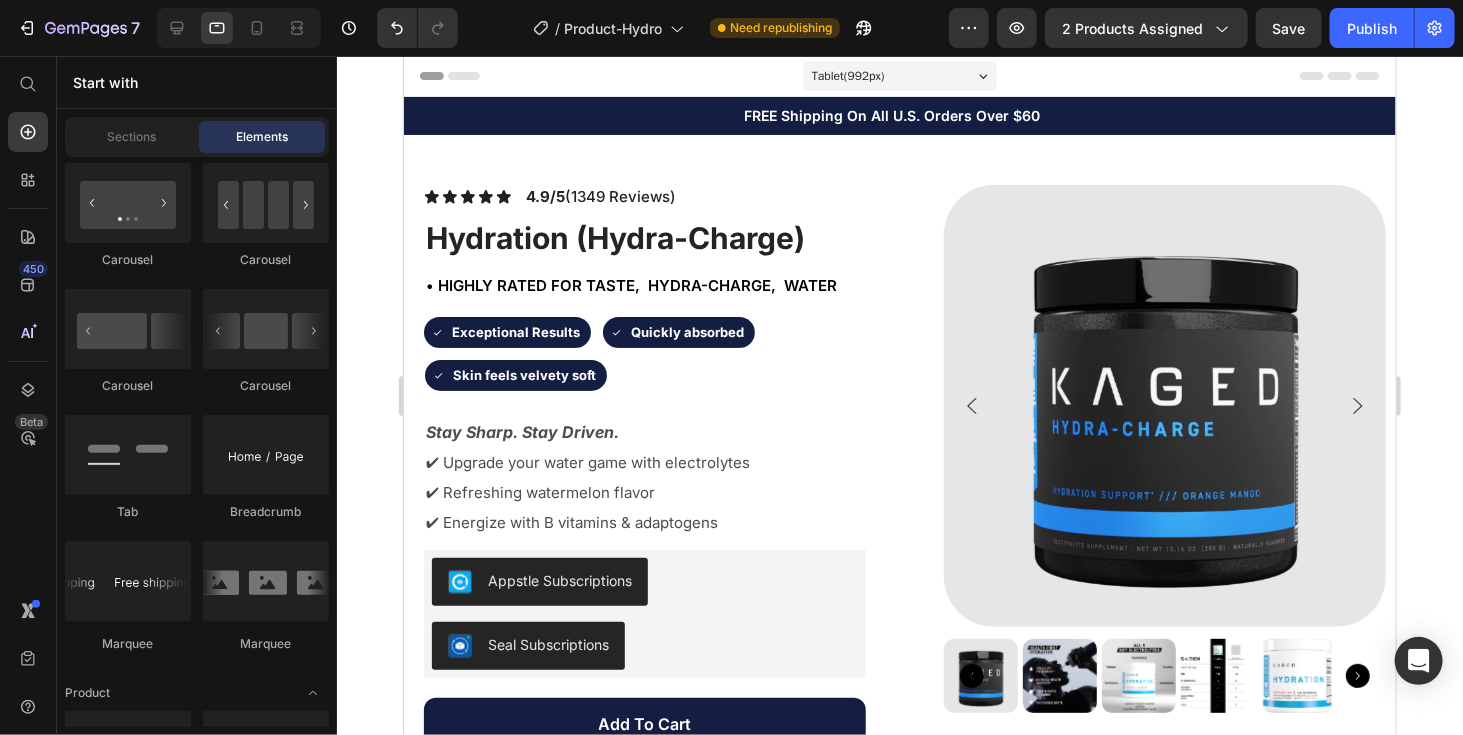 click 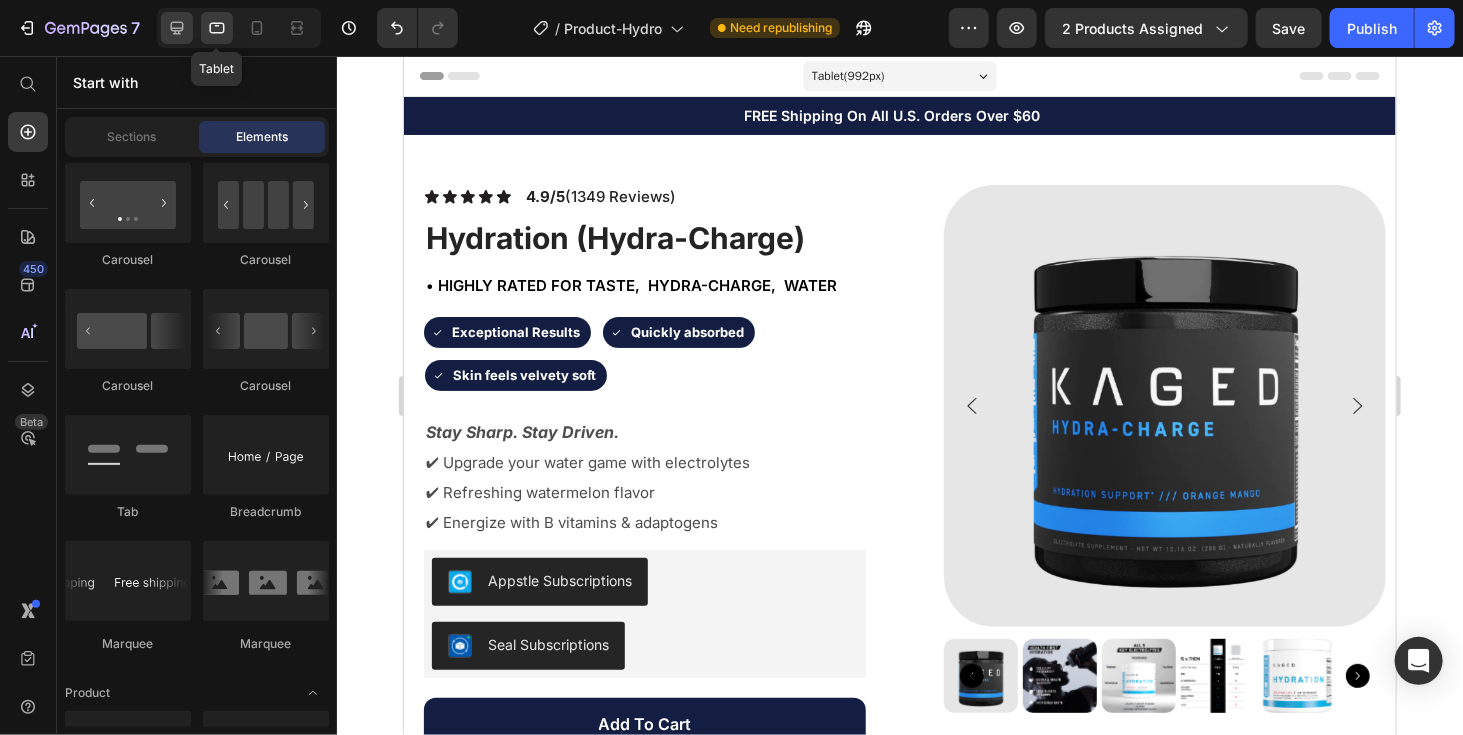 click 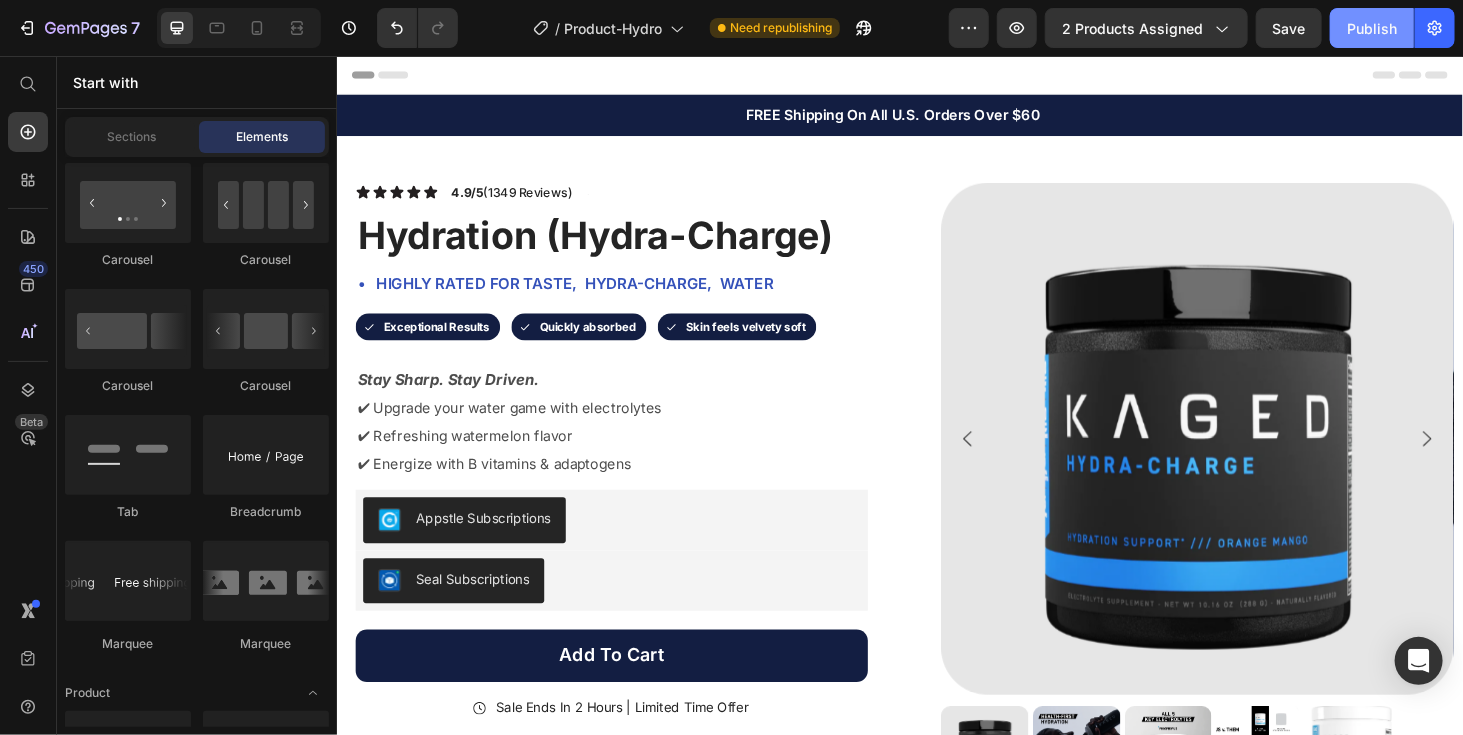 click on "Publish" at bounding box center (1372, 28) 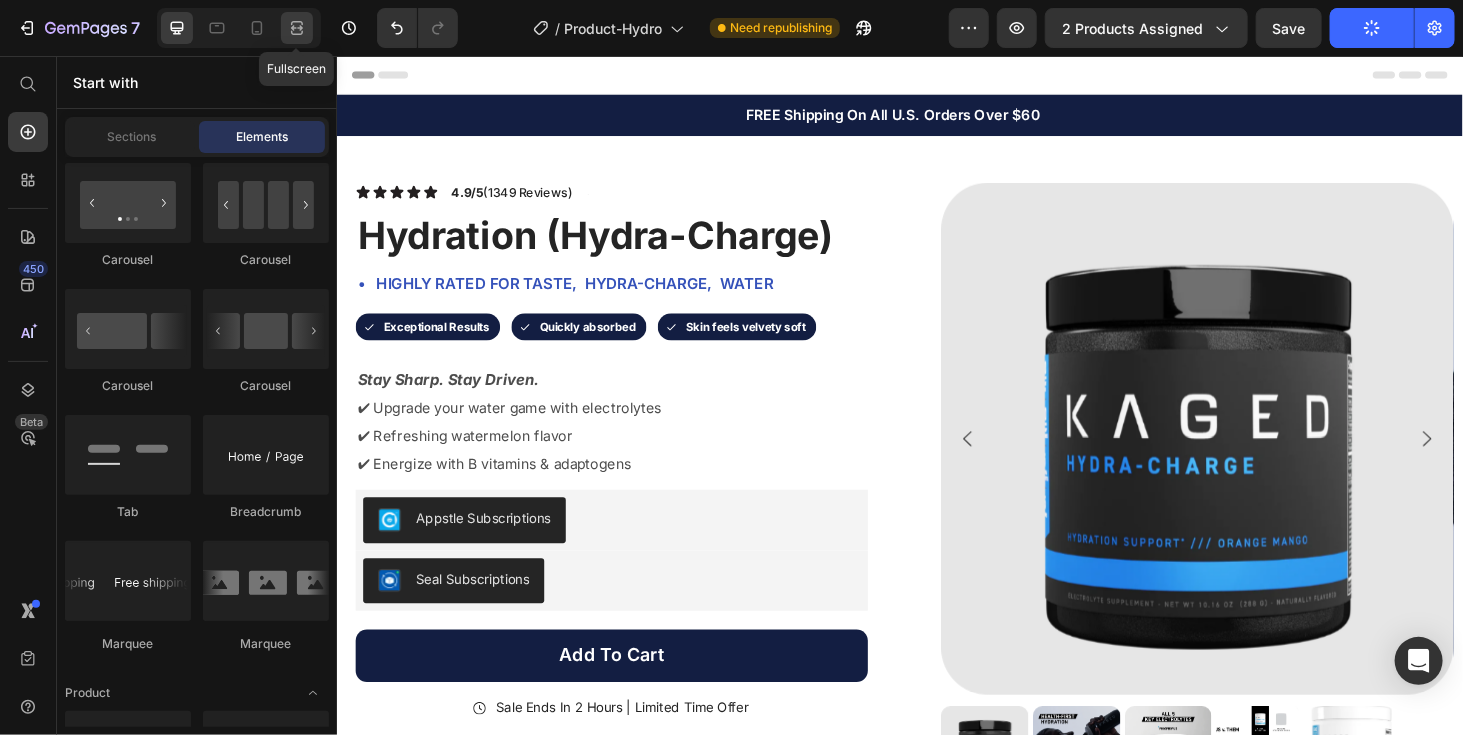click 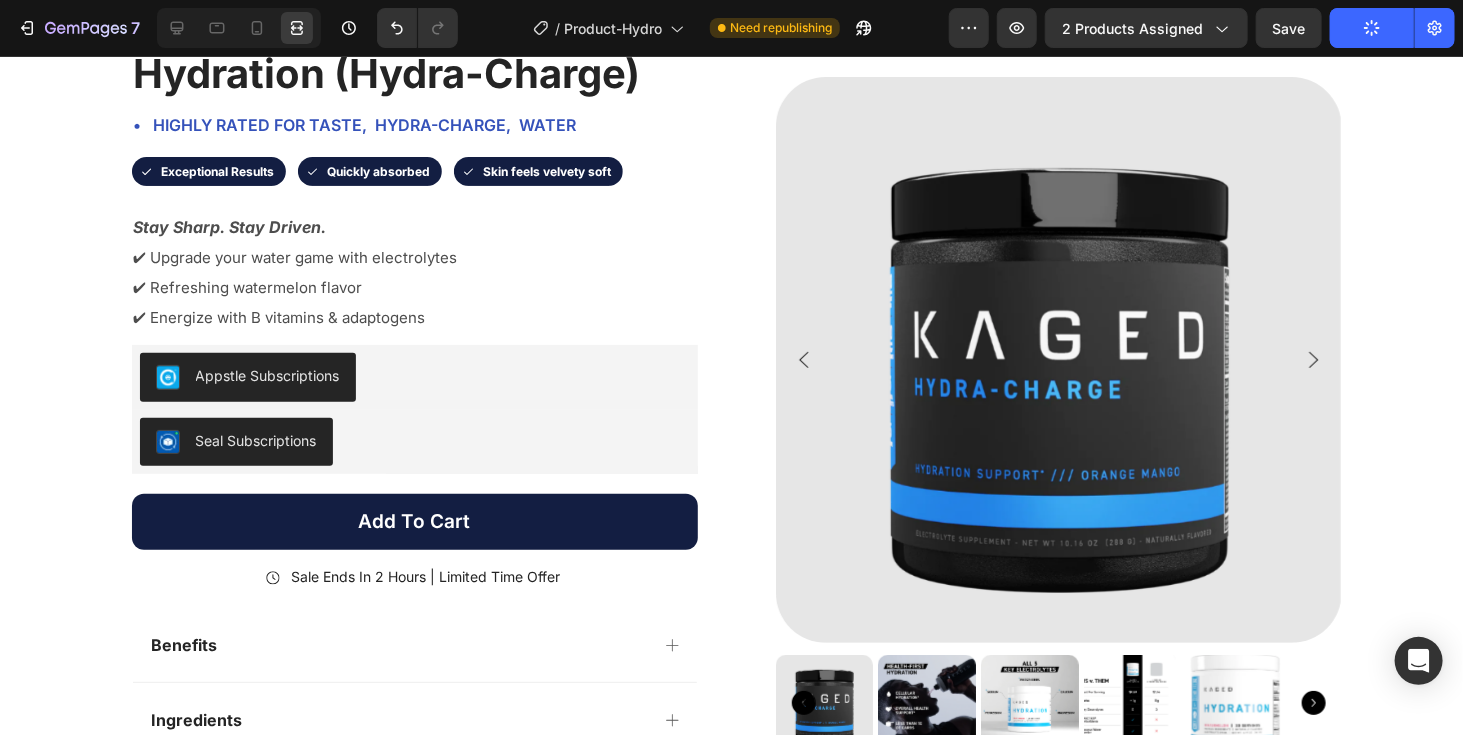scroll, scrollTop: 0, scrollLeft: 0, axis: both 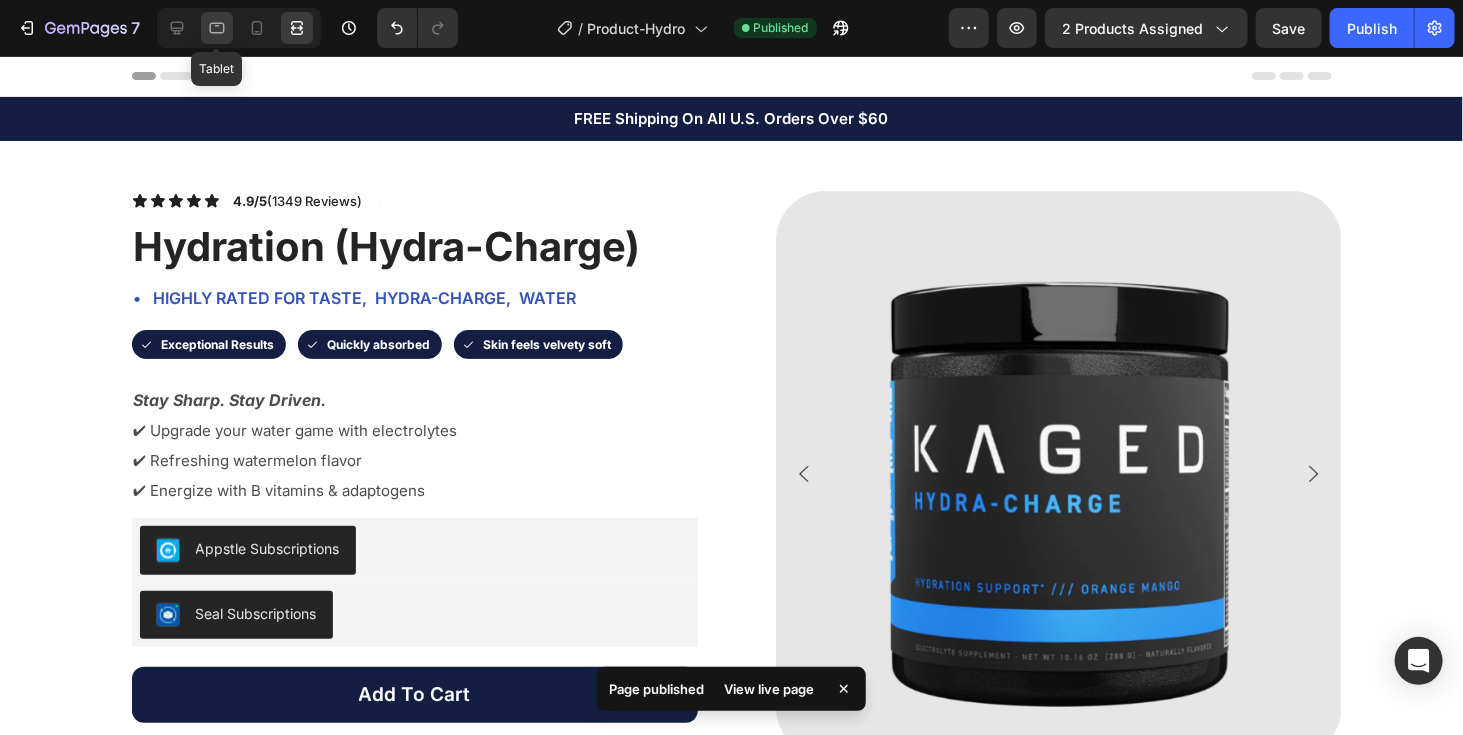 click 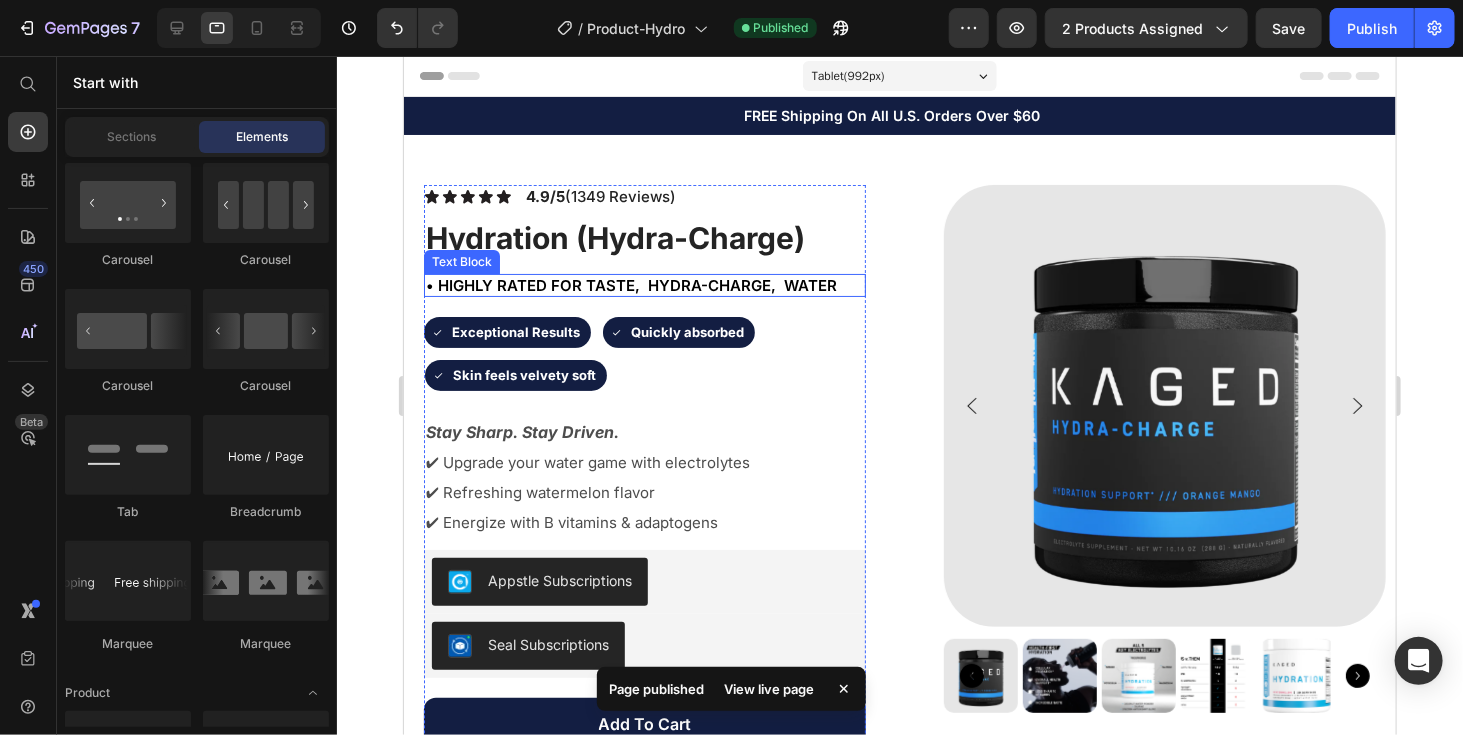click on "• HIGHLY RATED FOR Taste,  hydra-charge,  water" at bounding box center (630, 284) 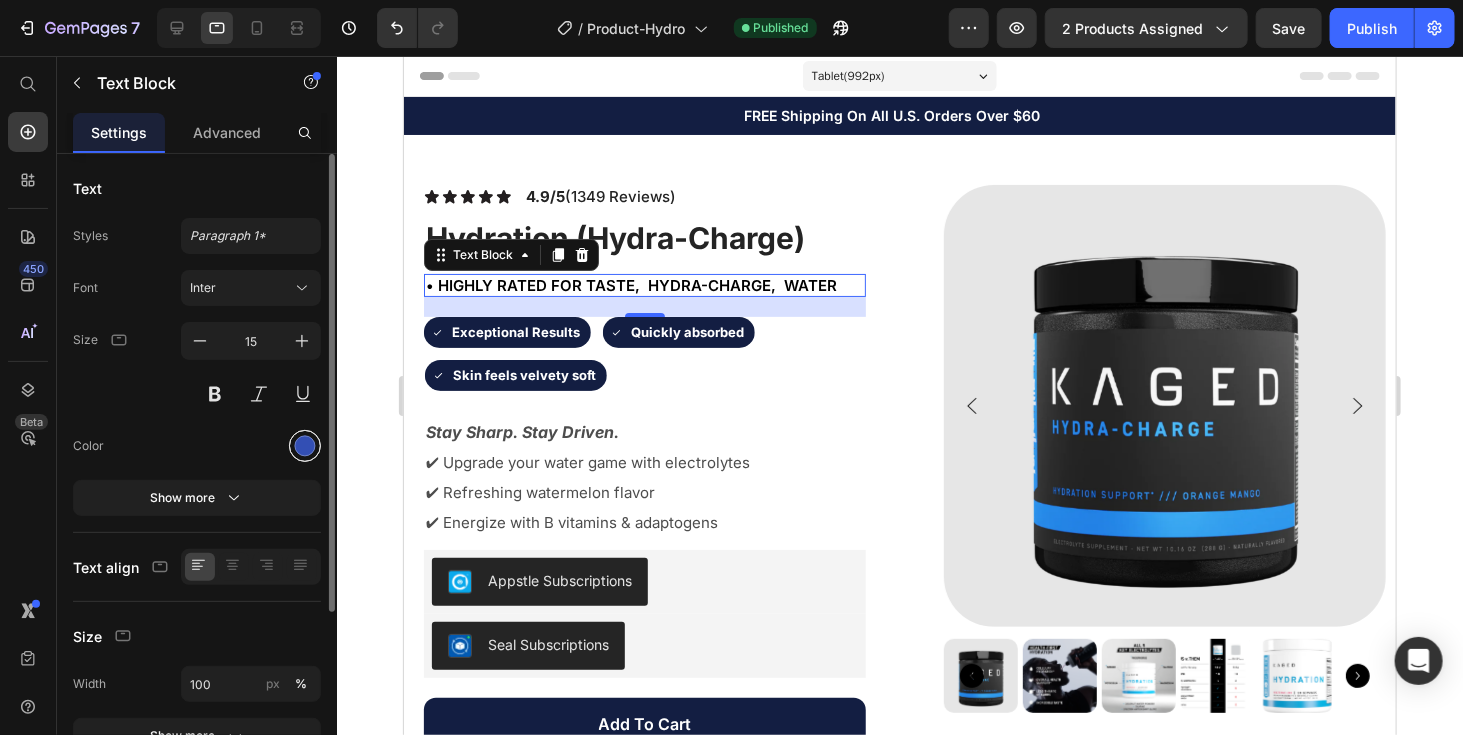 click at bounding box center [305, 446] 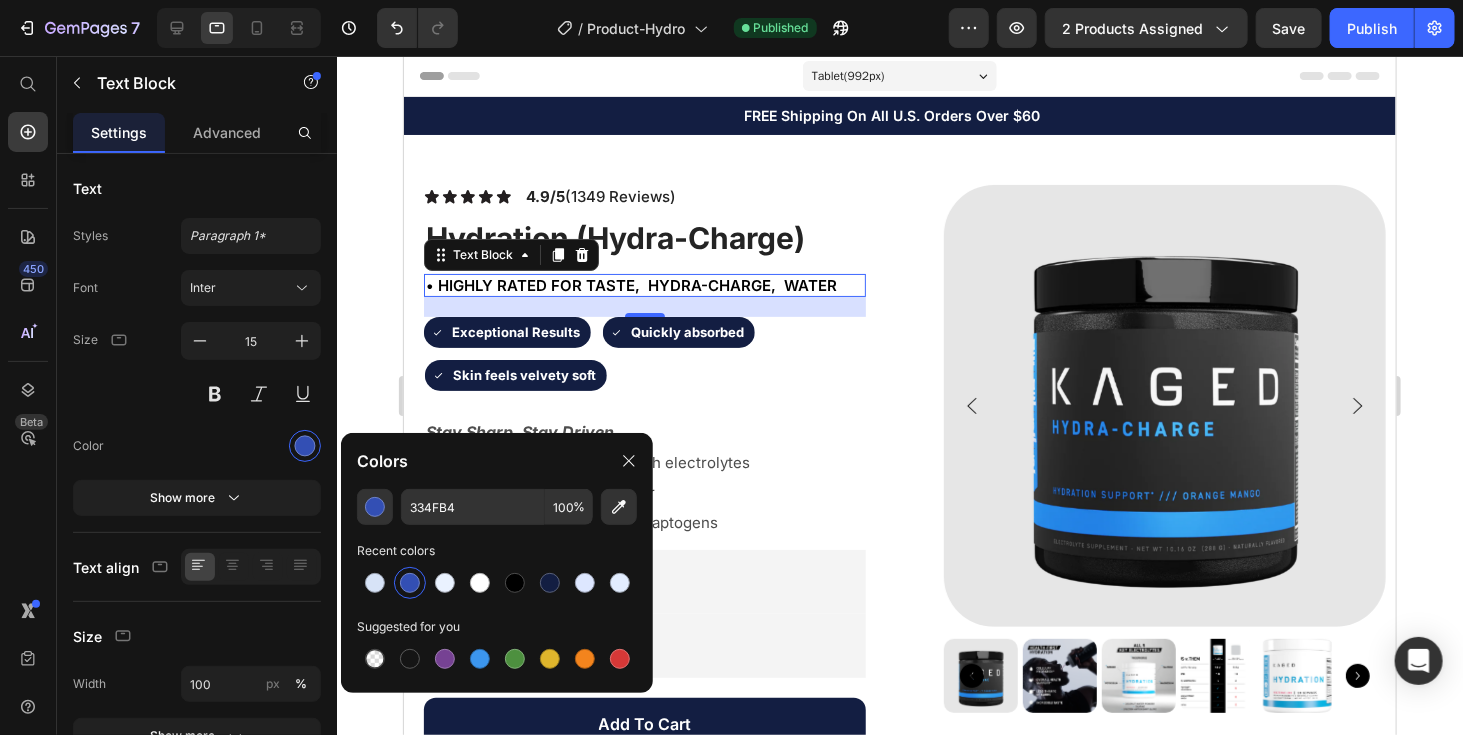 click at bounding box center (410, 583) 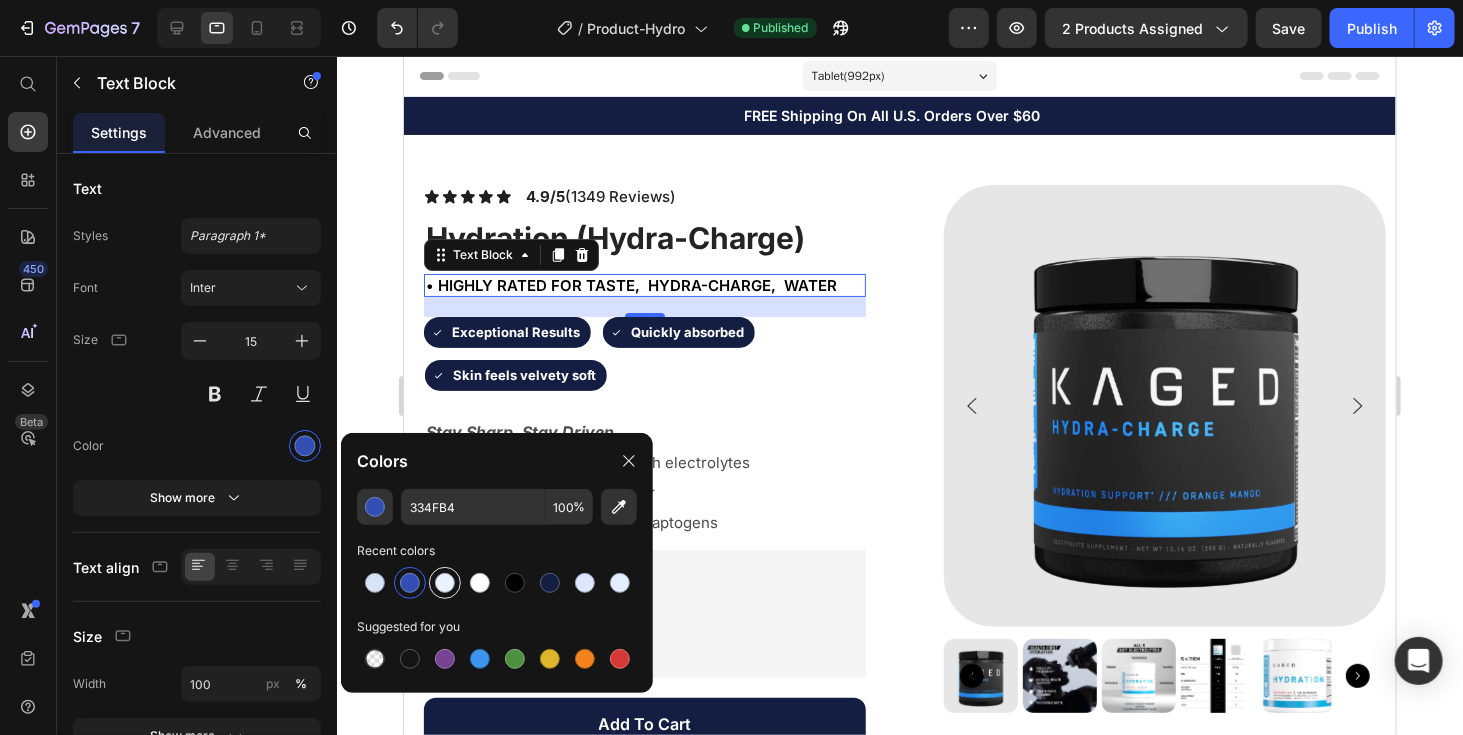 click at bounding box center [445, 583] 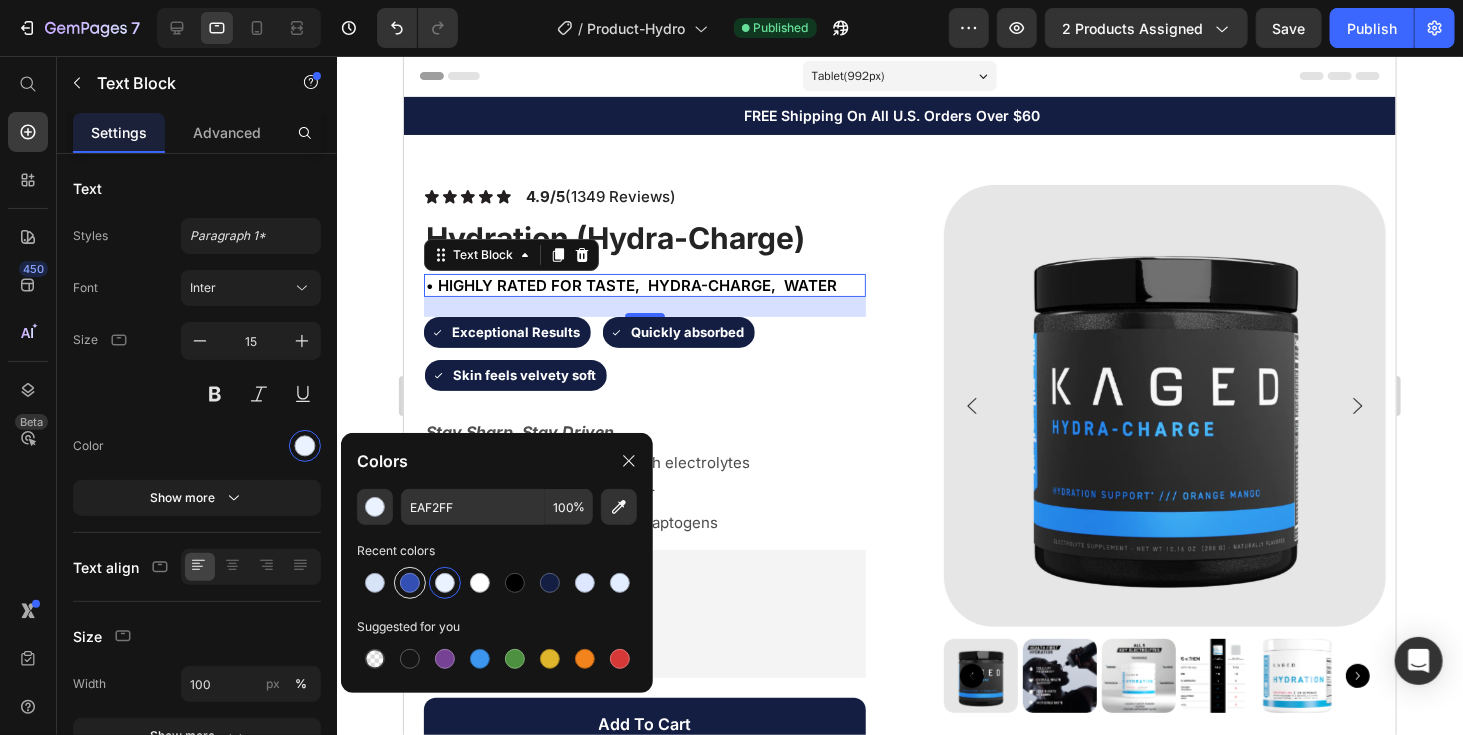 click at bounding box center [410, 583] 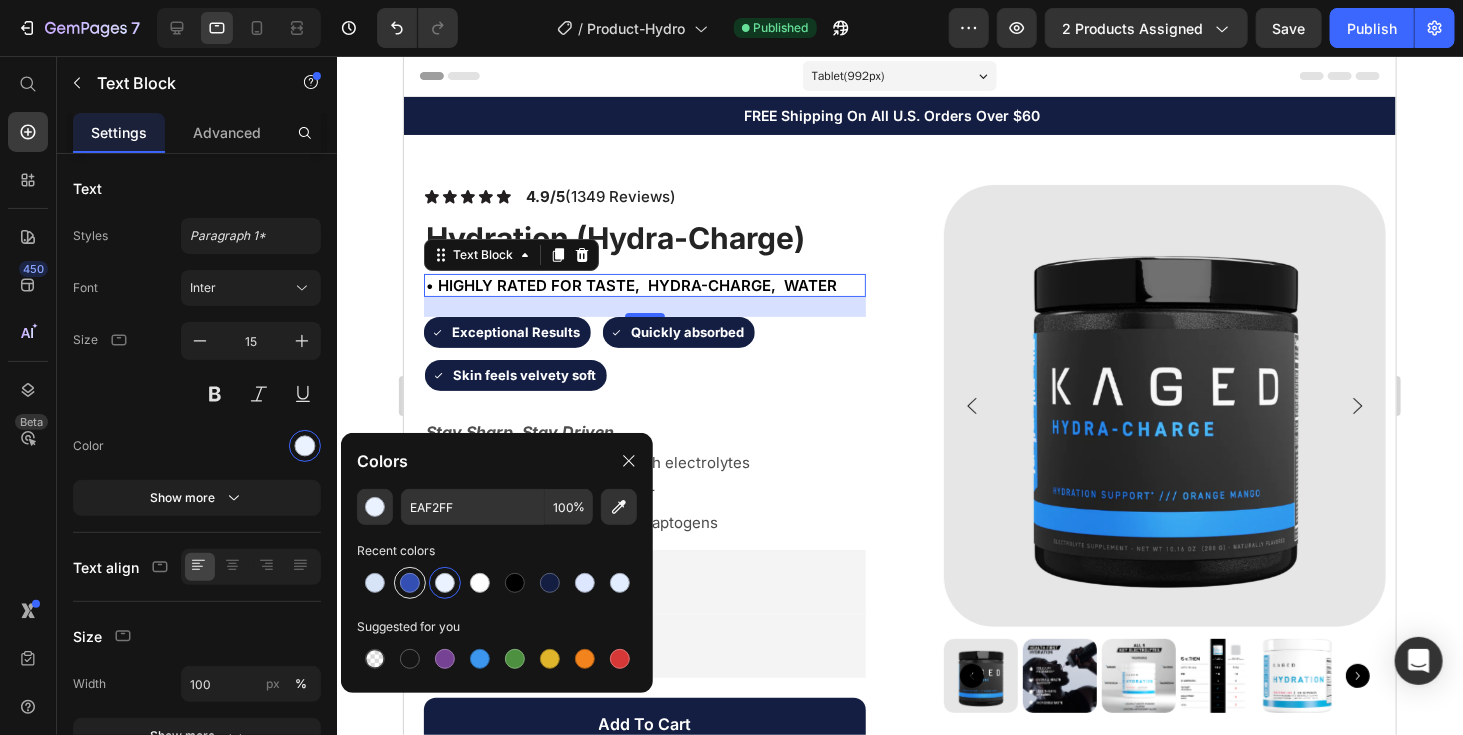 type on "334FB4" 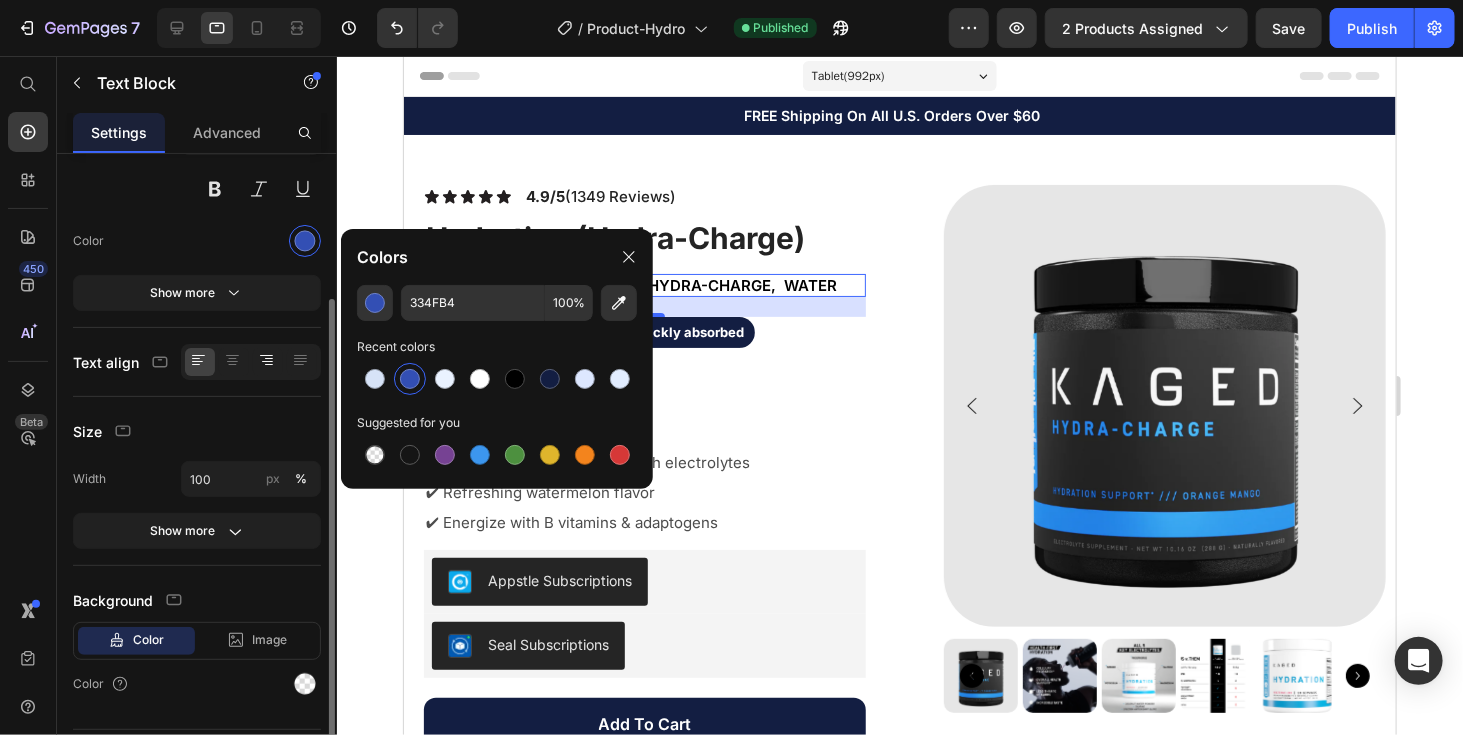 scroll, scrollTop: 203, scrollLeft: 0, axis: vertical 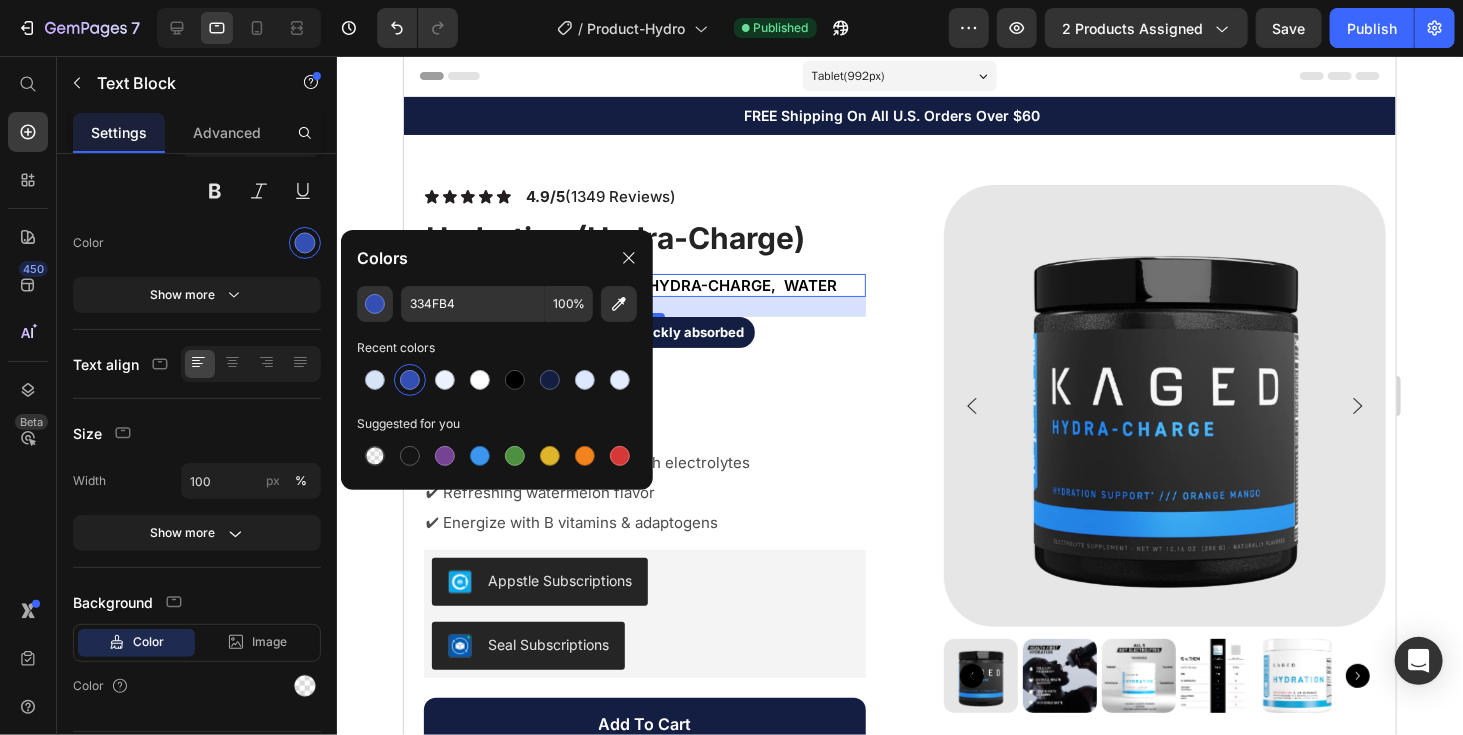 click on "• HIGHLY RATED FOR Taste,  hydra-charge,  water" at bounding box center (630, 284) 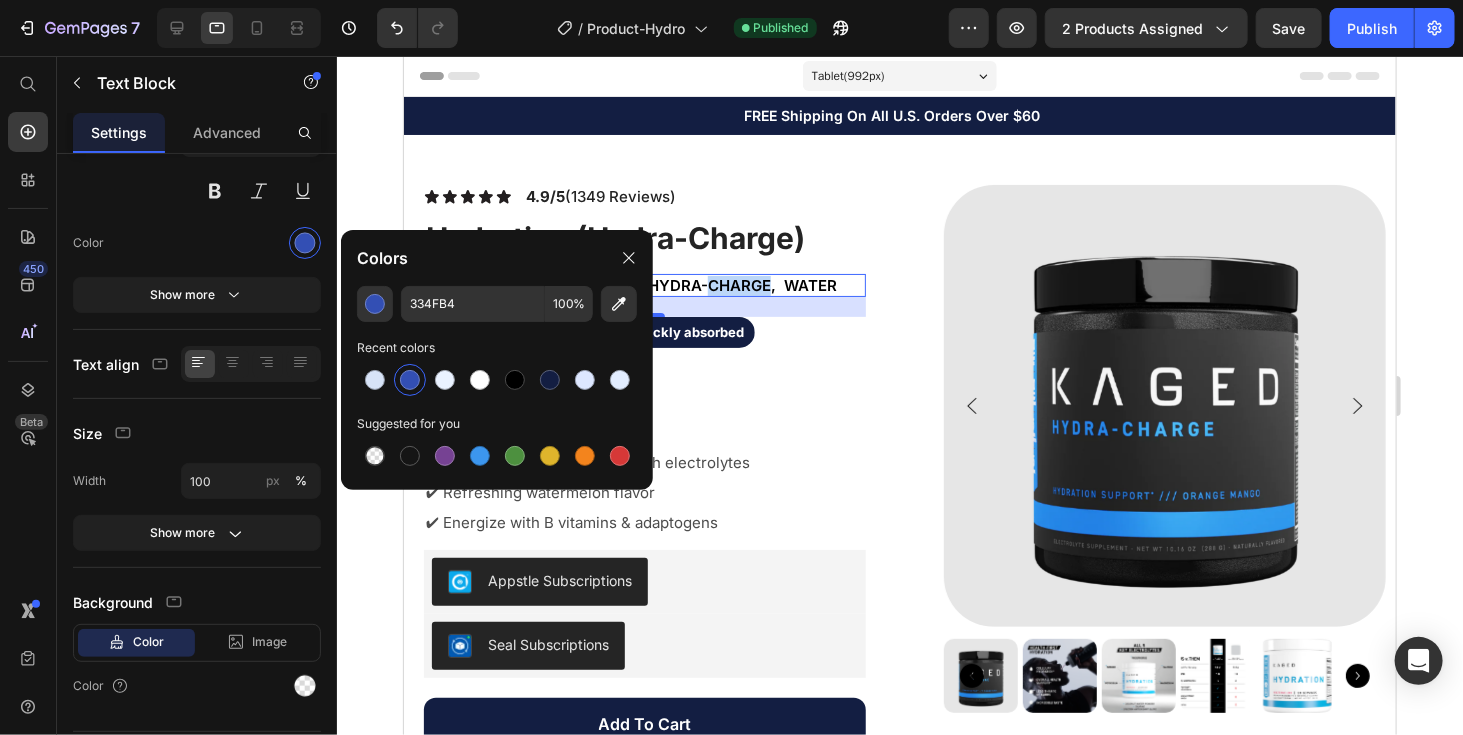 click on "• HIGHLY RATED FOR Taste,  hydra-charge,  water" at bounding box center (630, 284) 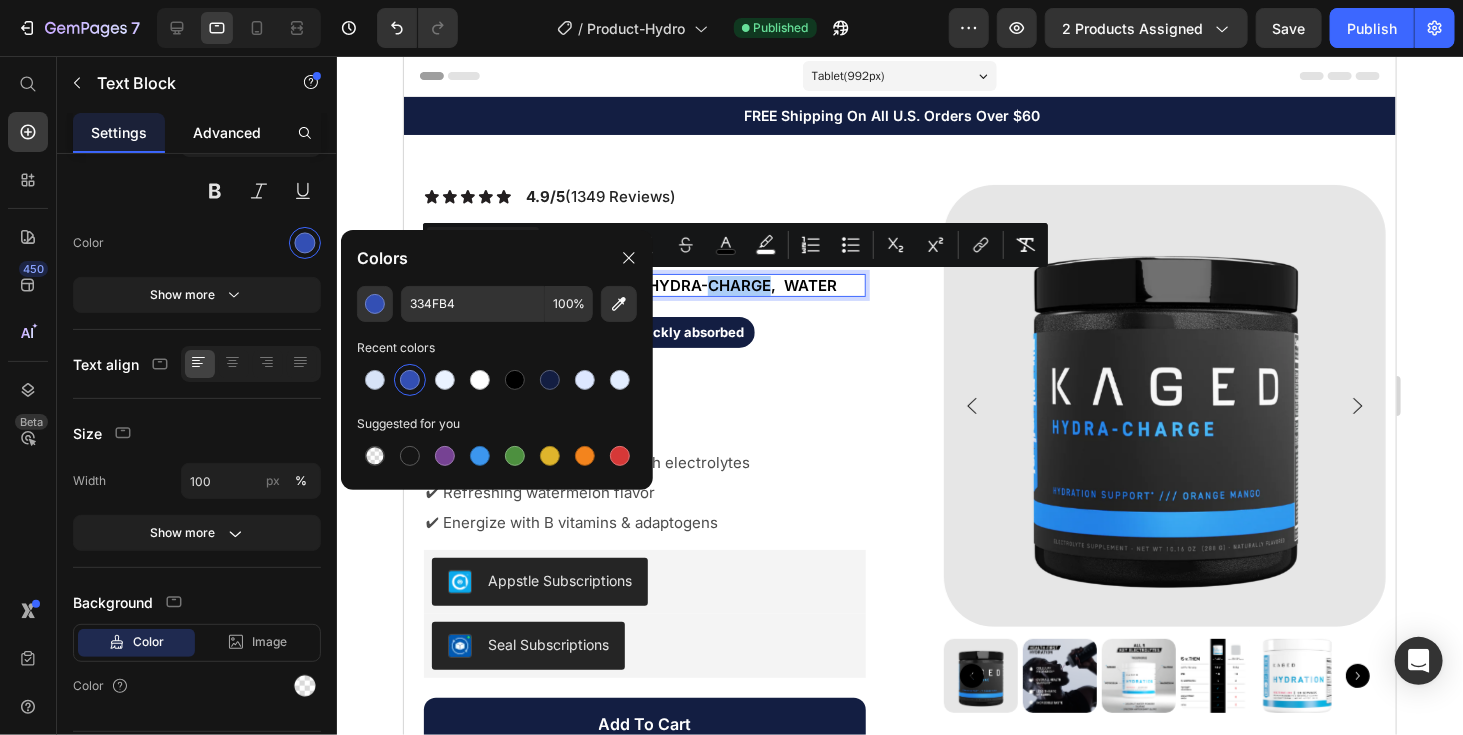click on "Advanced" at bounding box center [227, 132] 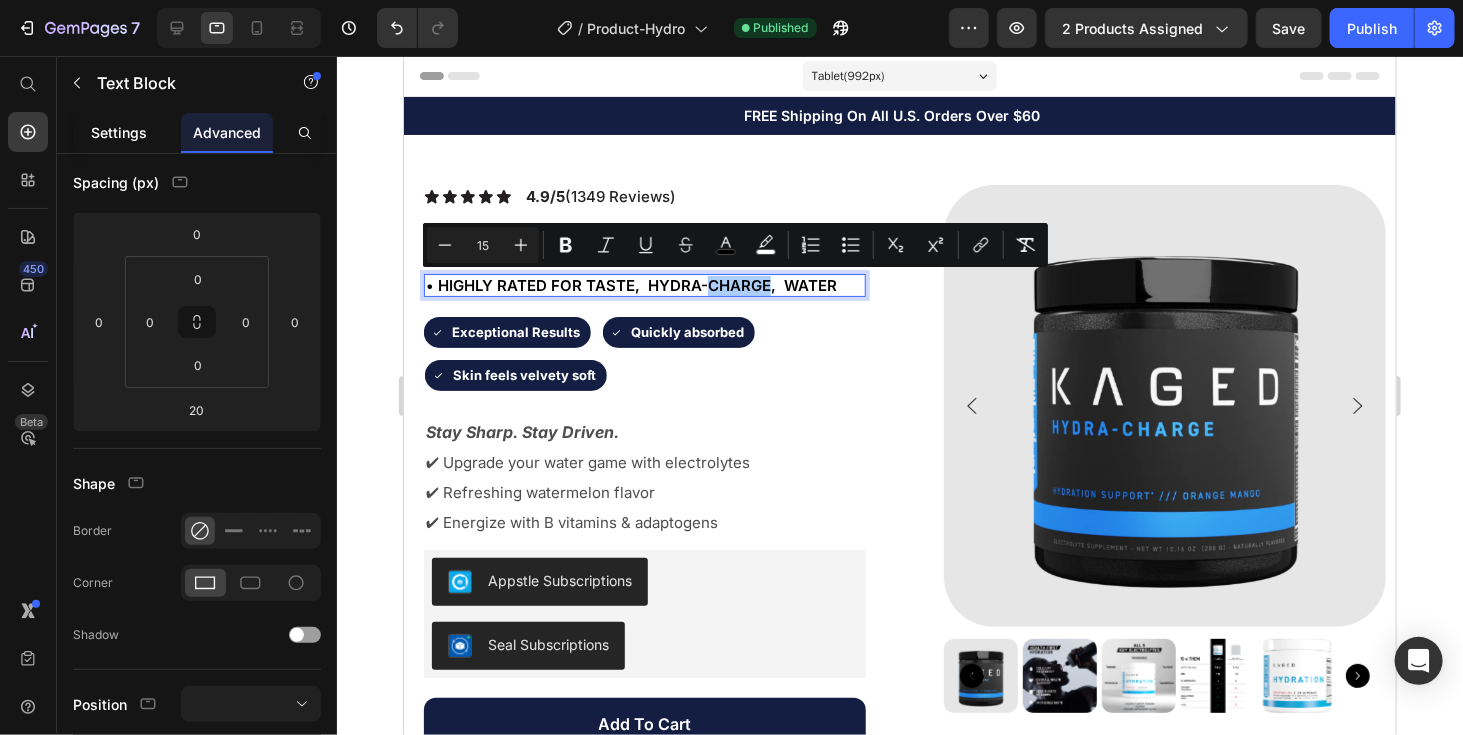 scroll, scrollTop: 0, scrollLeft: 0, axis: both 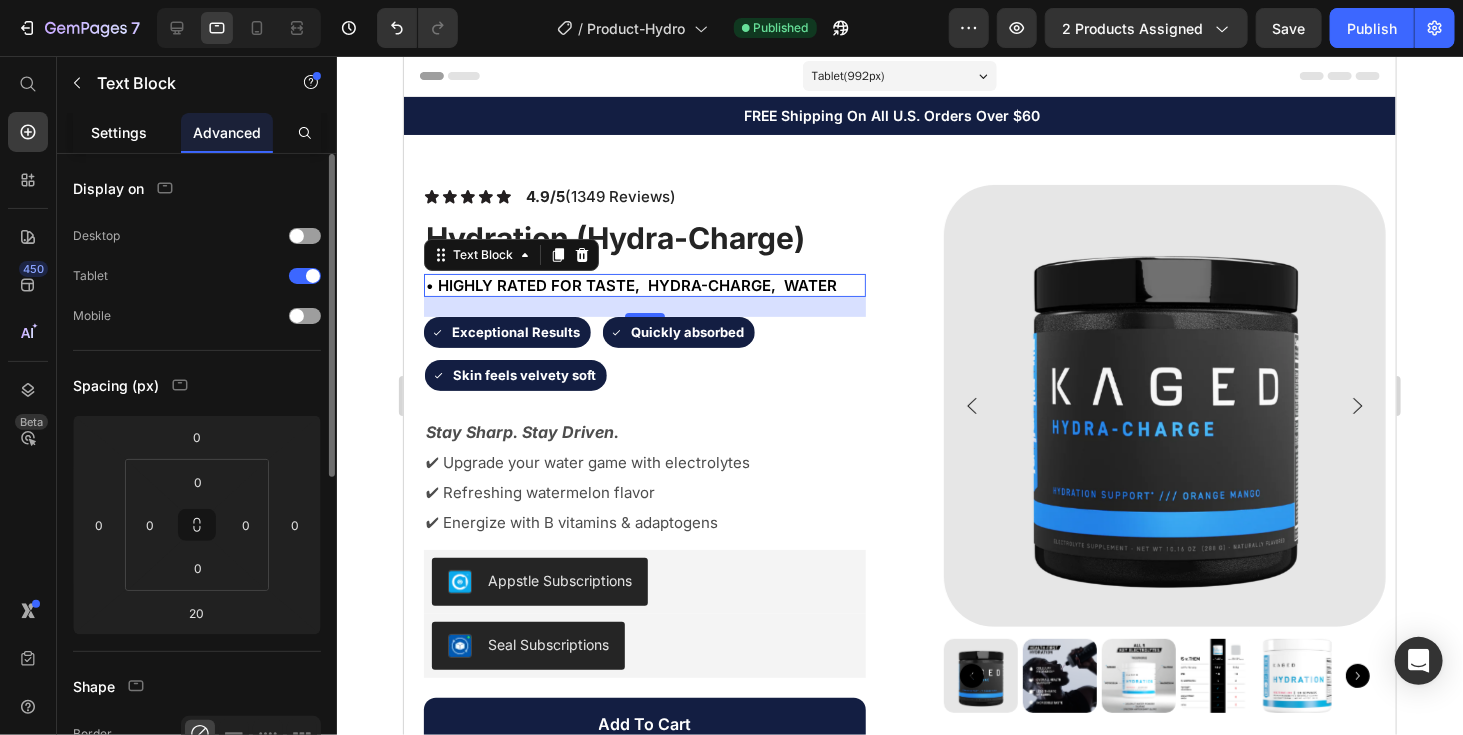 click on "Settings" at bounding box center [119, 132] 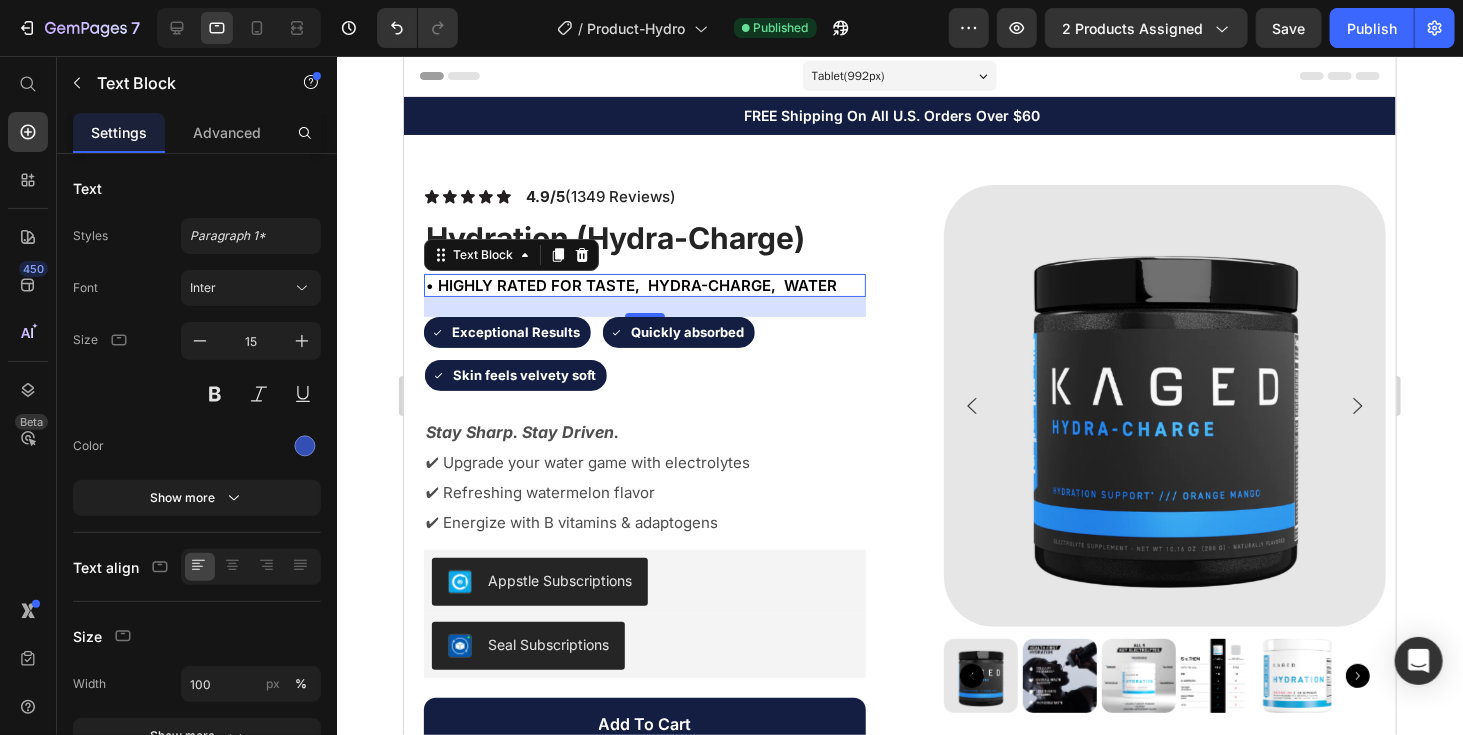 click on "• HIGHLY RATED FOR Taste,  hydra-charge,  water" at bounding box center [630, 284] 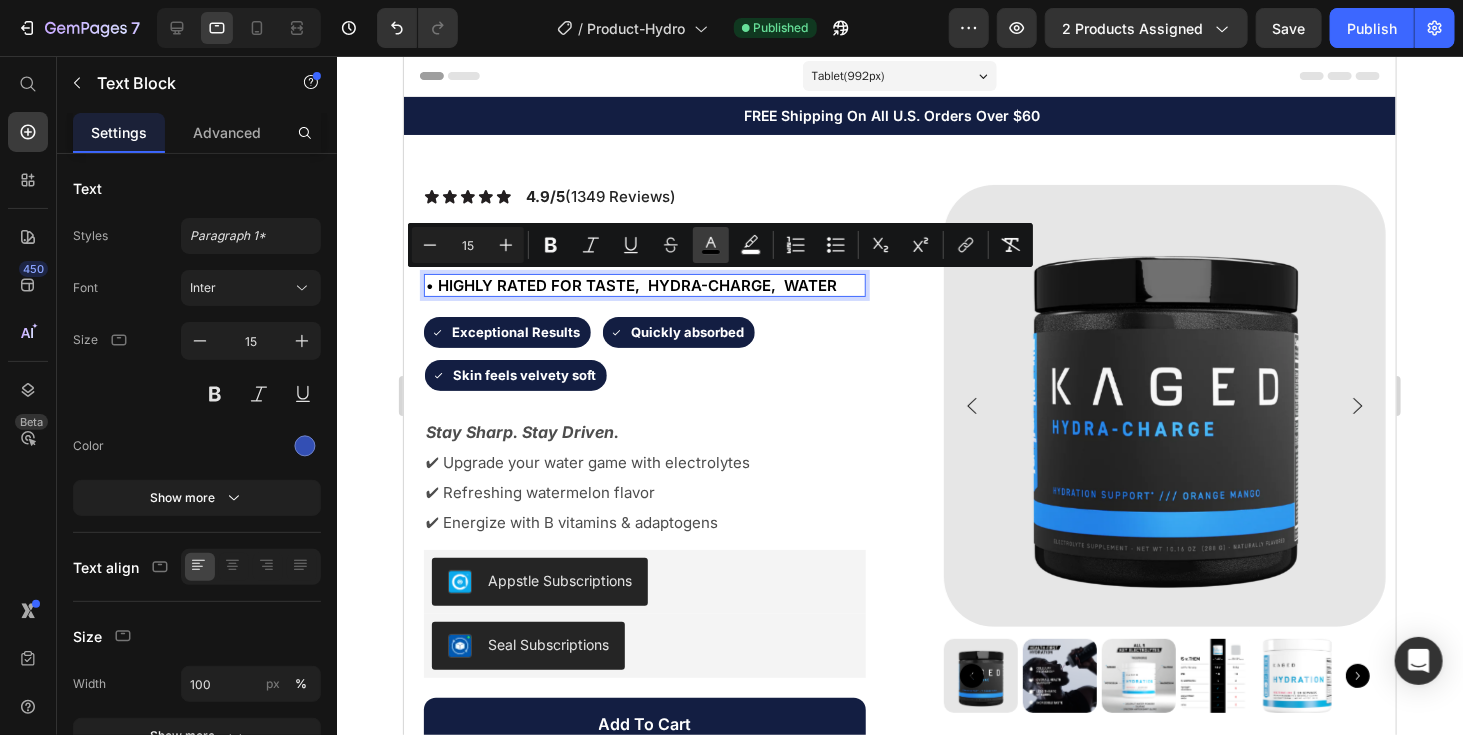 click 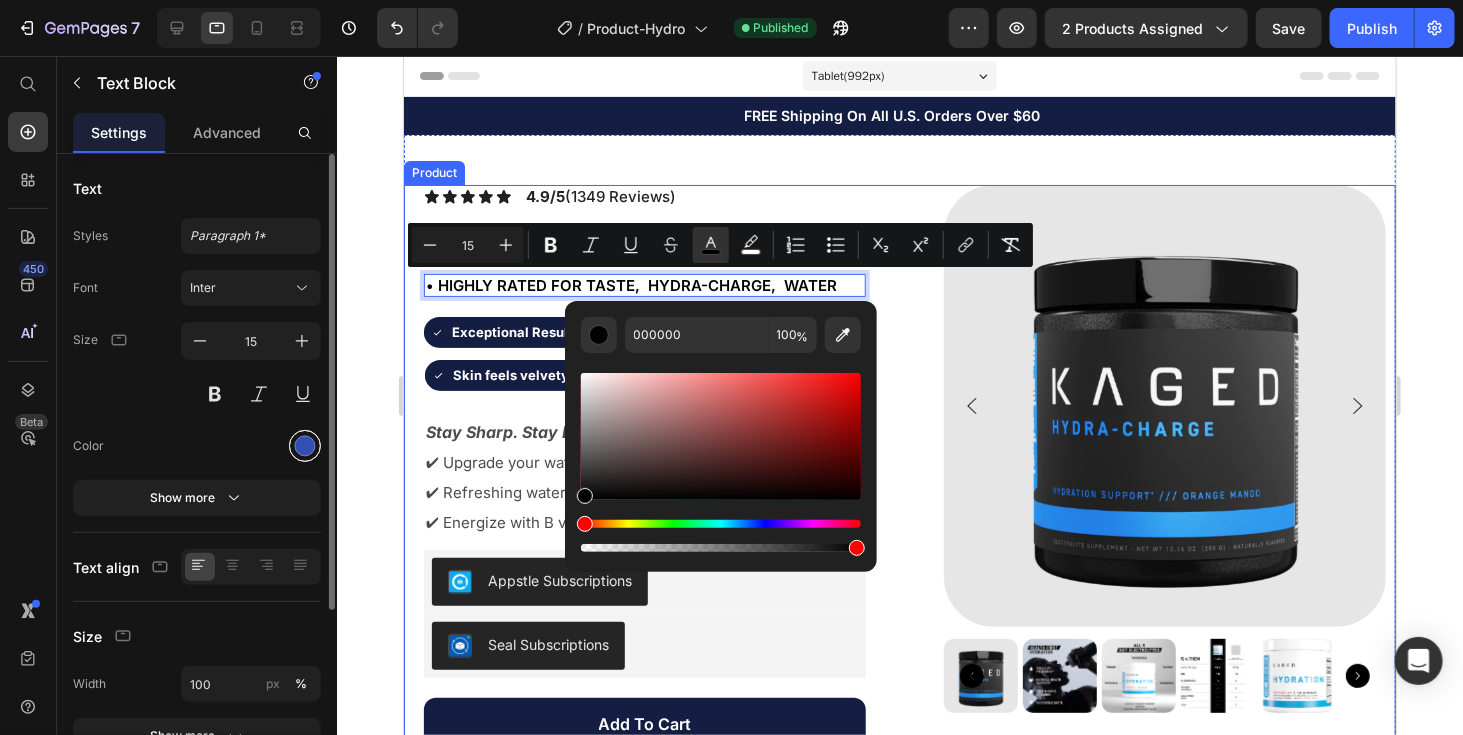click at bounding box center [305, 446] 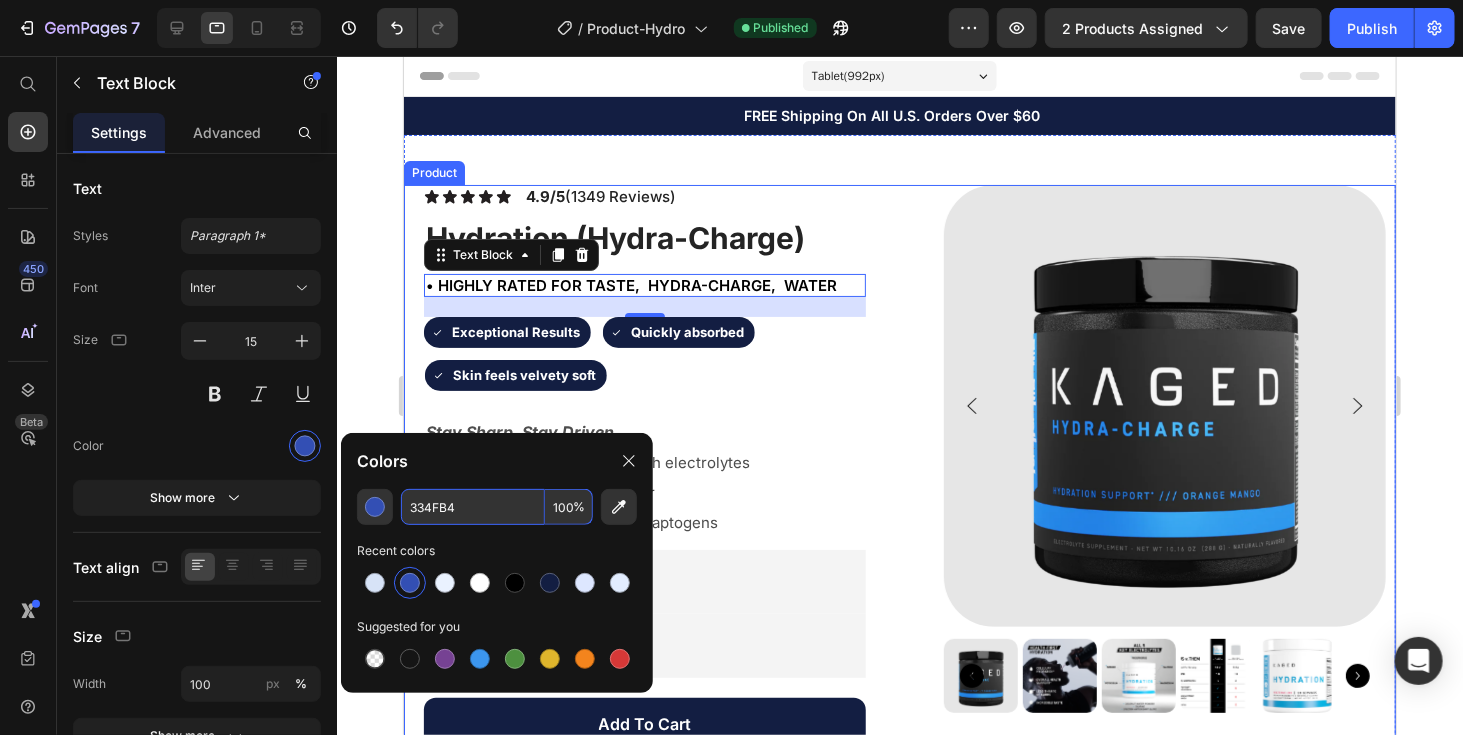 click on "334FB4" at bounding box center [473, 507] 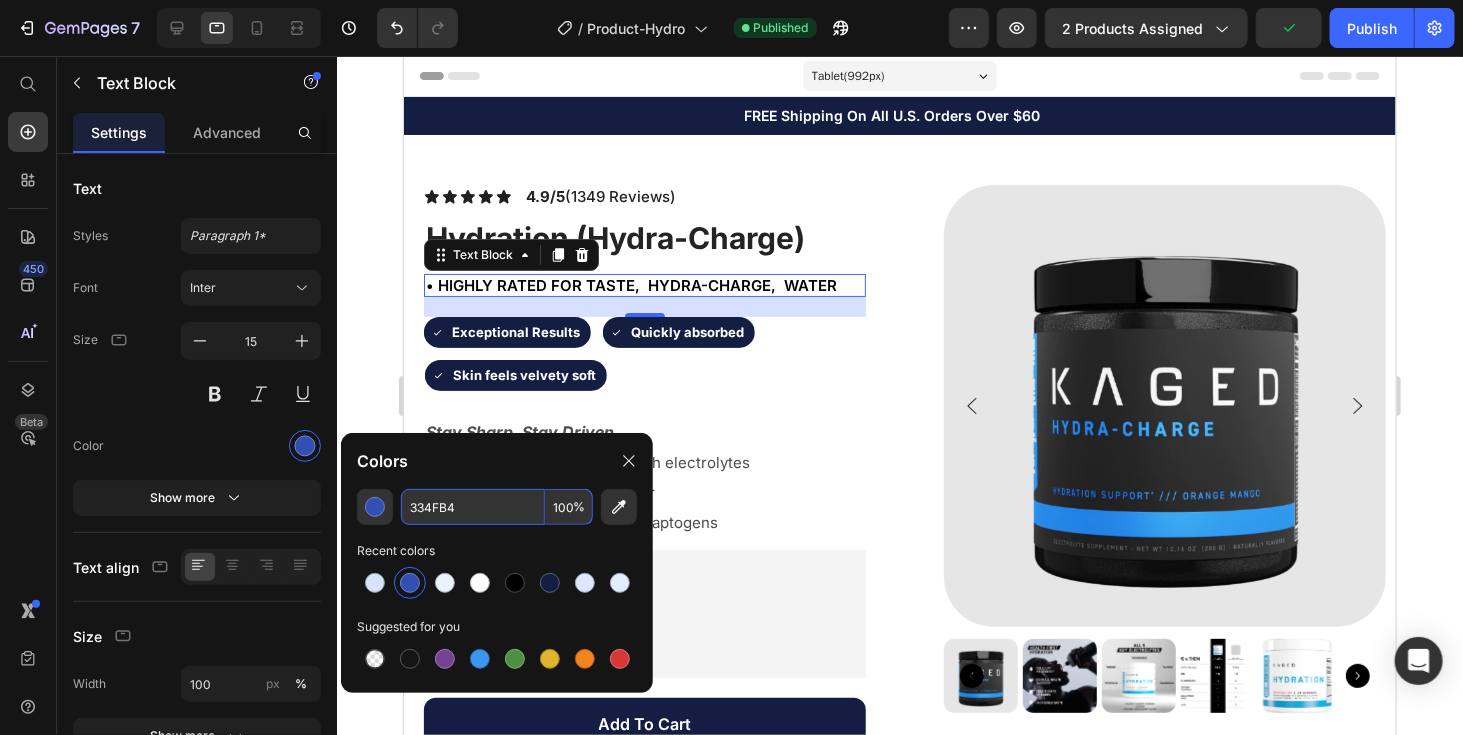 click at bounding box center [410, 583] 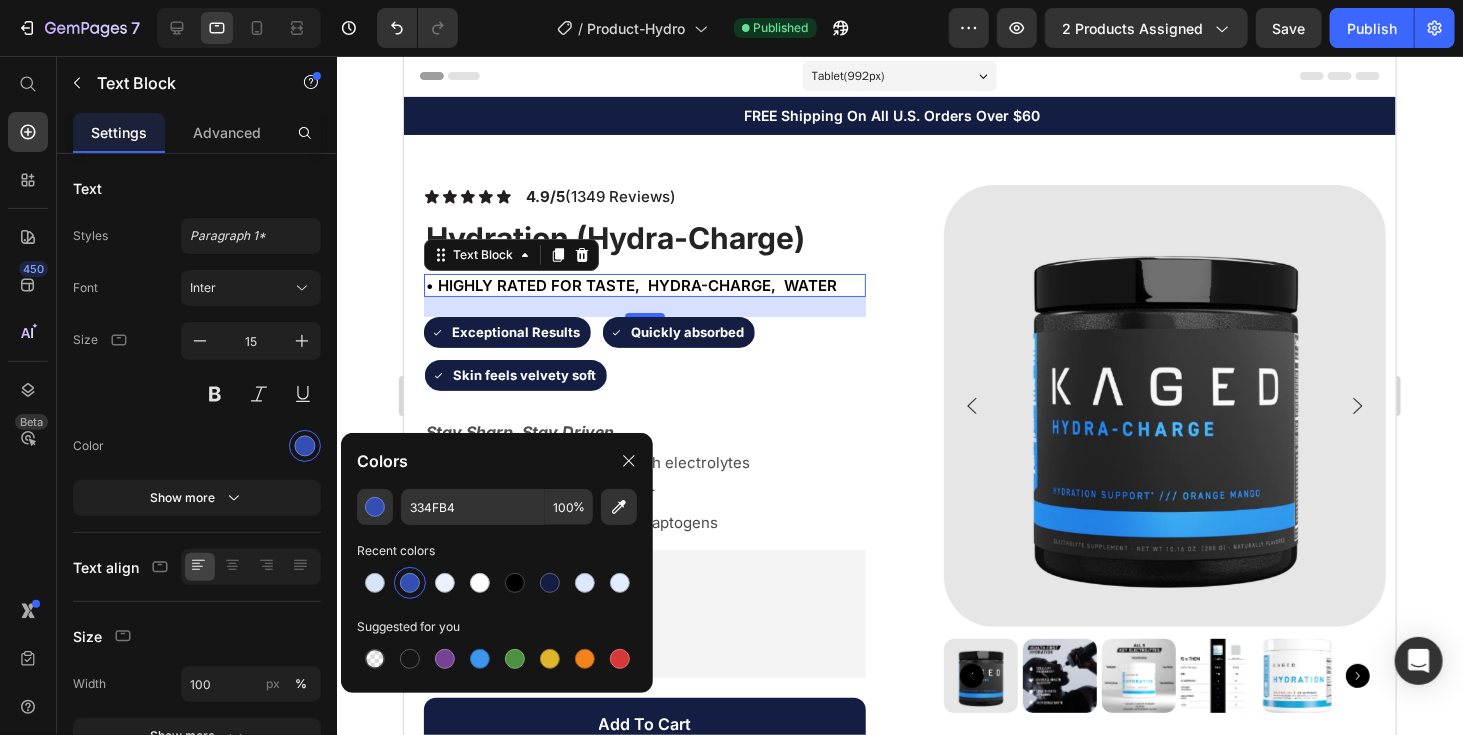 click on "334FB4 100 %" 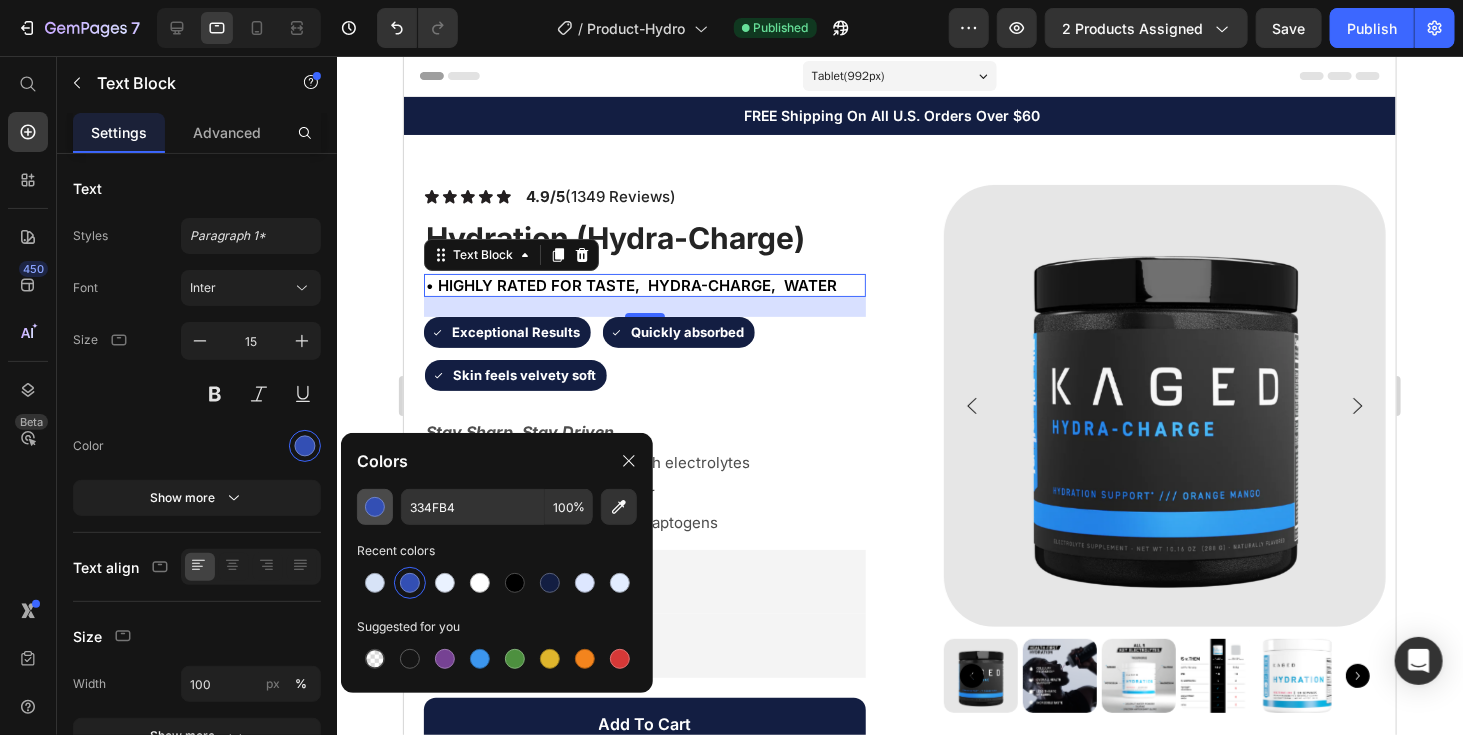 click at bounding box center (375, 507) 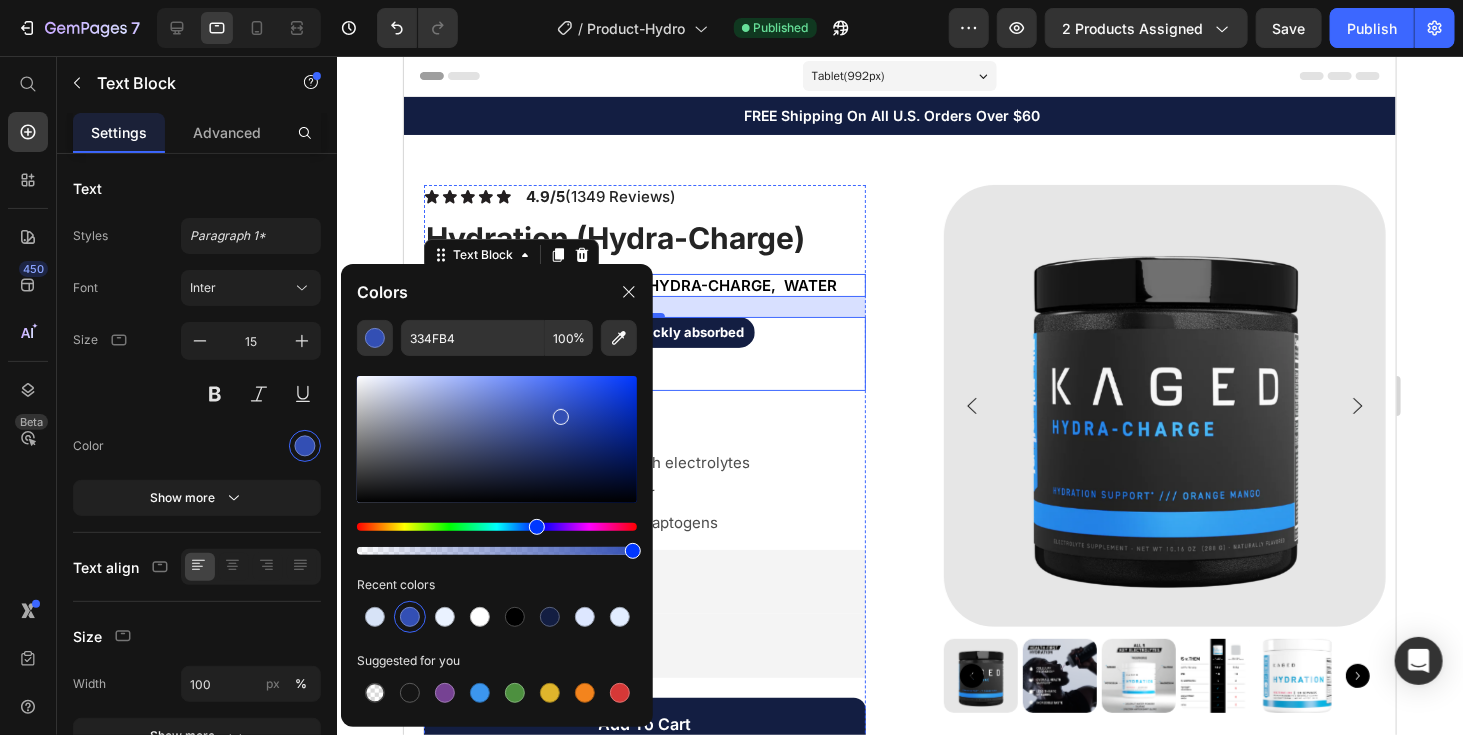 click on "Quickly absorbed" at bounding box center (686, 331) 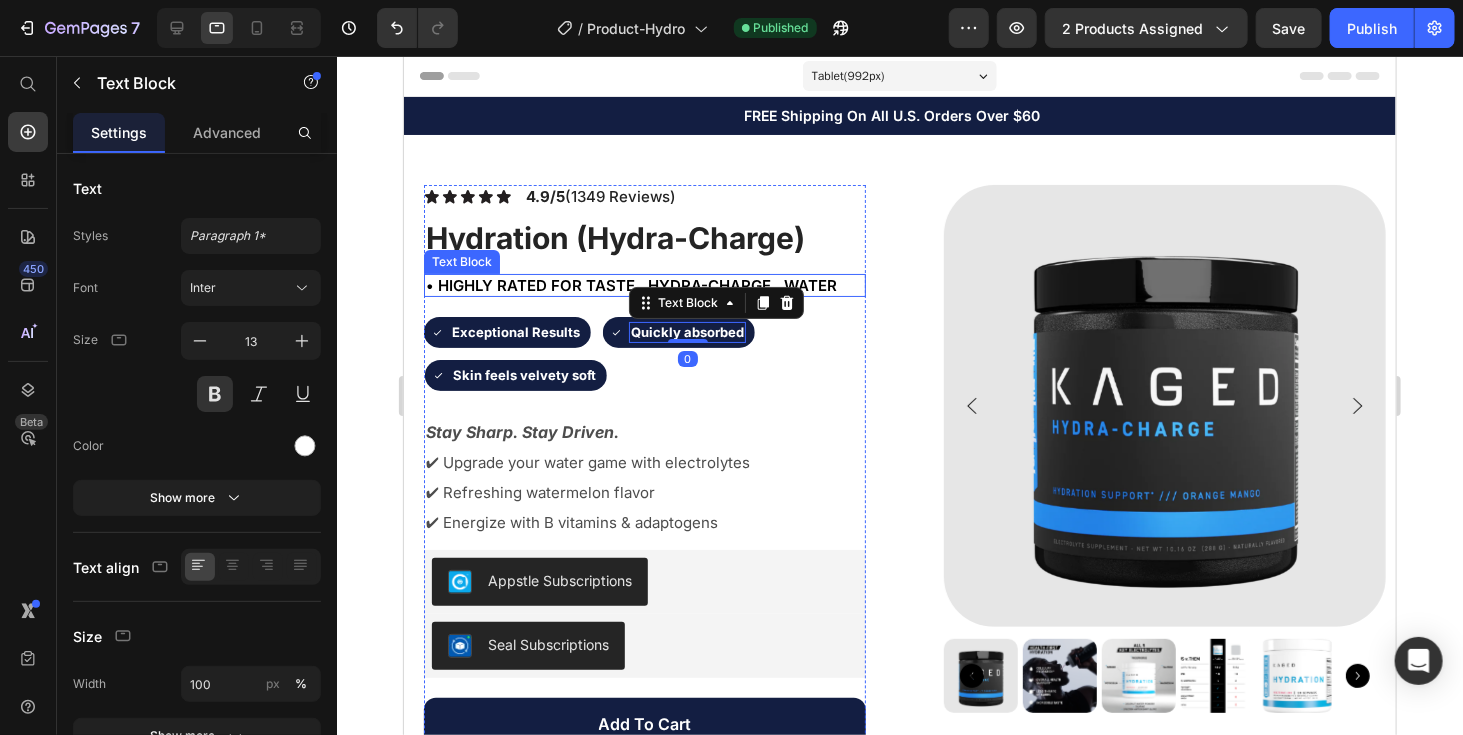 click on "4.9/5  (1349 Reviews) Text Block Icon Icon Icon Icon Icon Icon List Text Block Row Hydration (Hydra-Charge) Product Title • HIGHLY RATED FOR Taste,  hydra-charge,  water Text Block •   HIGHLY RATED FOR Taste,  hydra-charge,  water Text Block
Icon Exceptional Results Text Block Row
Icon Quickly absorbed Text Block   0 Row Row
Icon Skin feels velvety soft Text Block Row Row Stay Sharp. Stay Driven.    ✔ Upgrade your water game with electrolytes    ✔ Refreshing watermelon flavor    ✔ Energize with B vitamins & adaptogens Text Block Stay Sharp. Stay Driven.     ✔ Upgrade your water game with electrolytes    ✔ Refreshing watermelon flavor    ✔ Energize with B vitamins & adaptogens Text Block Appstle Subscriptions Appstle Subscriptions Seal Subscriptions Seal Subscriptions Add To Cart Add to Cart
Sale Ends In 2 Hours | Limited Time Offer Item List
Benefits
Ingredients" at bounding box center (644, 648) 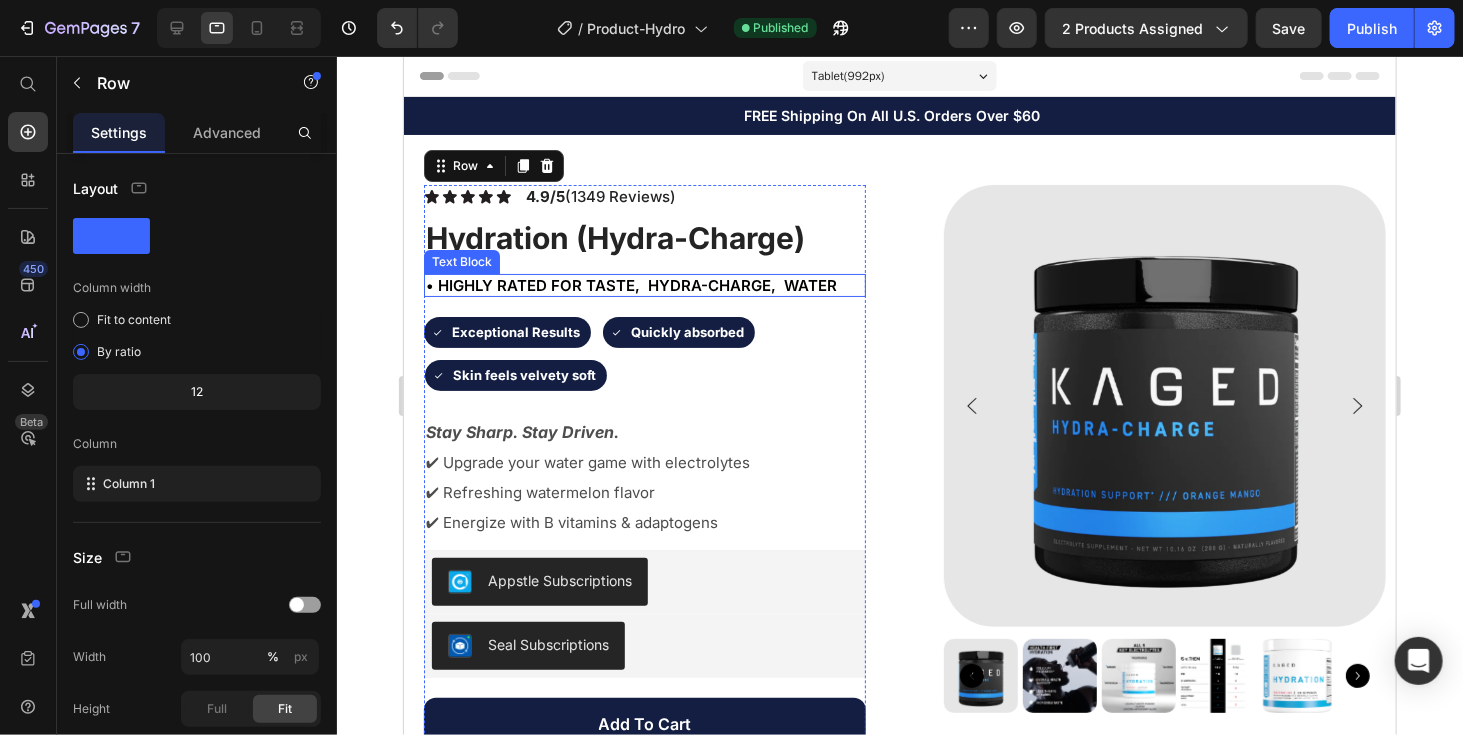 click on "• HIGHLY RATED FOR Taste,  hydra-charge,  water" at bounding box center (630, 284) 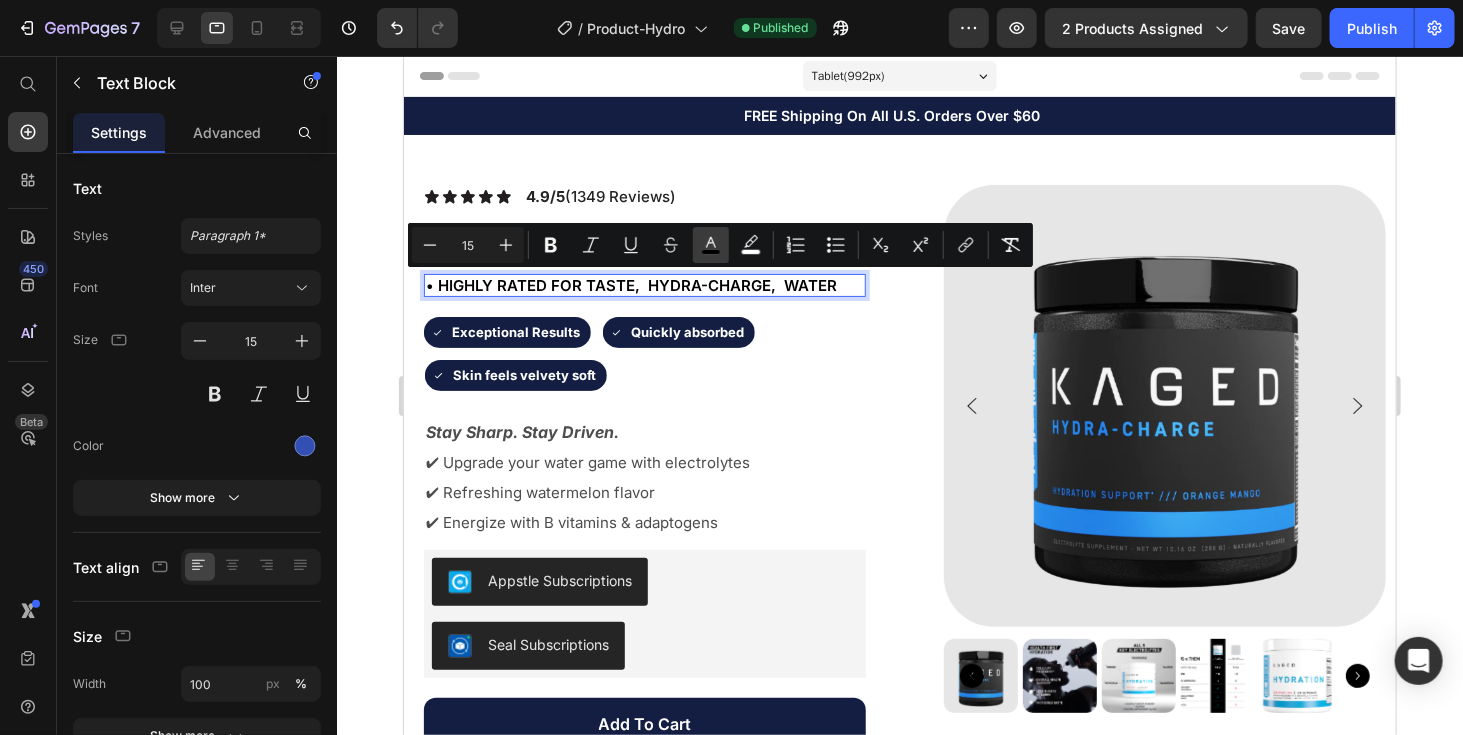 click 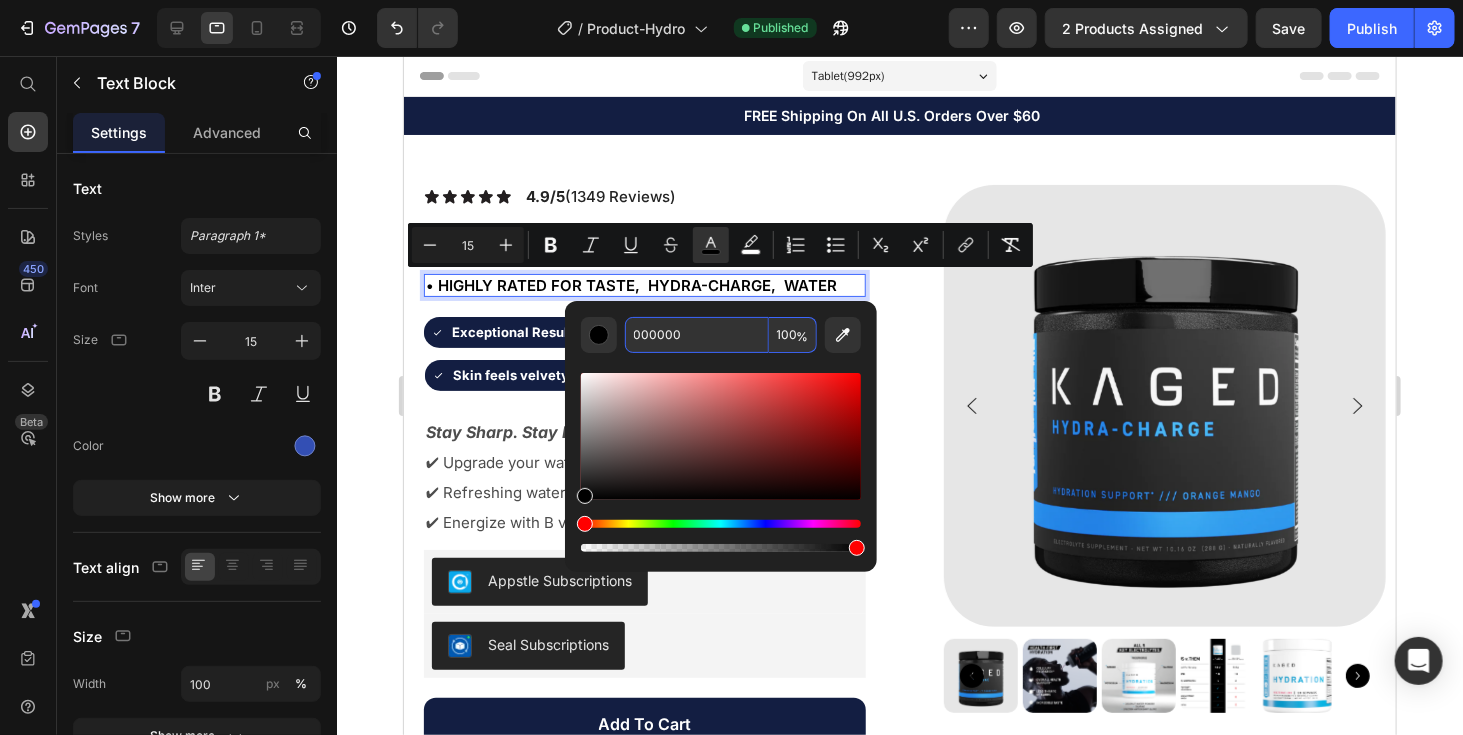 click on "000000" at bounding box center [697, 335] 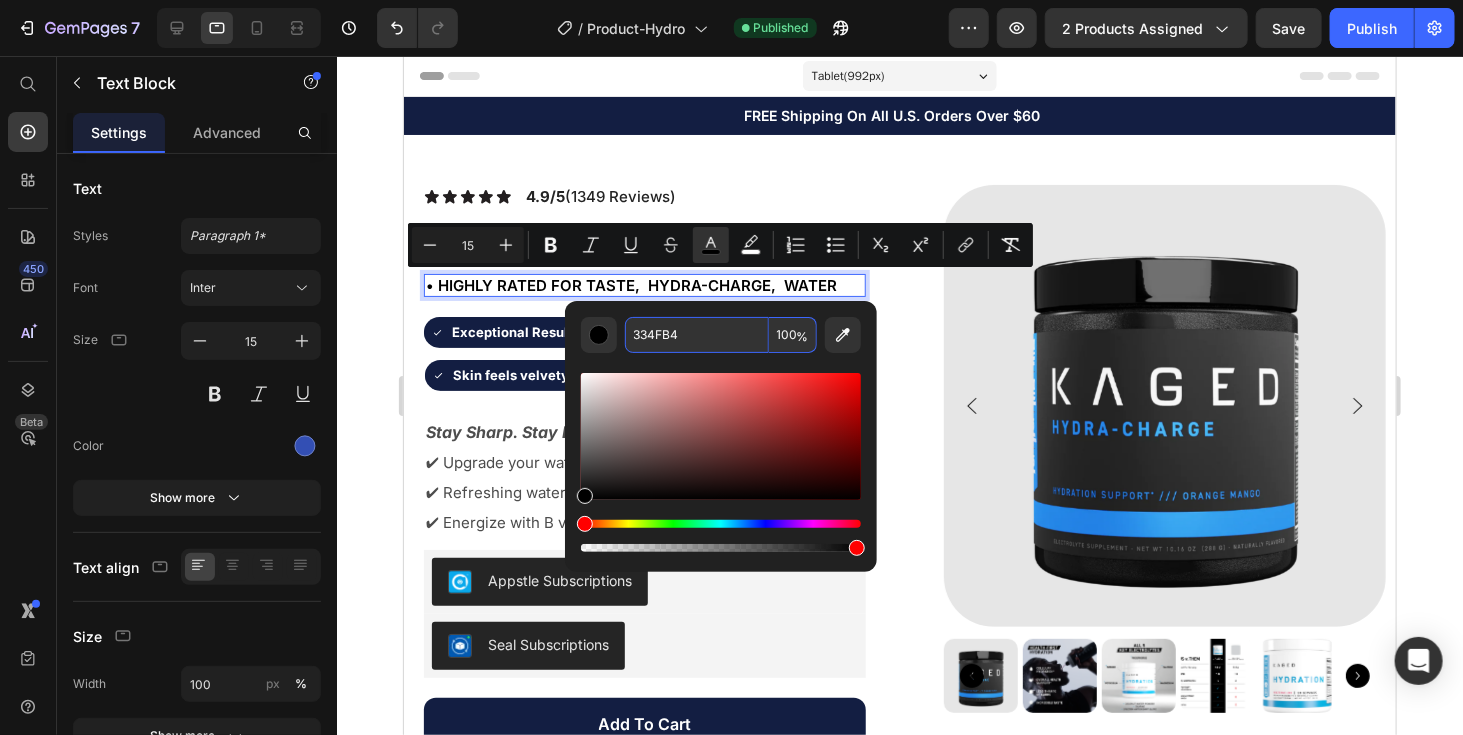 type on "334FB4" 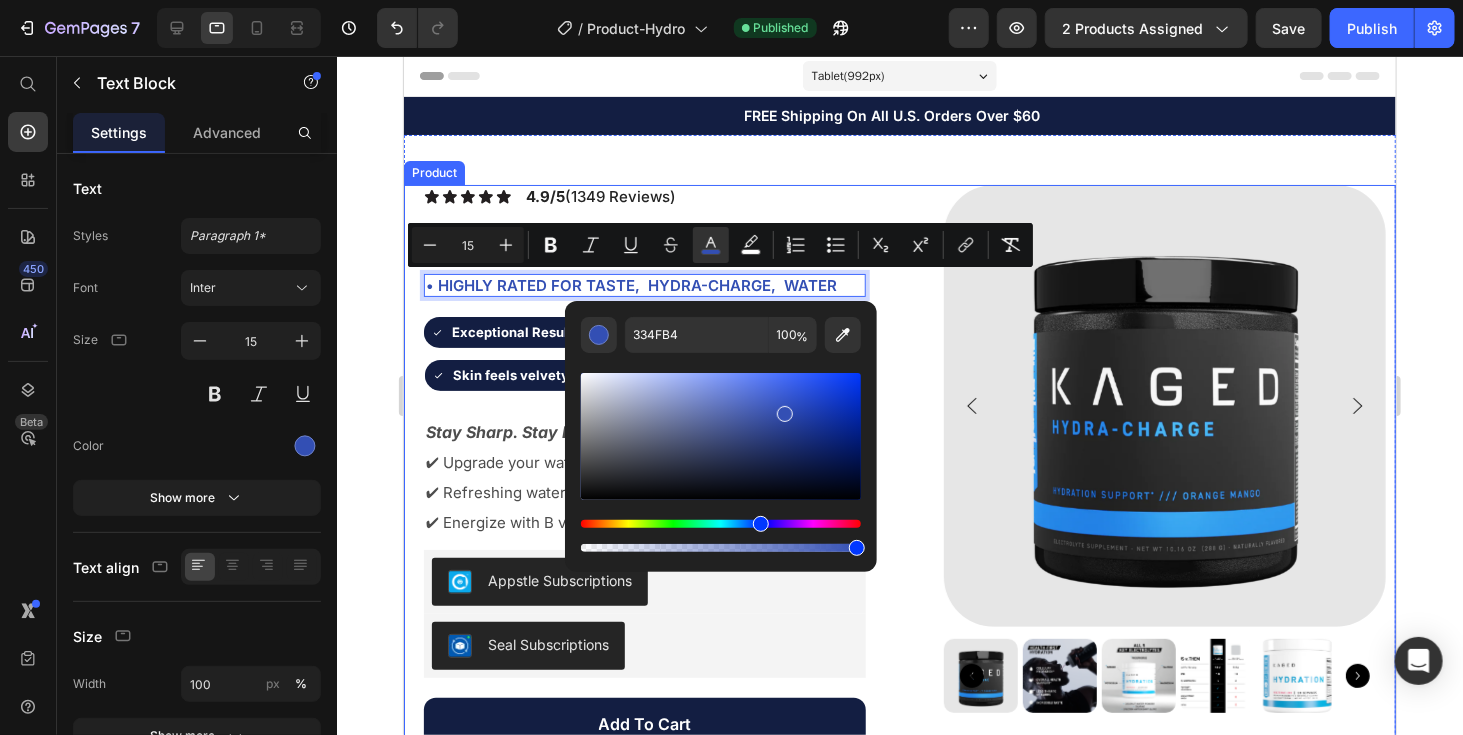 click on "Product Images 4.9/5  (1349 Reviews) Text Block Icon Icon Icon Icon Icon Icon List Text Block Row Hydration (Hydra-Charge) Product Title • HIGHLY RATED FOR Taste,  hydra-charge,  water Text Block   20 •   HIGHLY RATED FOR Taste,  hydra-charge,  water Text Block
Icon Exceptional Results Text Block Row
Icon Quickly absorbed Text Block Row Row
Icon Skin feels velvety soft Text Block Row Row Stay Sharp. Stay Driven.    ✔ Upgrade your water game with electrolytes    ✔ Refreshing watermelon flavor    ✔ Energize with B vitamins & adaptogens Text Block Stay Sharp. Stay Driven.     ✔ Upgrade your water game with electrolytes    ✔ Refreshing watermelon flavor    ✔ Energize with B vitamins & adaptogens Text Block Appstle Subscriptions Appstle Subscriptions Seal Subscriptions Seal Subscriptions Add To Cart Add to Cart
Sale Ends In 2 Hours | Limited Time Offer Item List
Row" at bounding box center [899, 648] 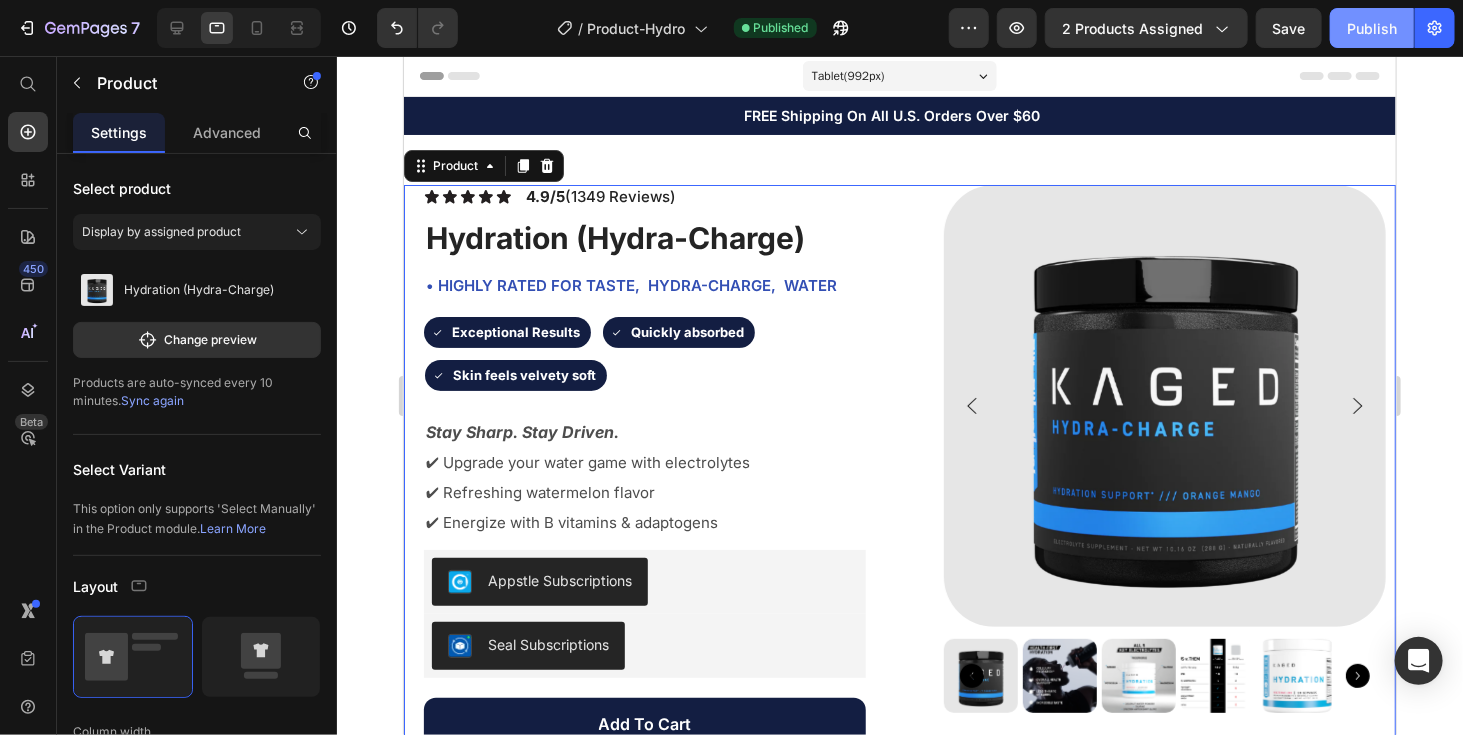 click on "Publish" at bounding box center [1372, 28] 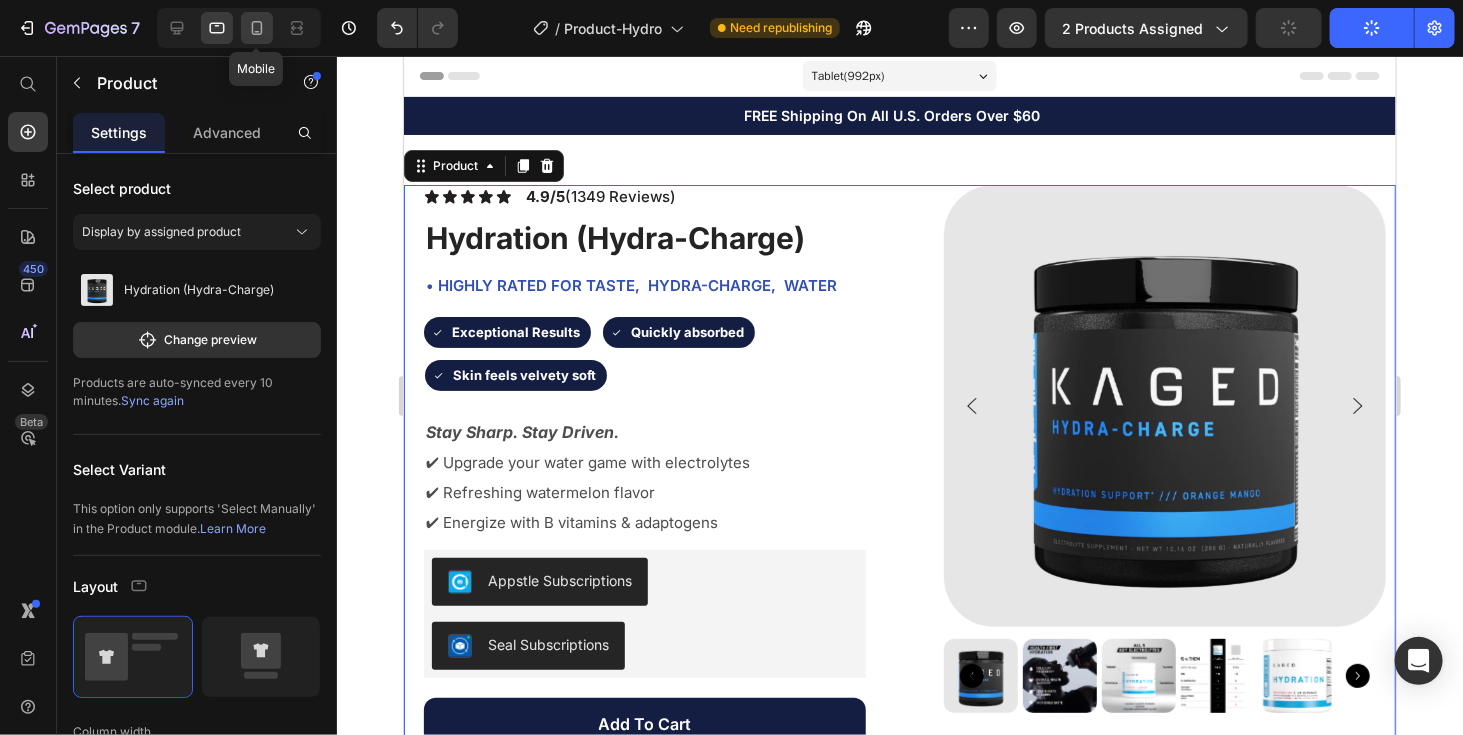 drag, startPoint x: 260, startPoint y: 26, endPoint x: 480, endPoint y: 221, distance: 293.9813 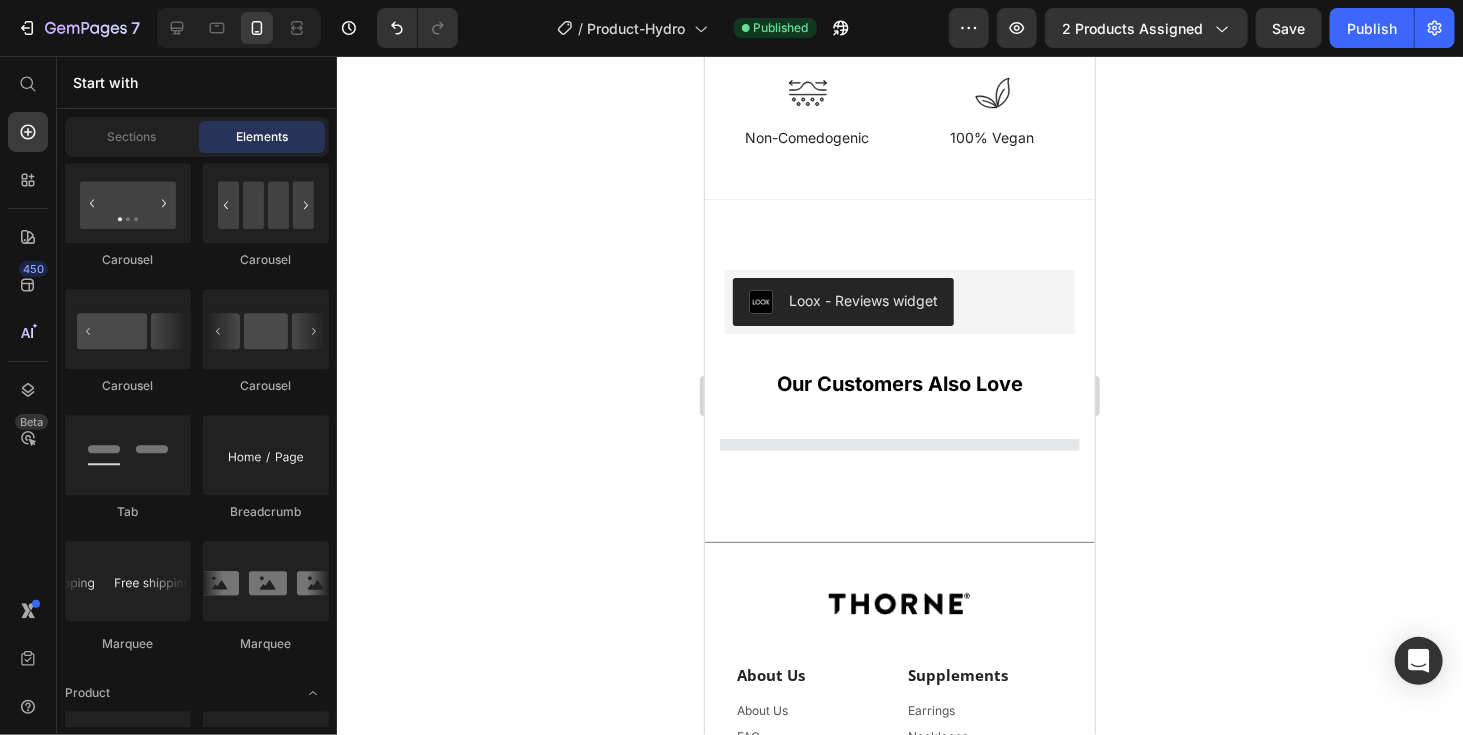 scroll, scrollTop: 6520, scrollLeft: 0, axis: vertical 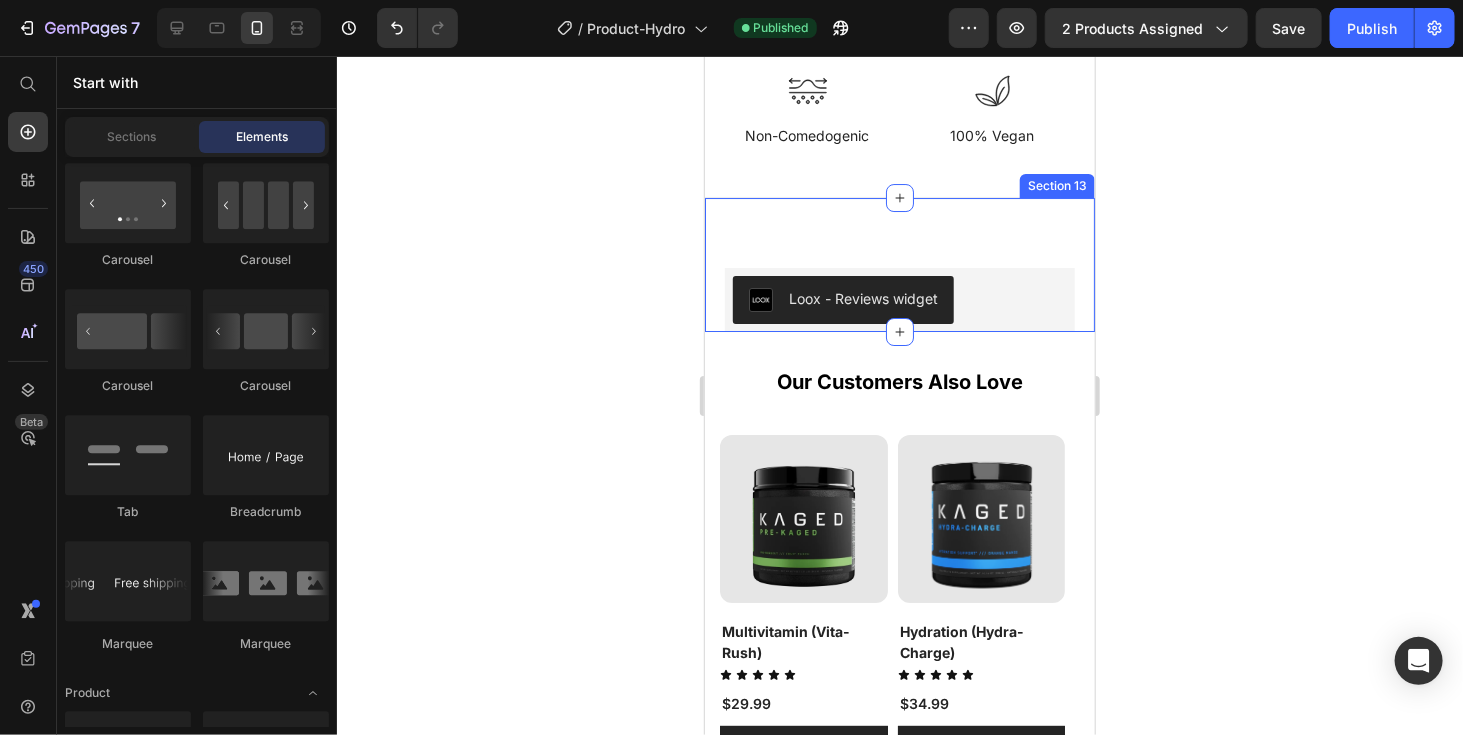 click on "Loox - Reviews widget Loox Section 13" at bounding box center [899, 264] 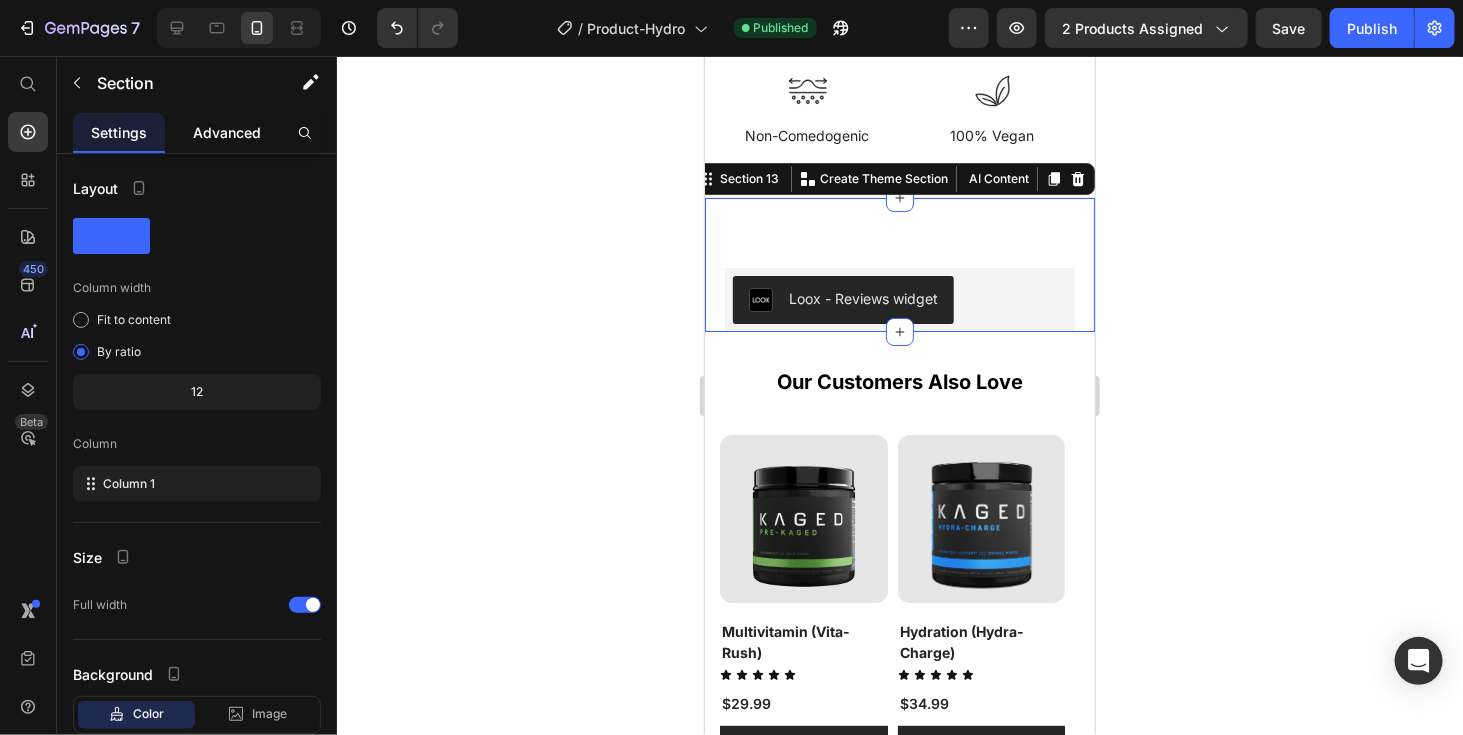 click on "Advanced" at bounding box center (227, 132) 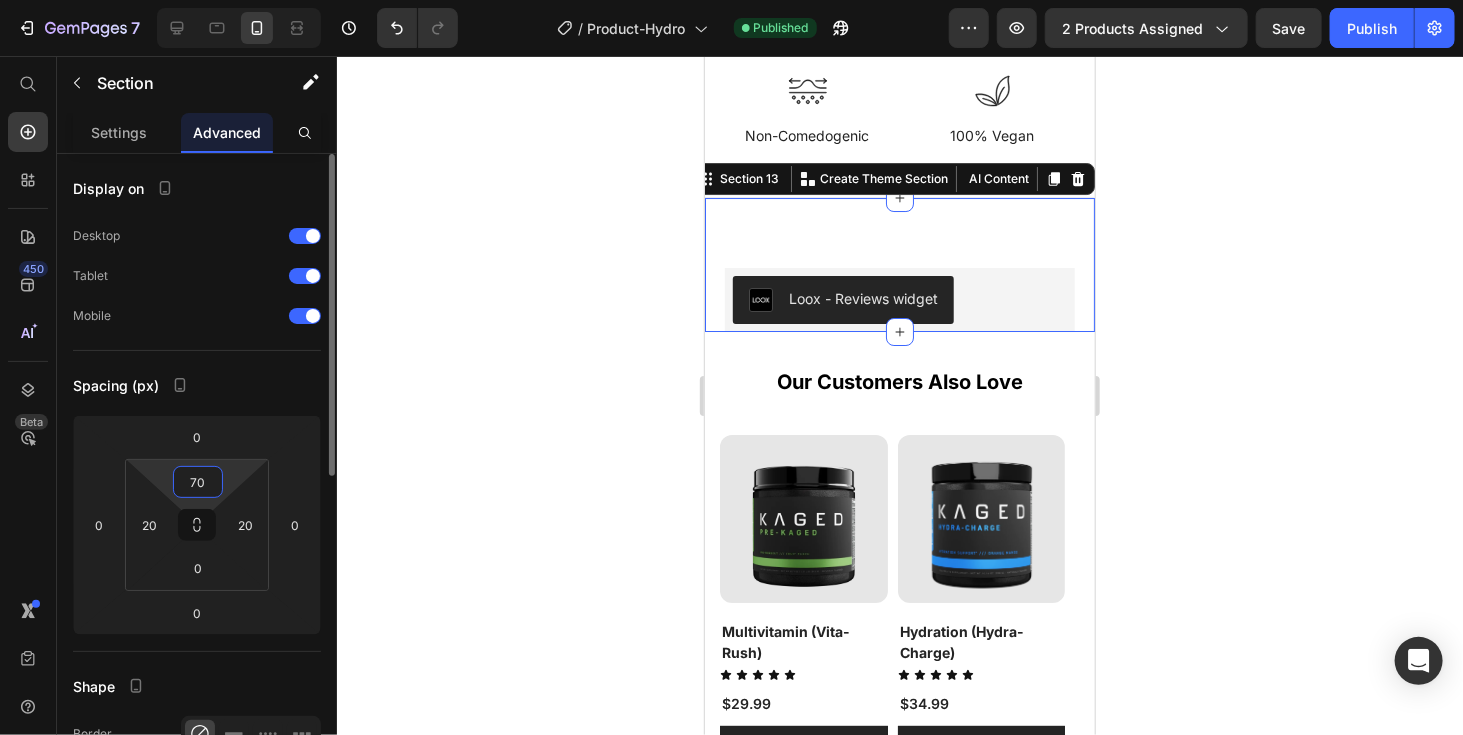 click on "70" at bounding box center [198, 482] 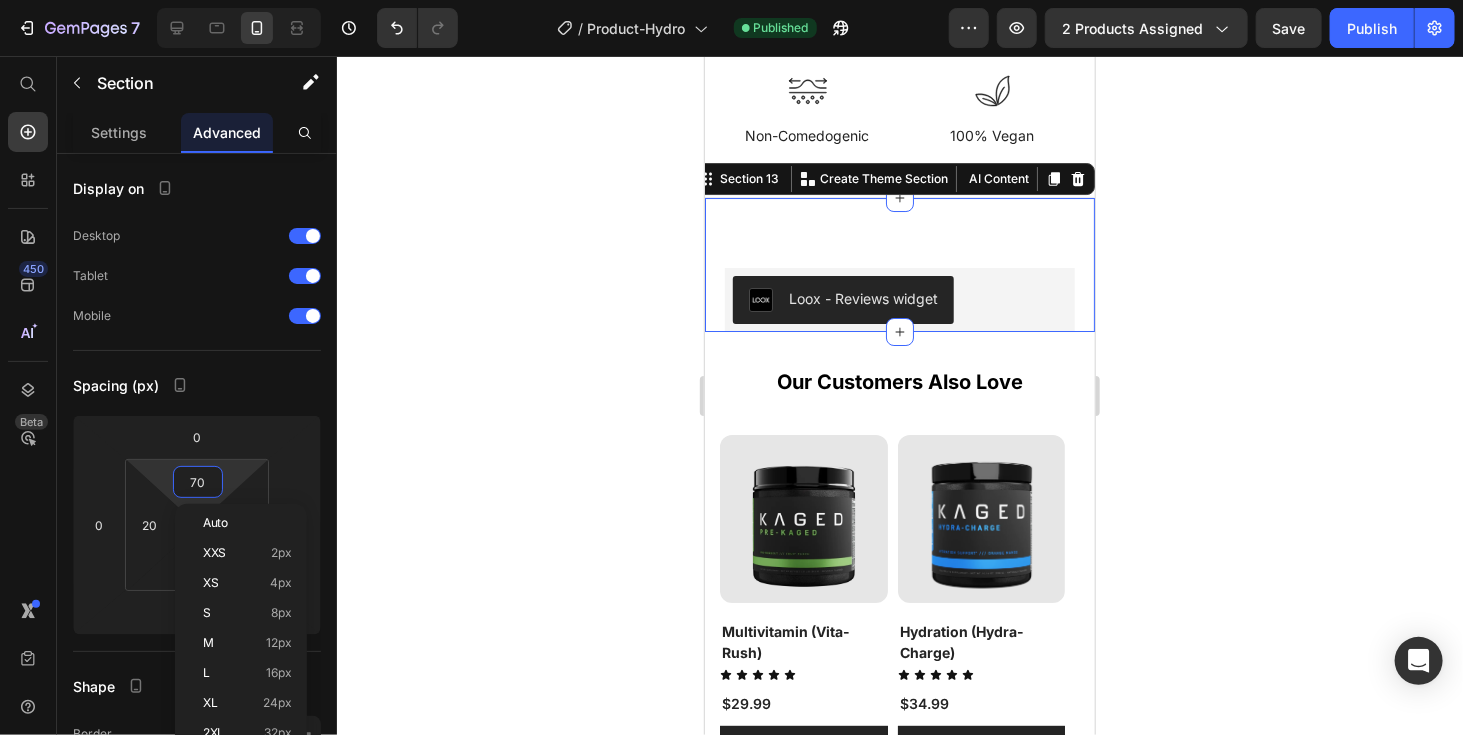 click 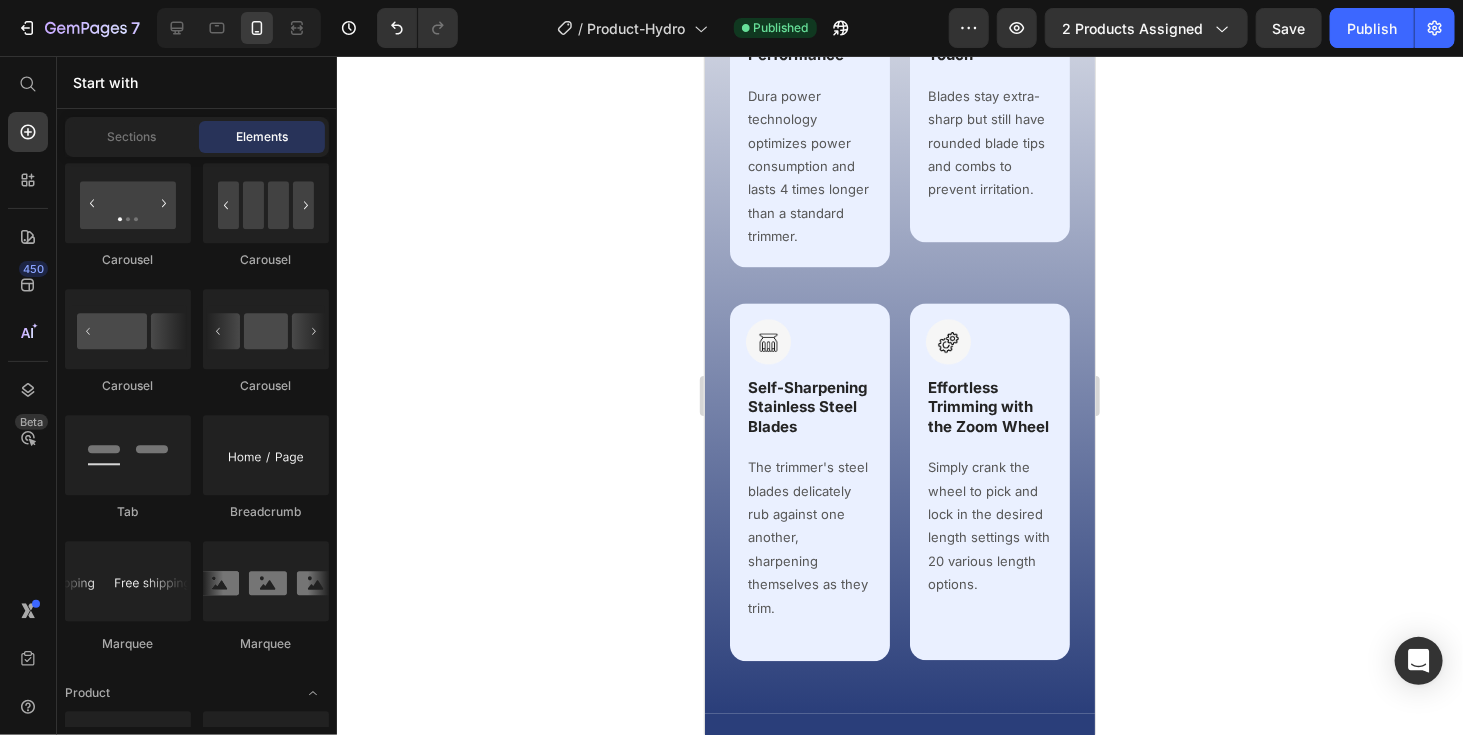 scroll, scrollTop: 0, scrollLeft: 0, axis: both 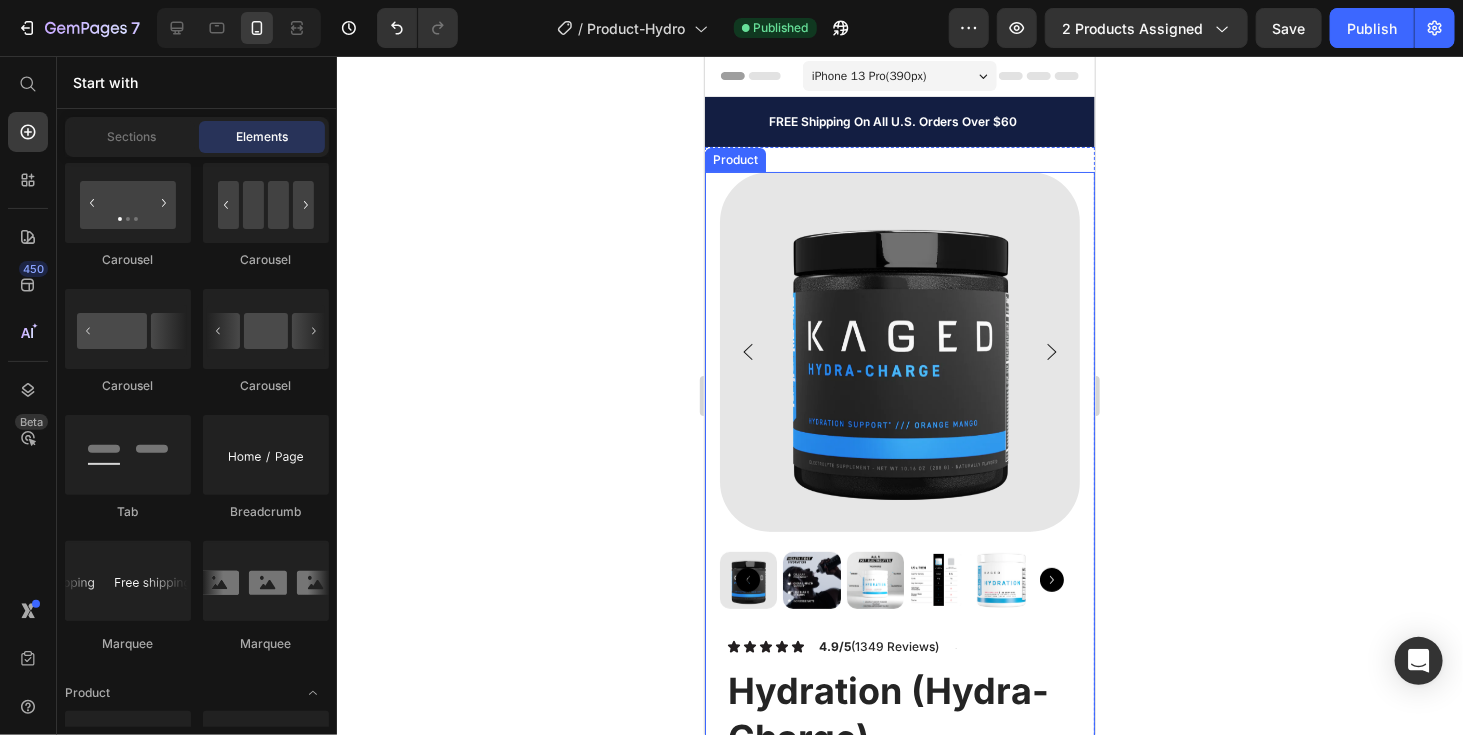 click on "4.9/5  (1349 Reviews)" at bounding box center (878, 646) 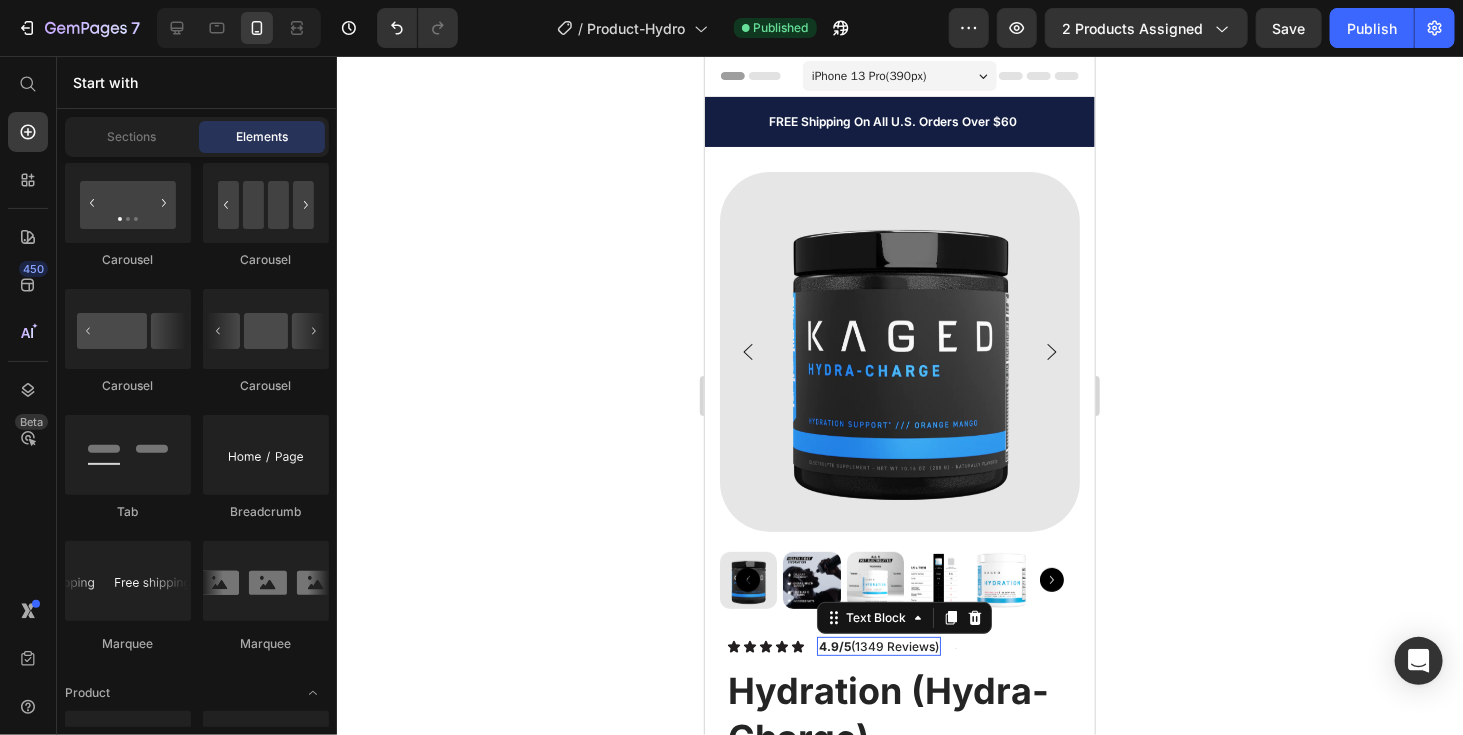 click on "4.9/5  (1349 Reviews)" at bounding box center [878, 646] 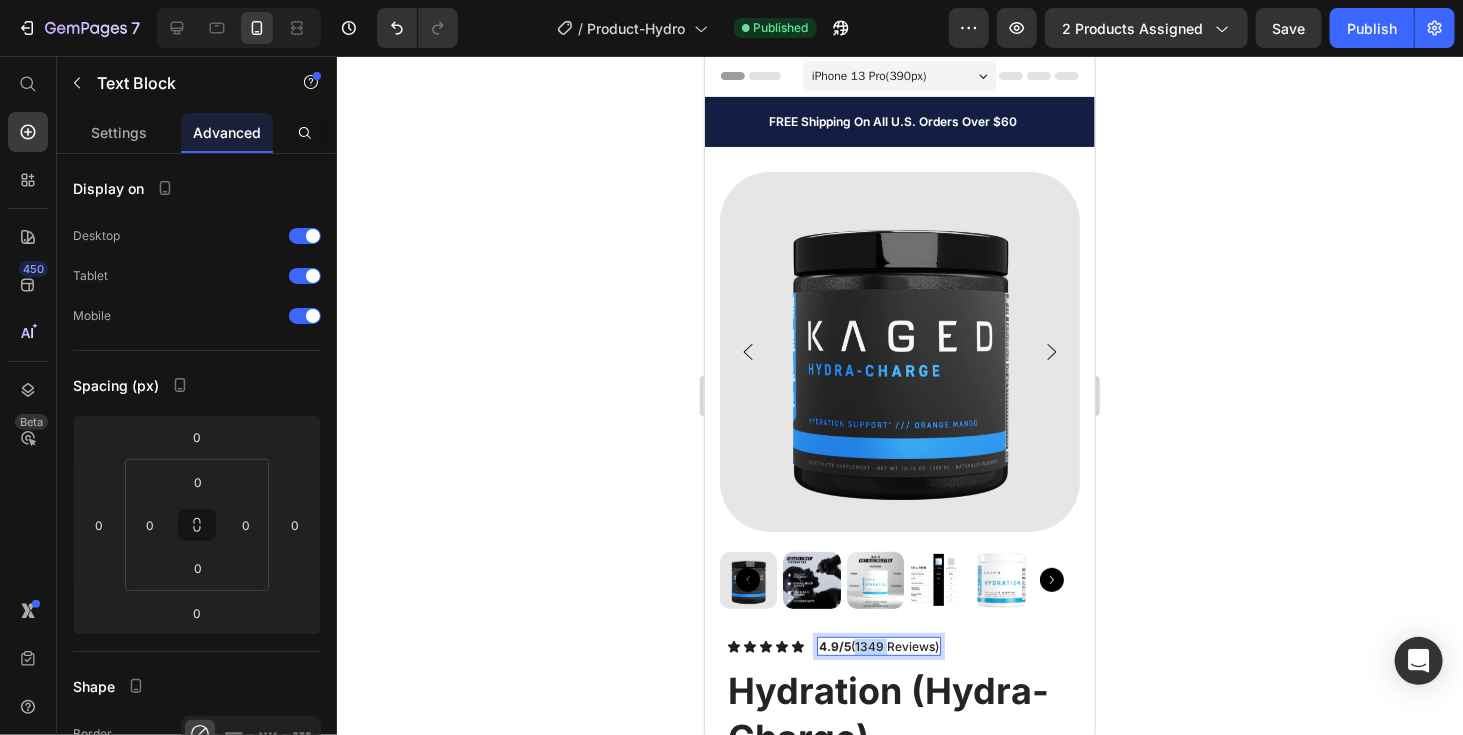 click on "4.9/5  (1349 Reviews)" at bounding box center (878, 646) 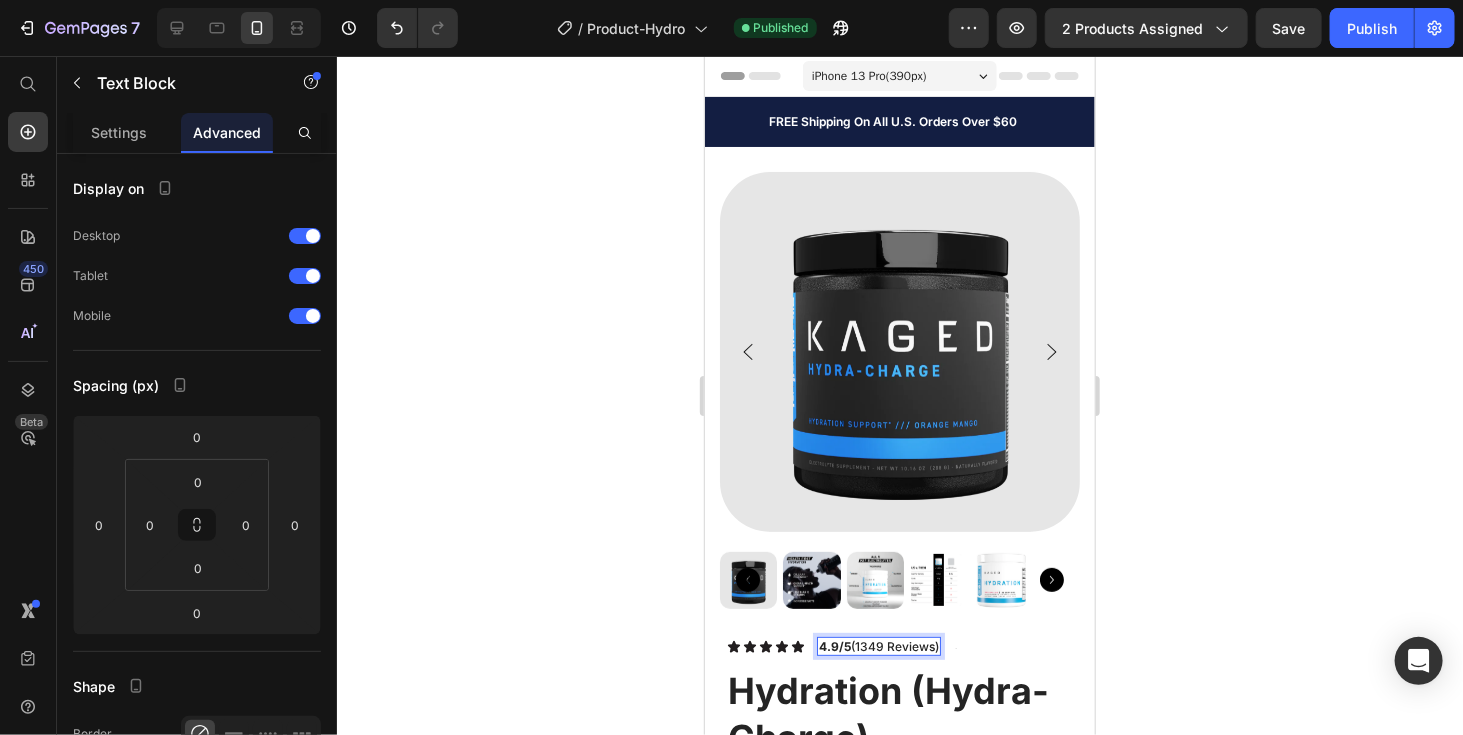 click on "4.9/5" at bounding box center [834, 645] 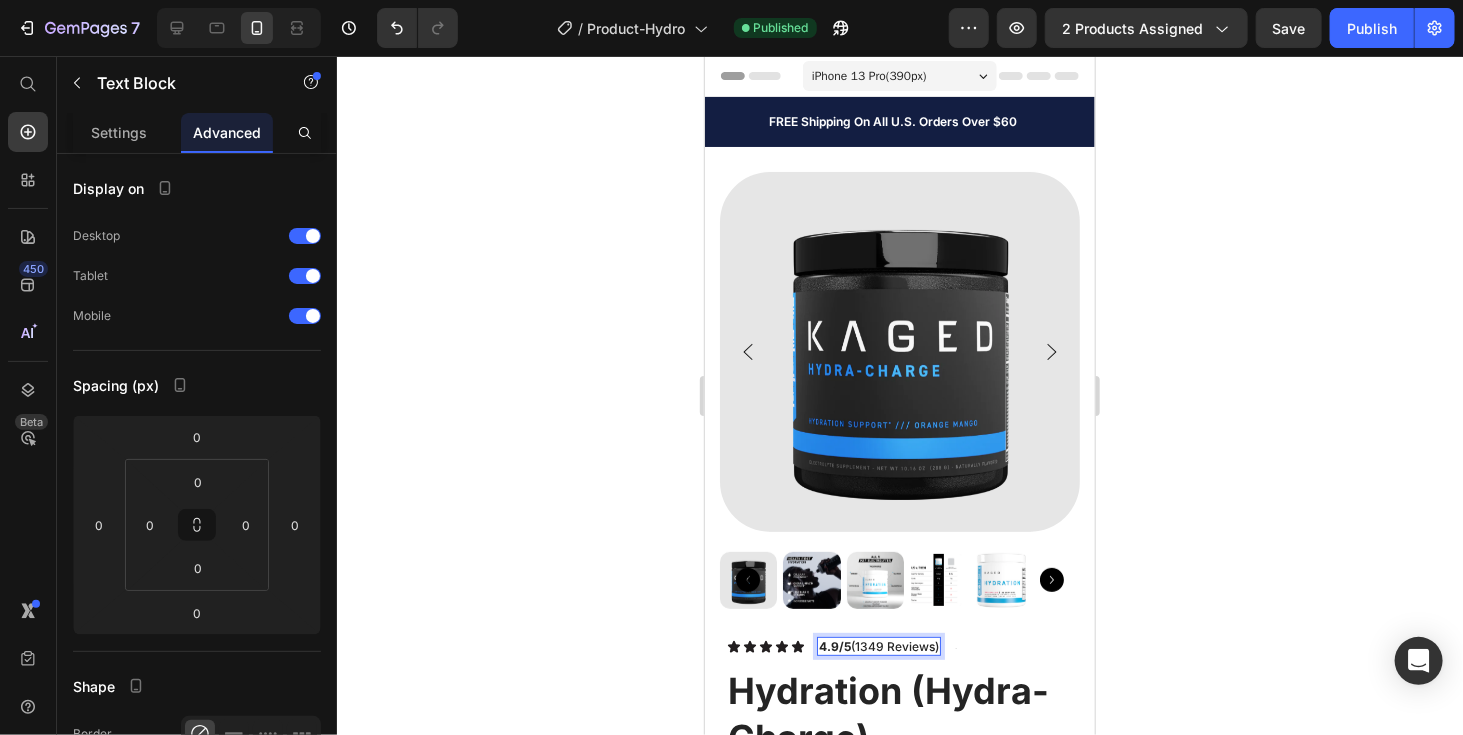 click 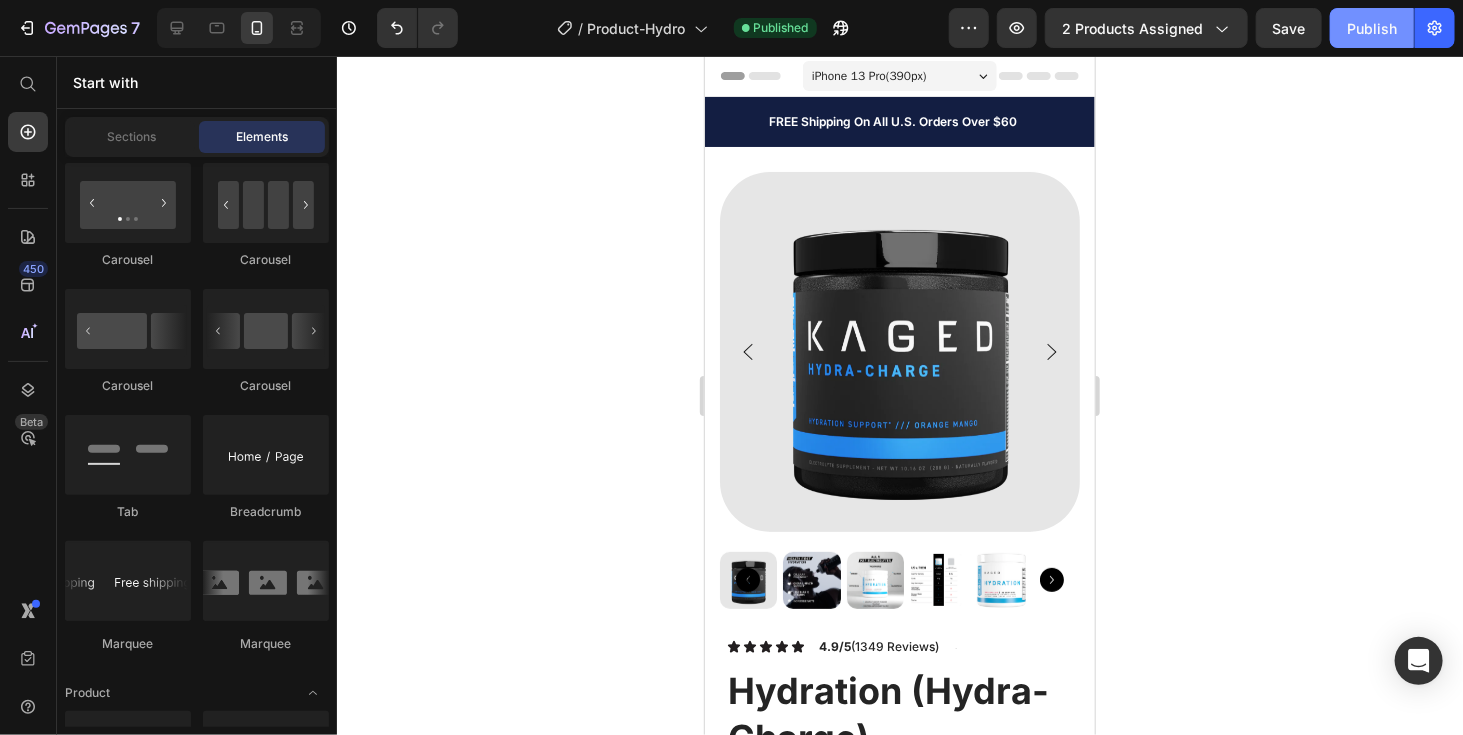 click on "Publish" at bounding box center (1372, 28) 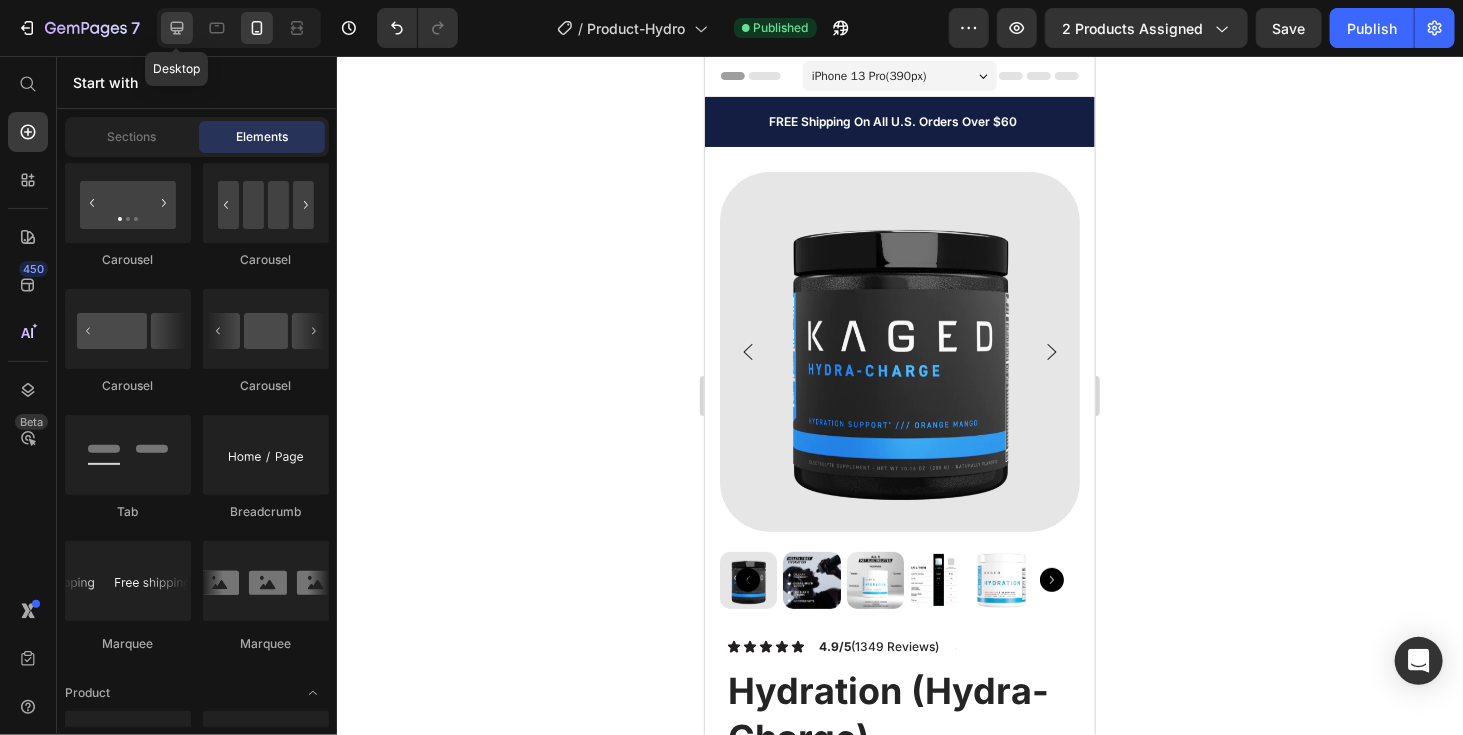 click 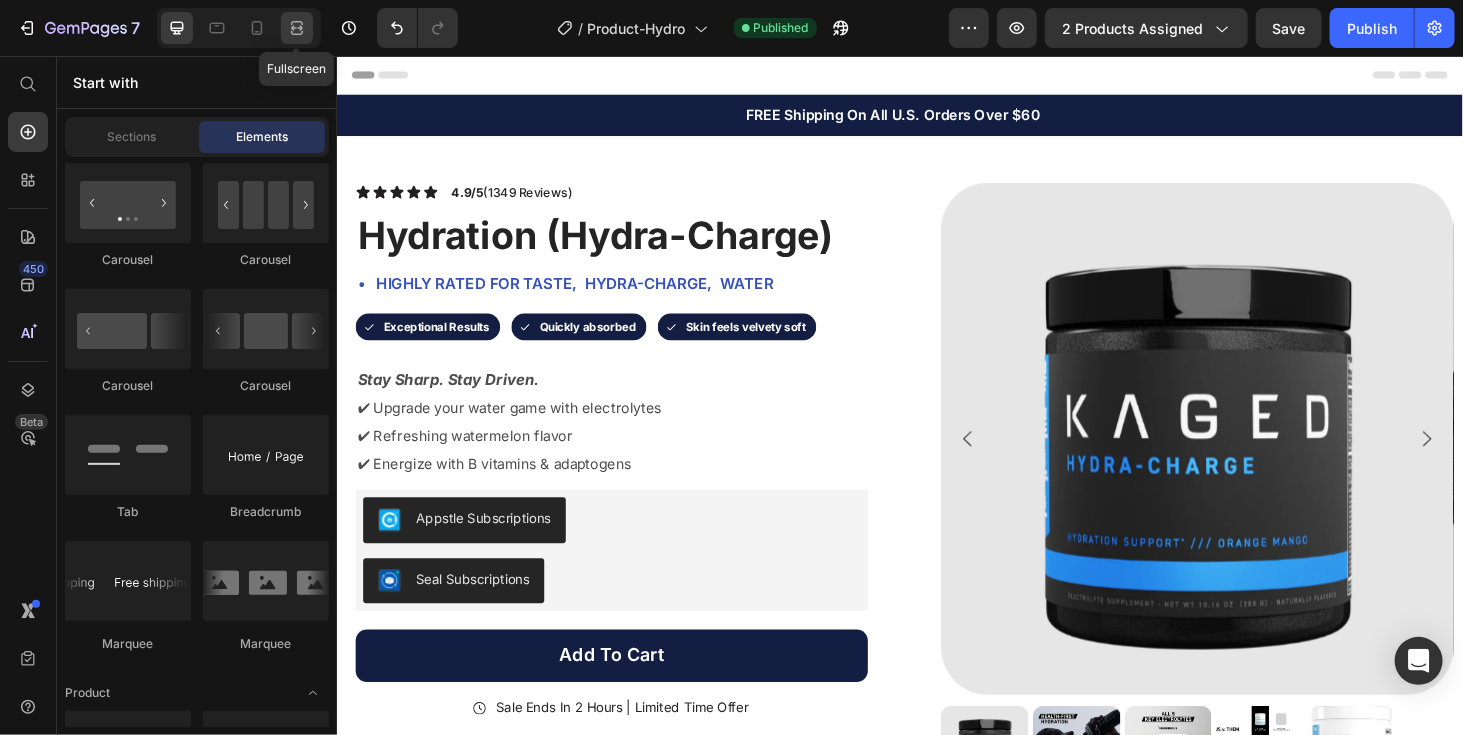 click 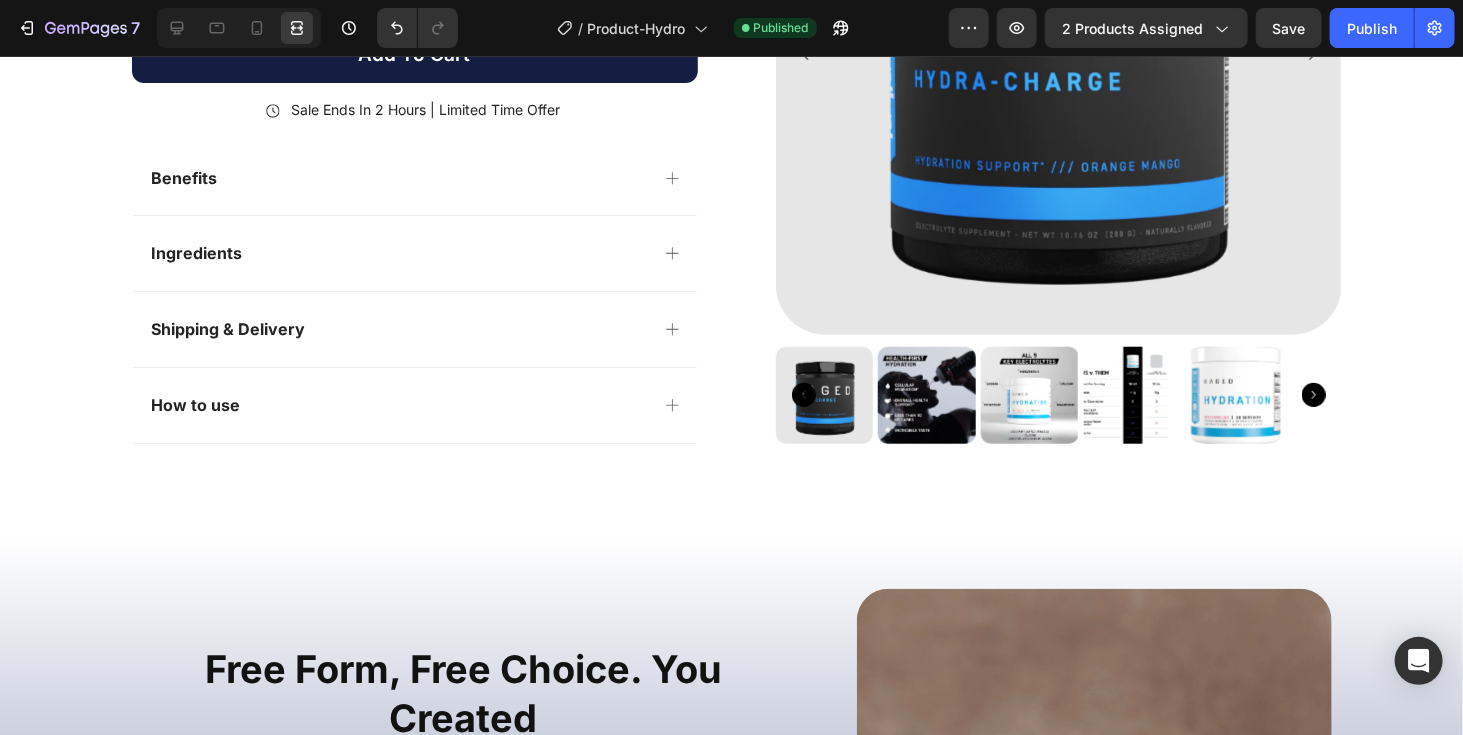 scroll, scrollTop: 0, scrollLeft: 0, axis: both 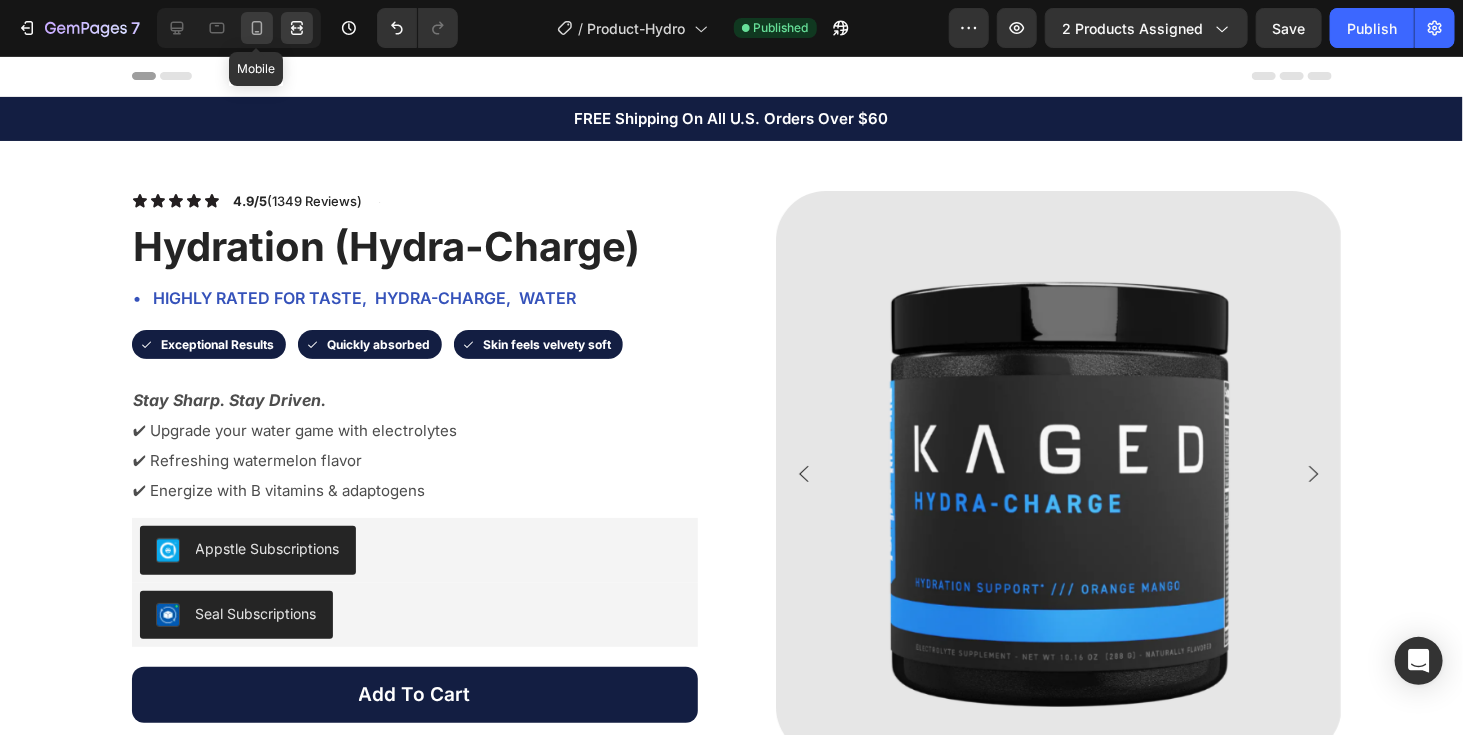 click 